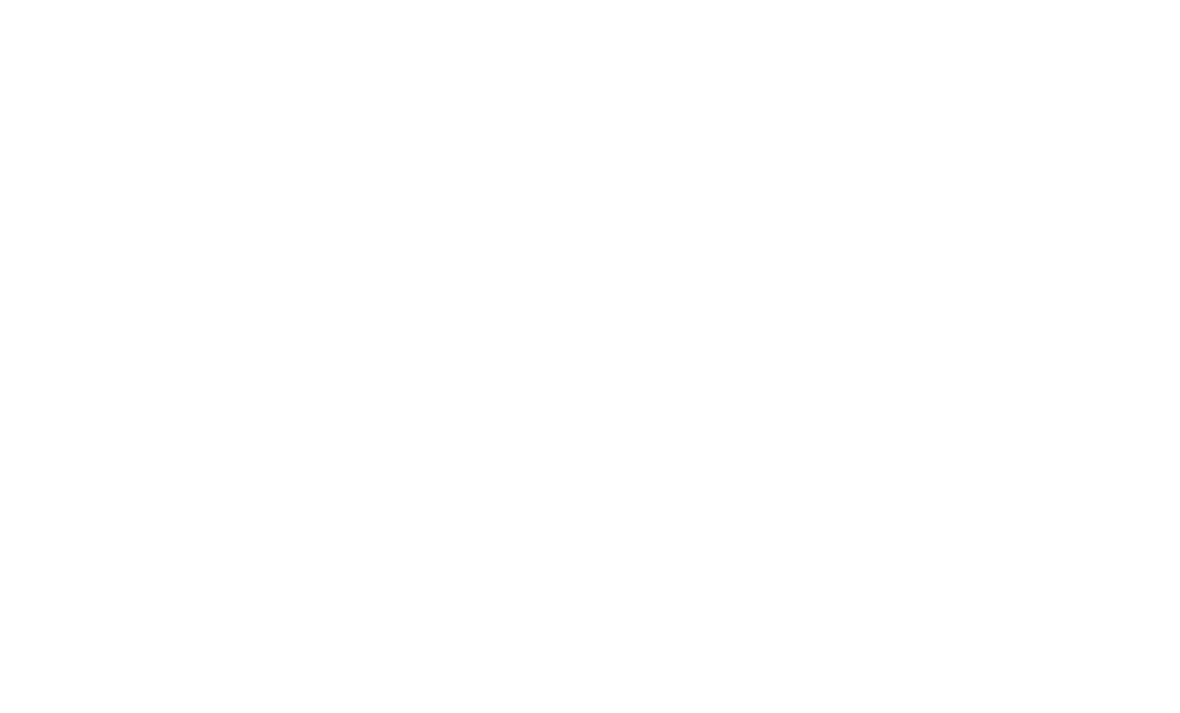 scroll, scrollTop: 0, scrollLeft: 0, axis: both 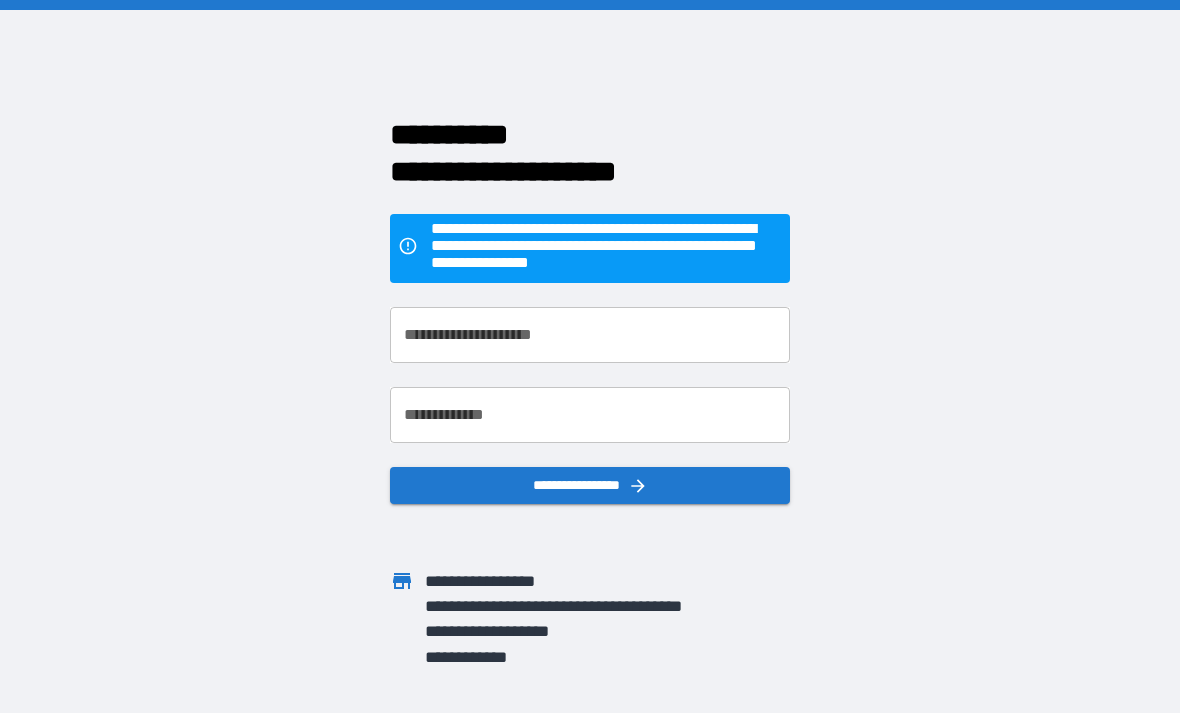 click on "**********" at bounding box center [590, 335] 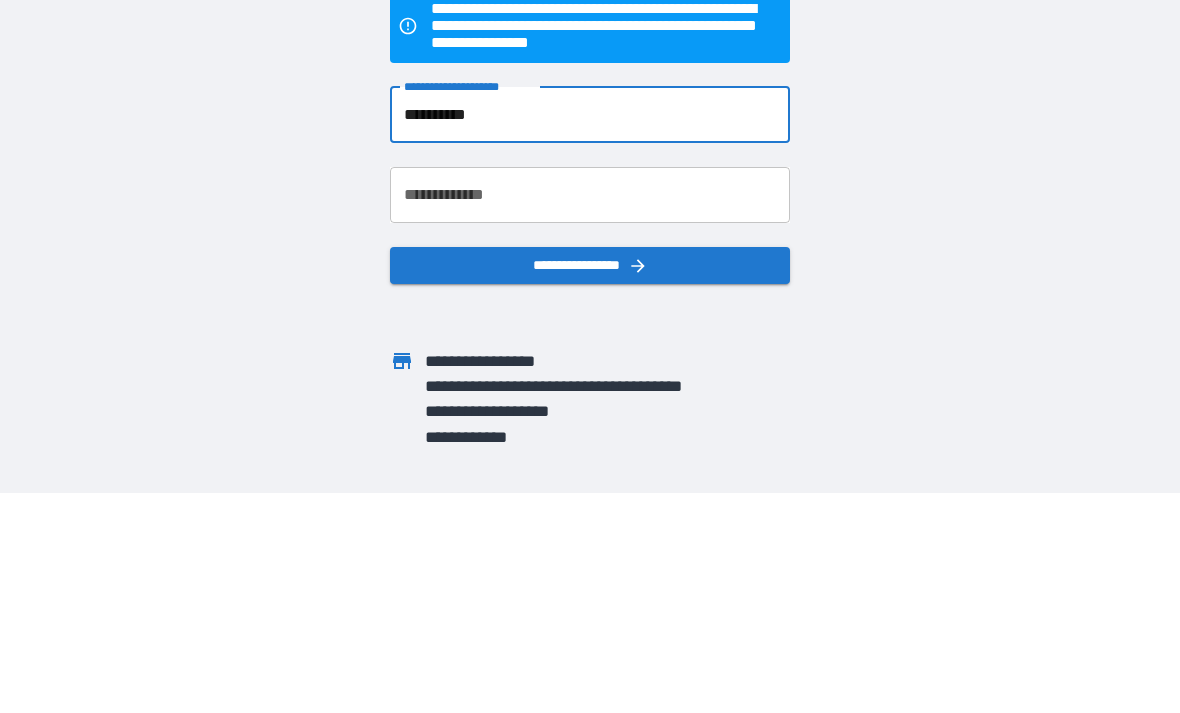 type on "**********" 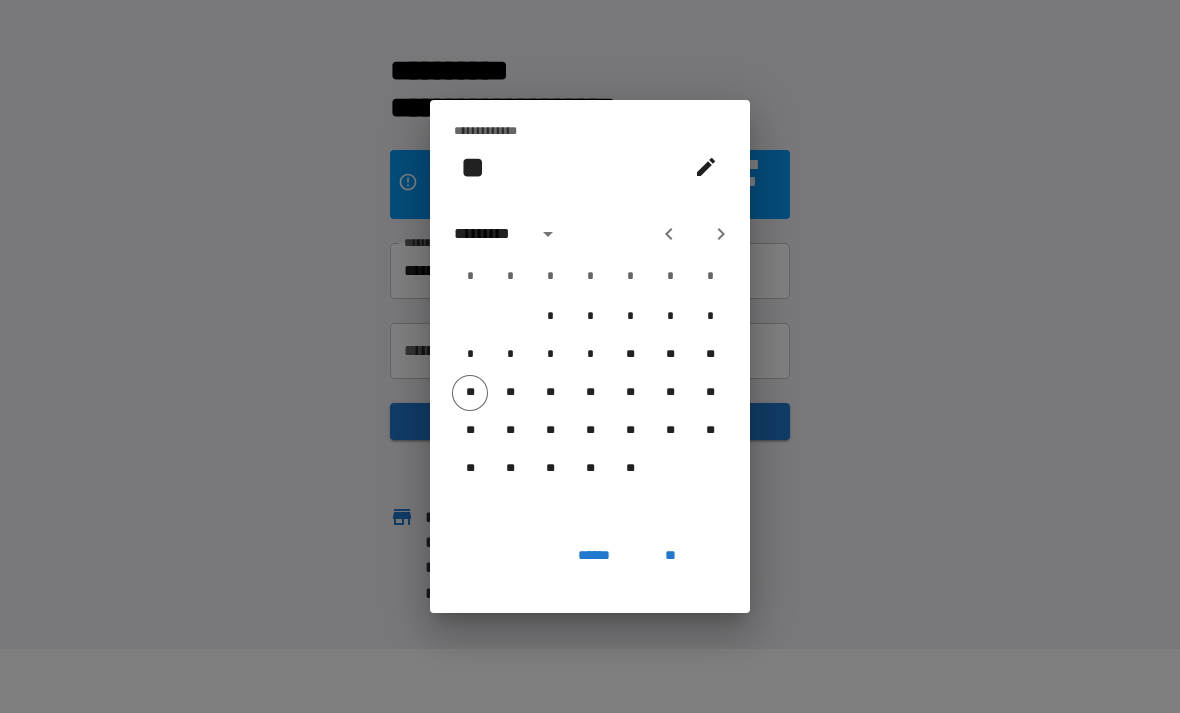click on "*********" at bounding box center [489, 234] 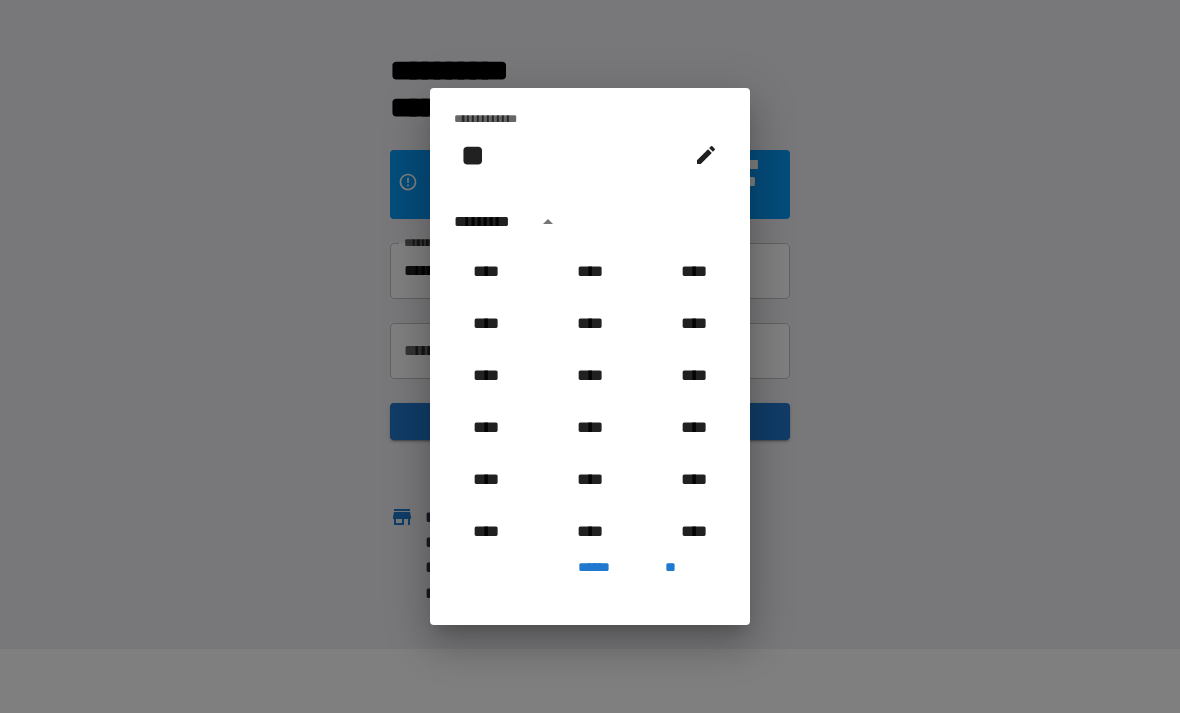 scroll, scrollTop: 1815, scrollLeft: 0, axis: vertical 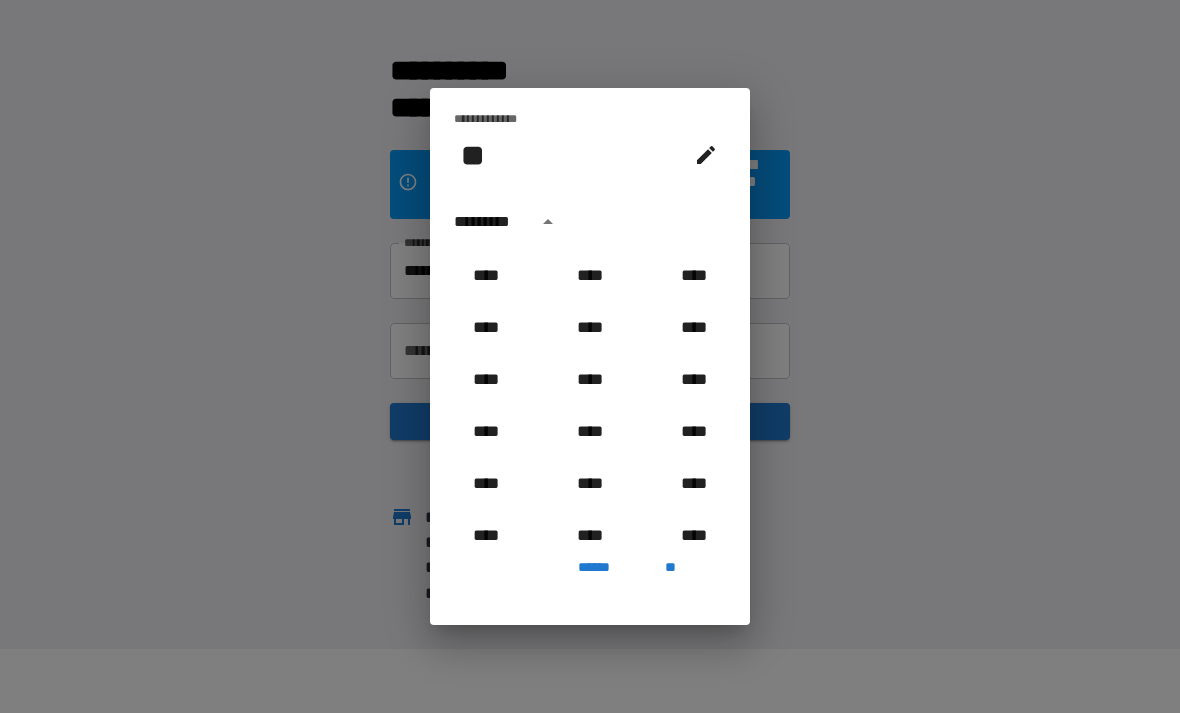 click on "****" at bounding box center [590, 276] 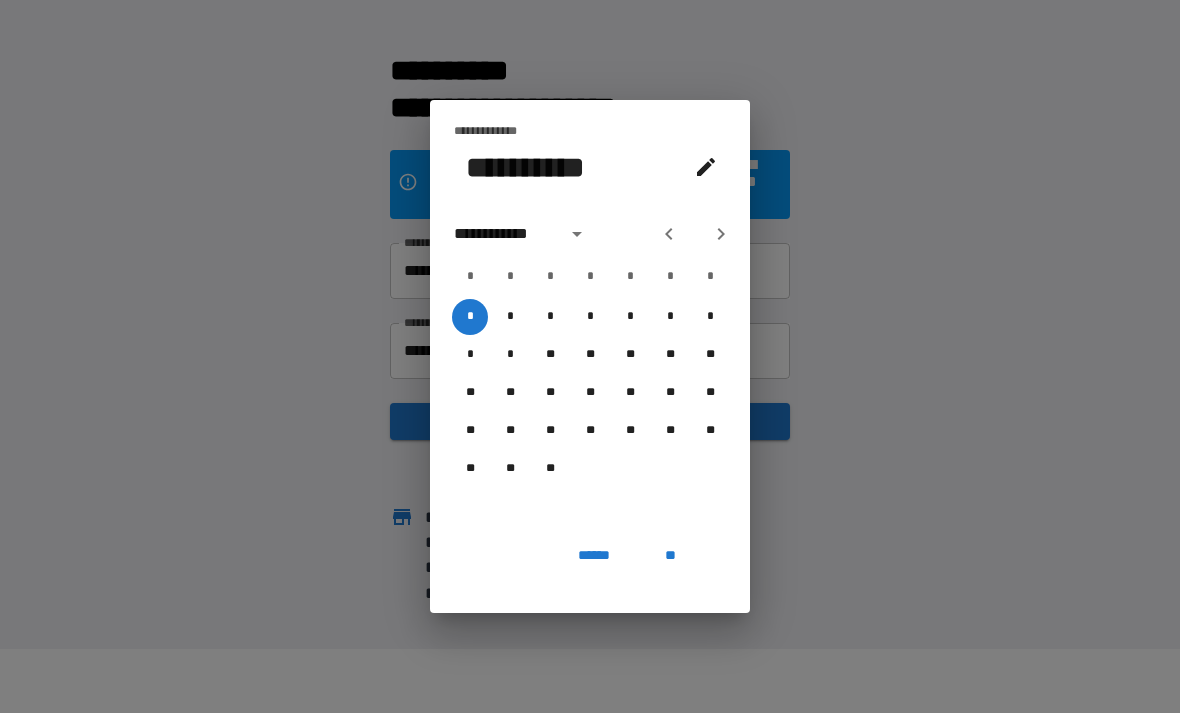 click on "*" at bounding box center [670, 317] 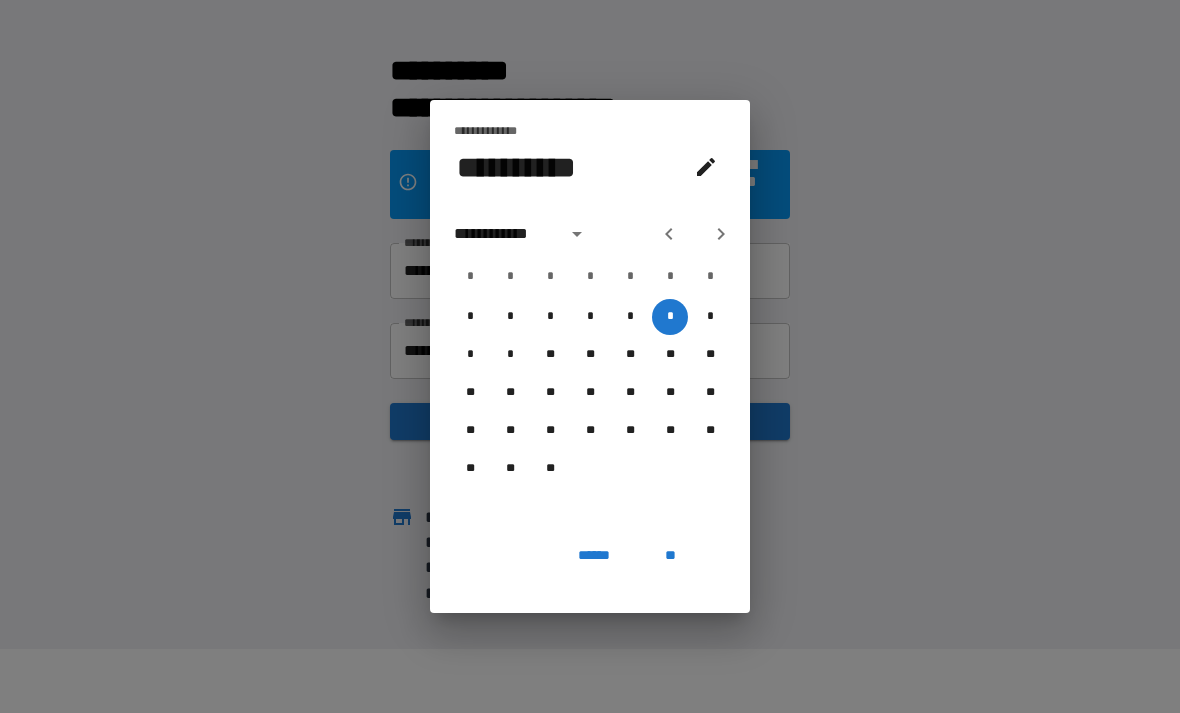 click on "**********" at bounding box center (504, 234) 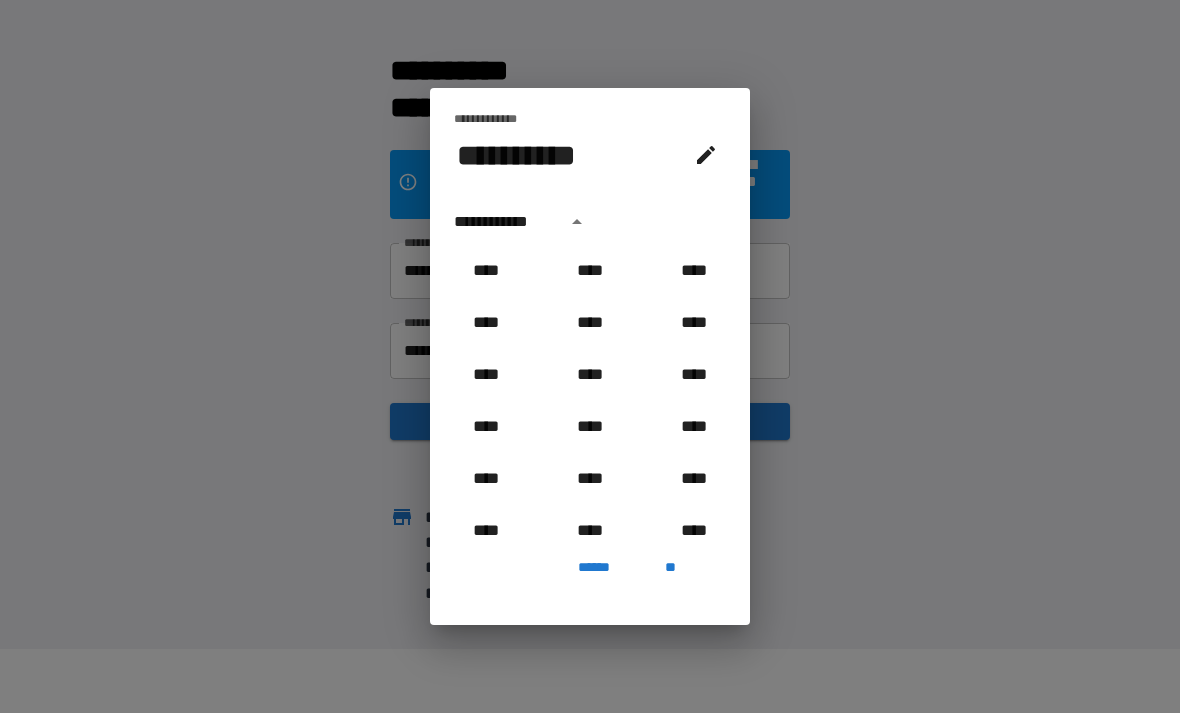 scroll, scrollTop: 1694, scrollLeft: 0, axis: vertical 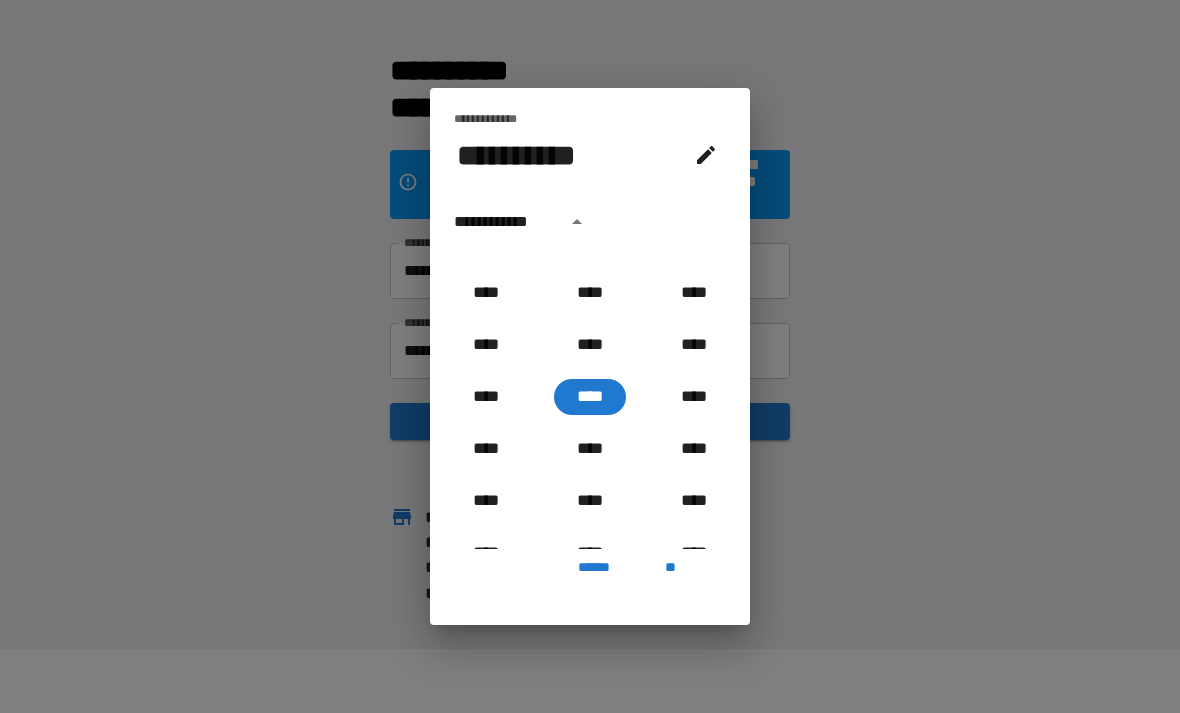 click on "**********" at bounding box center [504, 222] 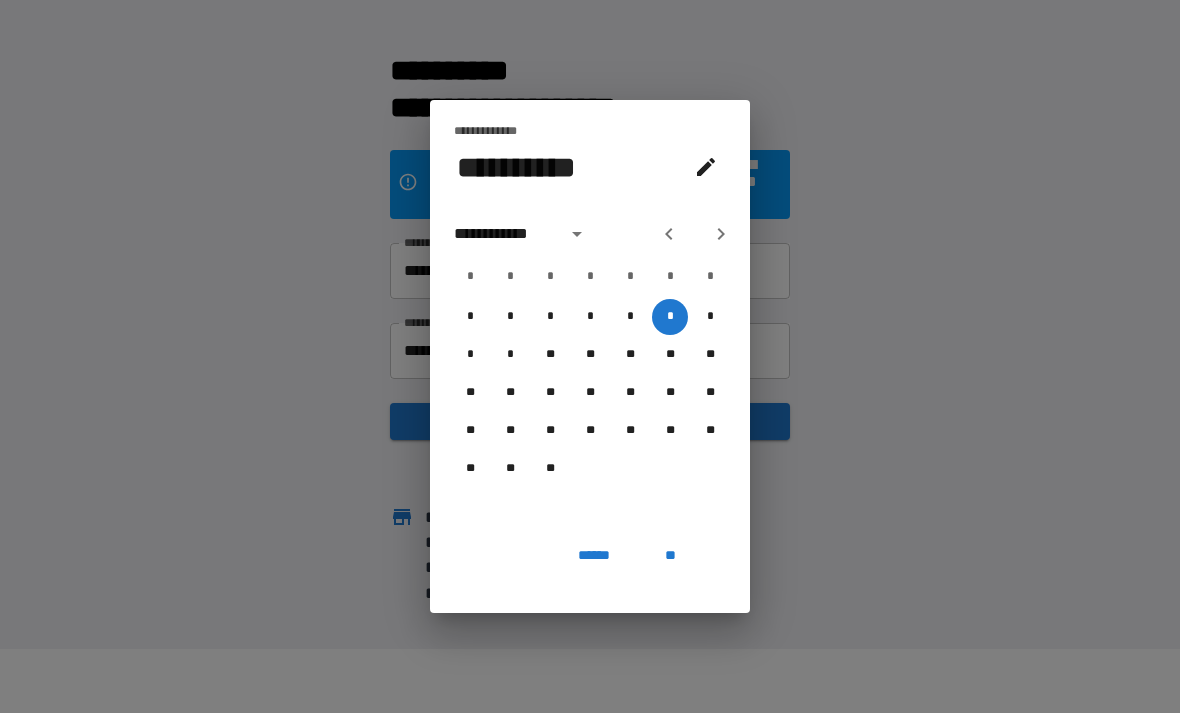 click on "**********" at bounding box center (504, 234) 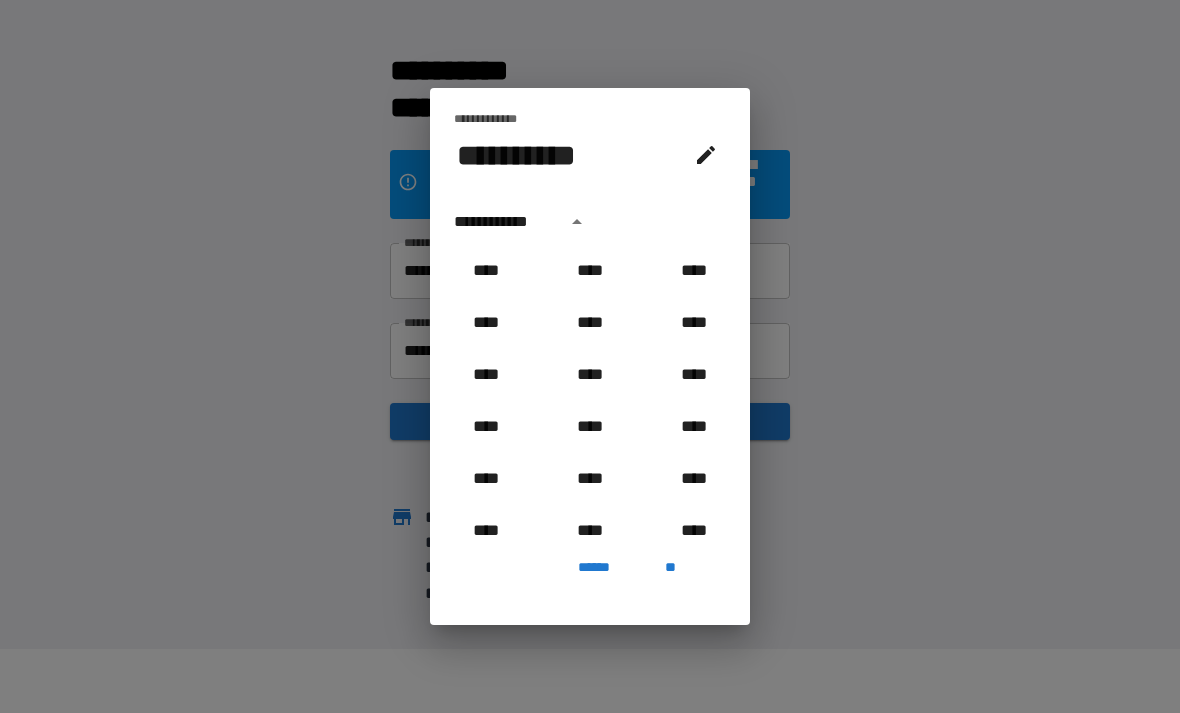 scroll, scrollTop: 1694, scrollLeft: 0, axis: vertical 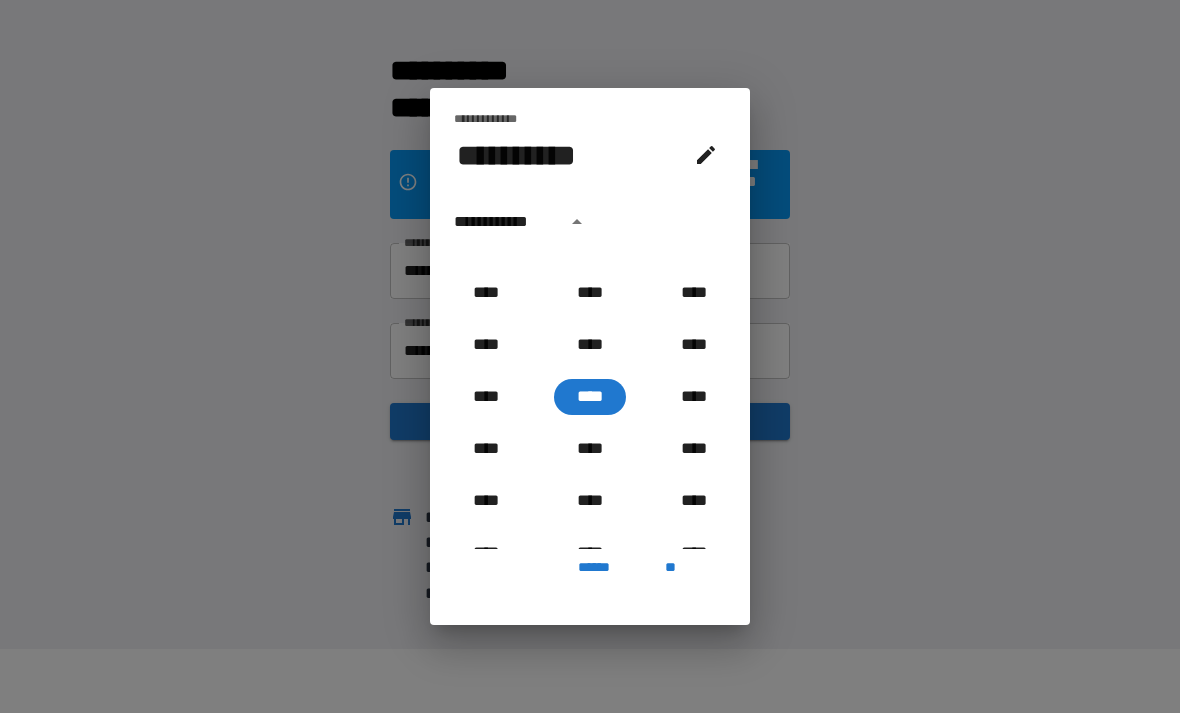 click on "****" at bounding box center [590, 397] 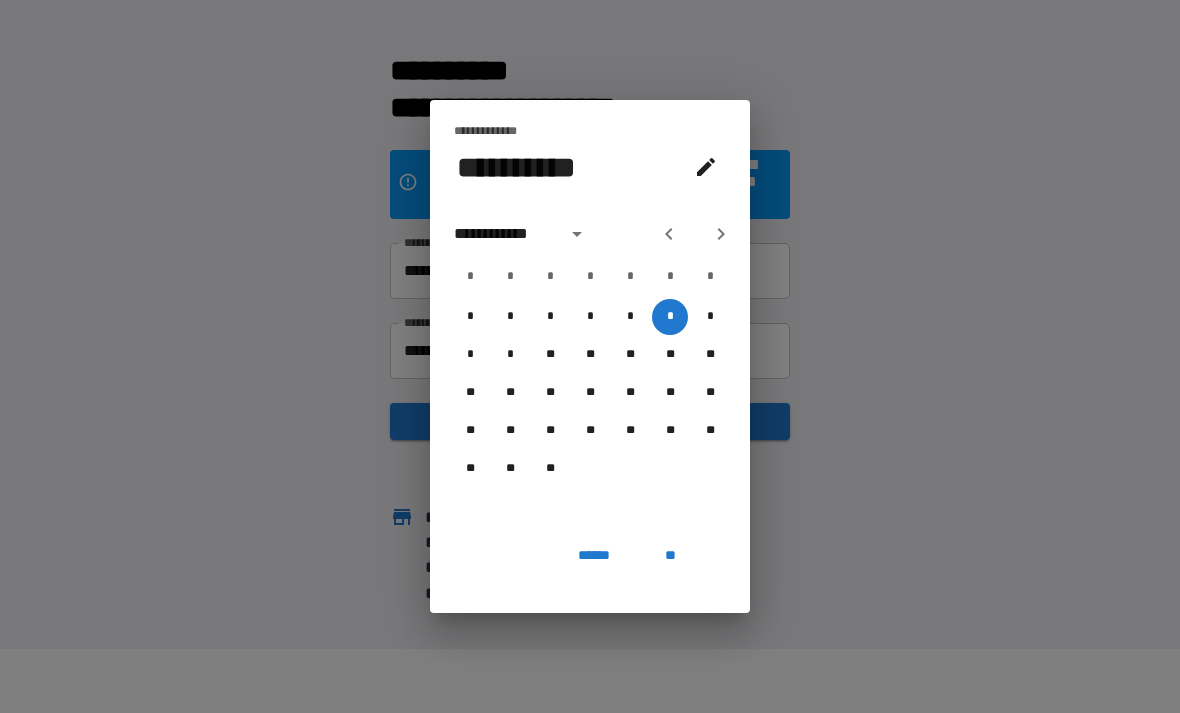 click 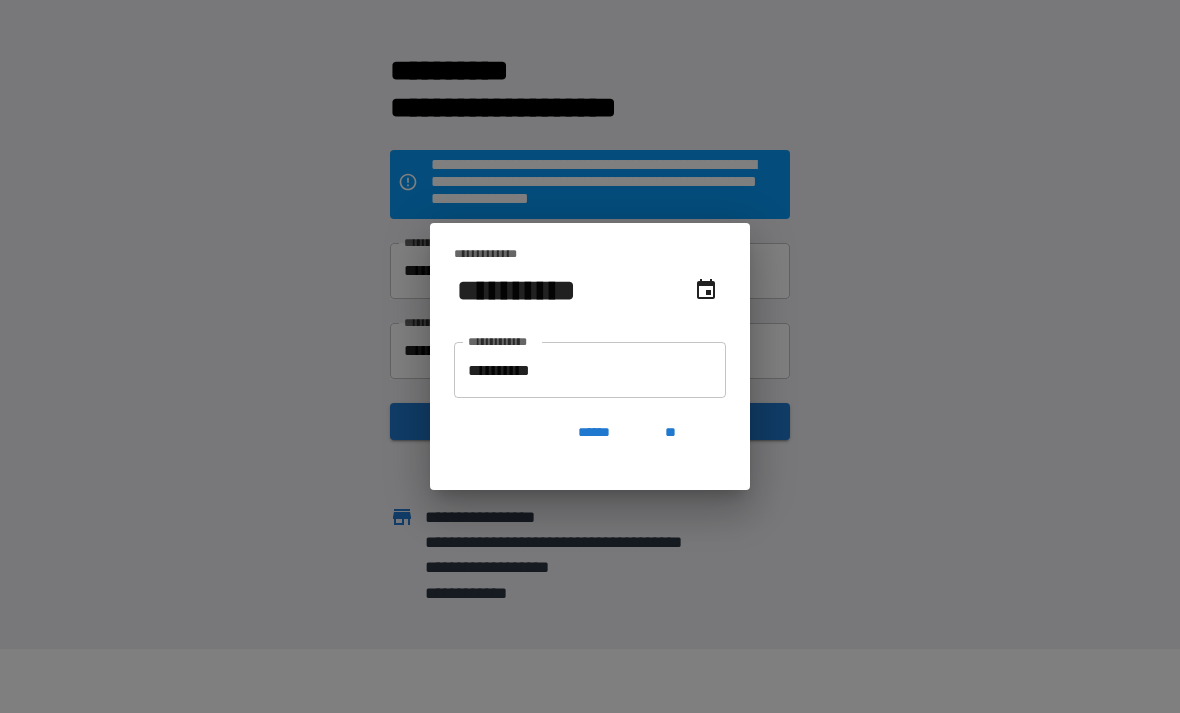 click on "**********" at bounding box center (590, 370) 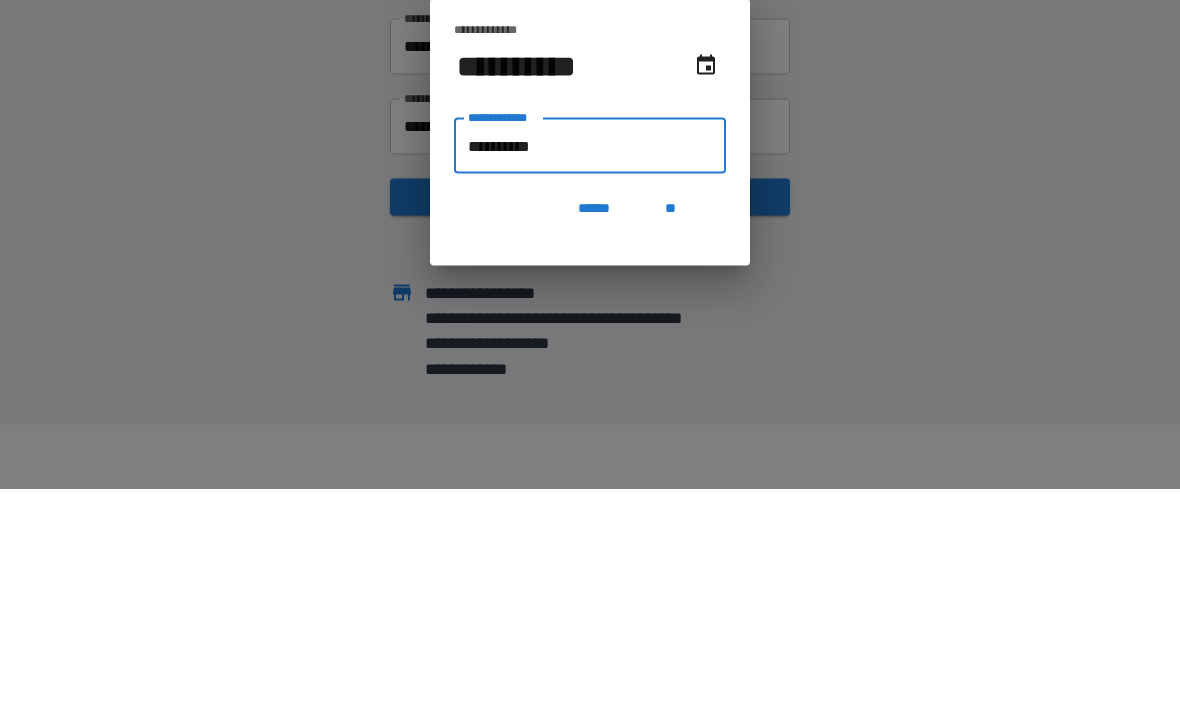 type on "*********" 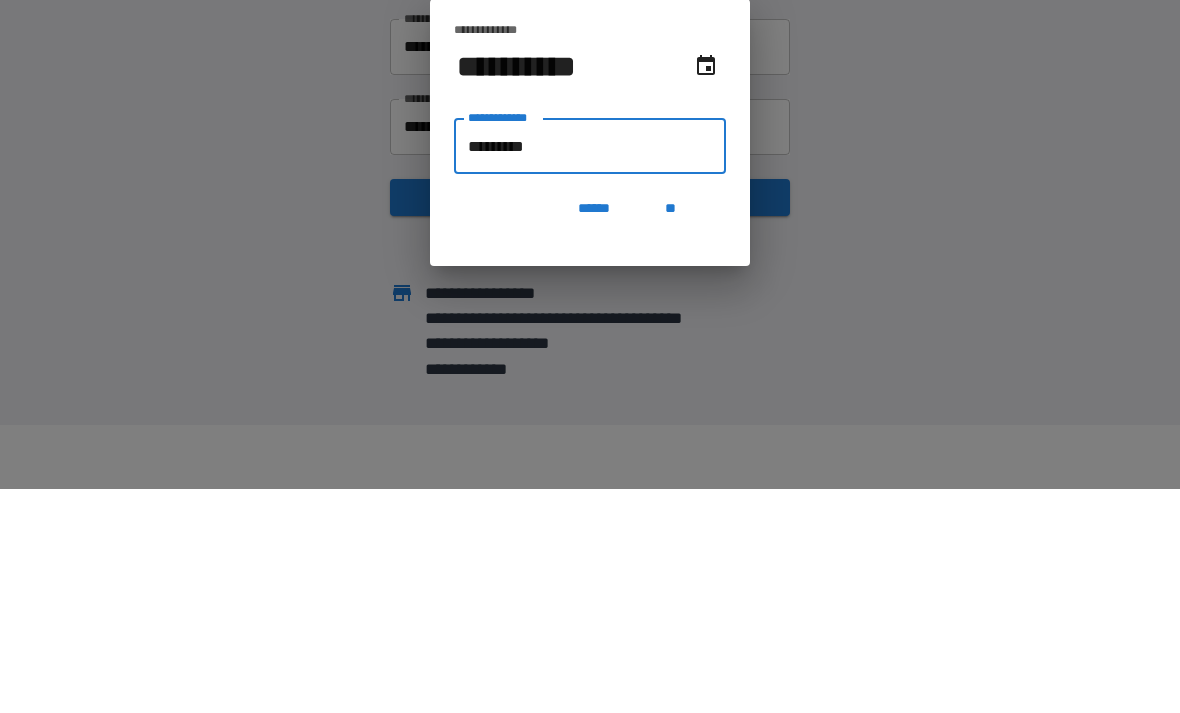 type on "**********" 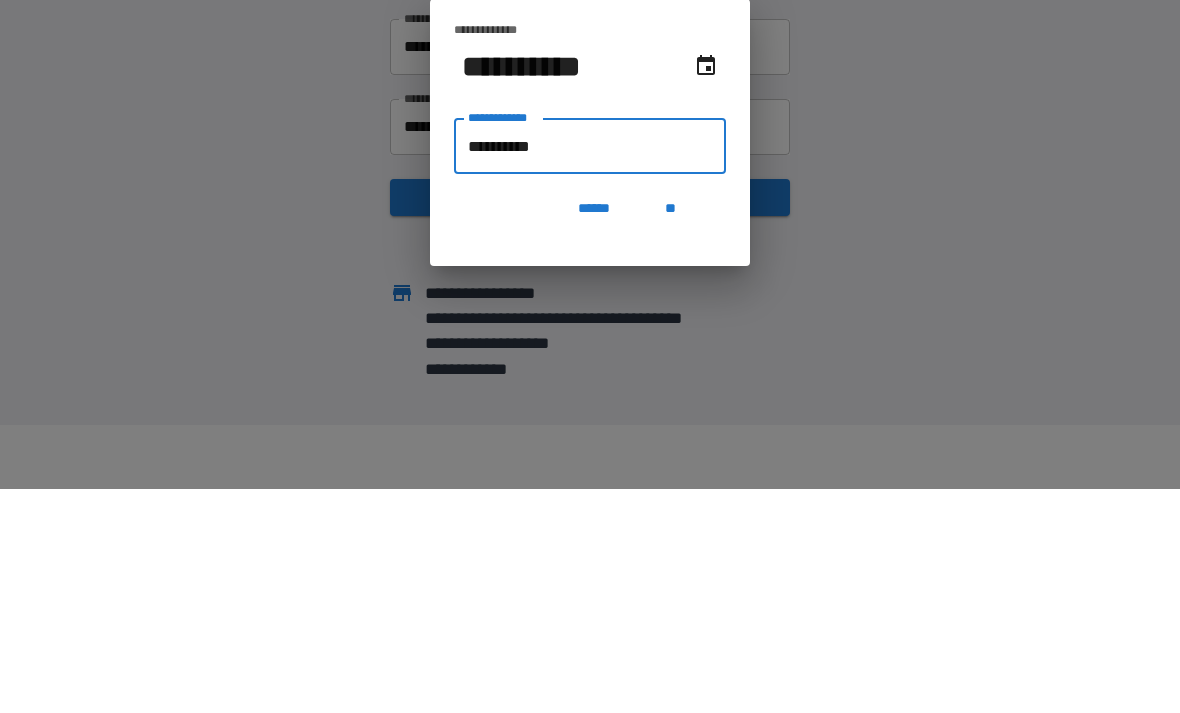 click on "**" at bounding box center [670, 432] 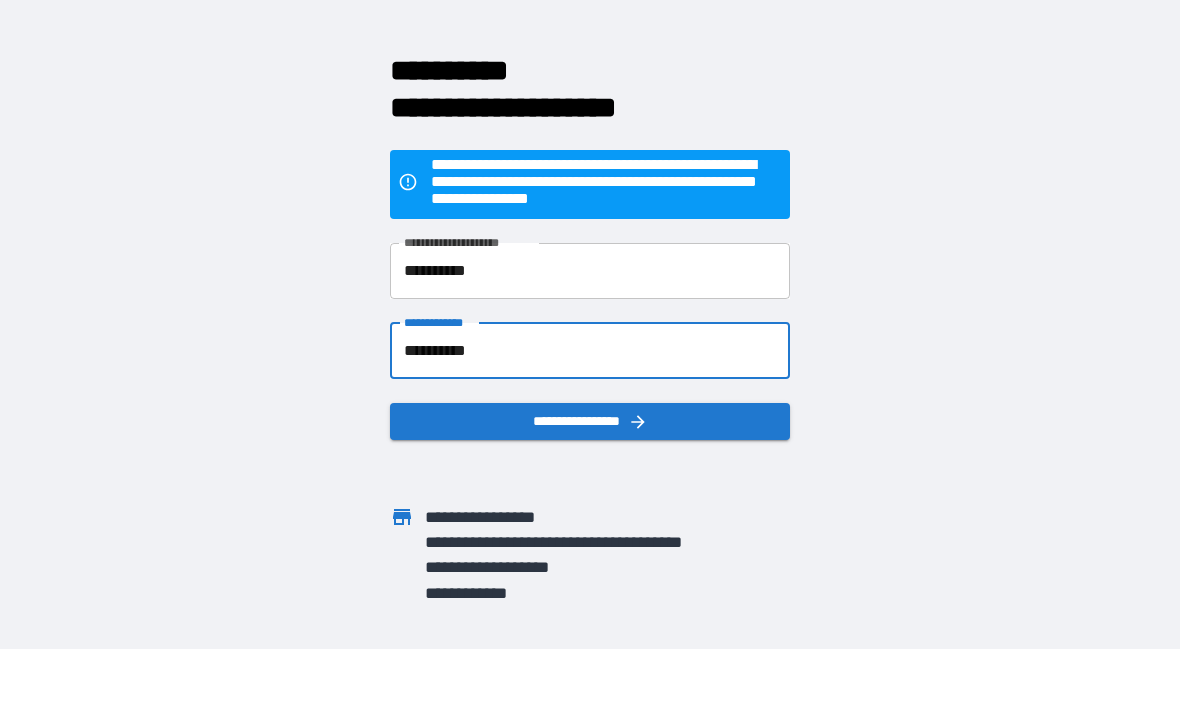 click on "**********" at bounding box center (590, 421) 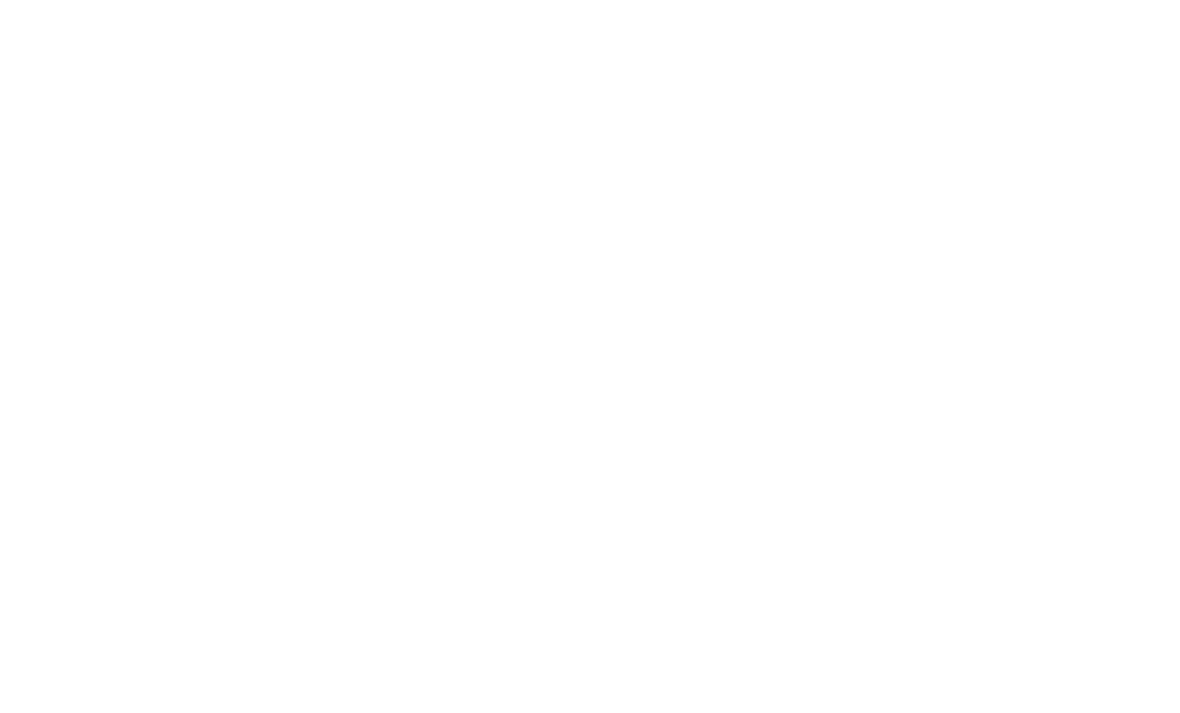 scroll, scrollTop: 0, scrollLeft: 0, axis: both 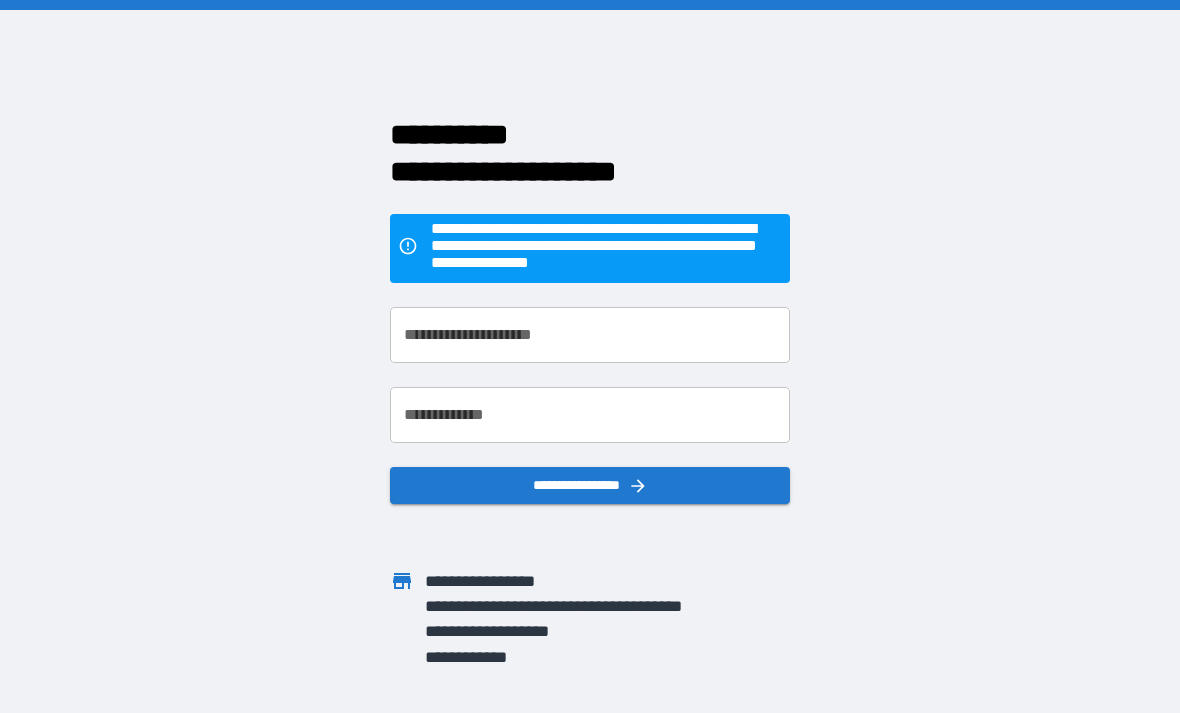 click on "**********" at bounding box center (578, 403) 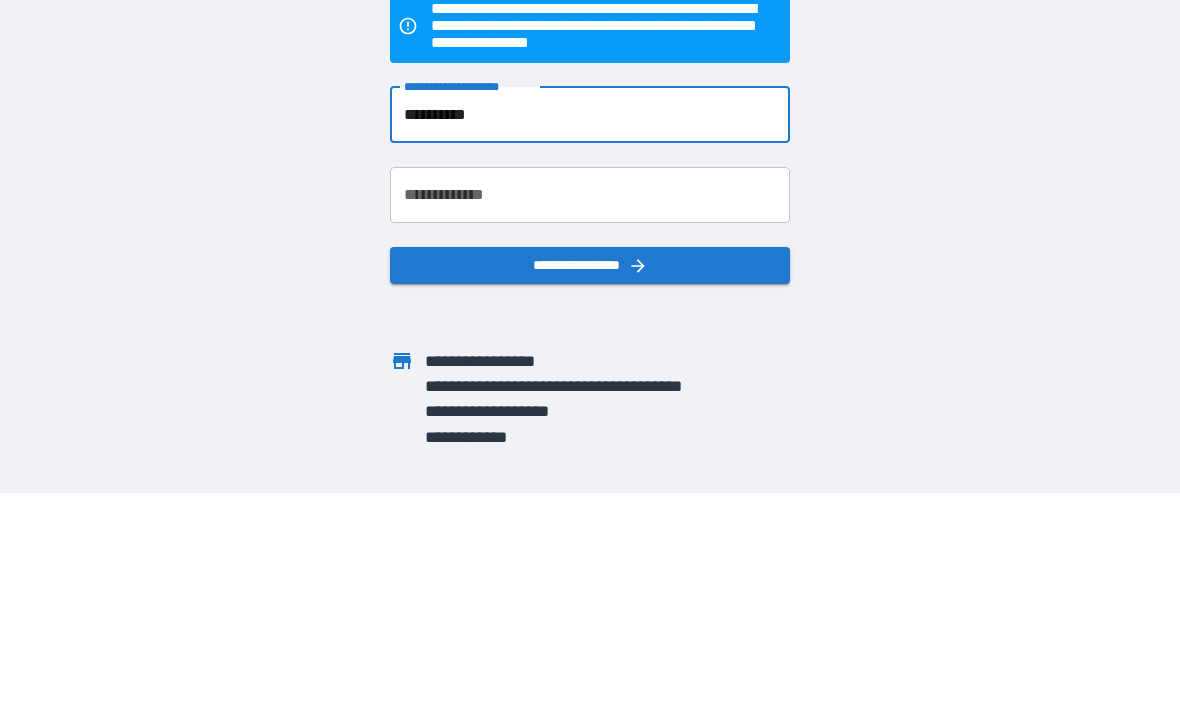 type on "**********" 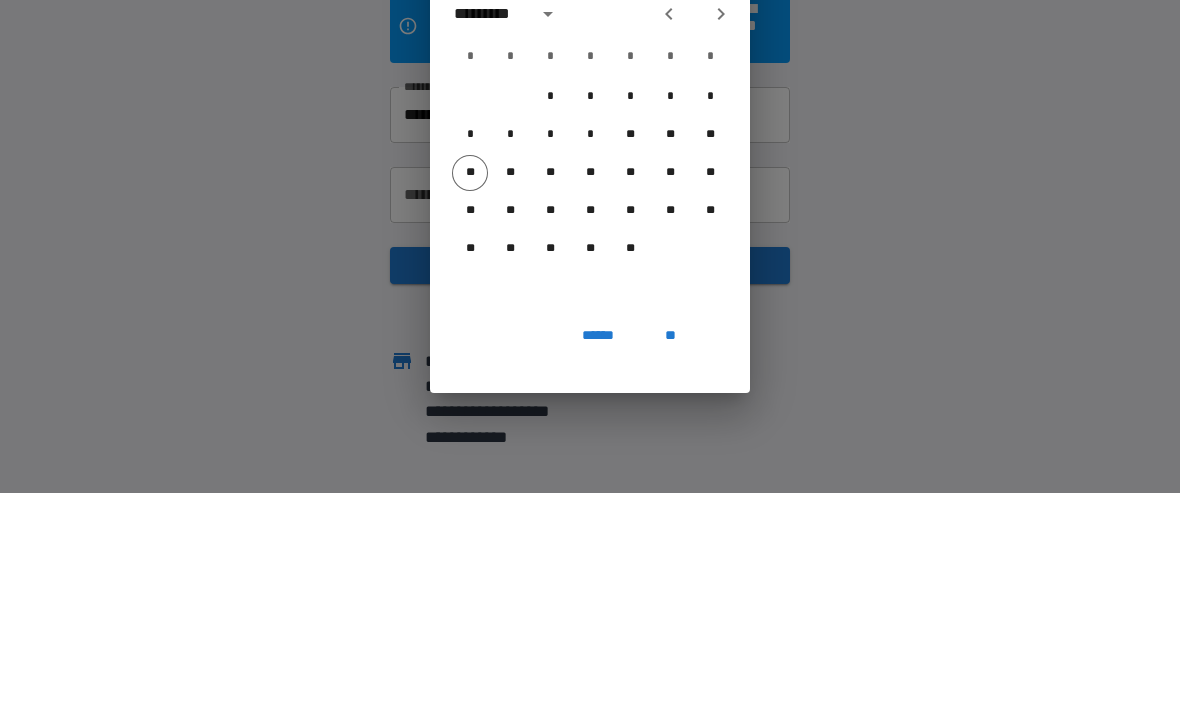 scroll, scrollTop: 64, scrollLeft: 0, axis: vertical 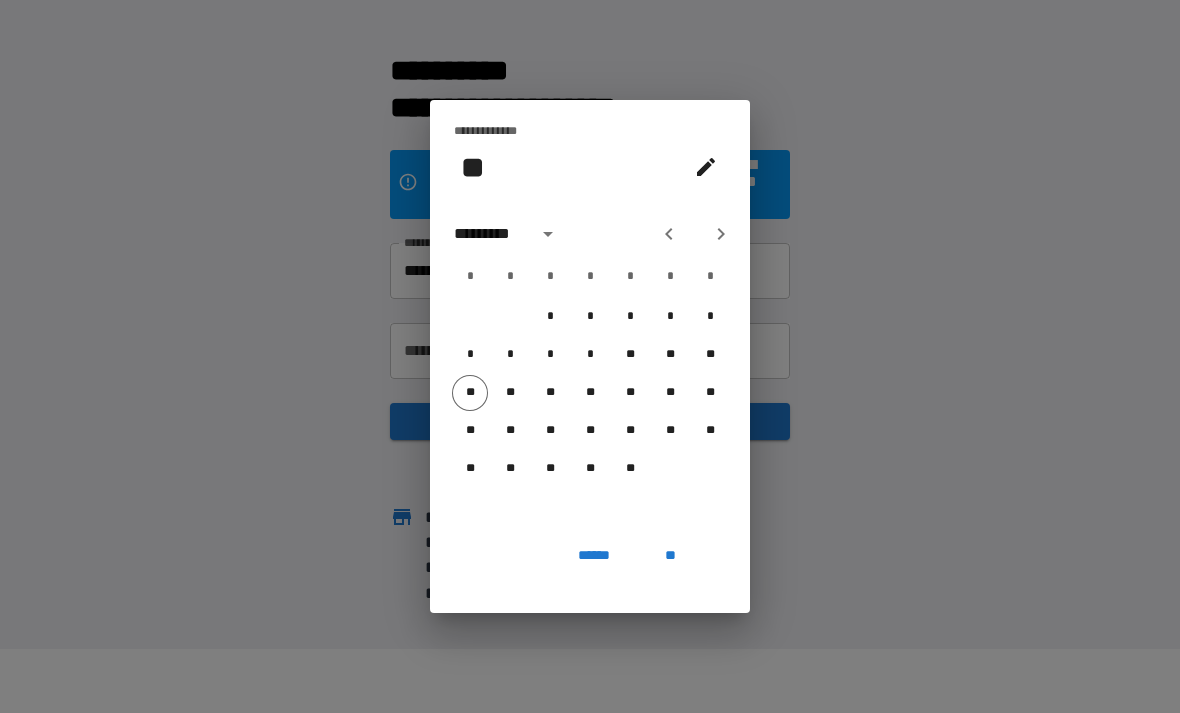 click on "*********" at bounding box center (489, 234) 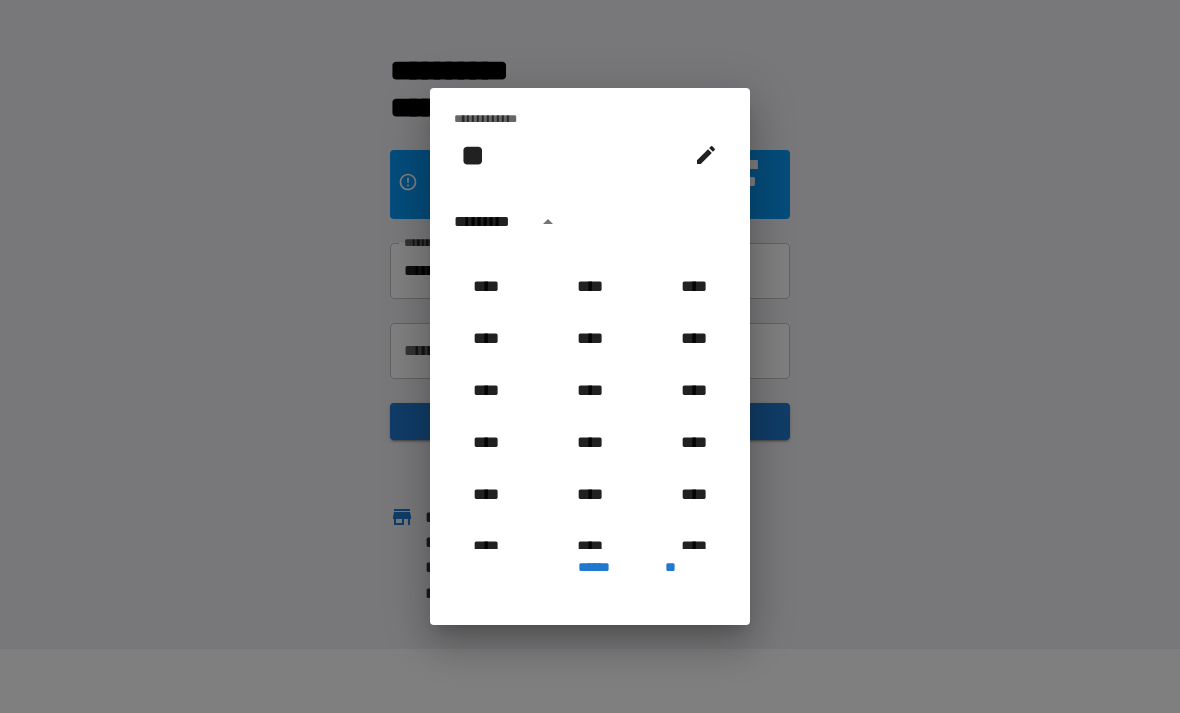 scroll, scrollTop: 1697, scrollLeft: 0, axis: vertical 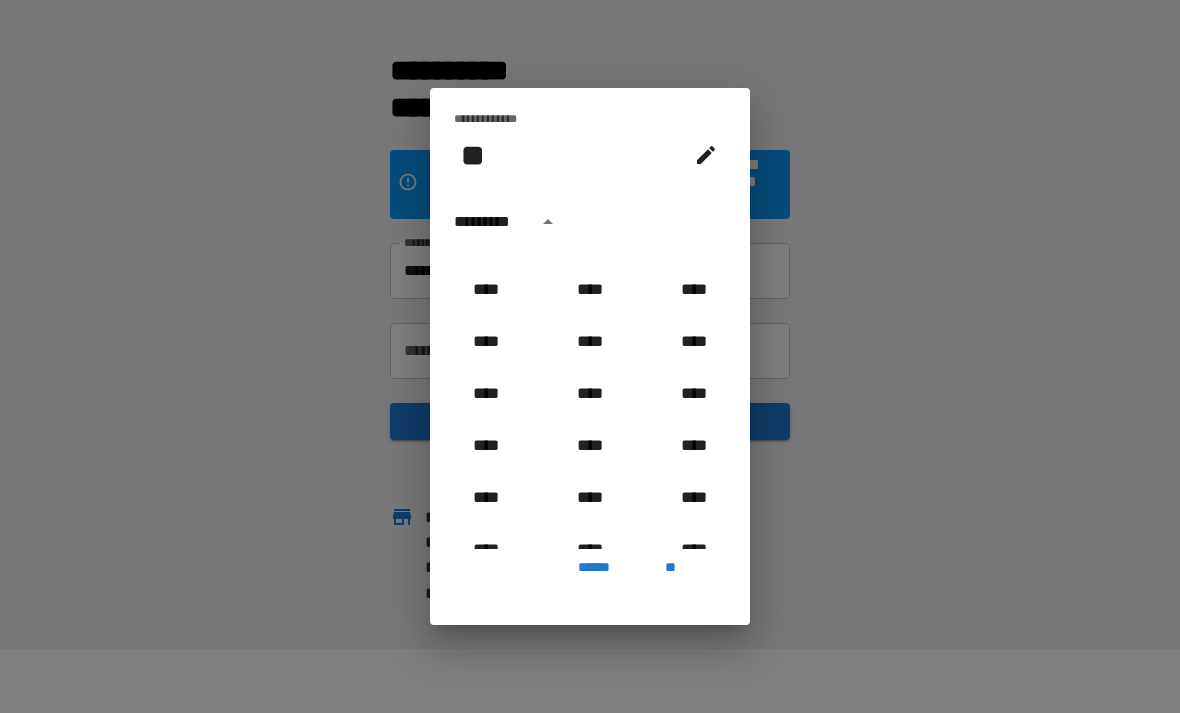click on "****" at bounding box center [590, 394] 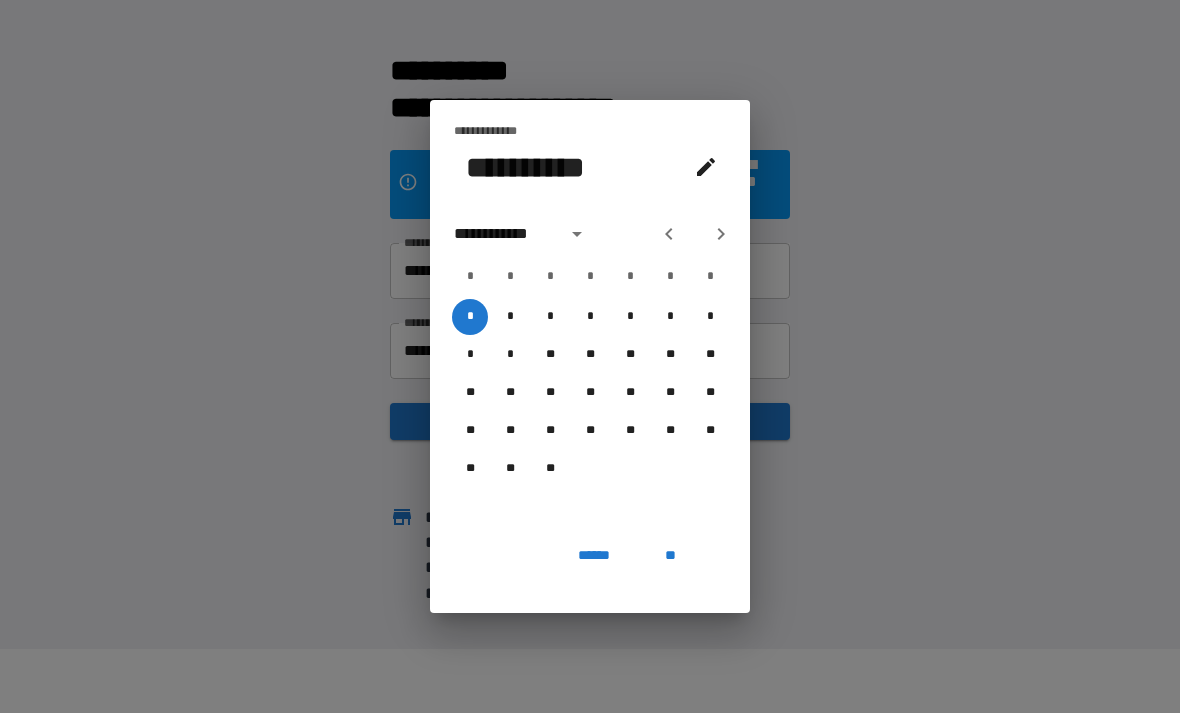 click 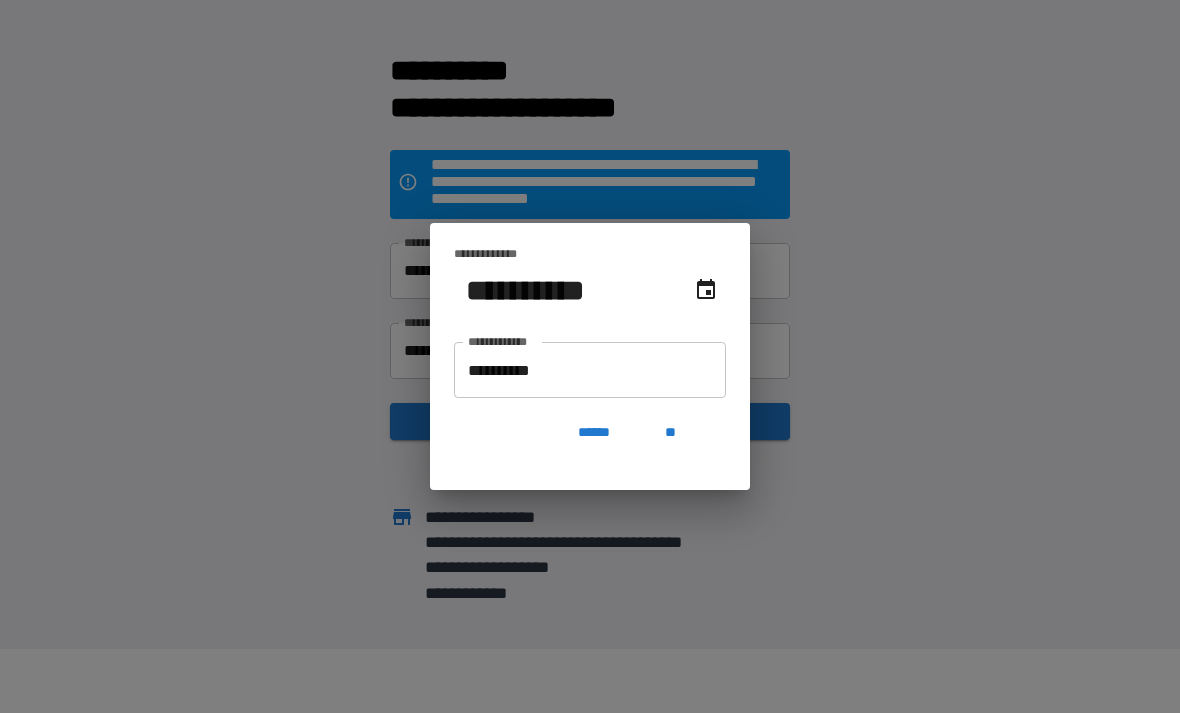 click 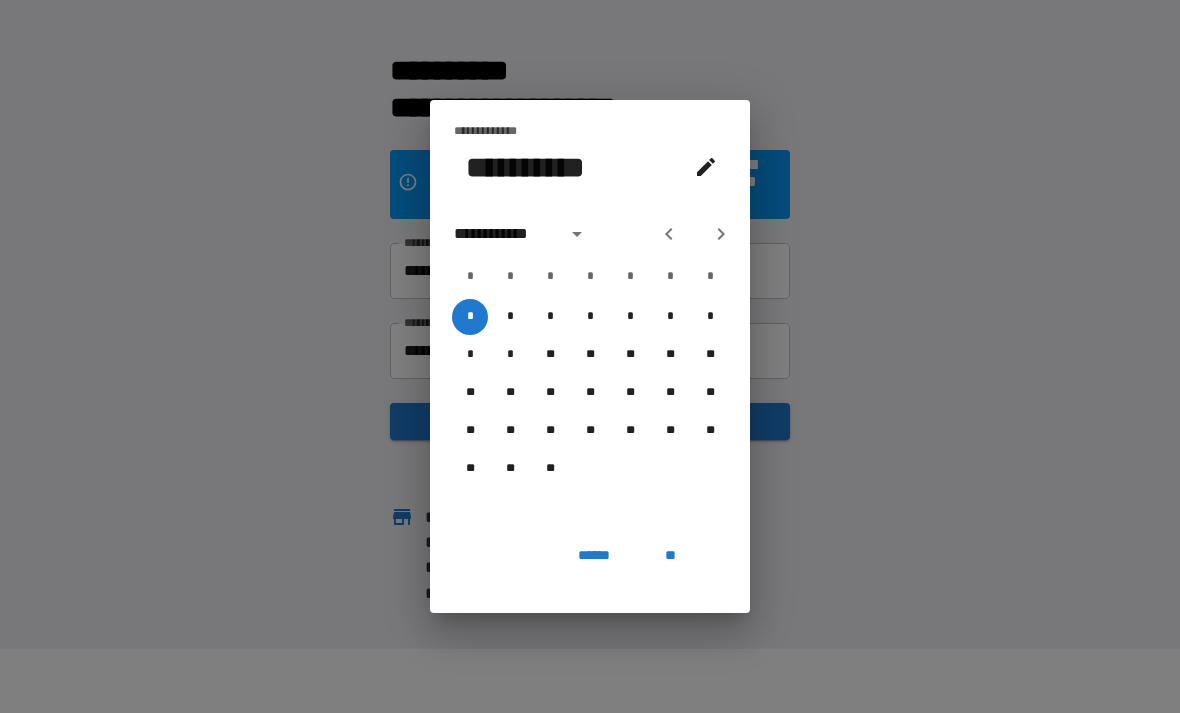 click on "**********" at bounding box center (504, 234) 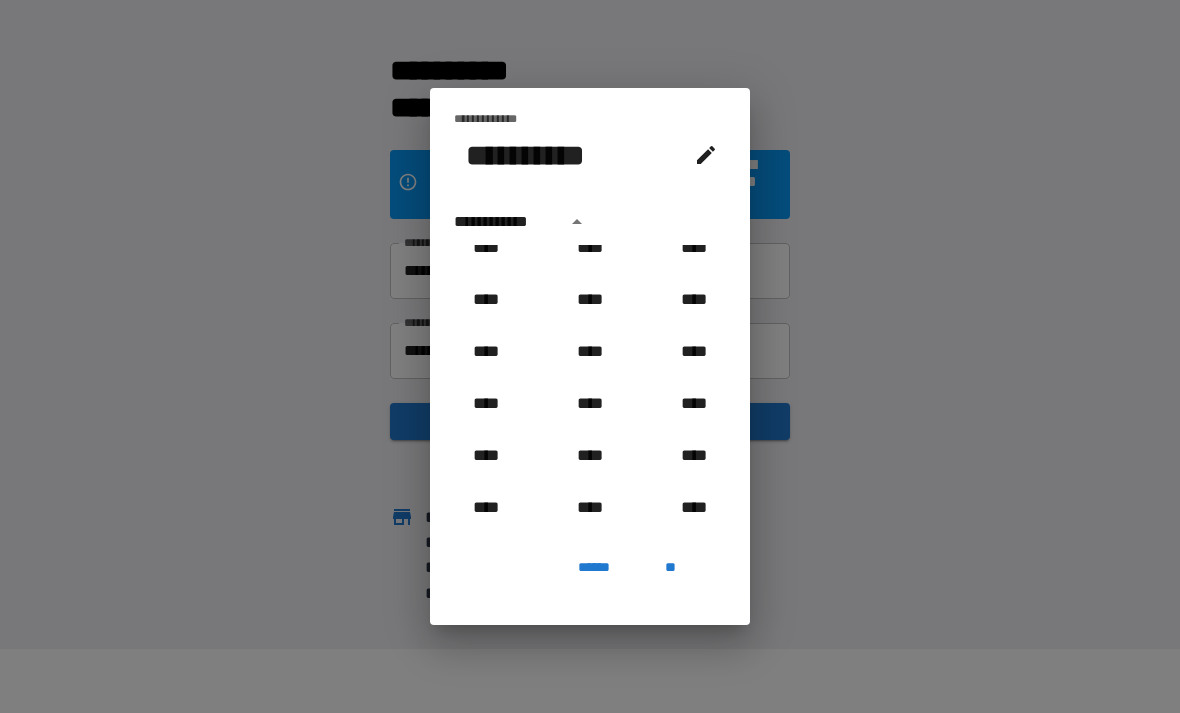 scroll, scrollTop: 1079, scrollLeft: 0, axis: vertical 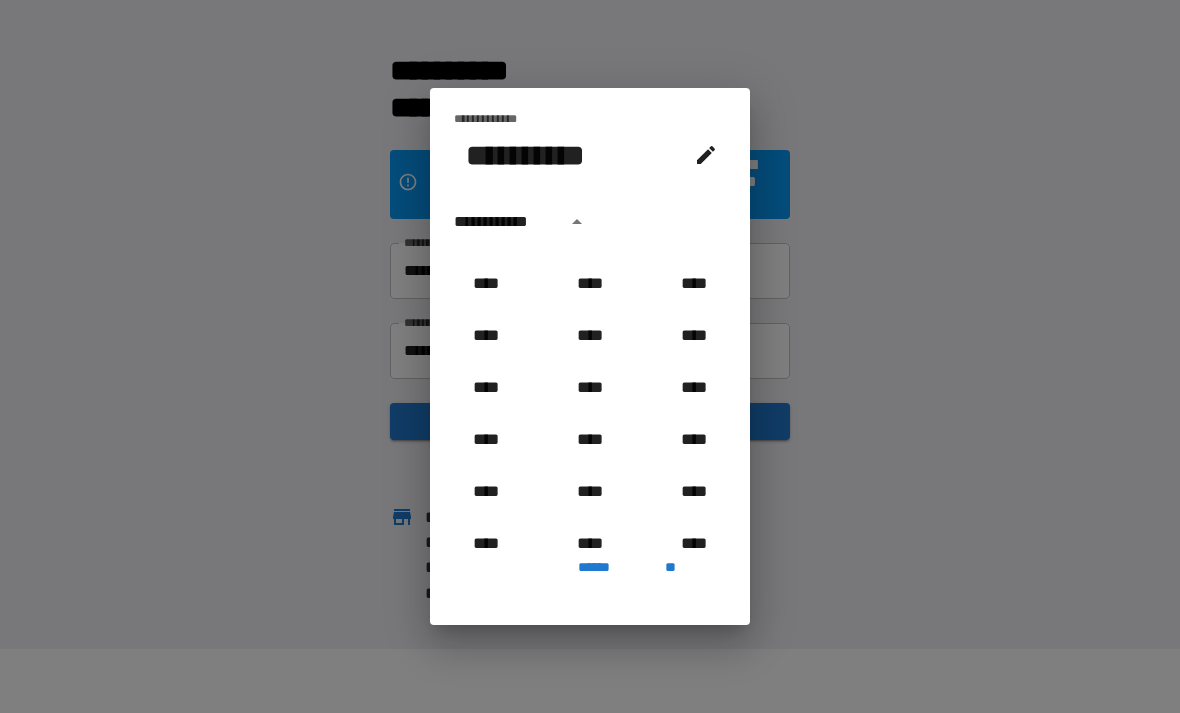 click on "**********" at bounding box center [504, 222] 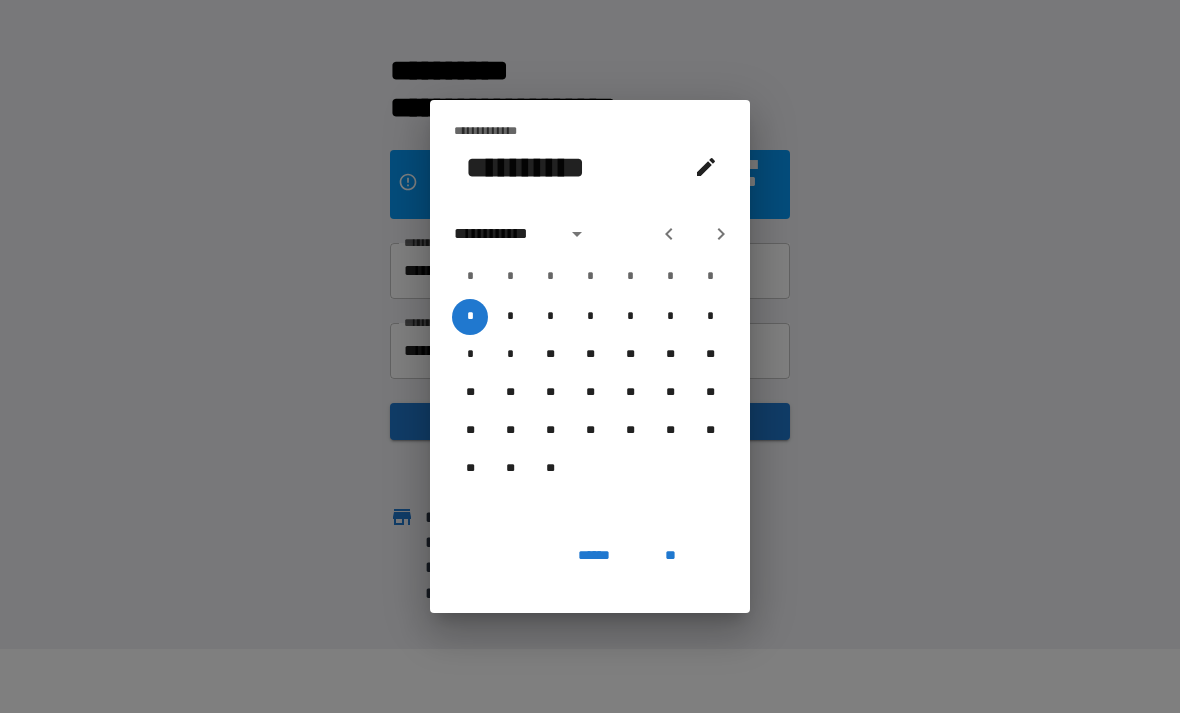 click on "**********" at bounding box center [504, 234] 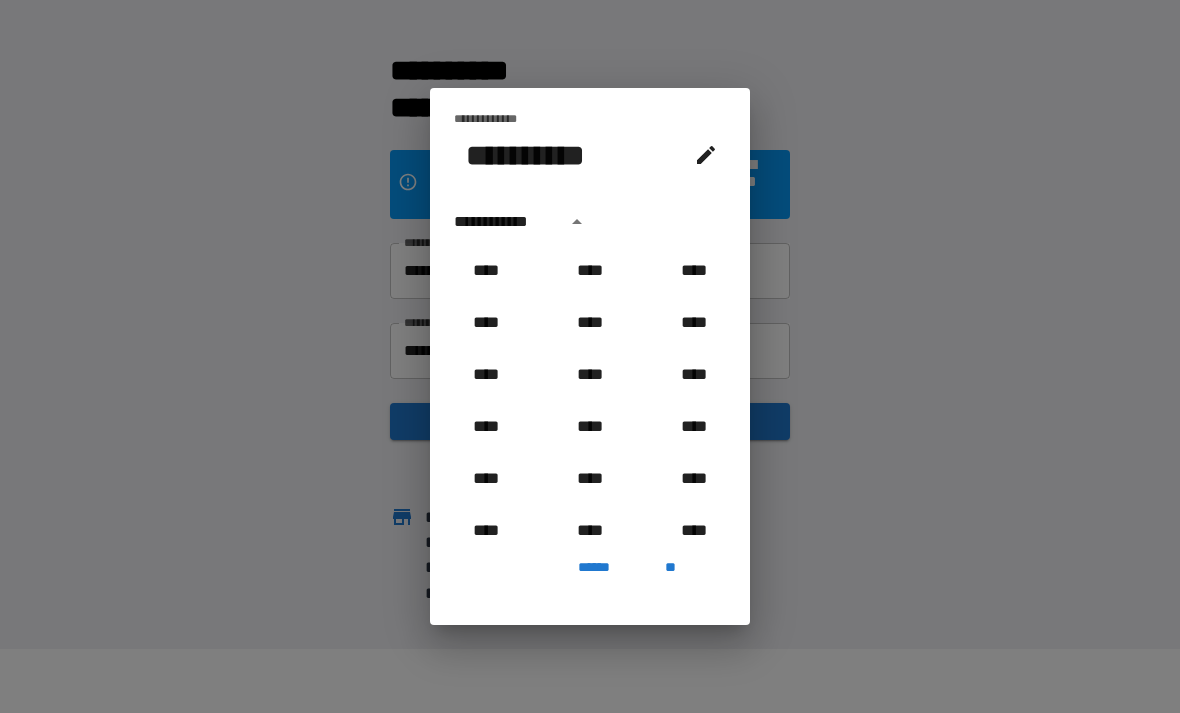 scroll, scrollTop: 1694, scrollLeft: 0, axis: vertical 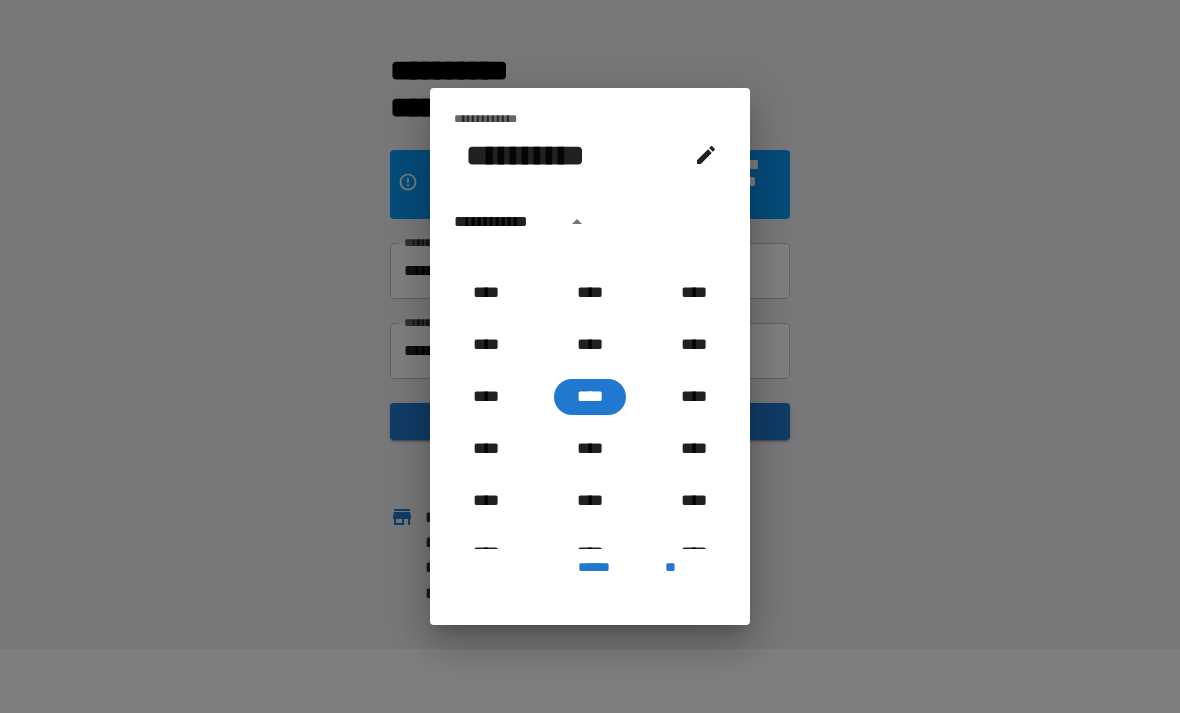 click on "****" at bounding box center [590, 397] 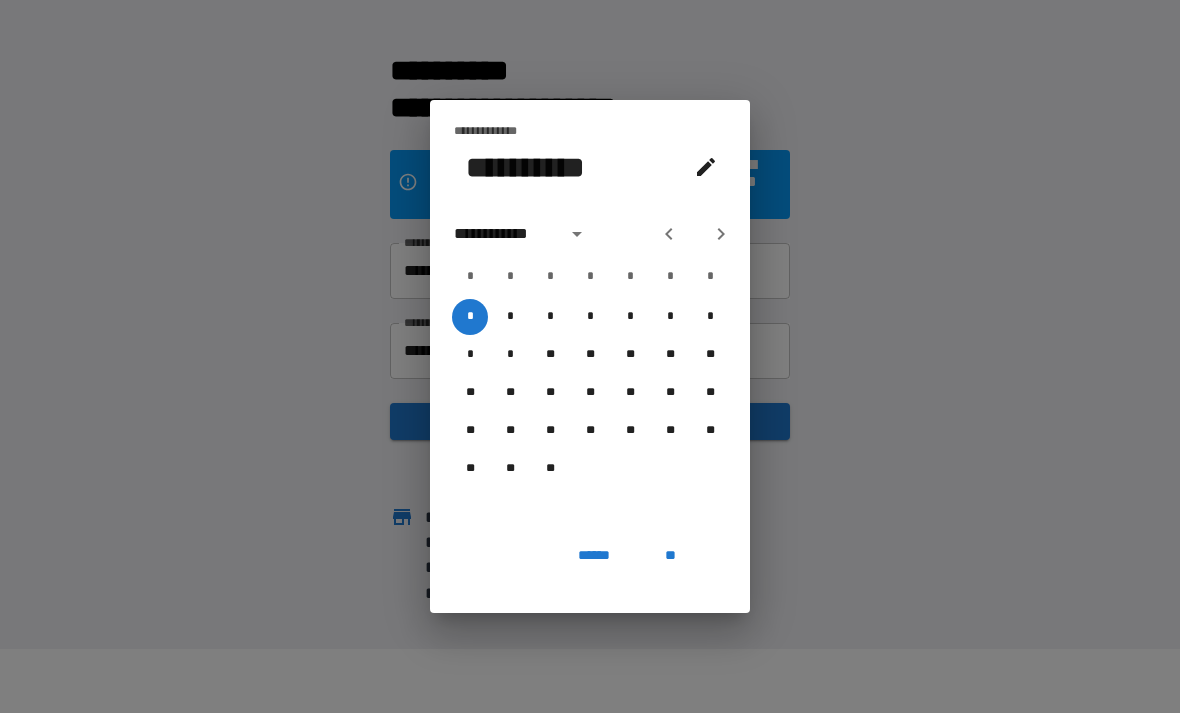 click 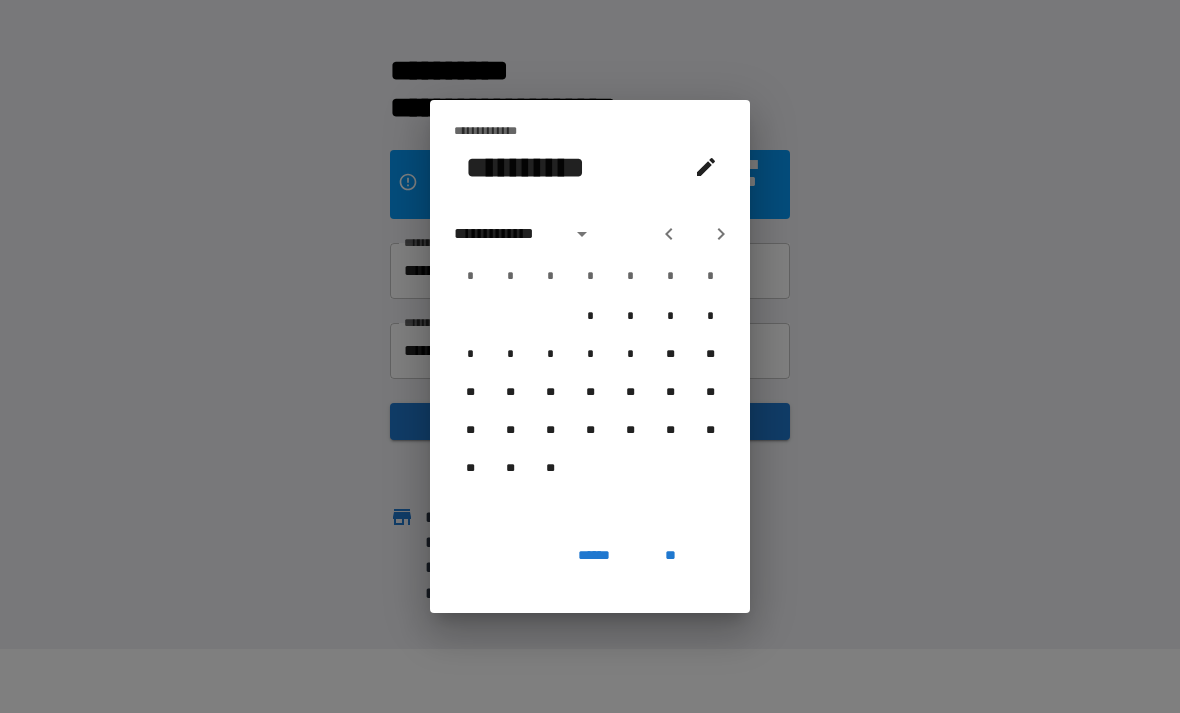 click 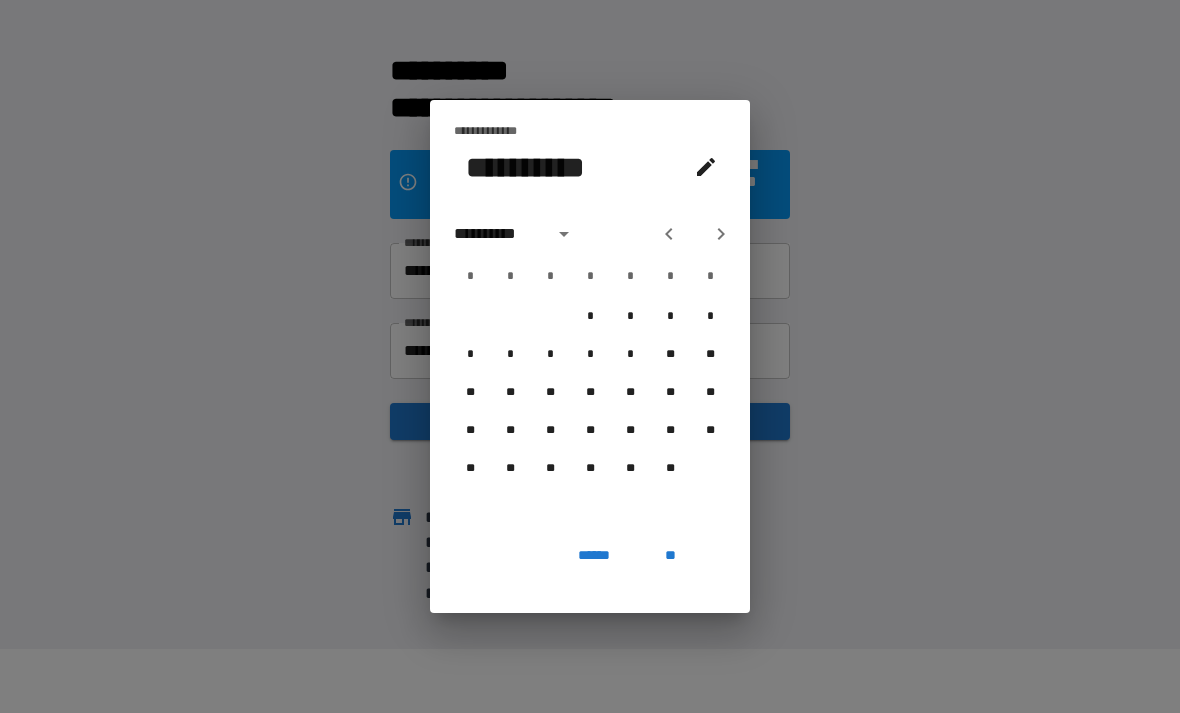 click 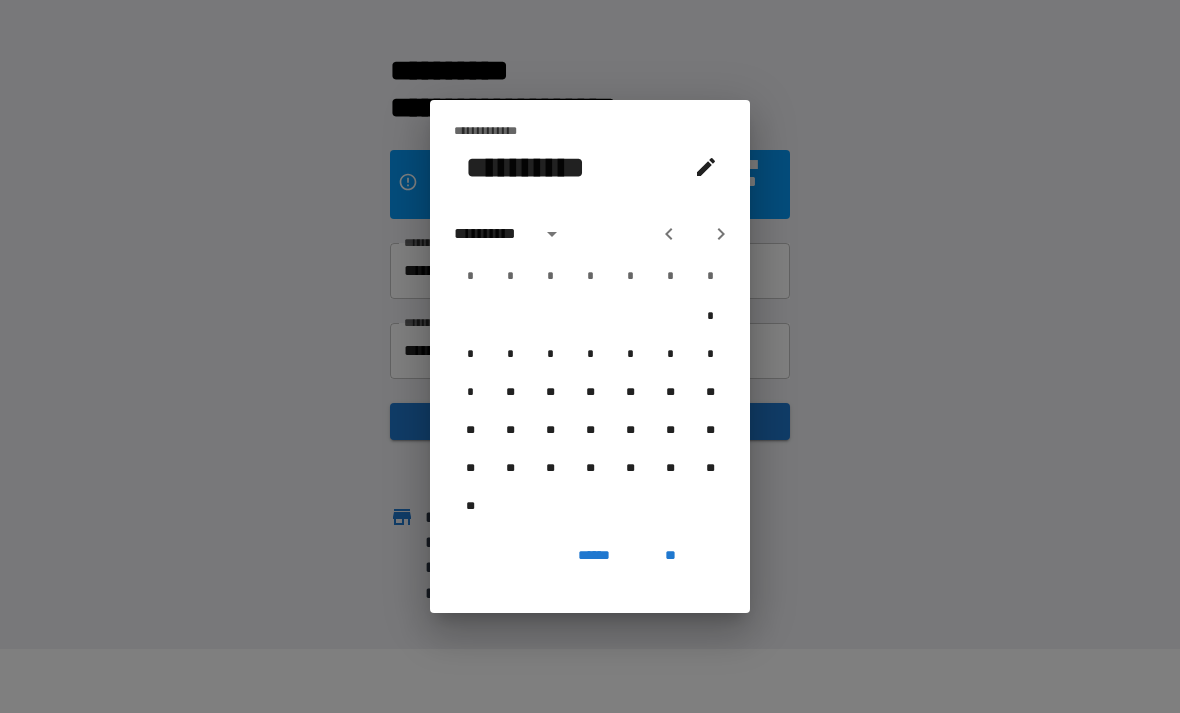 click 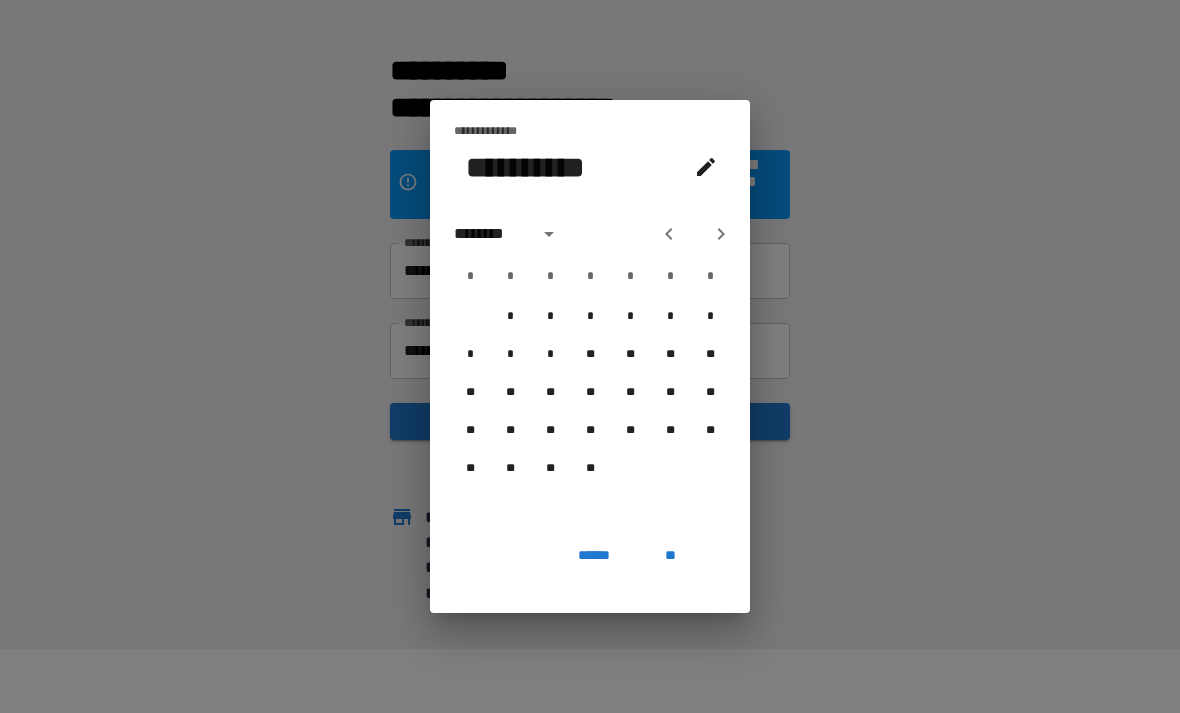 click 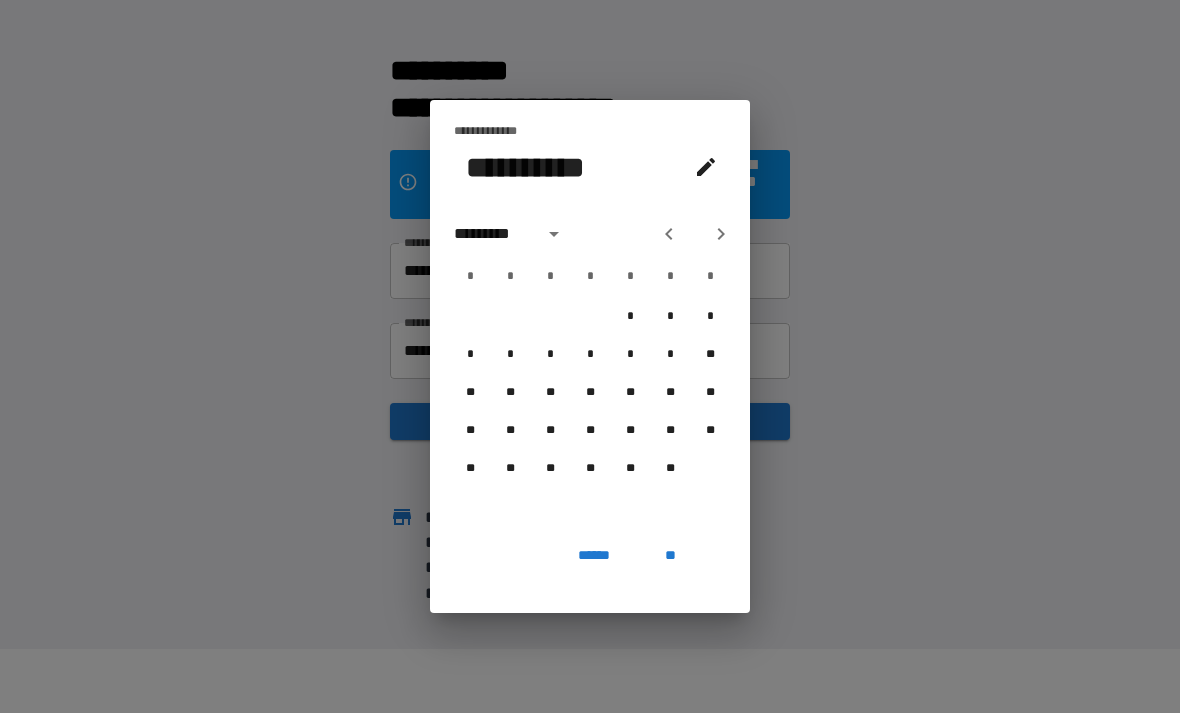 click 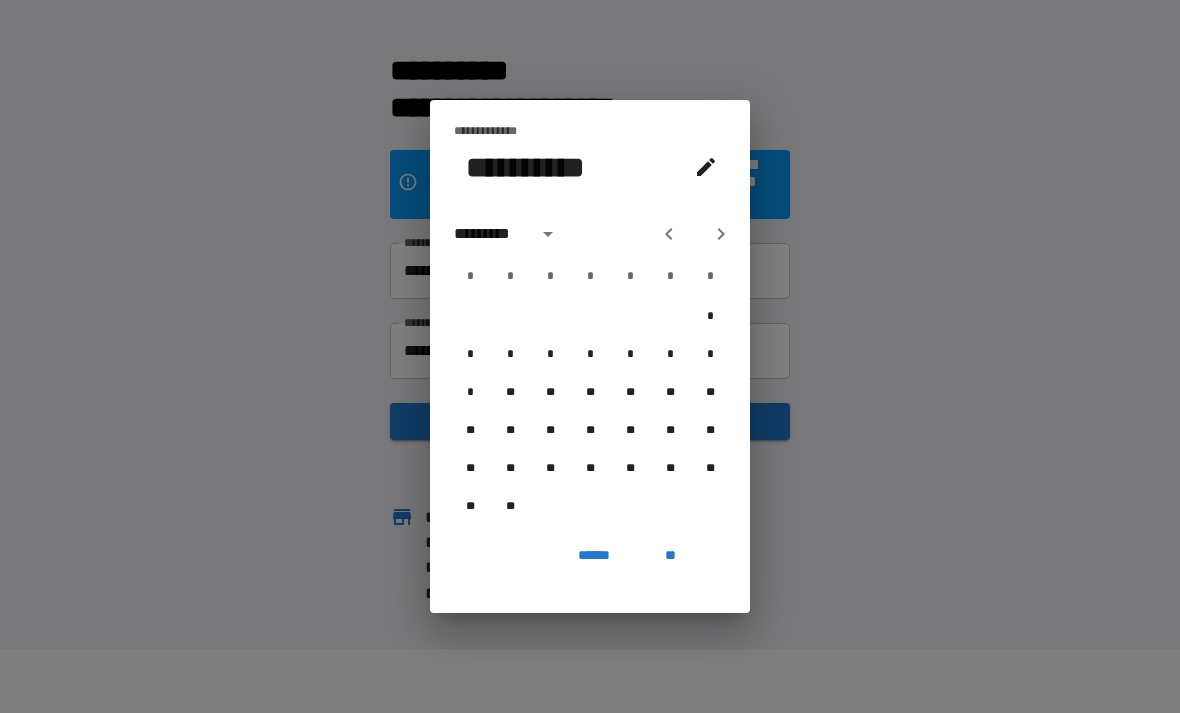 click on "*" at bounding box center [630, 355] 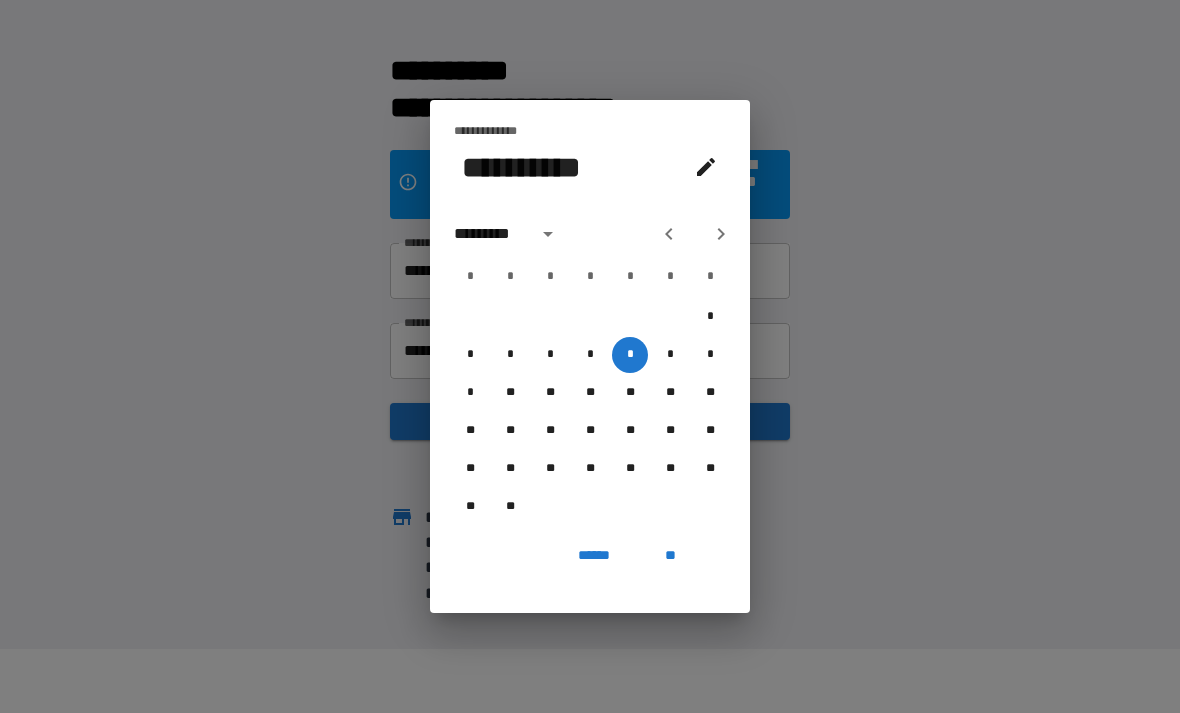 click on "**" at bounding box center [670, 555] 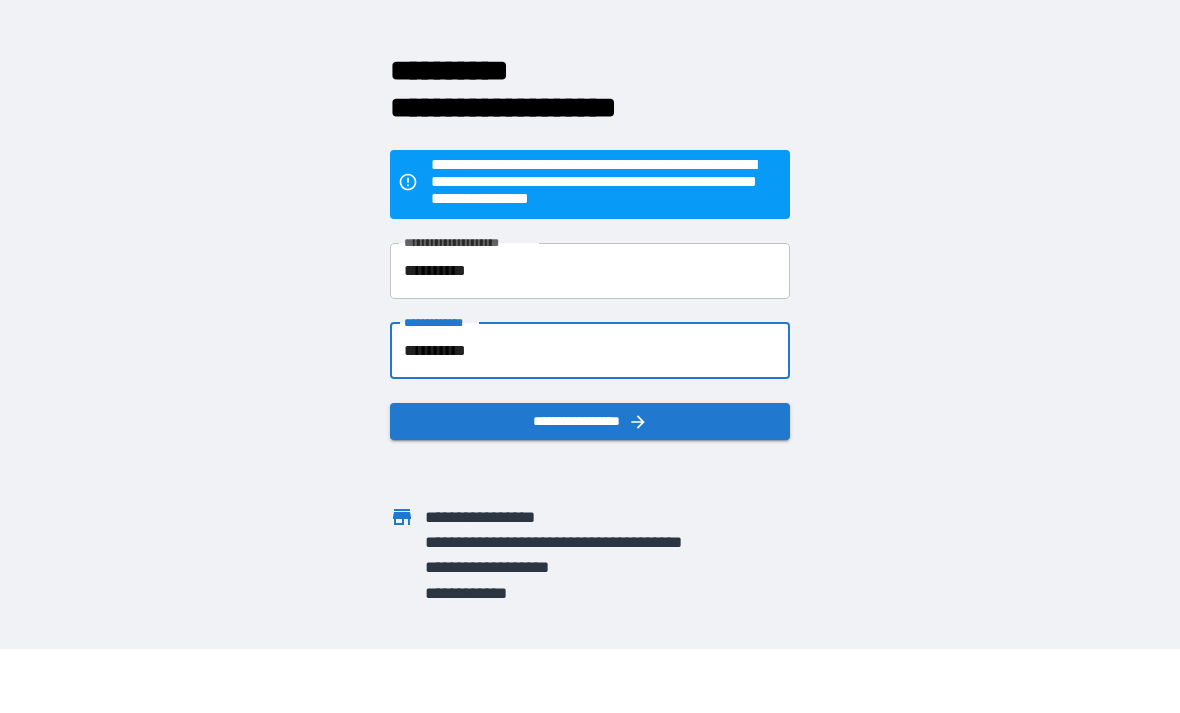 click on "**********" at bounding box center (590, 421) 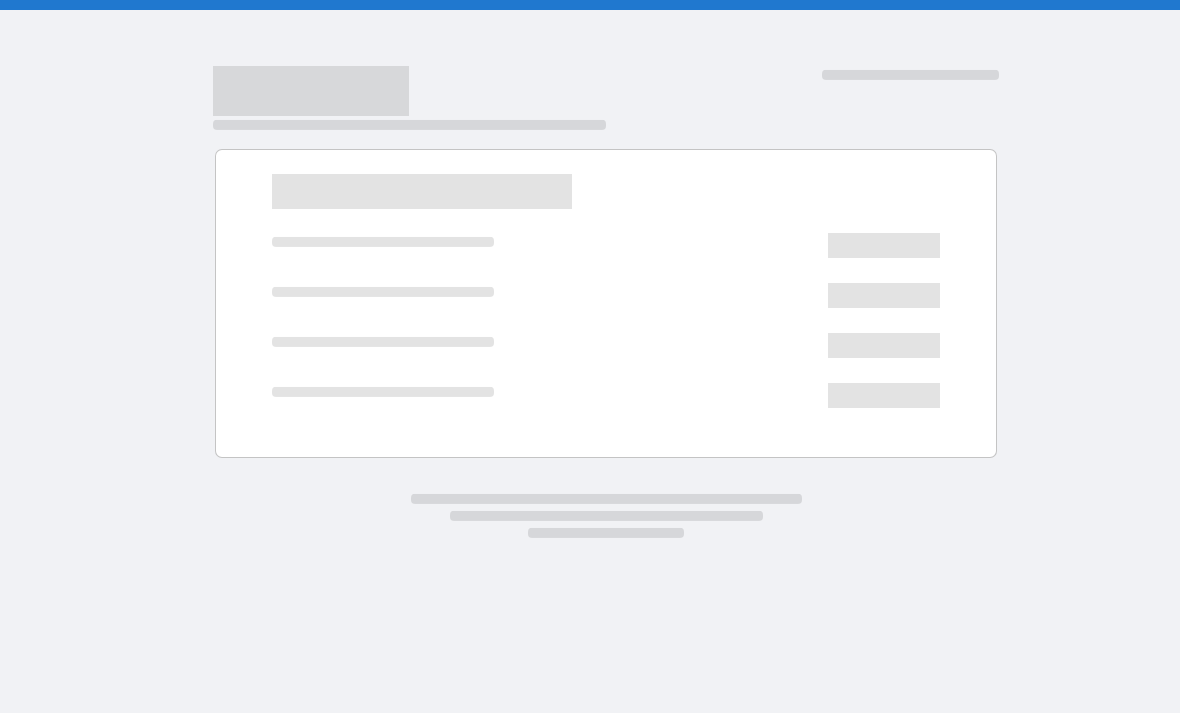 scroll, scrollTop: 0, scrollLeft: 0, axis: both 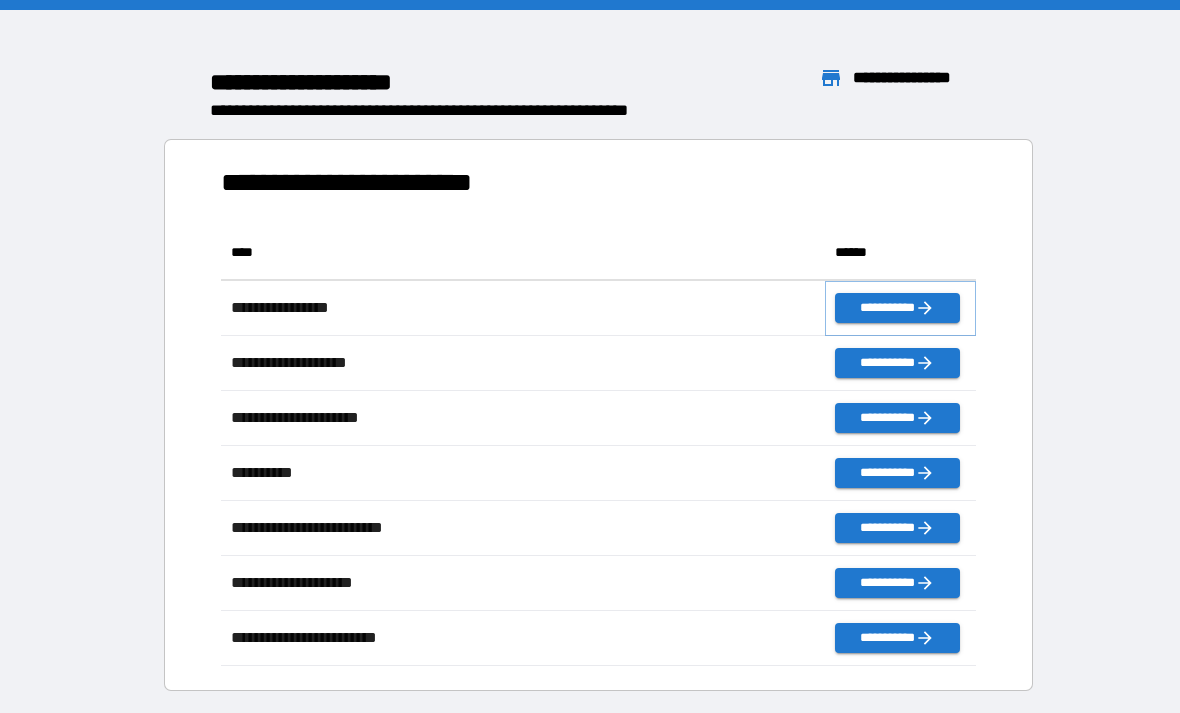click on "**********" at bounding box center [897, 308] 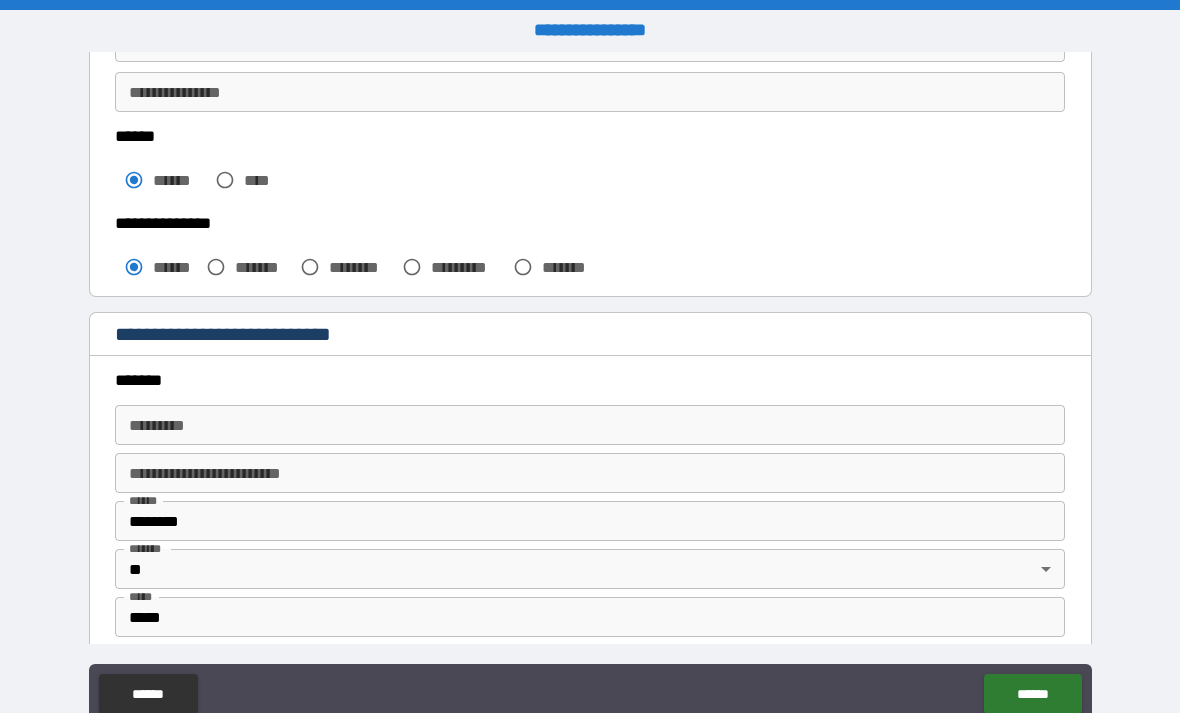 scroll, scrollTop: 488, scrollLeft: 0, axis: vertical 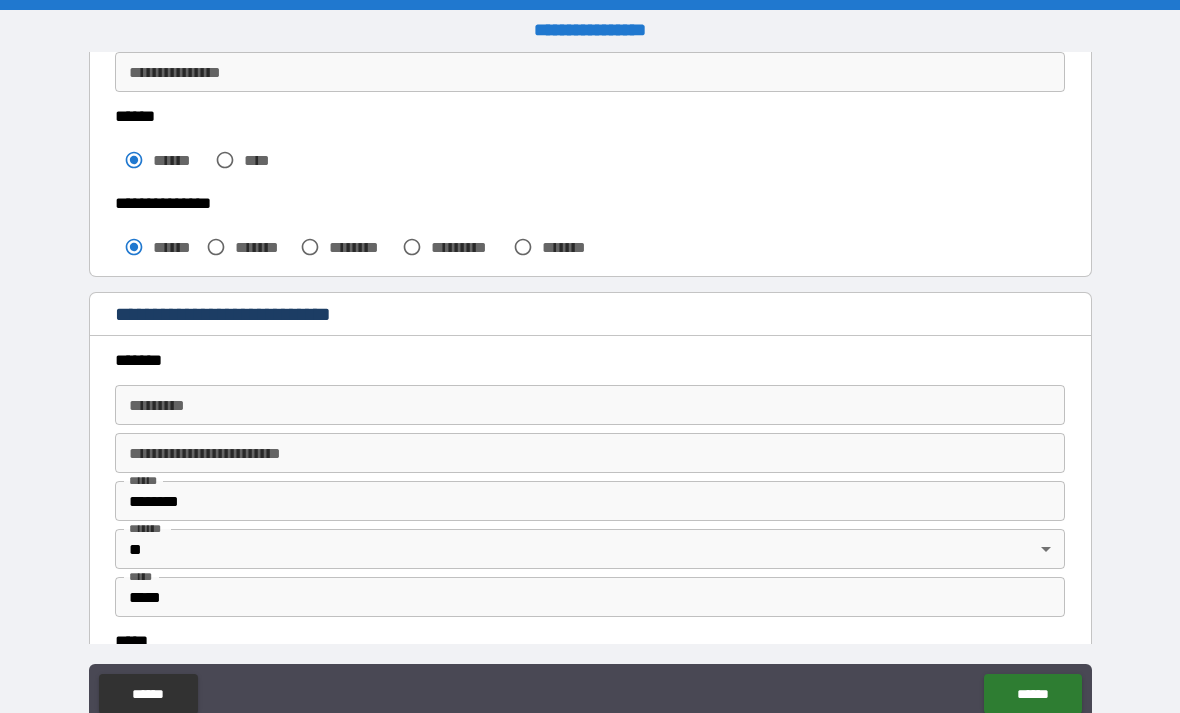 click on "*******   * *******   *" at bounding box center (590, 405) 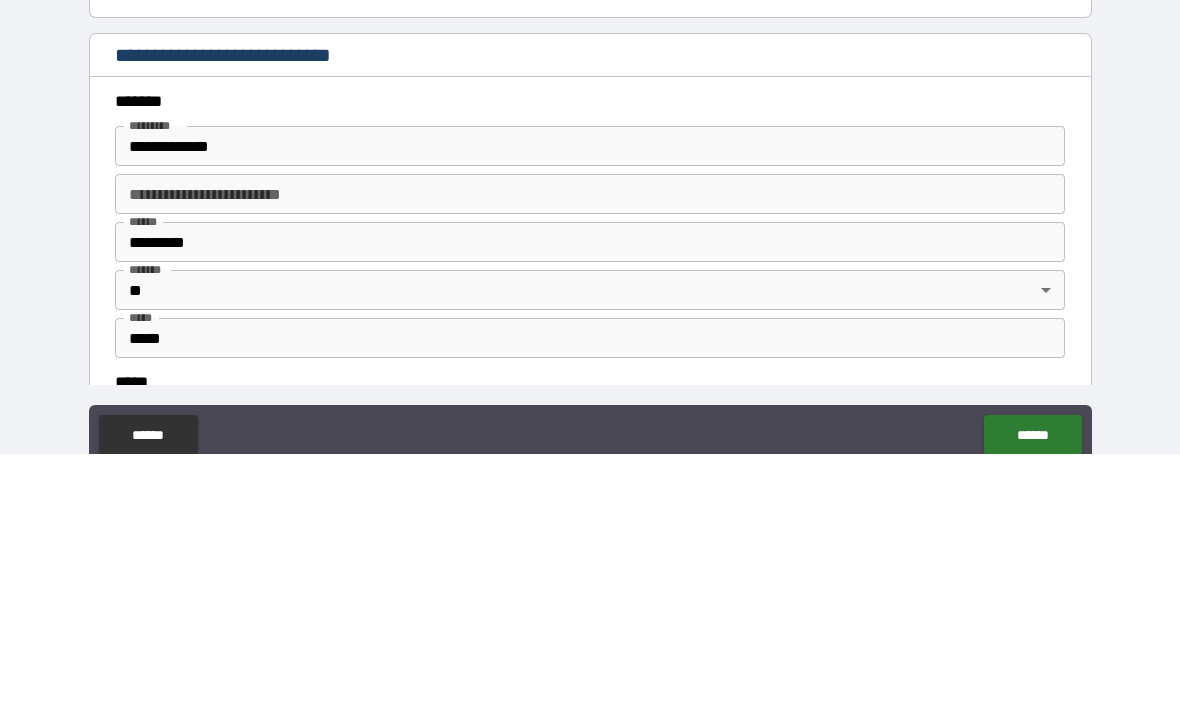 type on "**********" 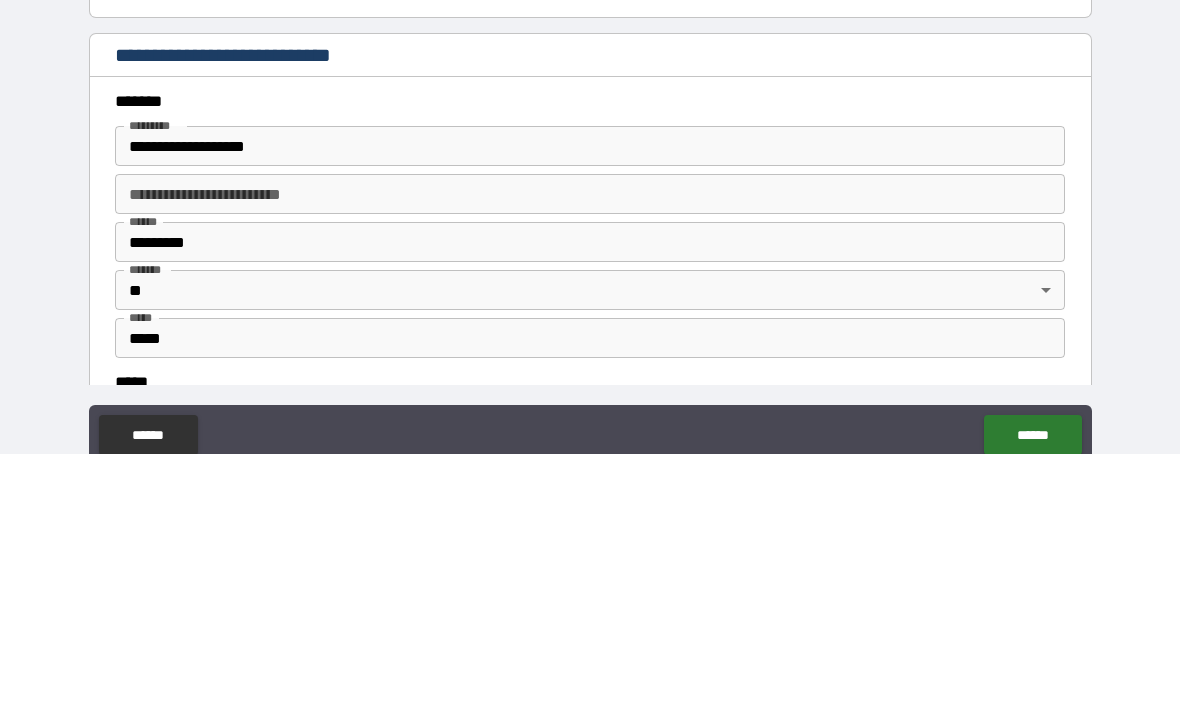 type on "*********" 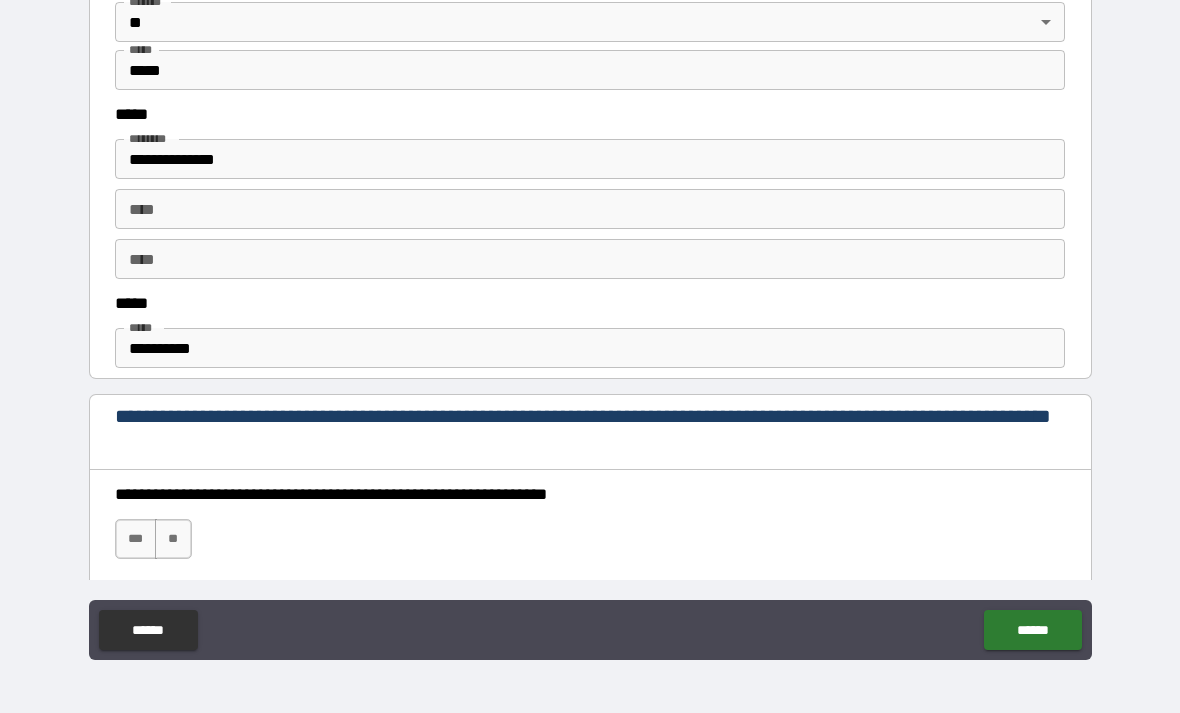 scroll, scrollTop: 957, scrollLeft: 0, axis: vertical 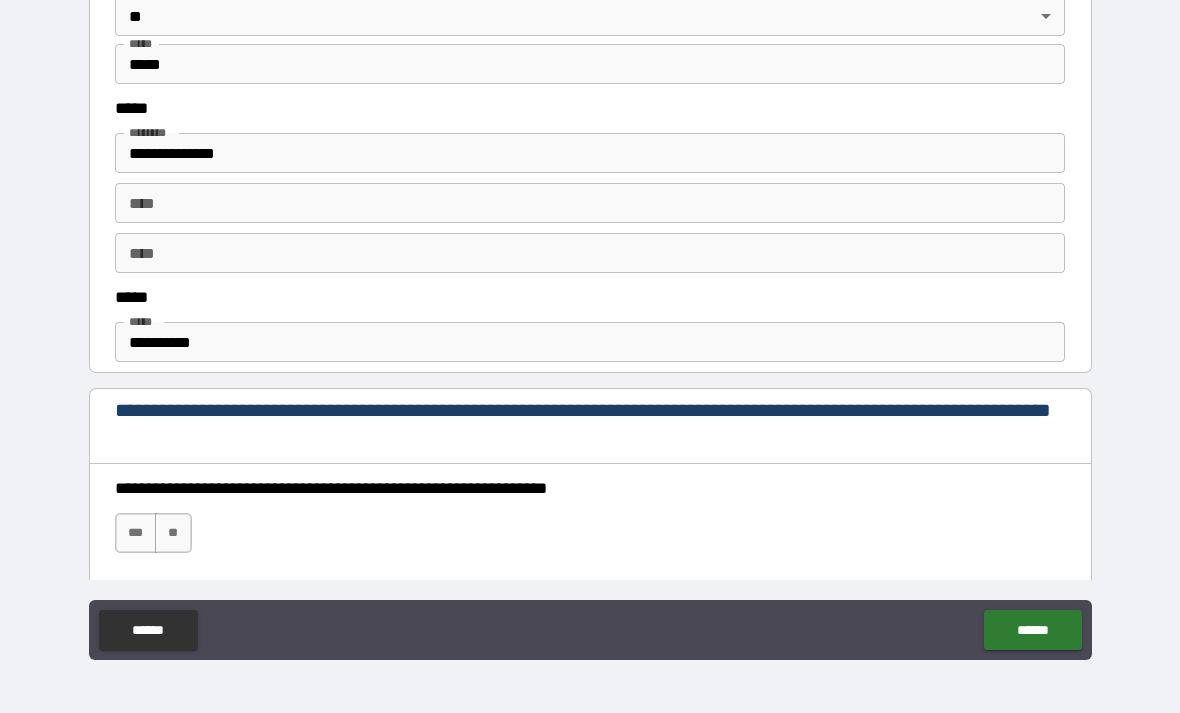 click on "**********" at bounding box center [590, 342] 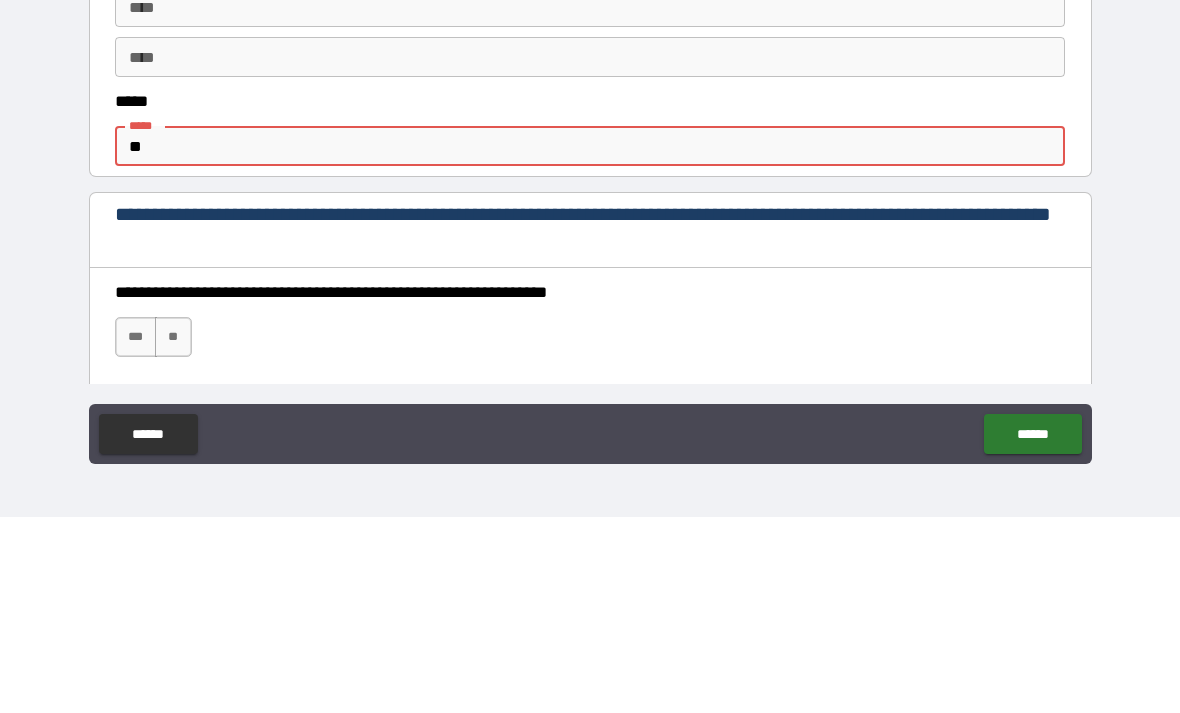 type on "*" 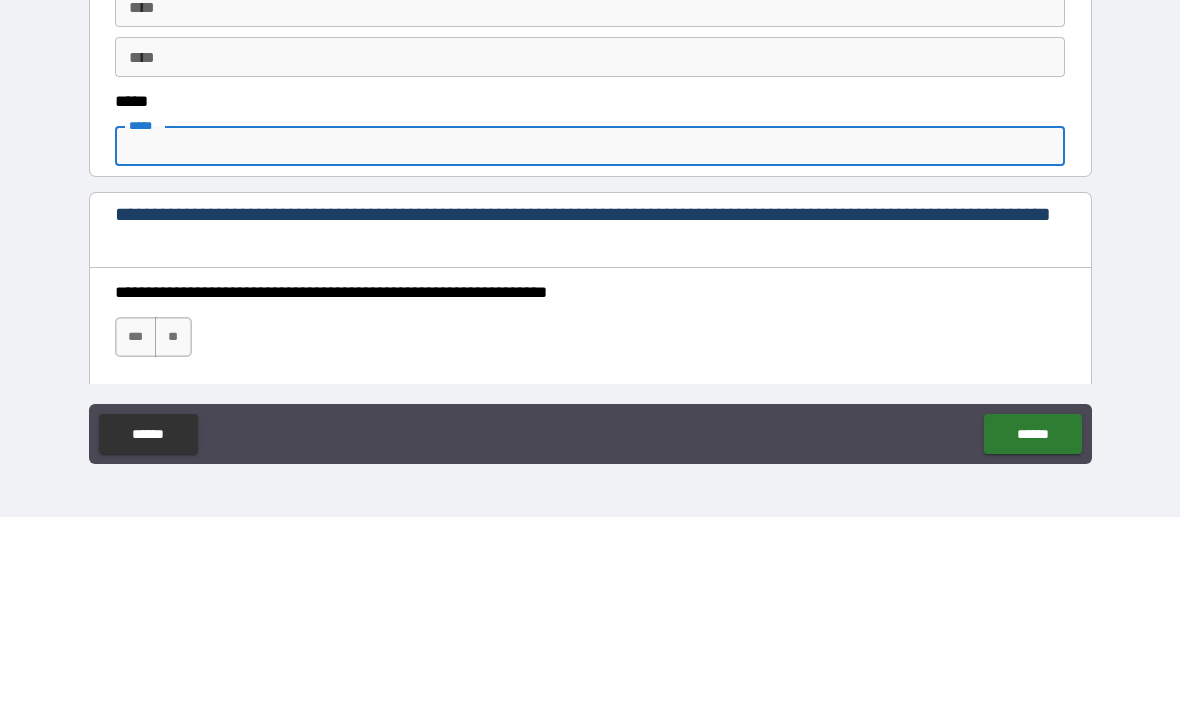 type on "*" 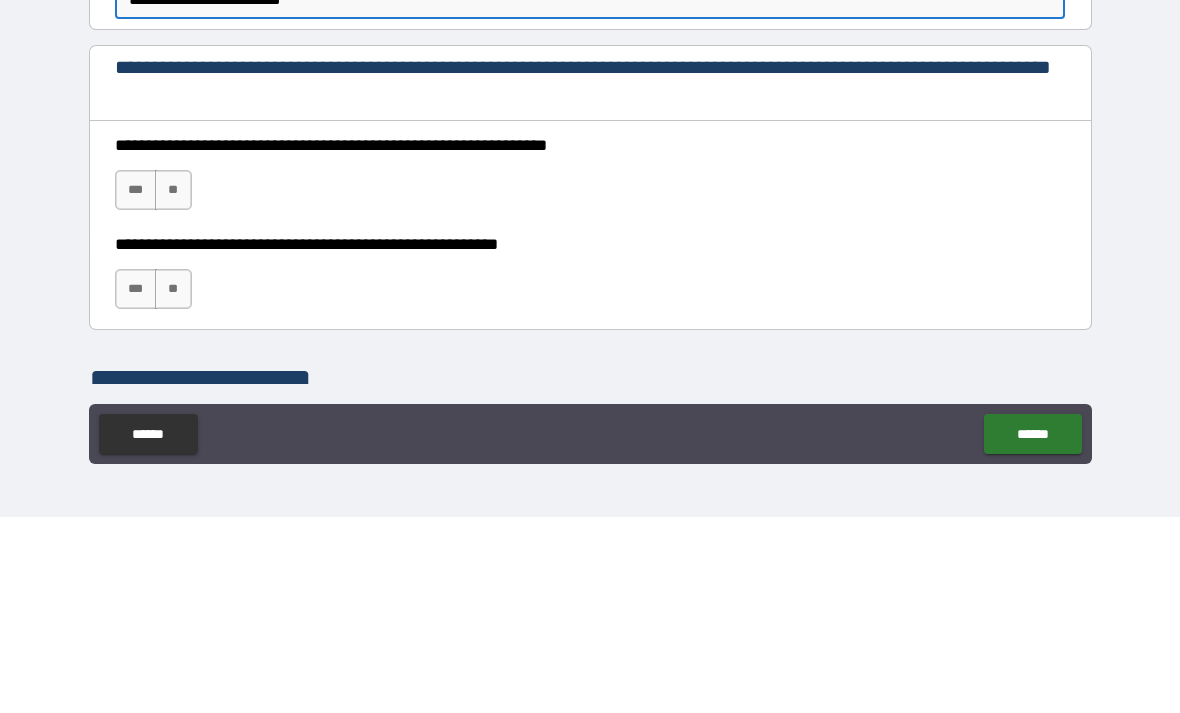 scroll, scrollTop: 1116, scrollLeft: 0, axis: vertical 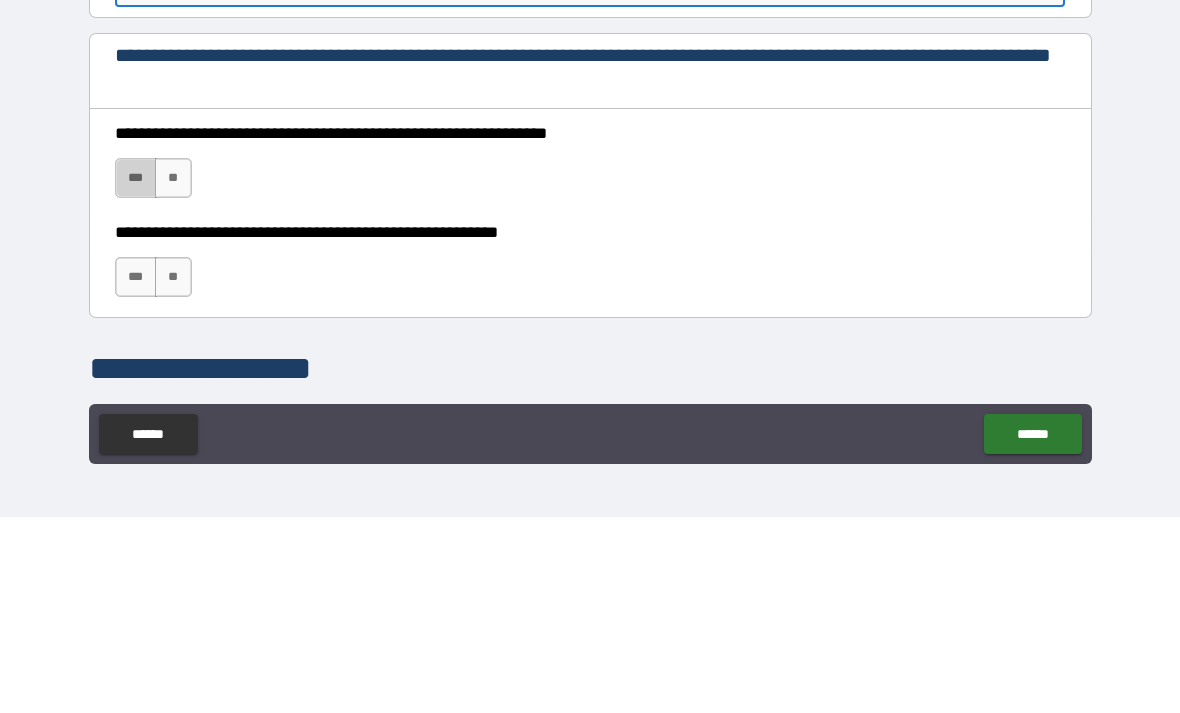 type on "**********" 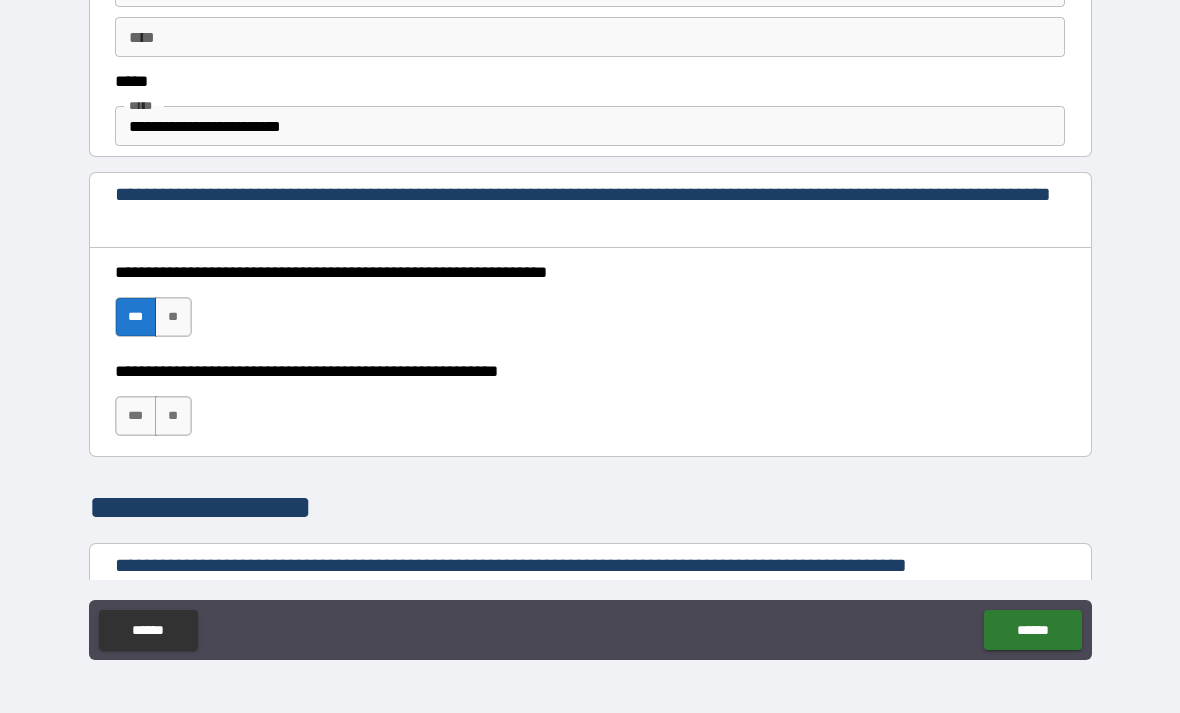 scroll, scrollTop: 1178, scrollLeft: 0, axis: vertical 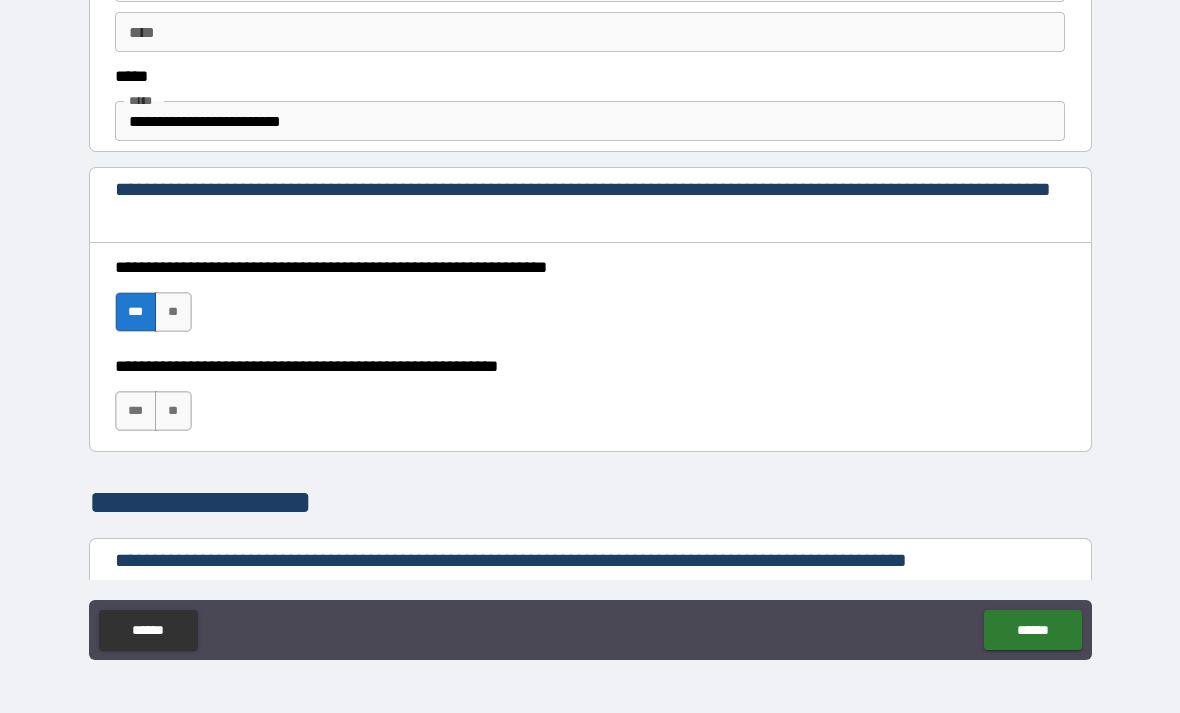 click on "***" at bounding box center [136, 411] 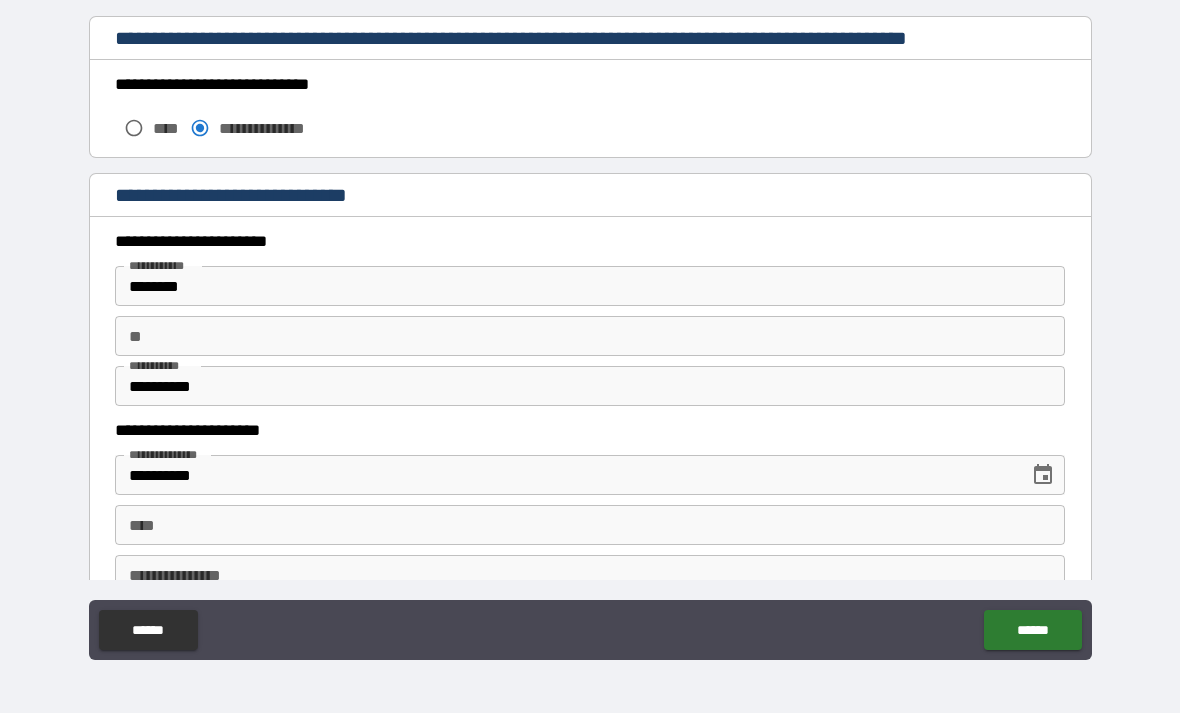 scroll, scrollTop: 1701, scrollLeft: 0, axis: vertical 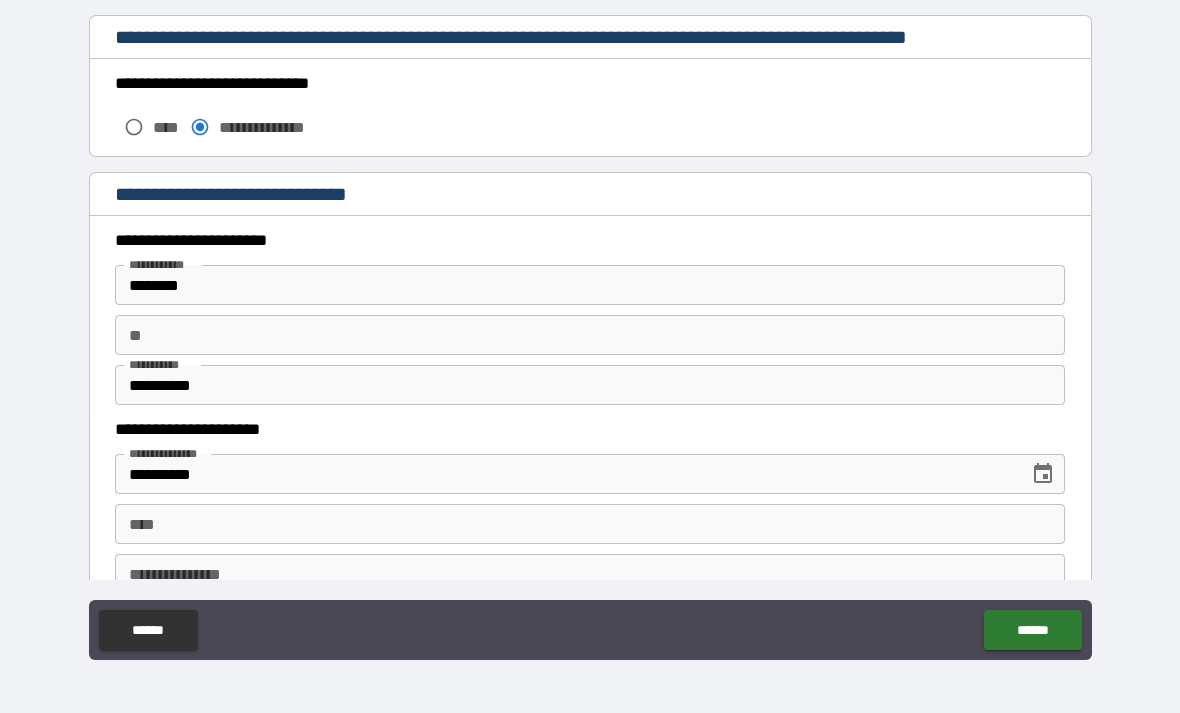 click on "********" at bounding box center (590, 285) 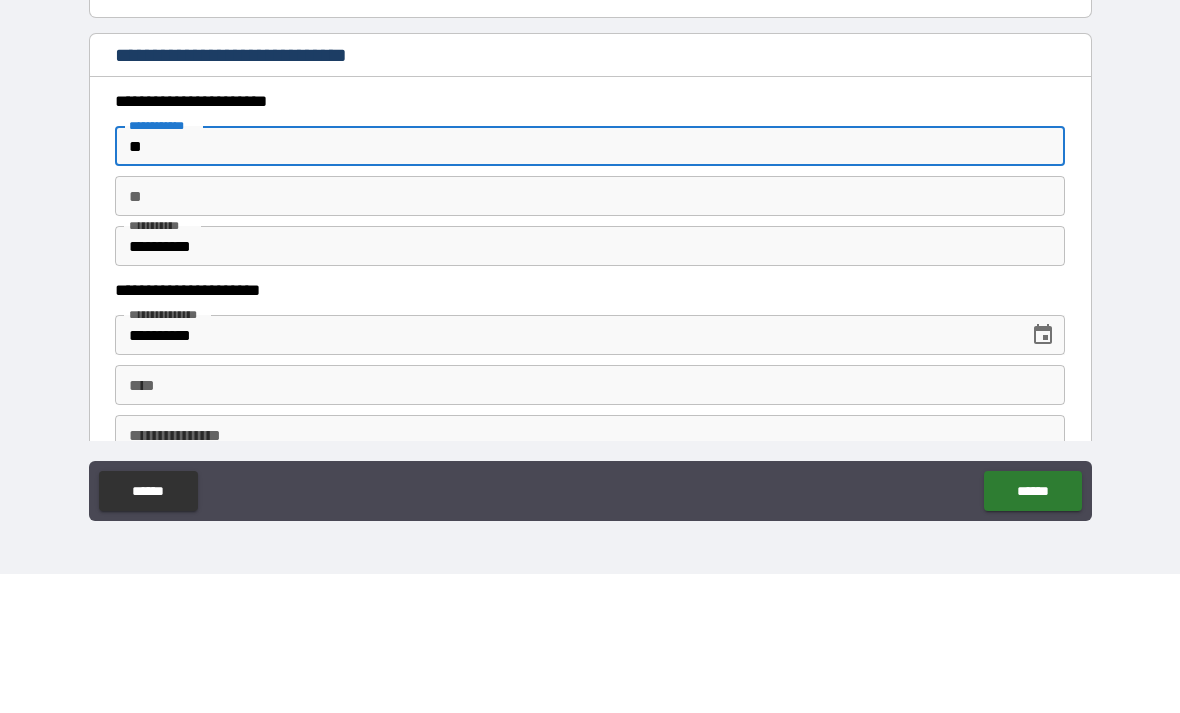 type on "*" 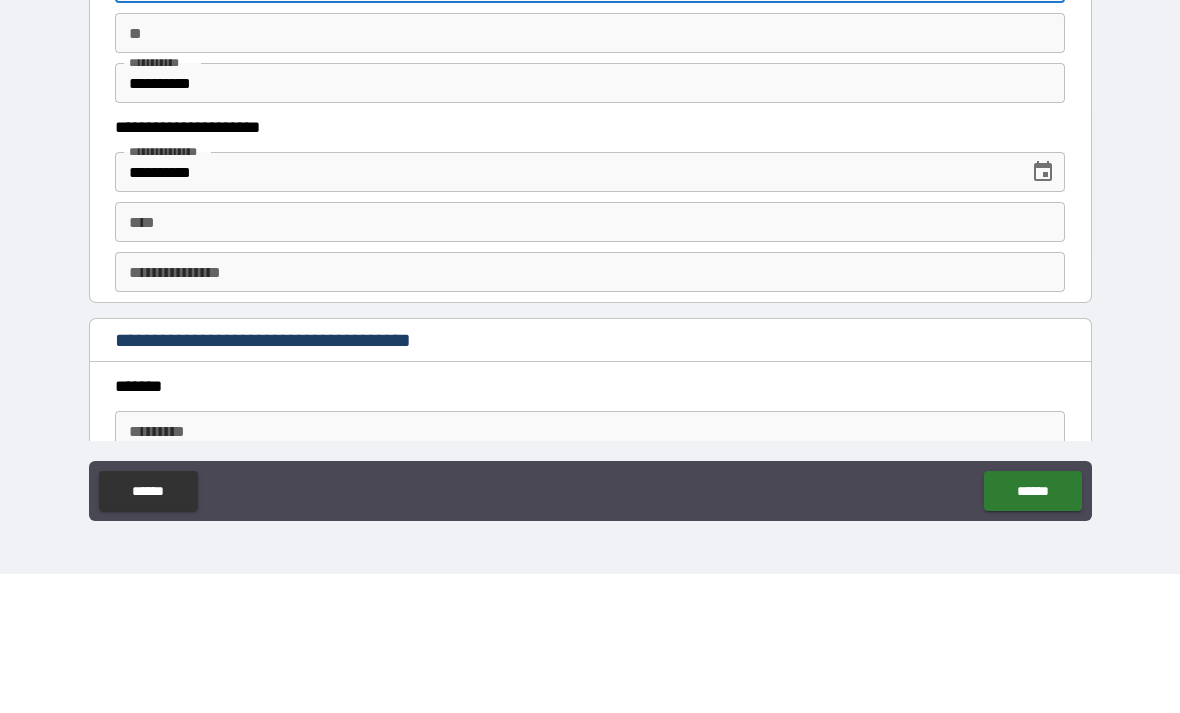 scroll, scrollTop: 1890, scrollLeft: 0, axis: vertical 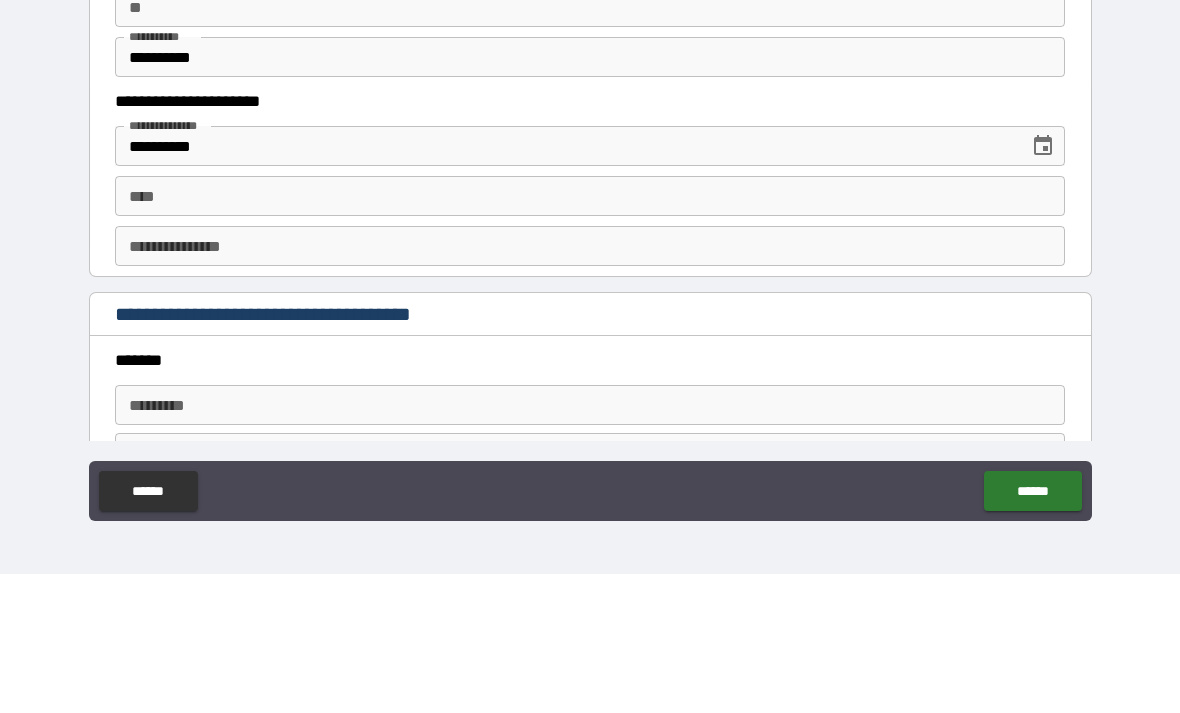 type on "**********" 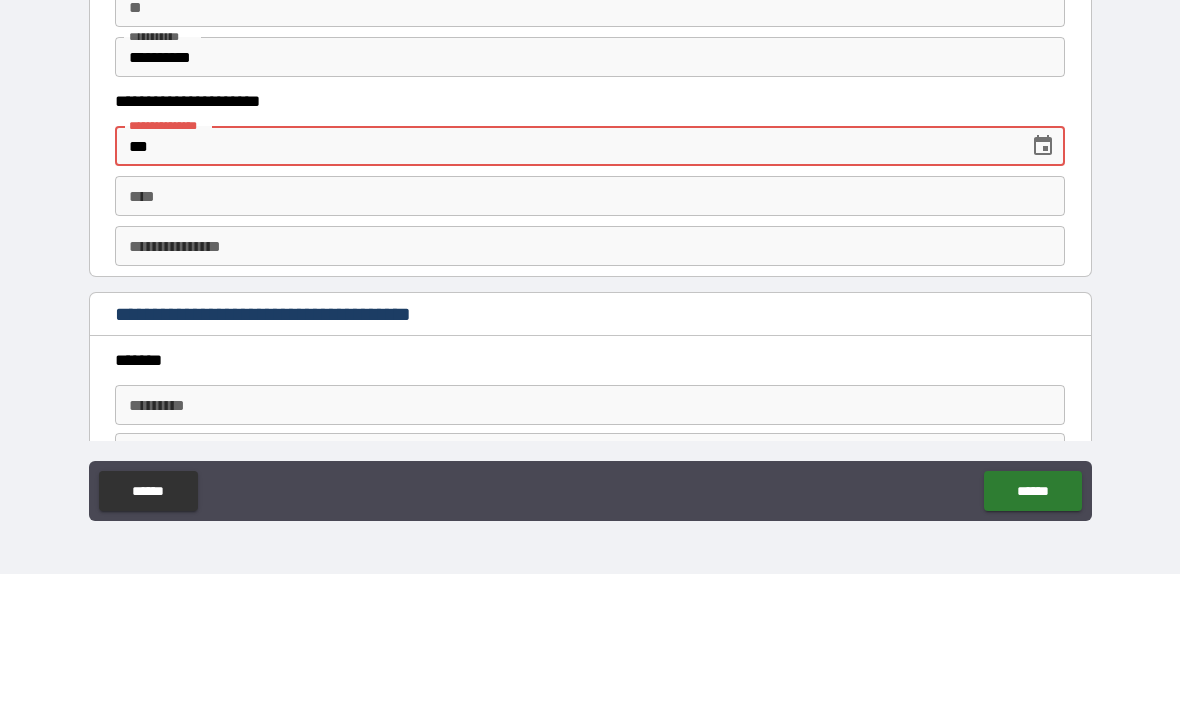 type on "*" 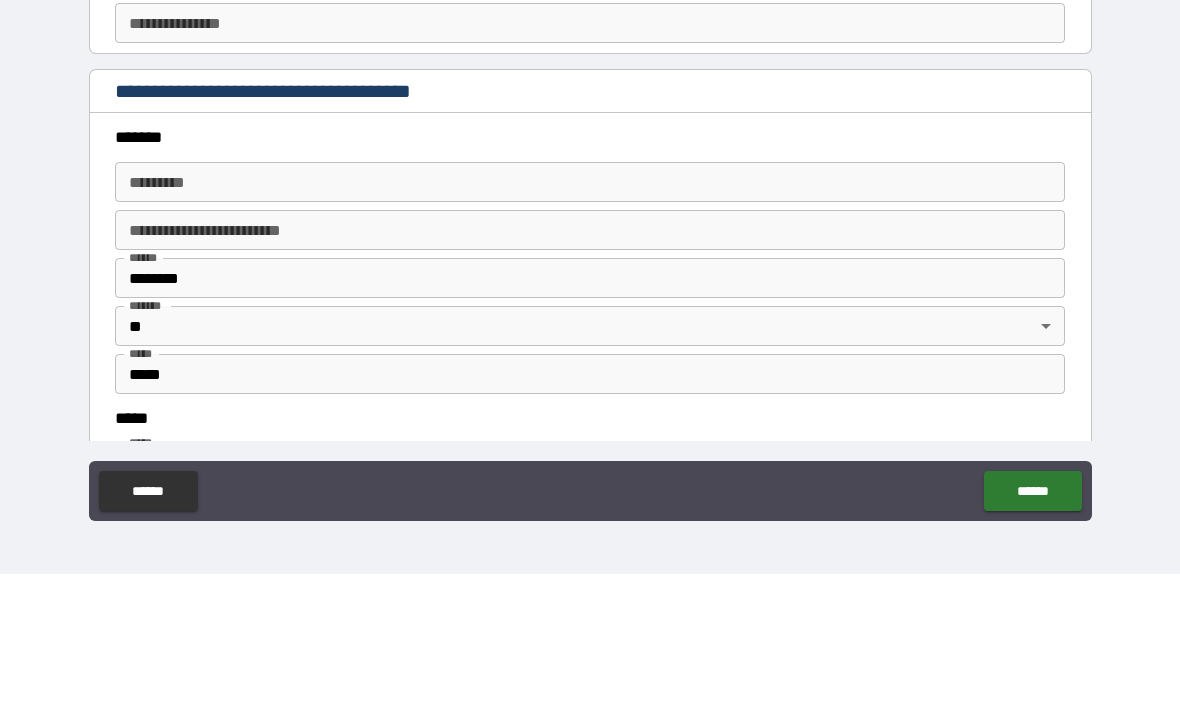 scroll, scrollTop: 2127, scrollLeft: 0, axis: vertical 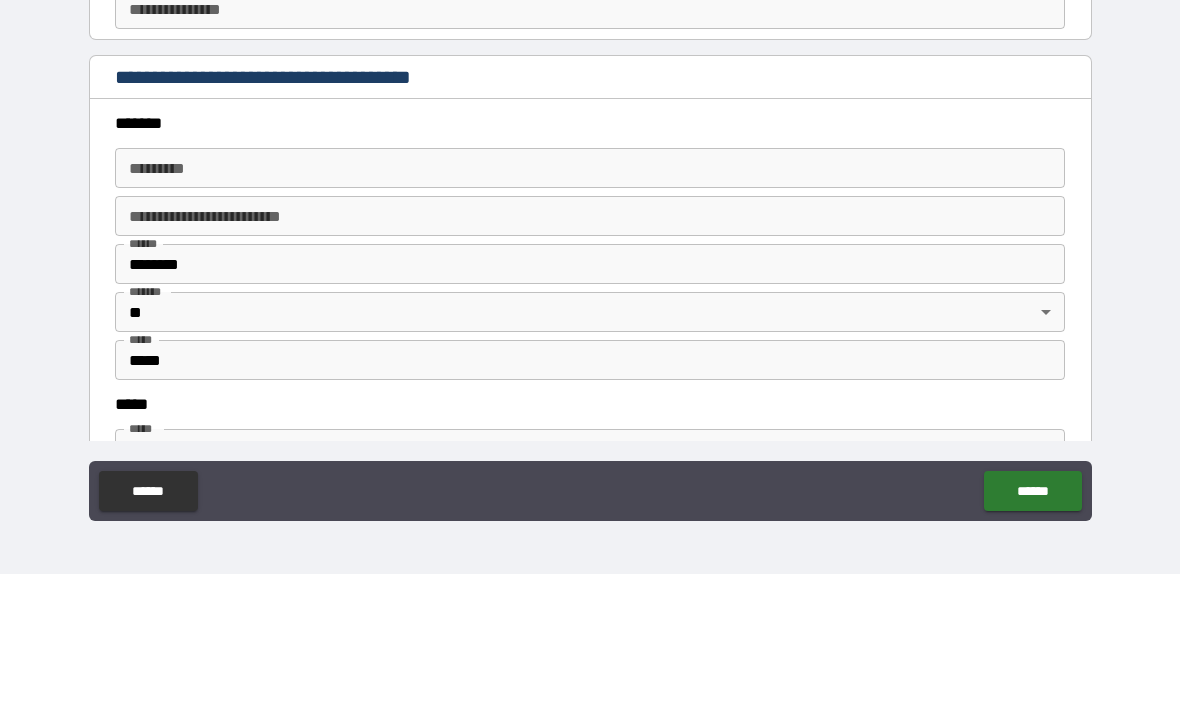 type on "**********" 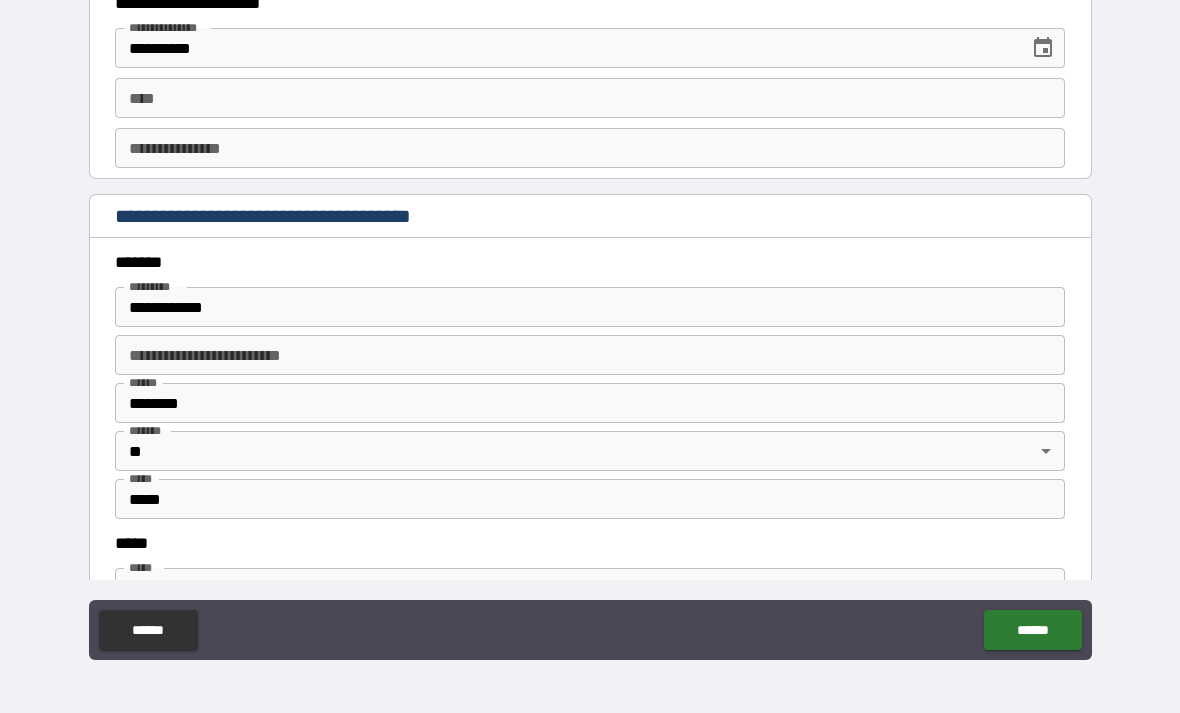 type on "**********" 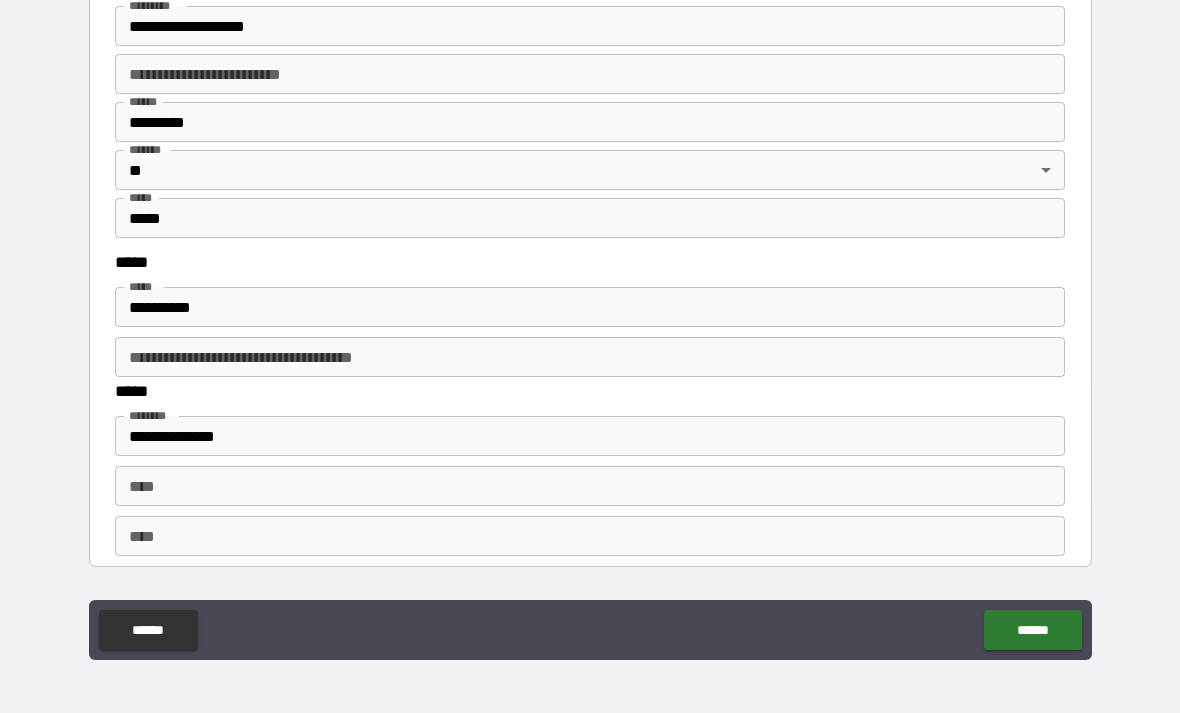 scroll, scrollTop: 2443, scrollLeft: 0, axis: vertical 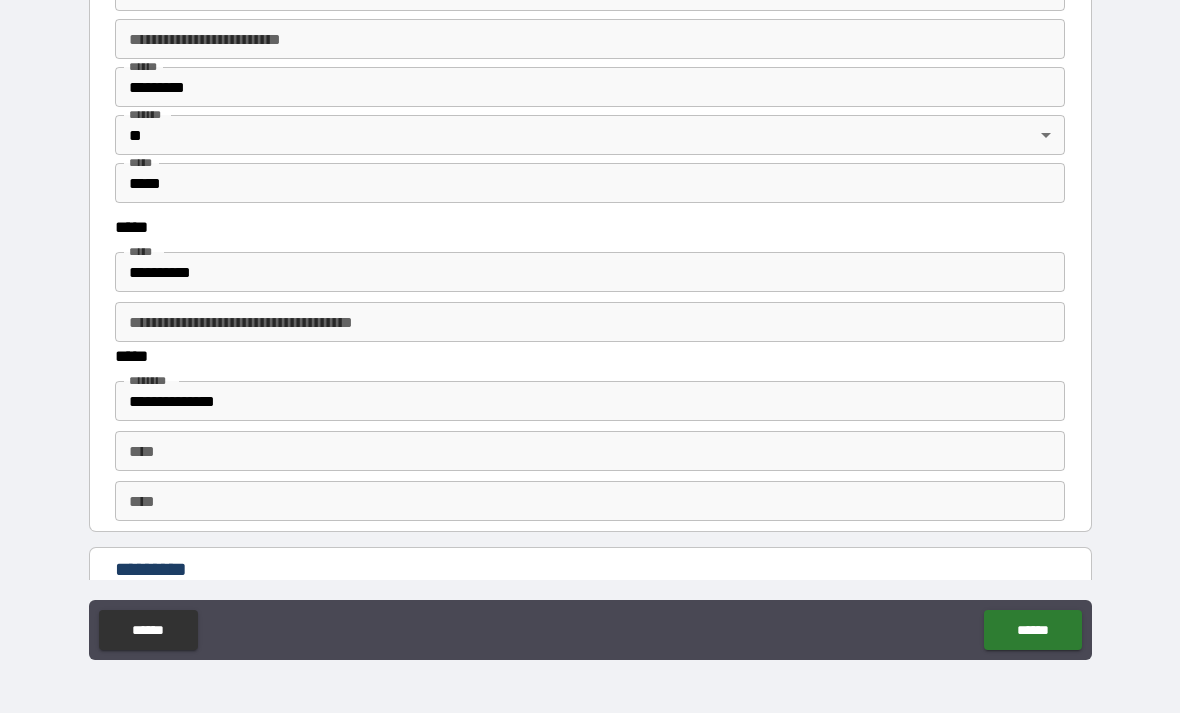 click on "**********" at bounding box center [590, 272] 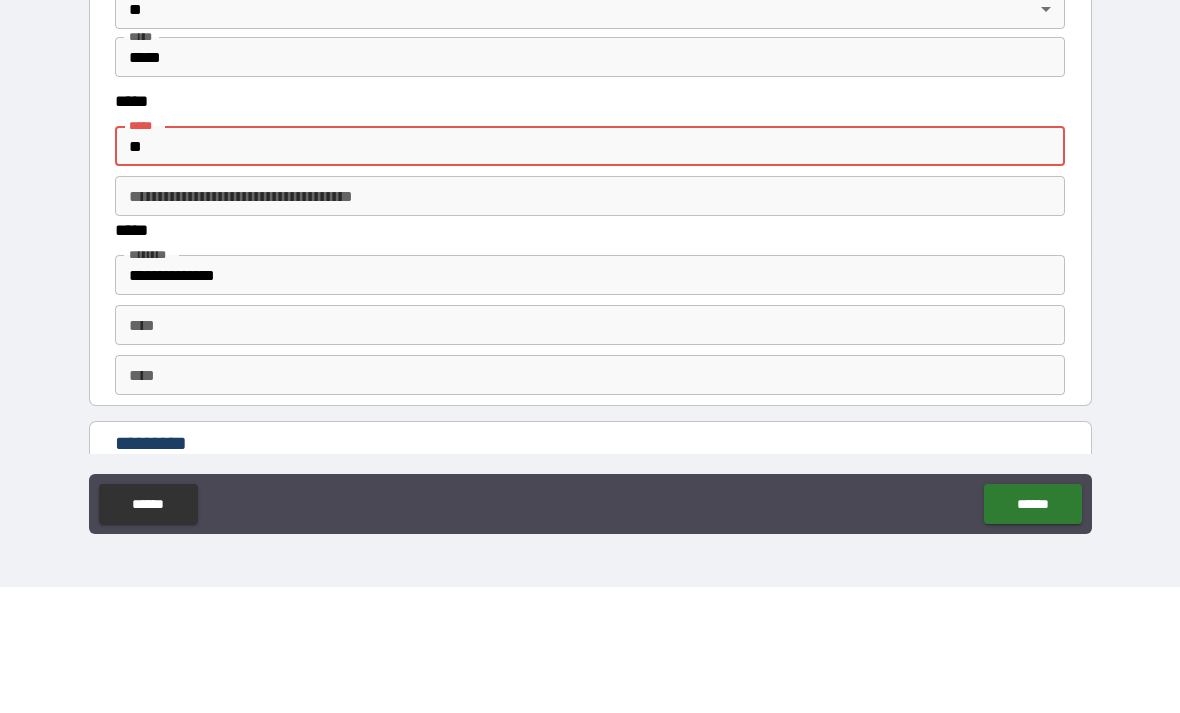 type on "*" 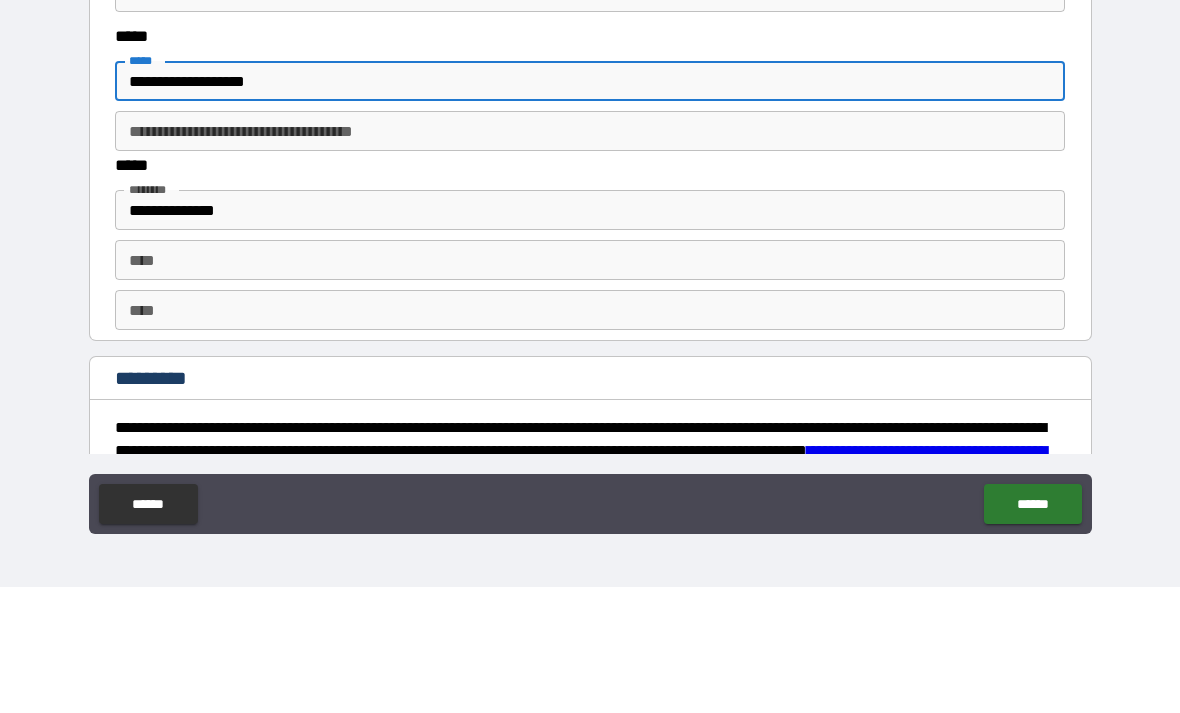 scroll, scrollTop: 2528, scrollLeft: 0, axis: vertical 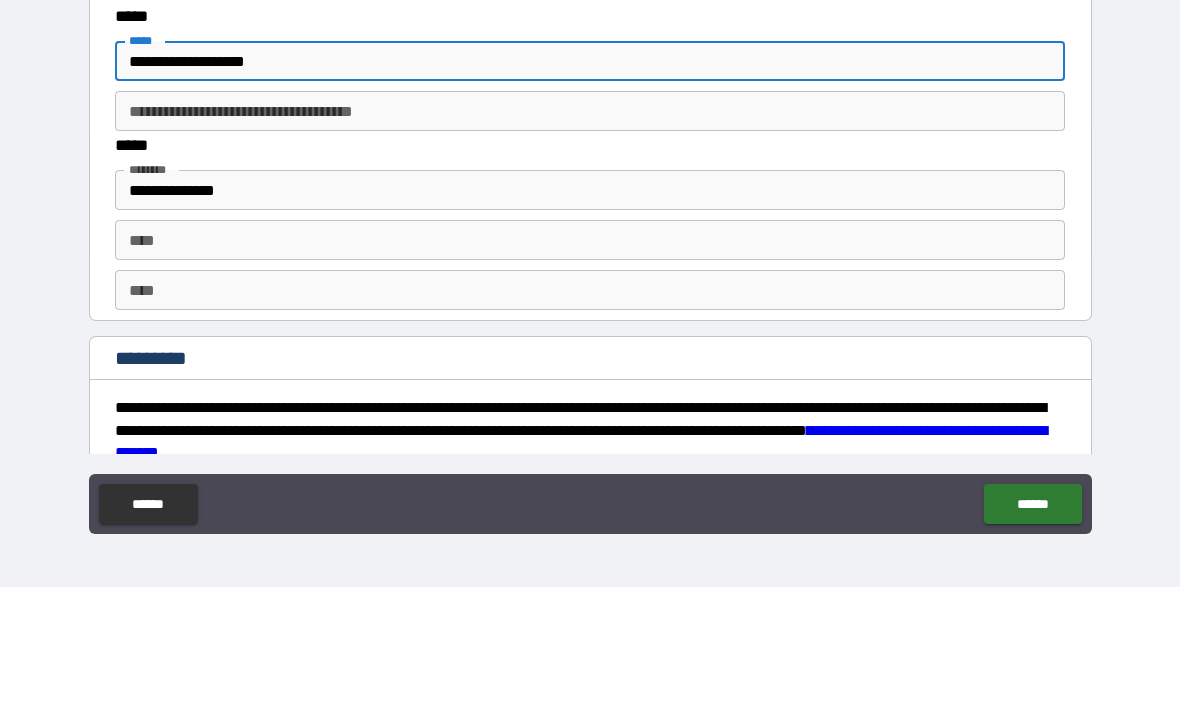 type on "**********" 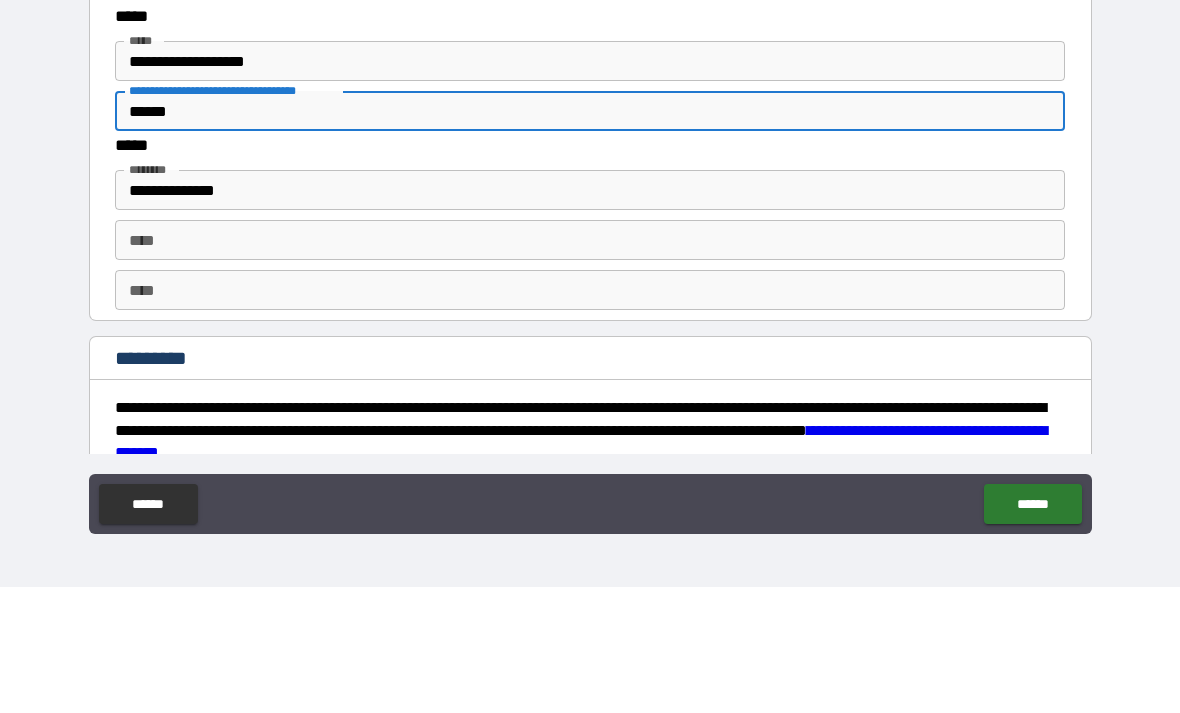 type on "******" 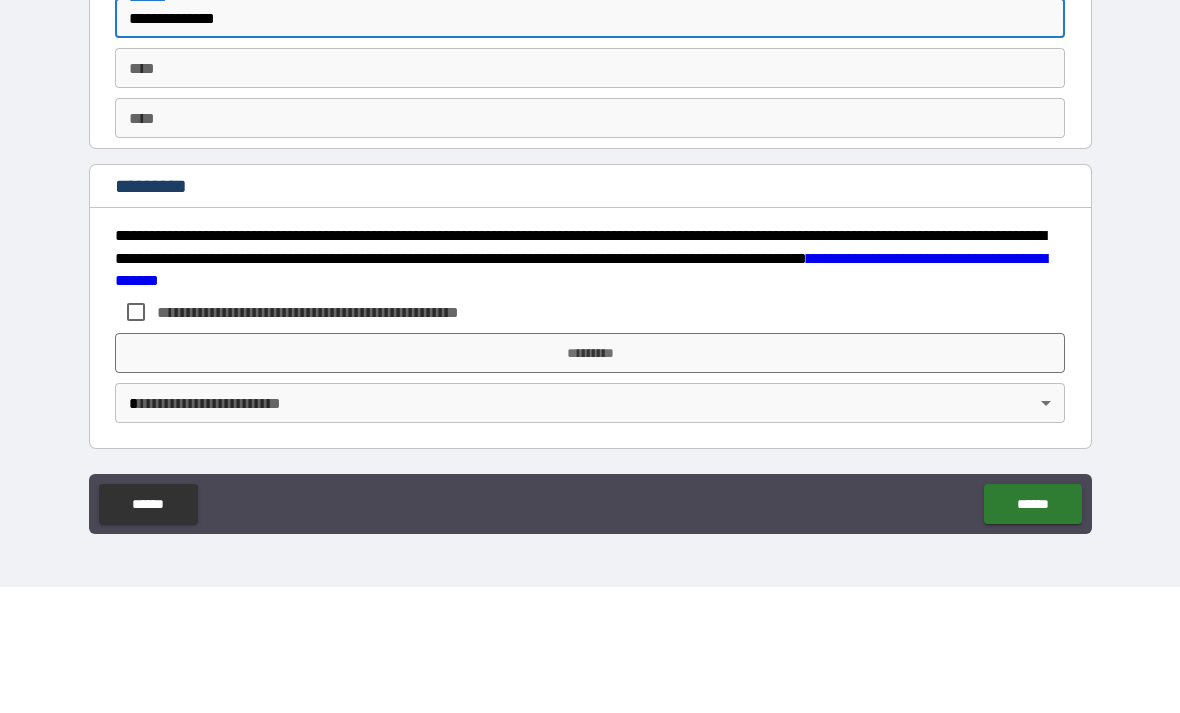 scroll, scrollTop: 2700, scrollLeft: 0, axis: vertical 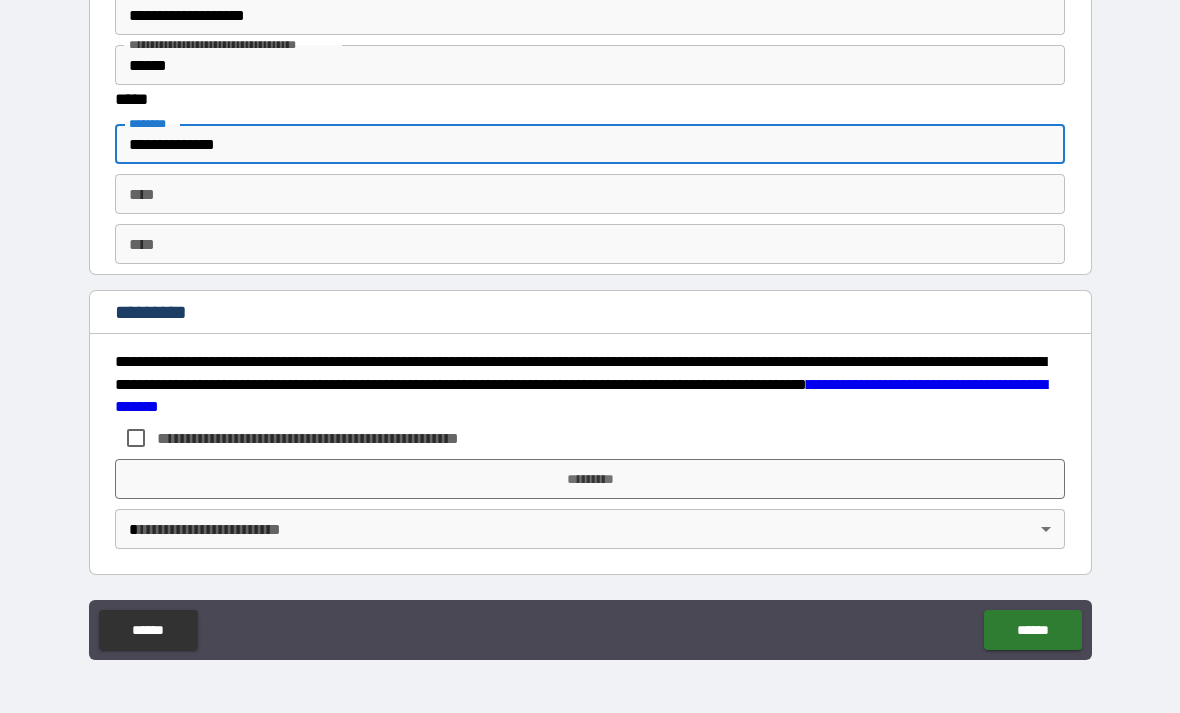 type on "**********" 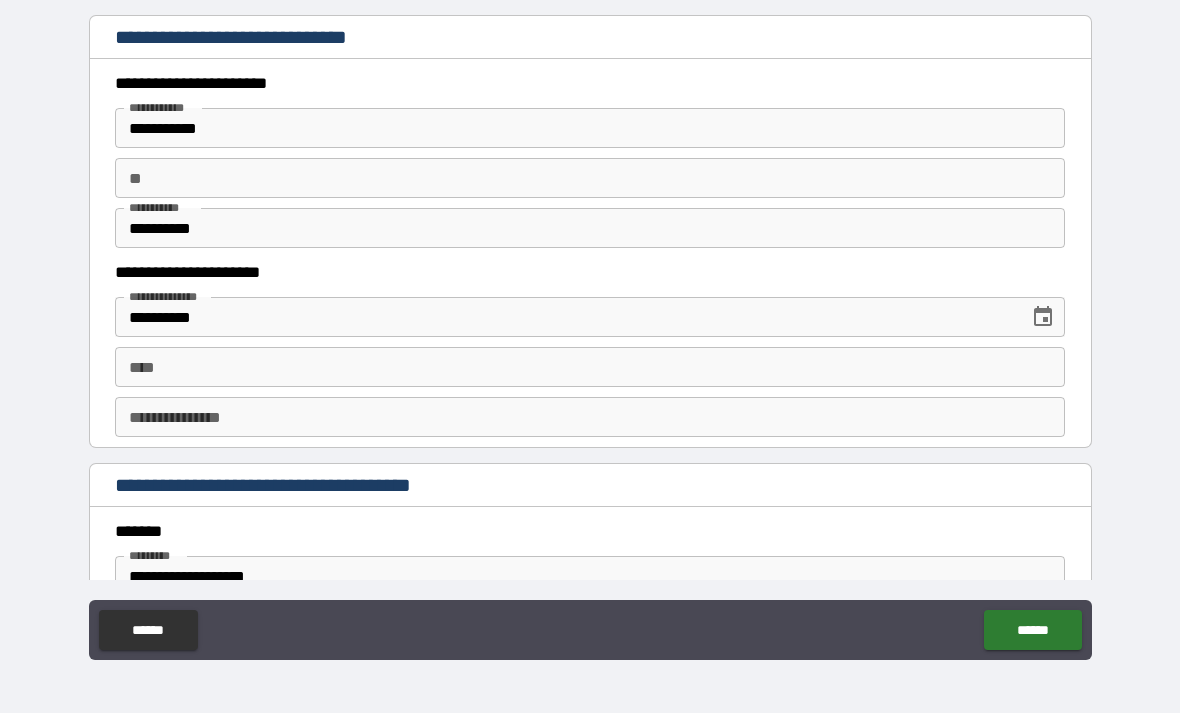 scroll, scrollTop: 1859, scrollLeft: 0, axis: vertical 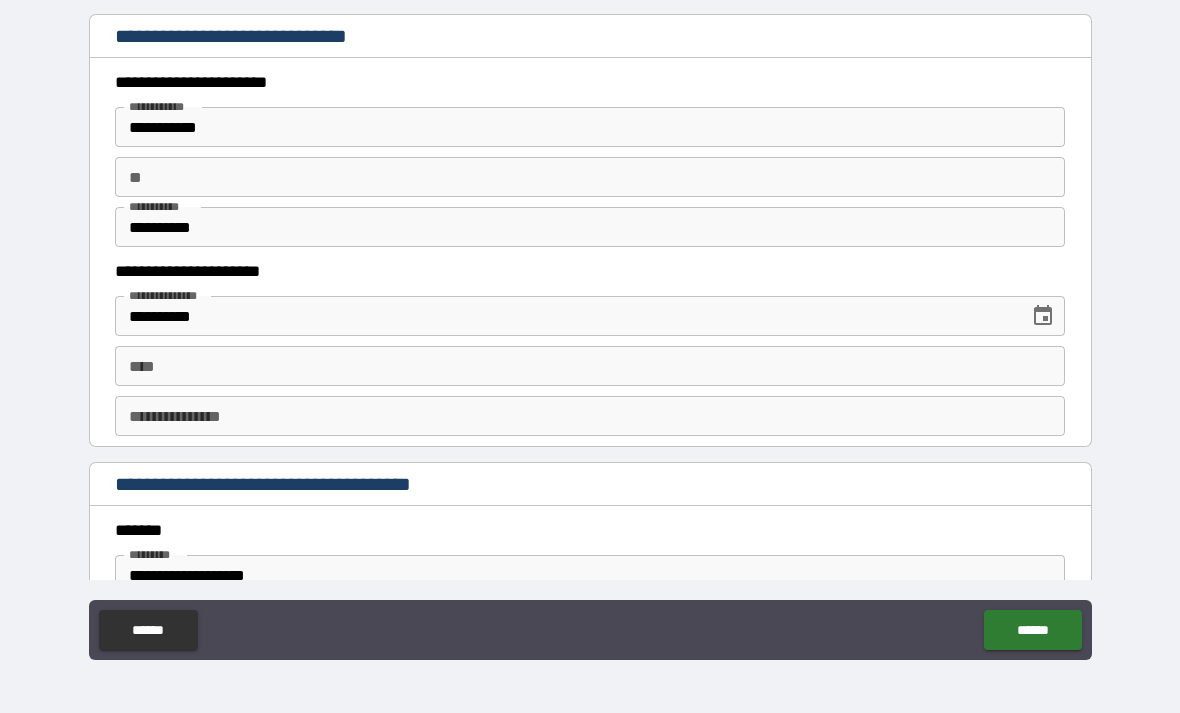 click on "**********" at bounding box center [590, 127] 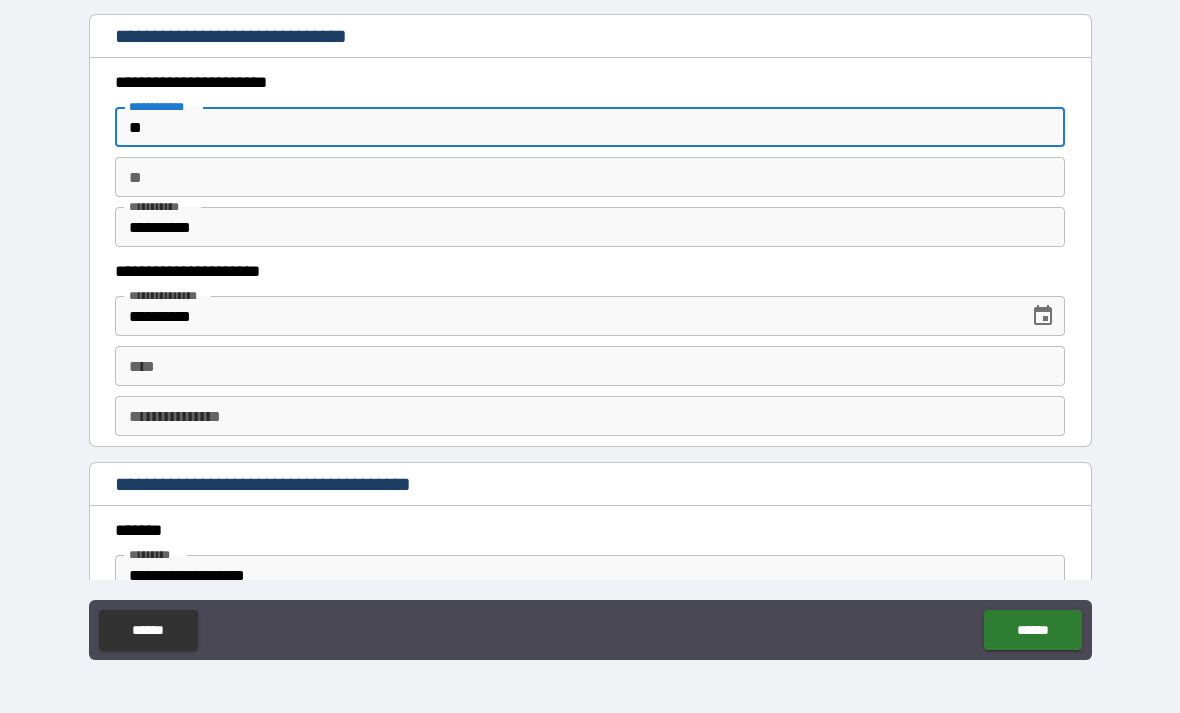 type on "*" 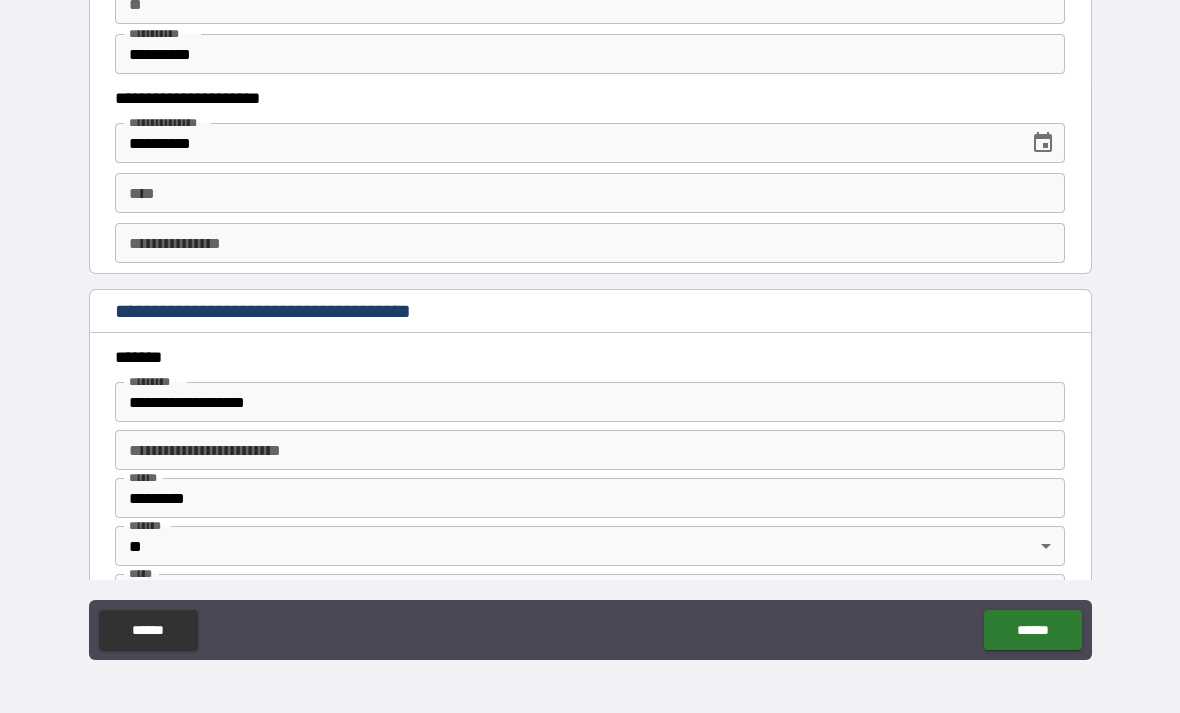 scroll, scrollTop: 2063, scrollLeft: 0, axis: vertical 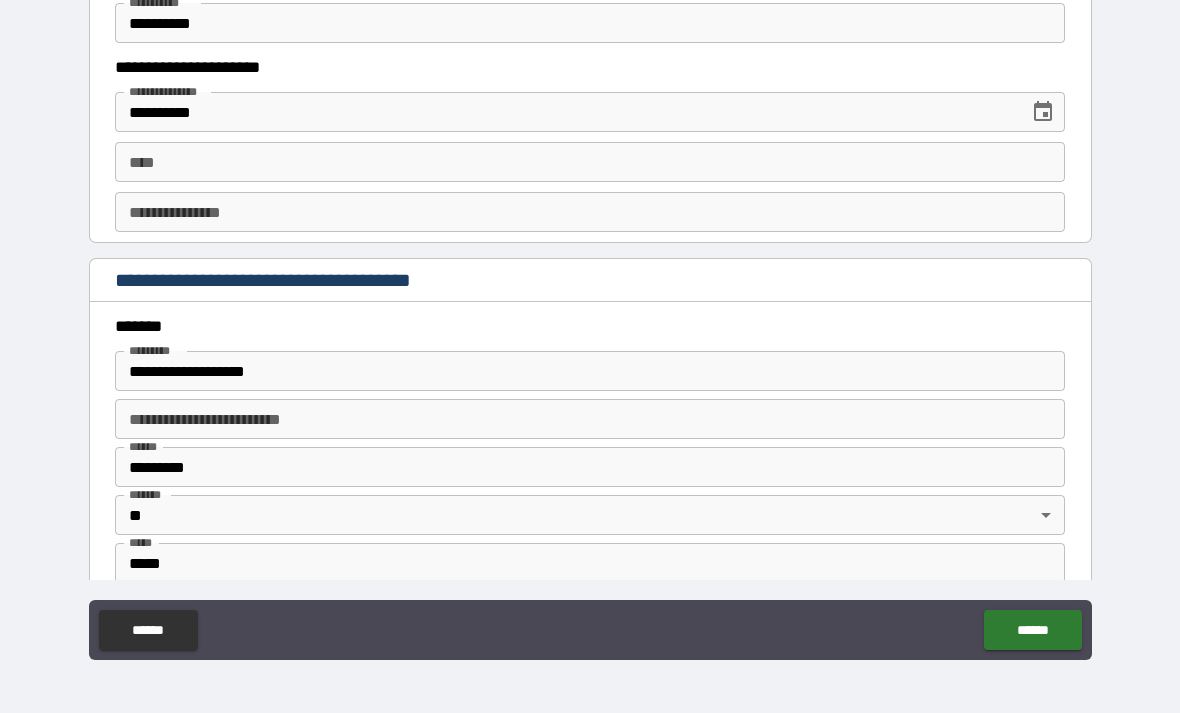 type on "********" 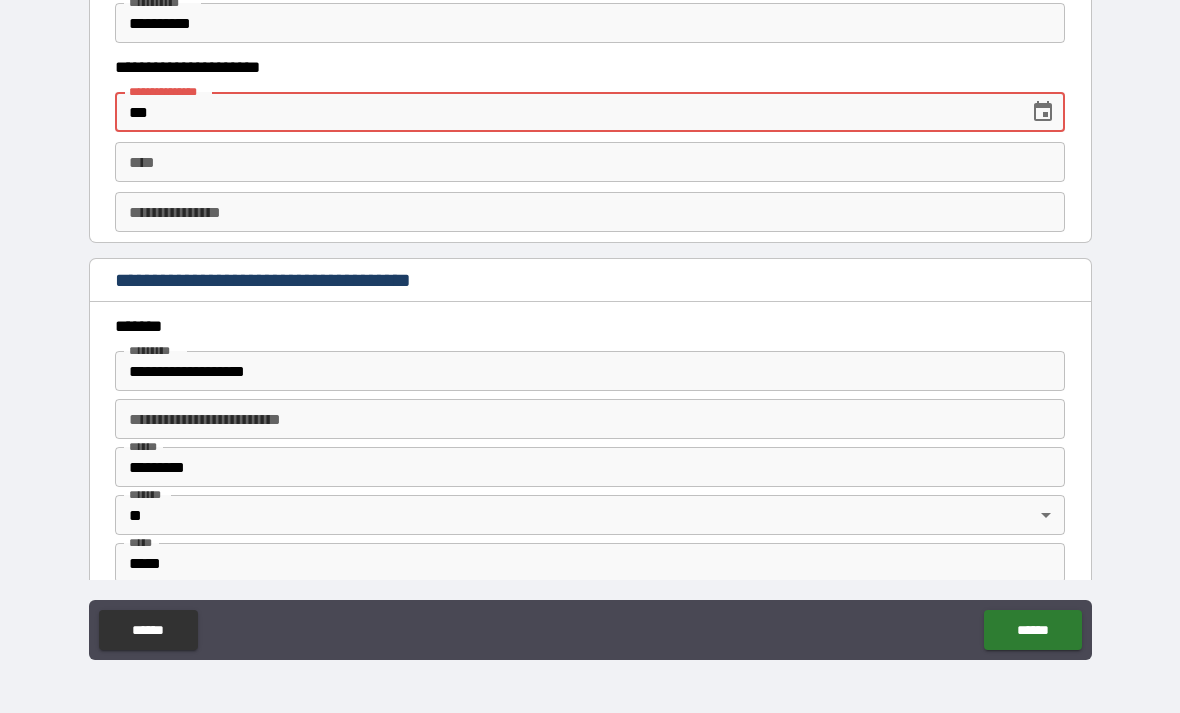 type on "*" 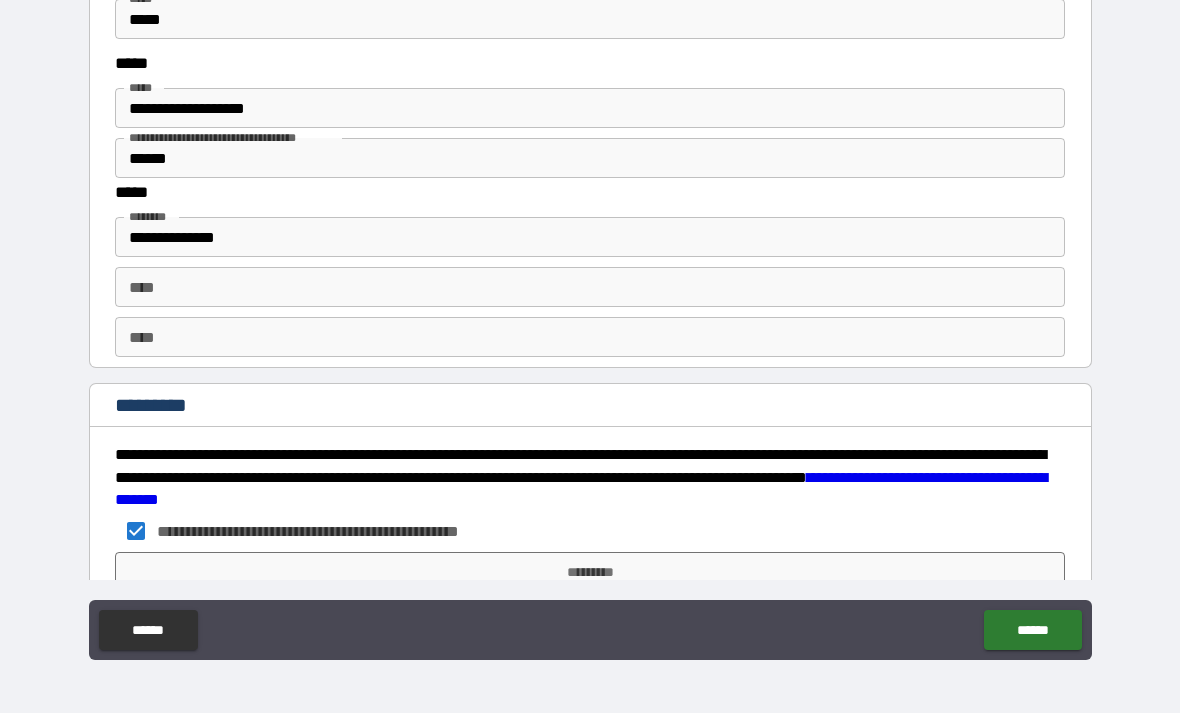 scroll, scrollTop: 2659, scrollLeft: 0, axis: vertical 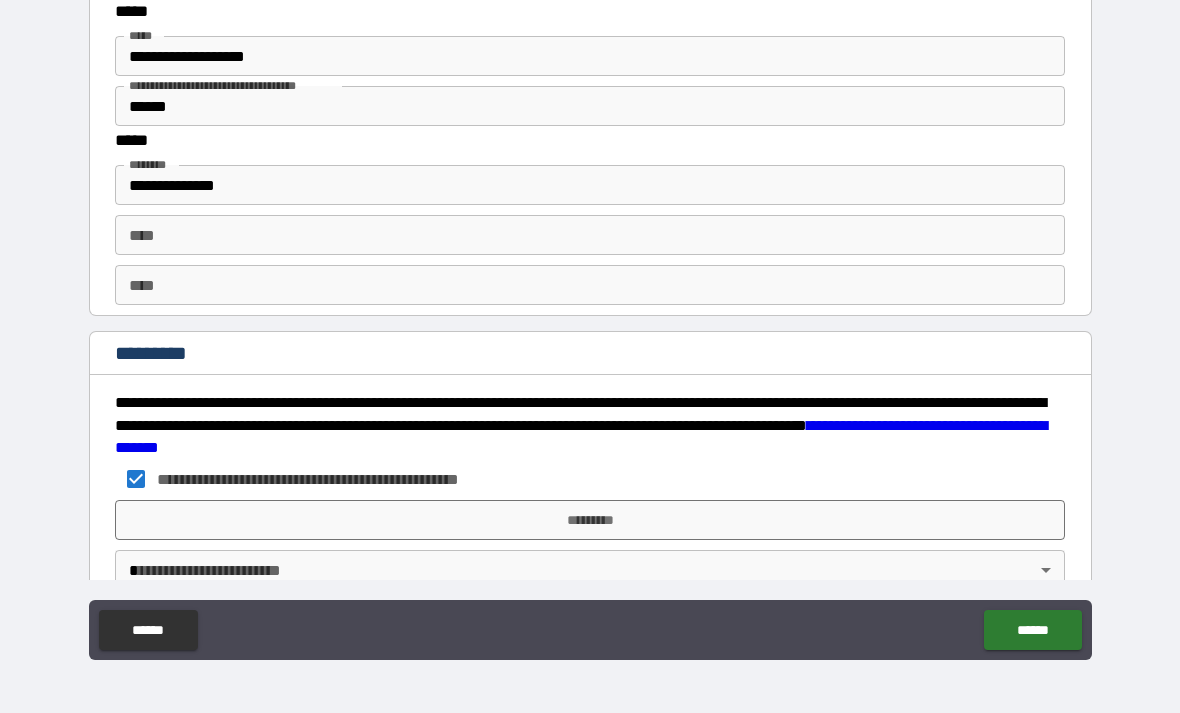 type on "**********" 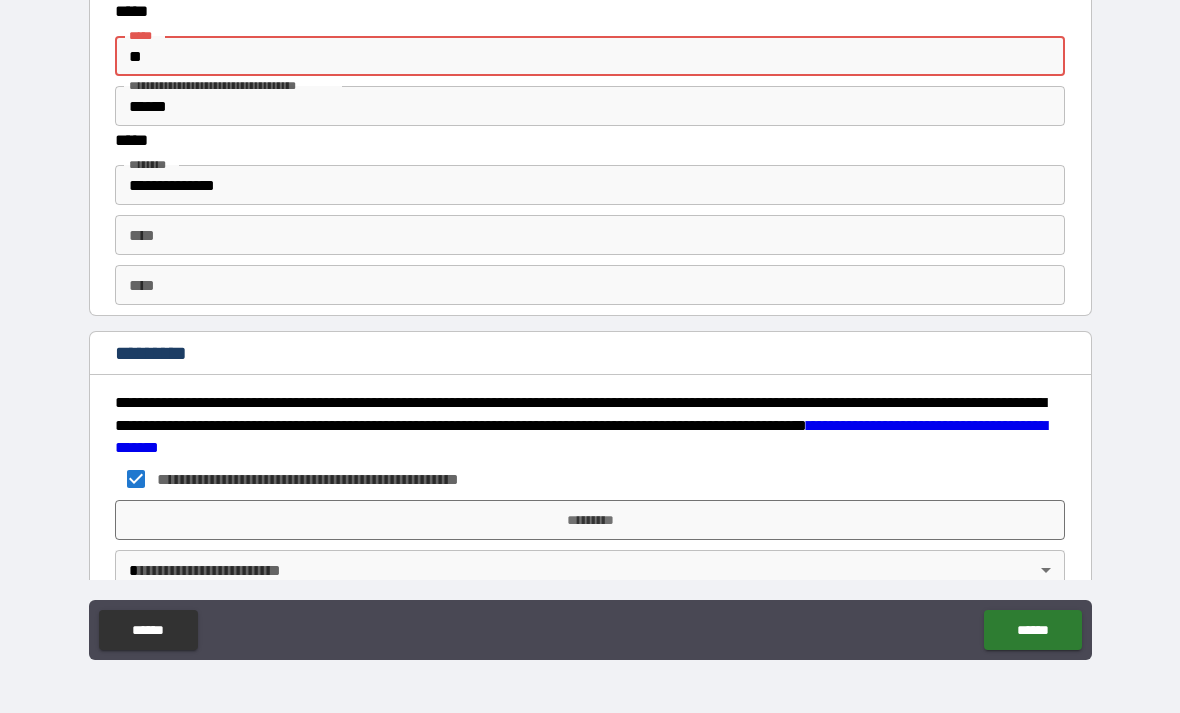 type on "*" 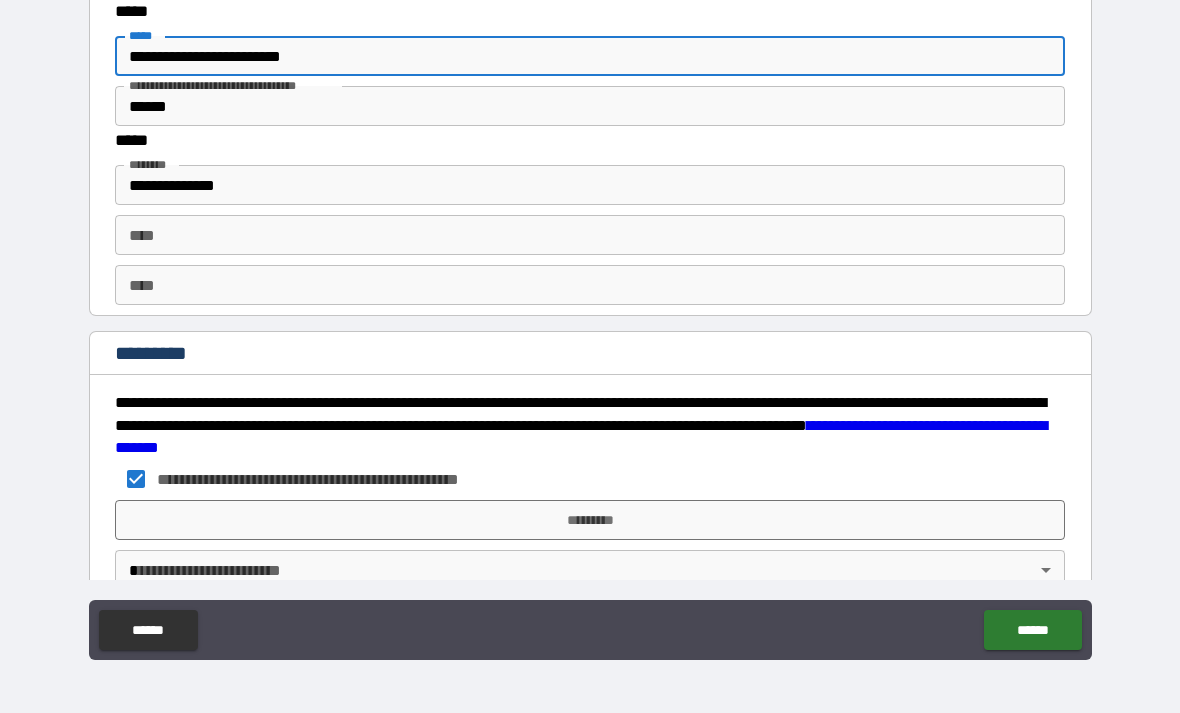 type on "**********" 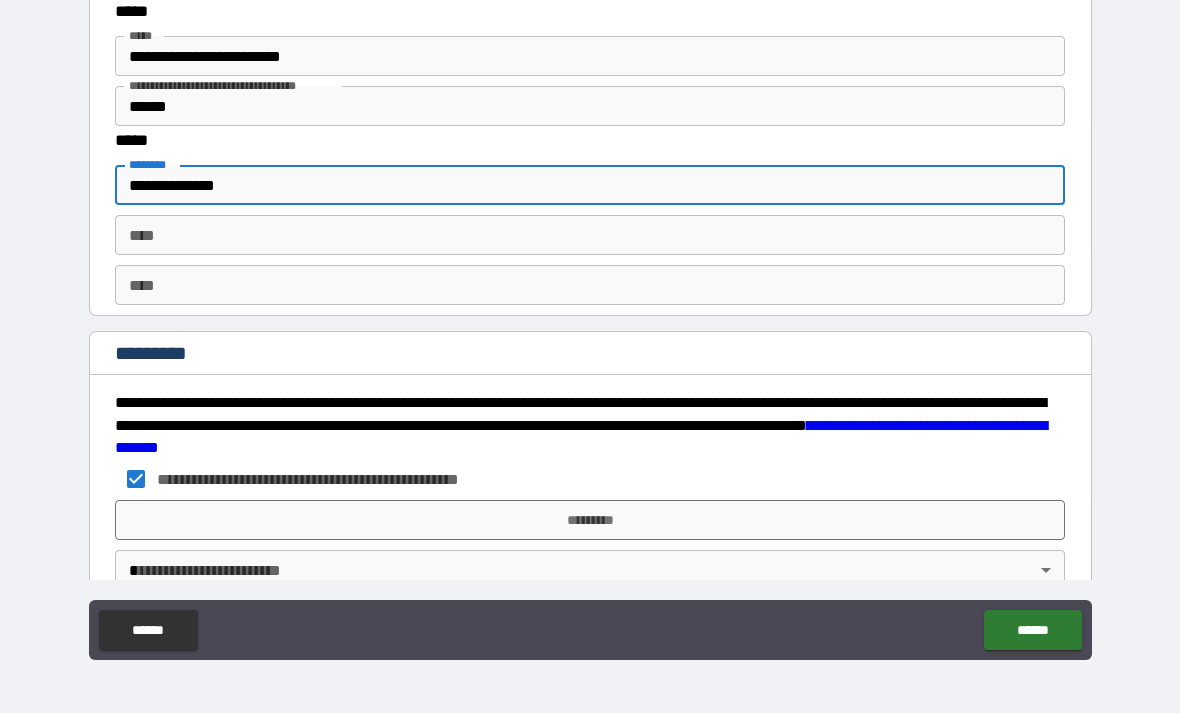 type on "**********" 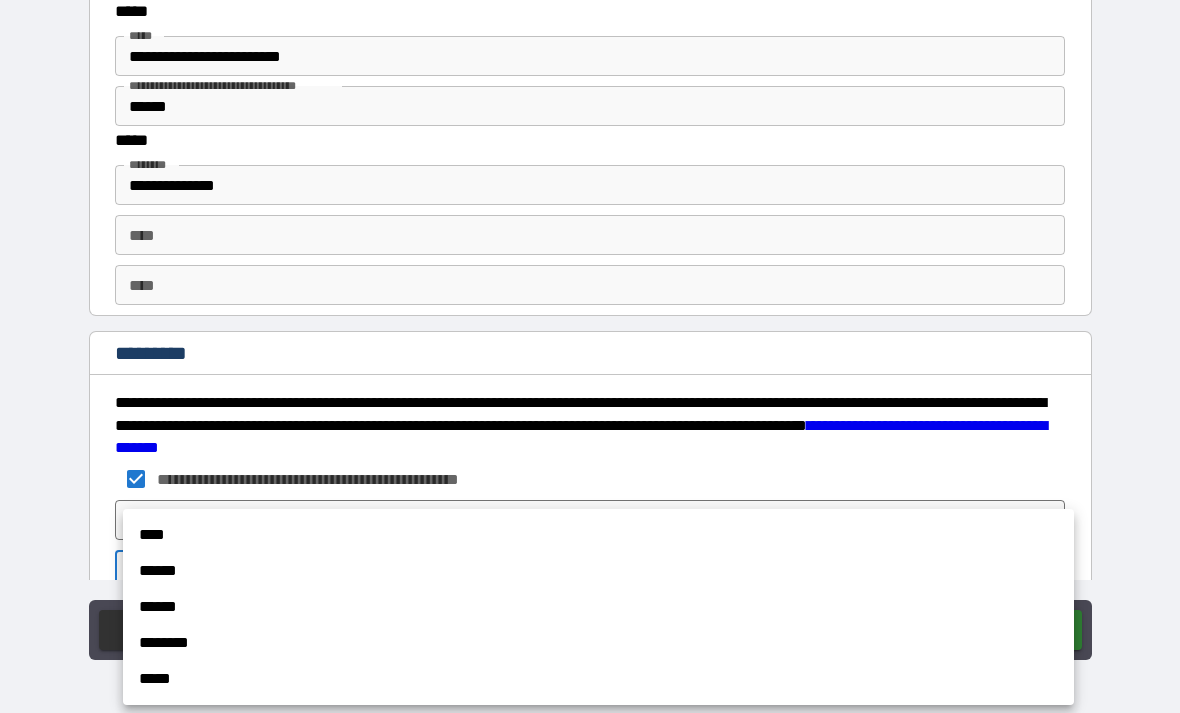 click on "****" at bounding box center (598, 535) 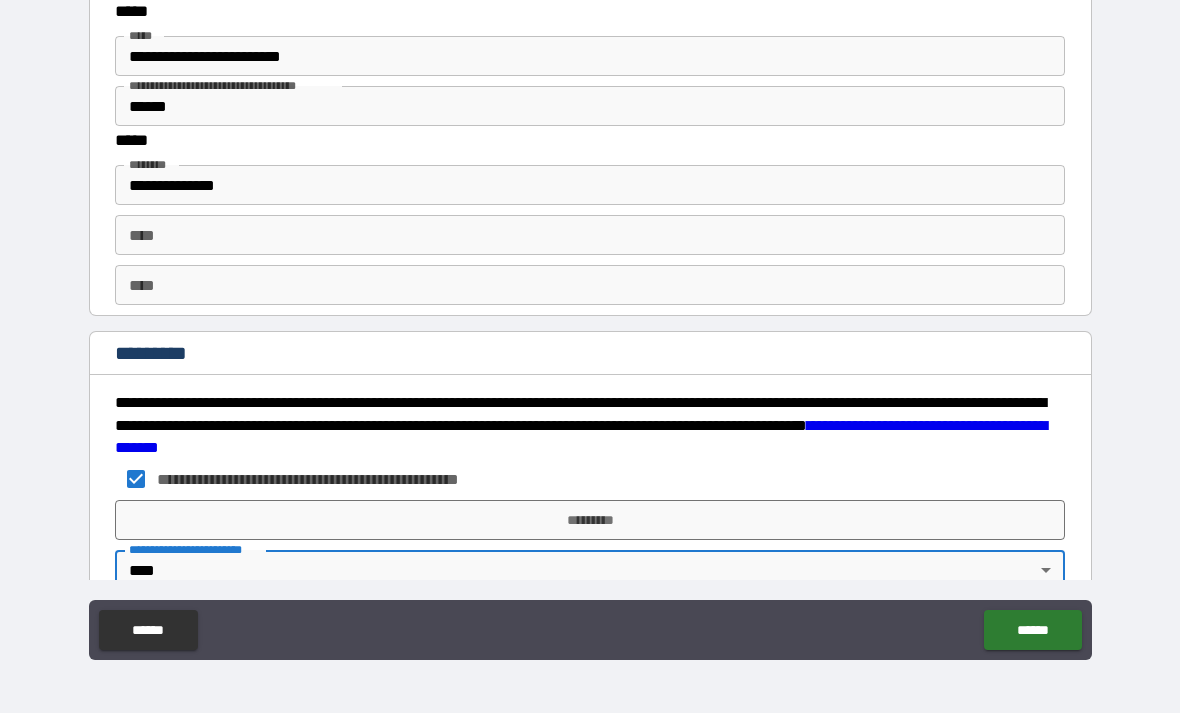 scroll, scrollTop: 2669, scrollLeft: 0, axis: vertical 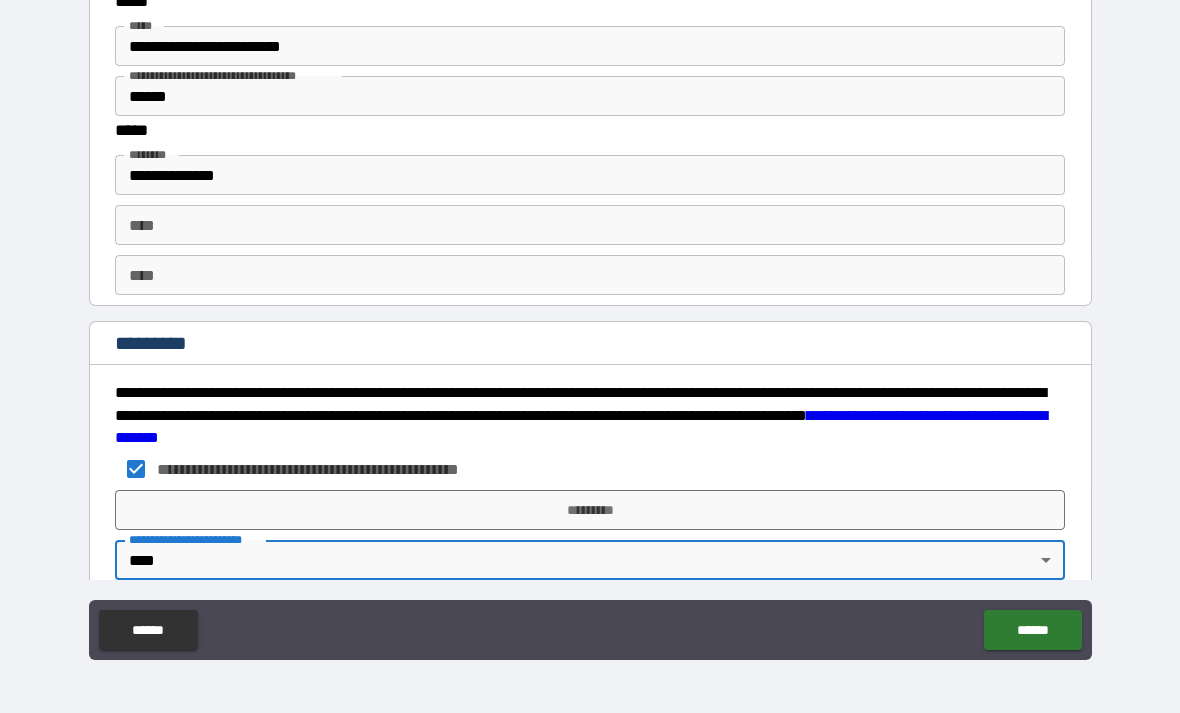 click on "*********" at bounding box center (590, 510) 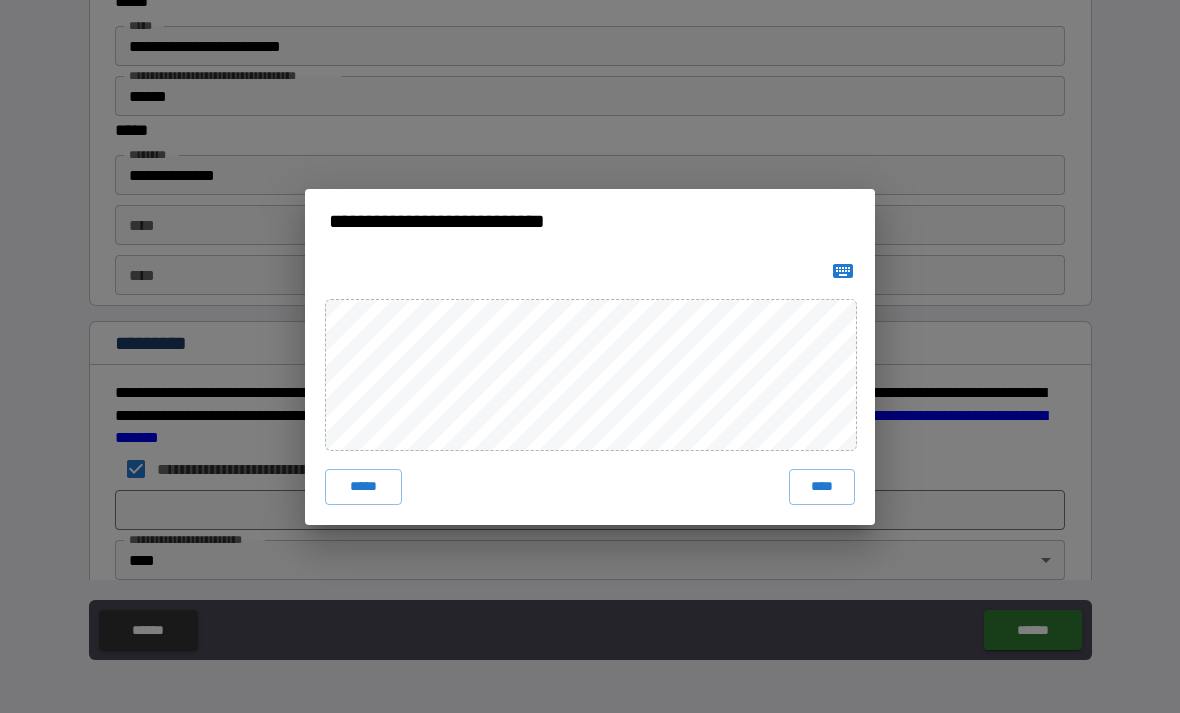 click on "****" at bounding box center [822, 487] 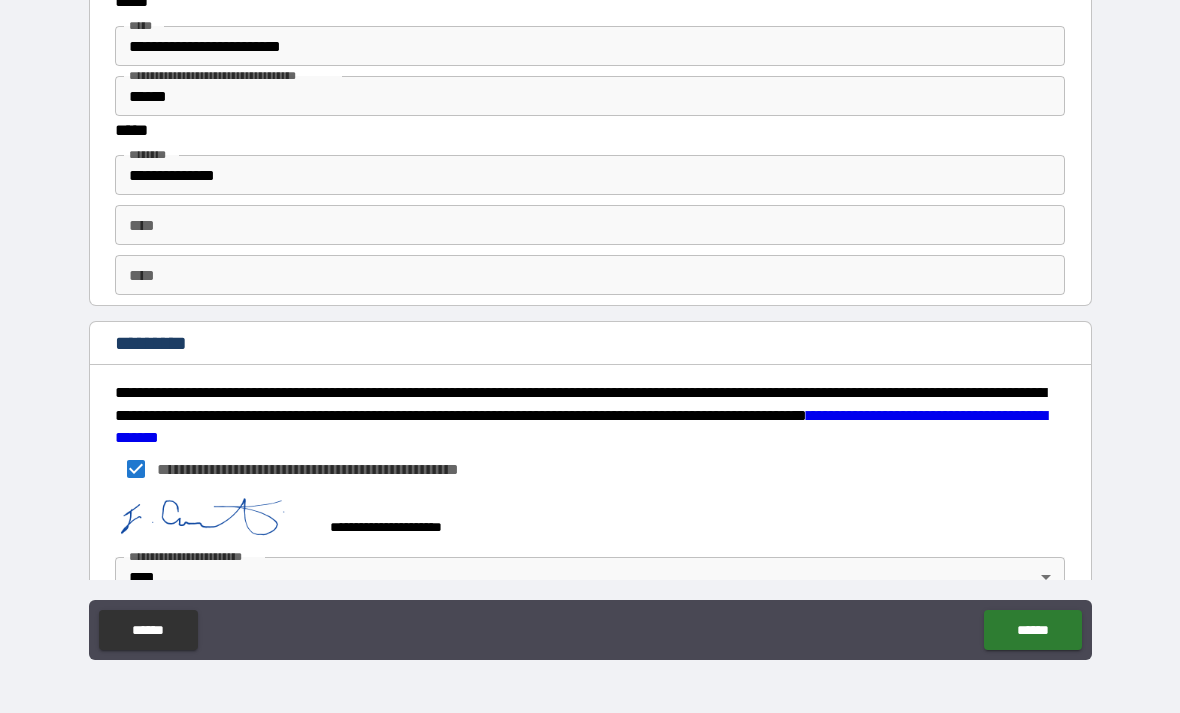 click on "******" at bounding box center [1032, 630] 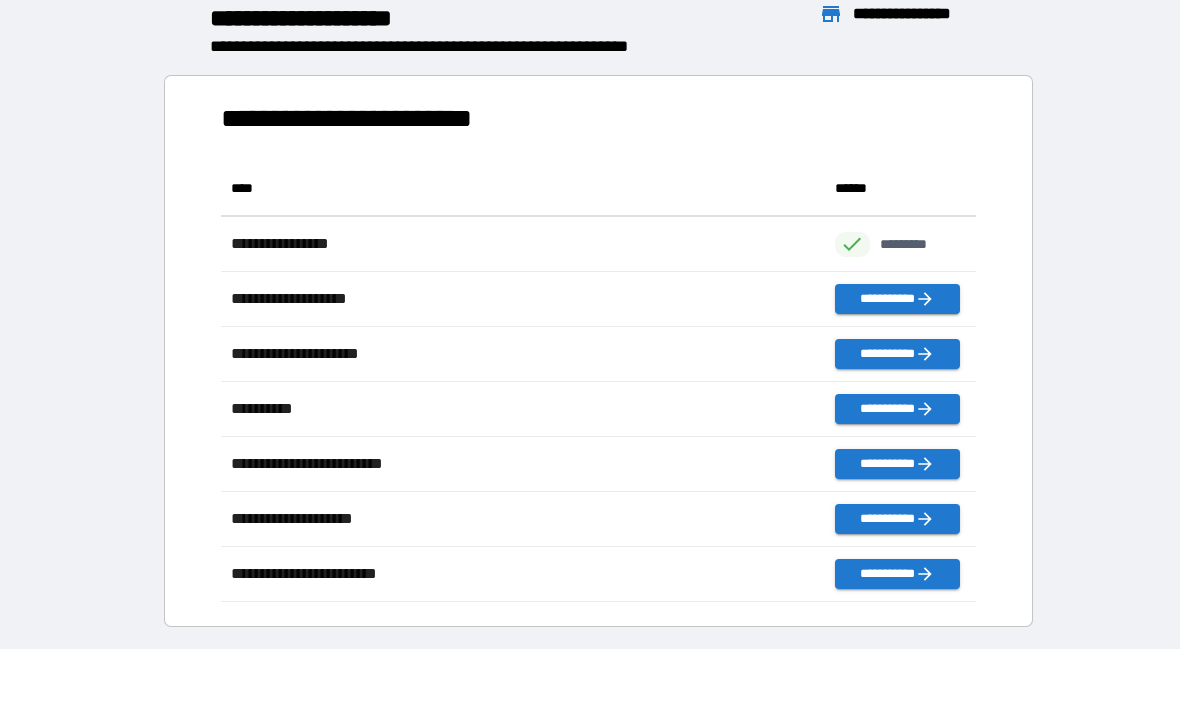 scroll, scrollTop: 1, scrollLeft: 1, axis: both 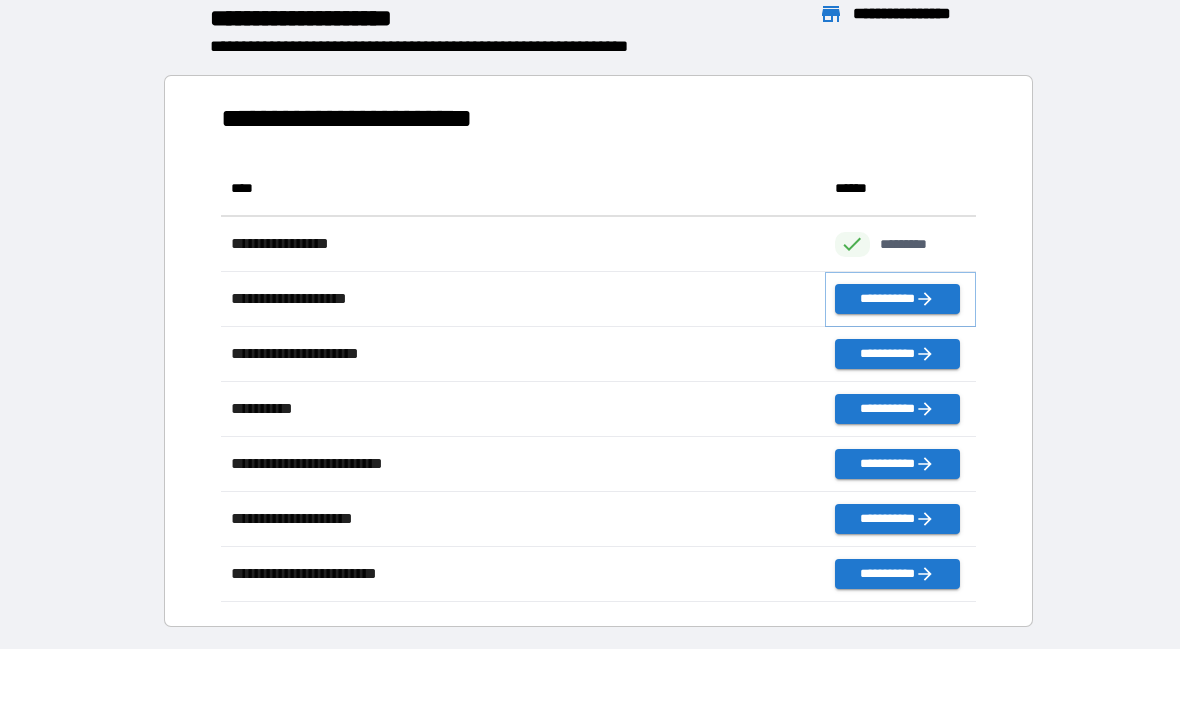click on "**********" at bounding box center [897, 299] 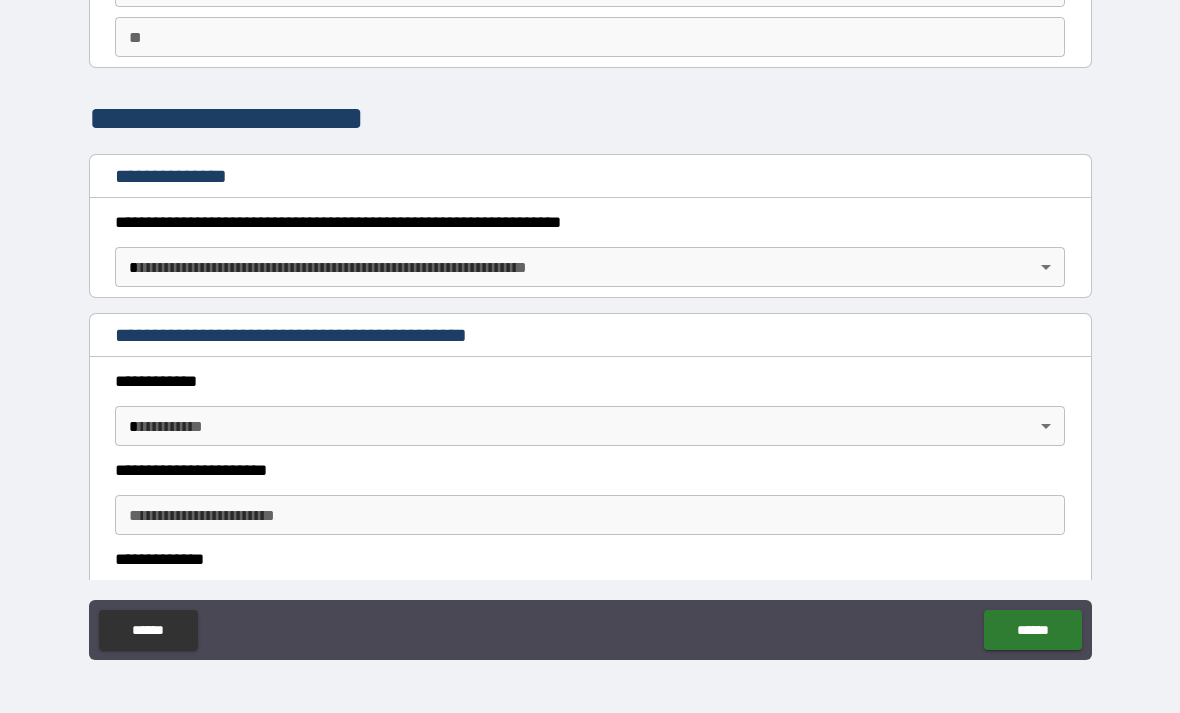 scroll, scrollTop: 173, scrollLeft: 0, axis: vertical 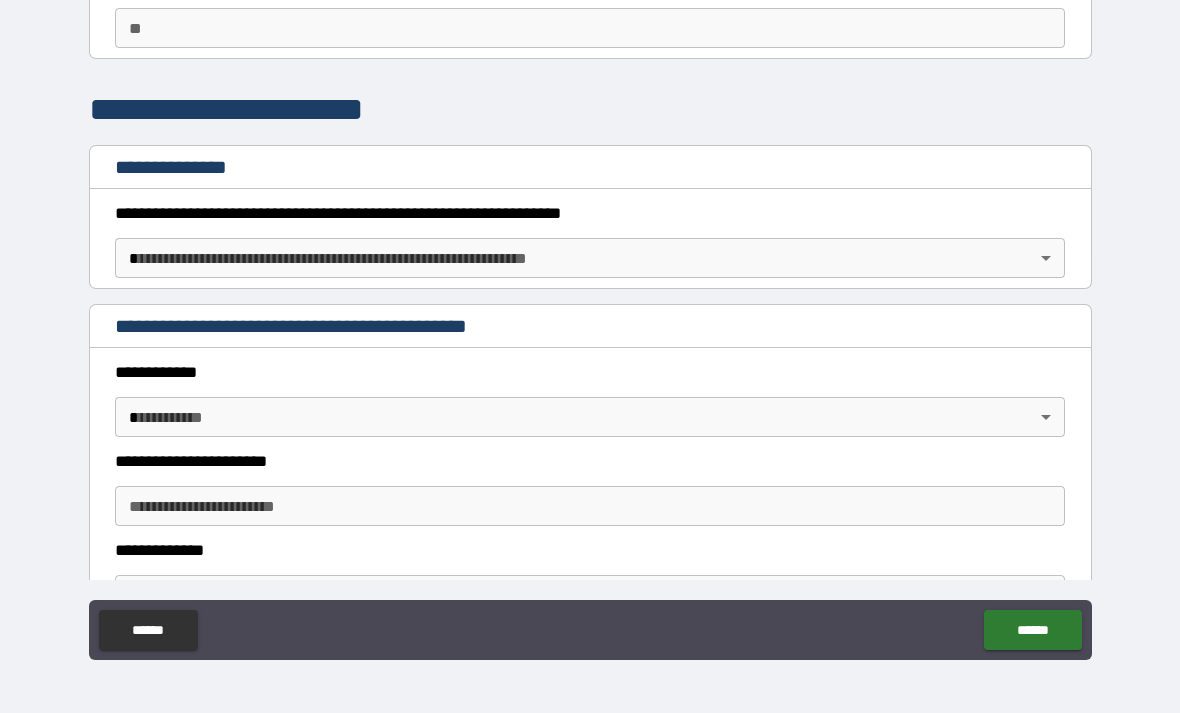 click on "**********" at bounding box center [590, 324] 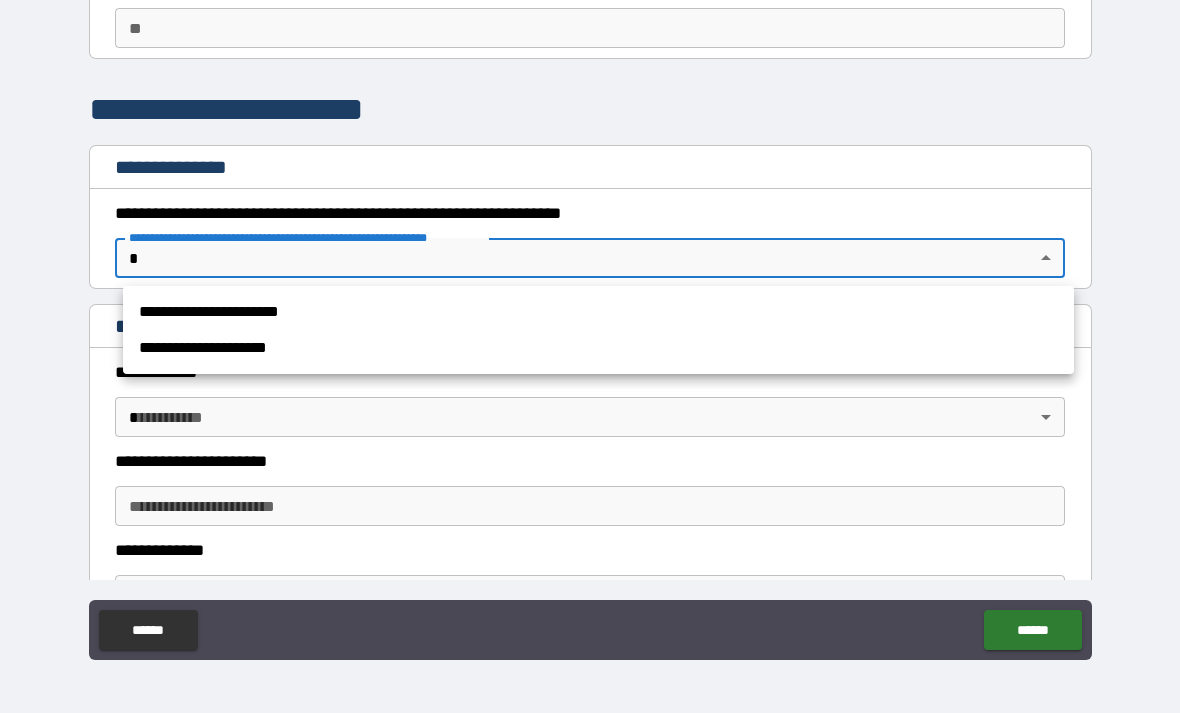 click on "**********" at bounding box center (598, 312) 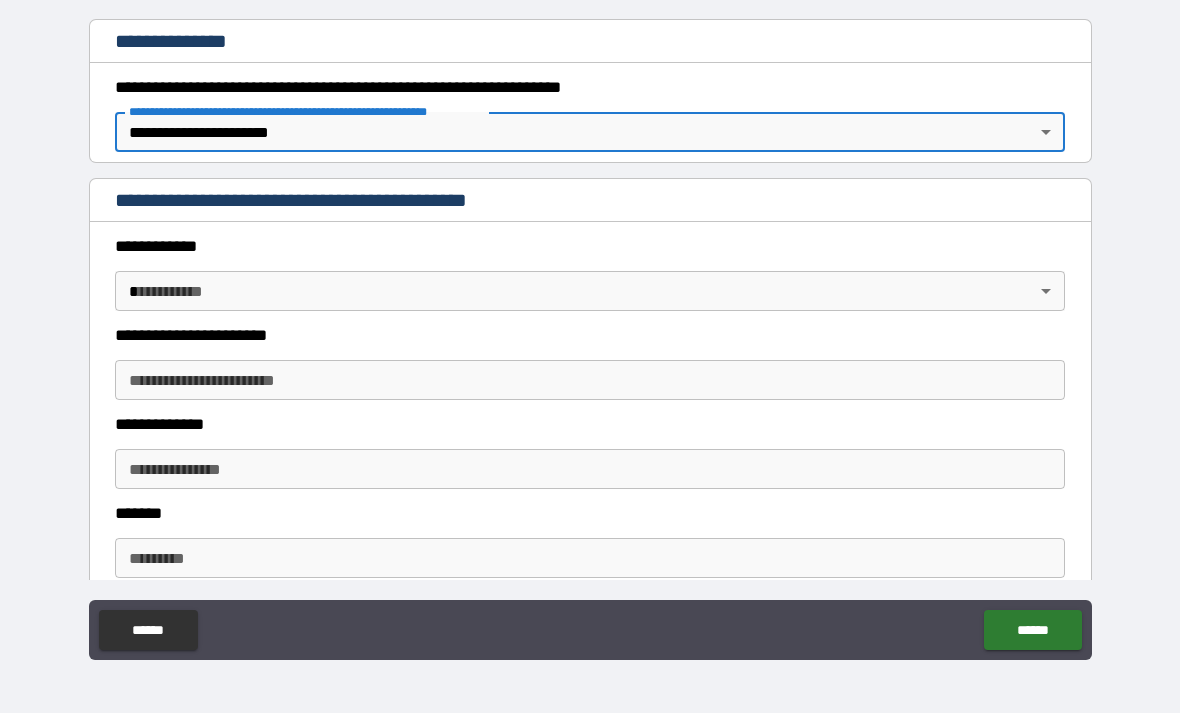 scroll, scrollTop: 305, scrollLeft: 0, axis: vertical 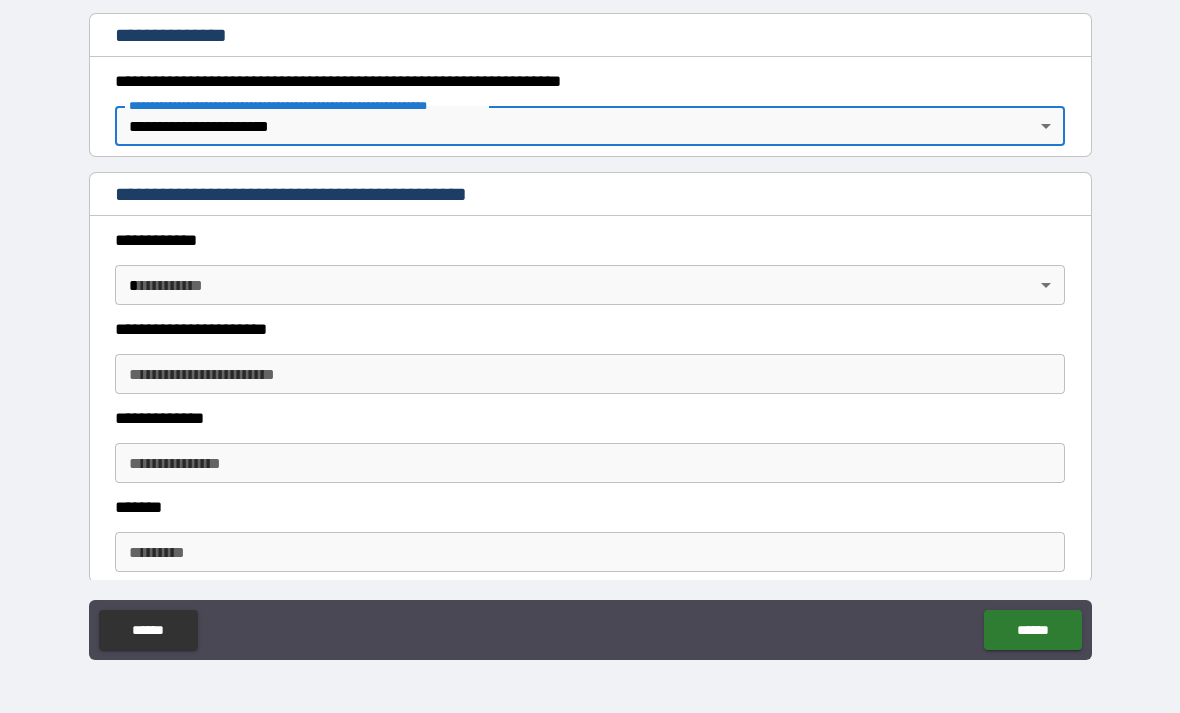 click on "**********" at bounding box center (590, 324) 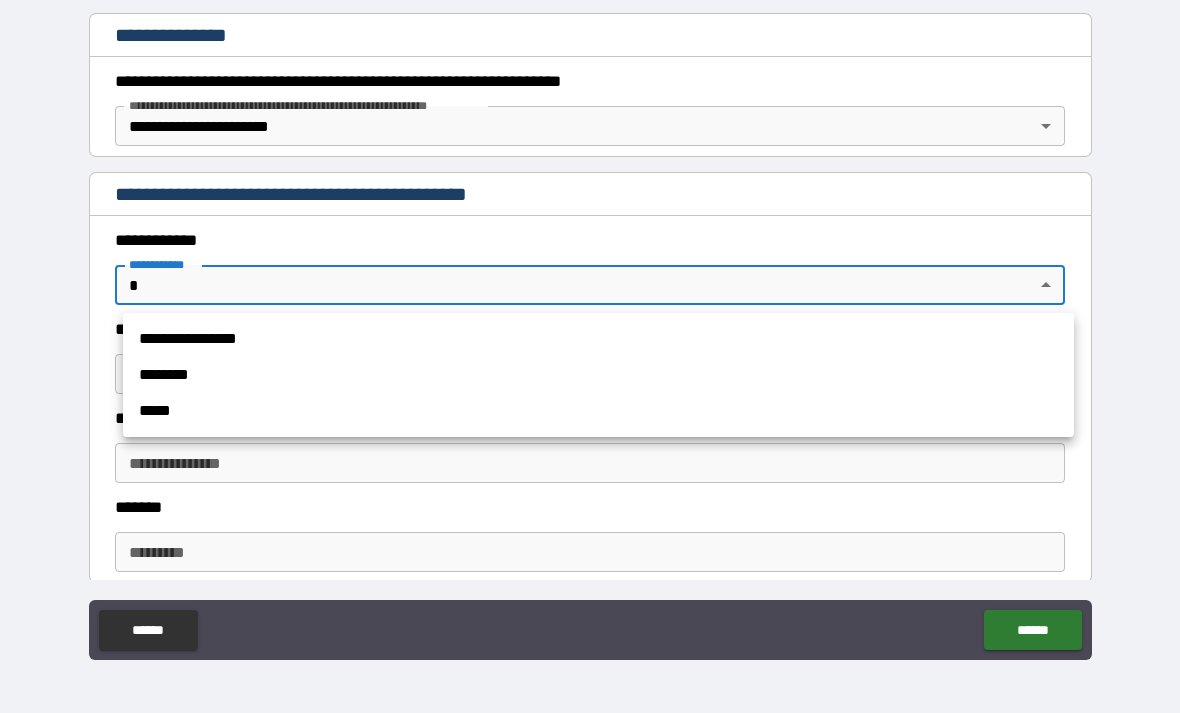 click on "**********" at bounding box center [598, 339] 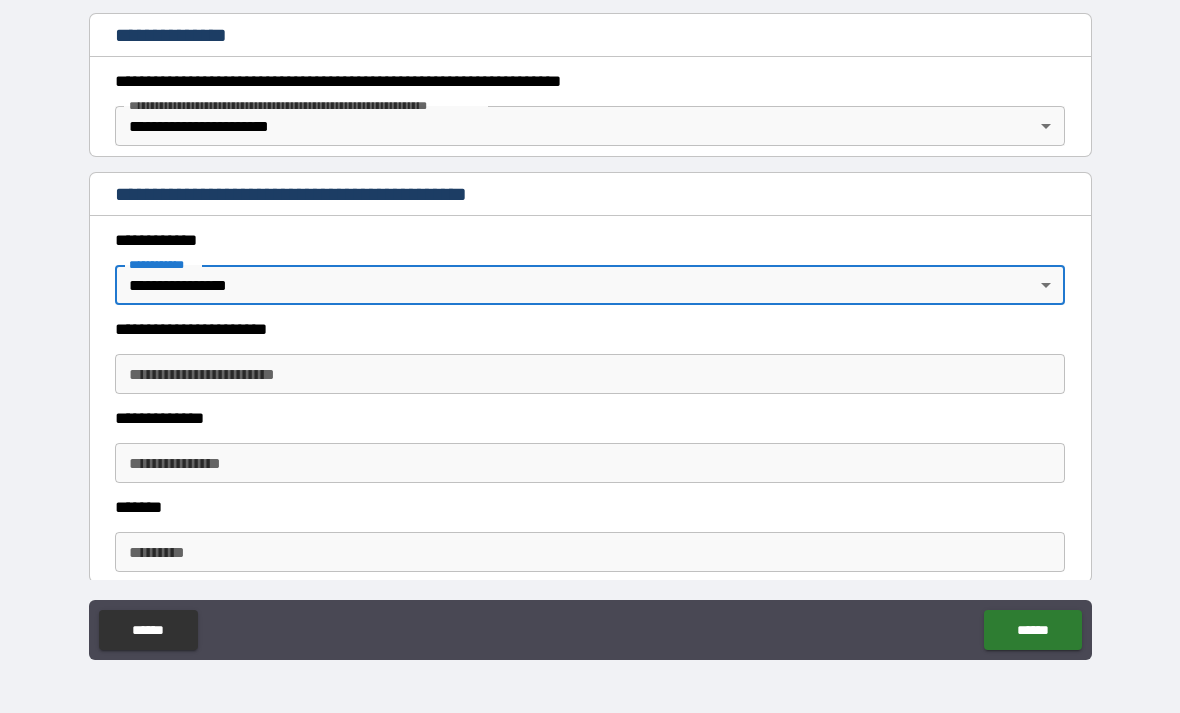 click on "**********" at bounding box center (590, 374) 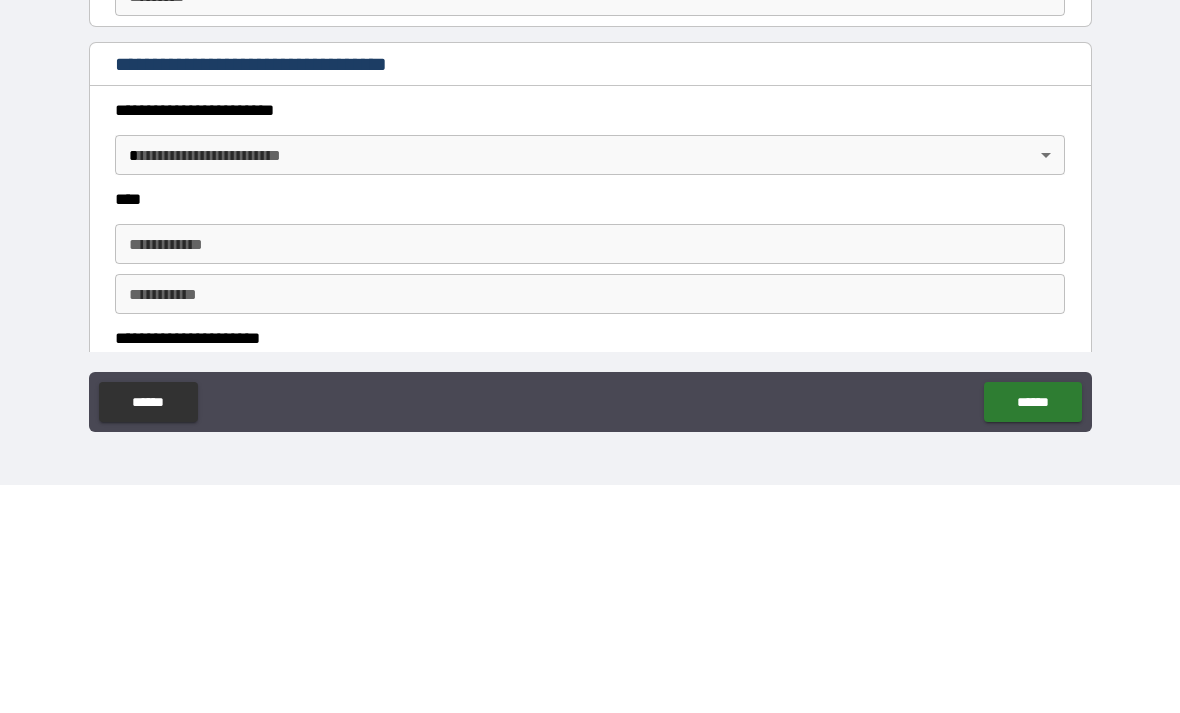 scroll, scrollTop: 640, scrollLeft: 0, axis: vertical 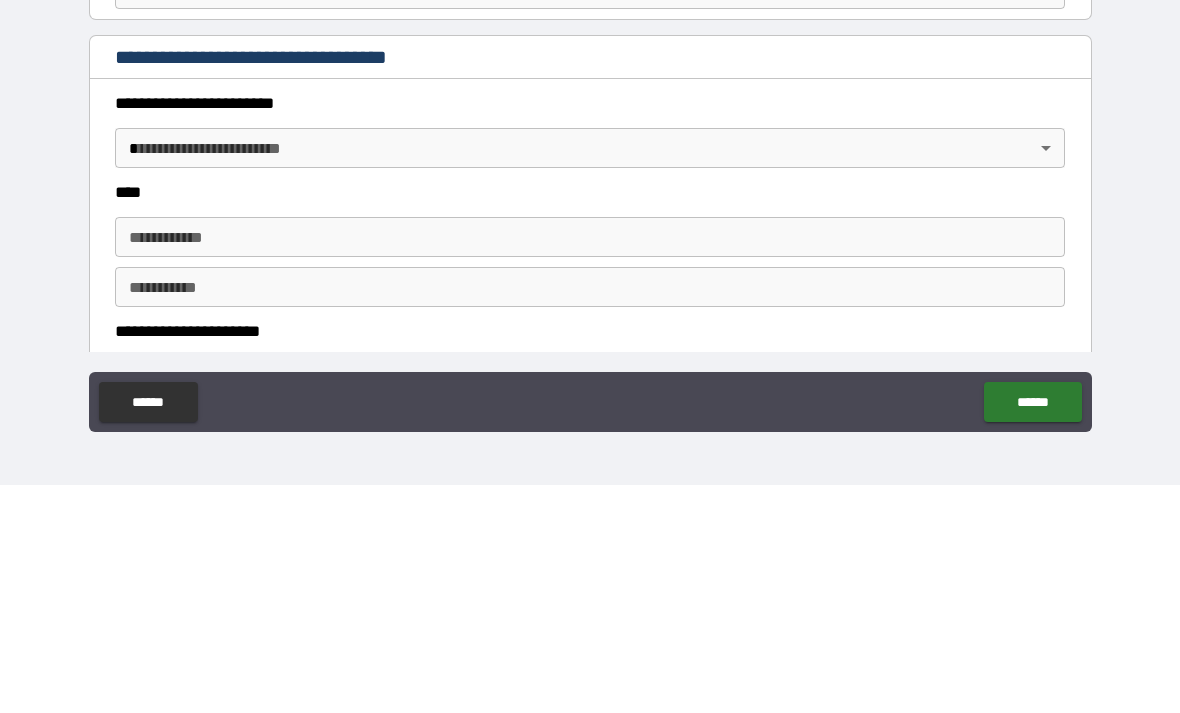 type on "**********" 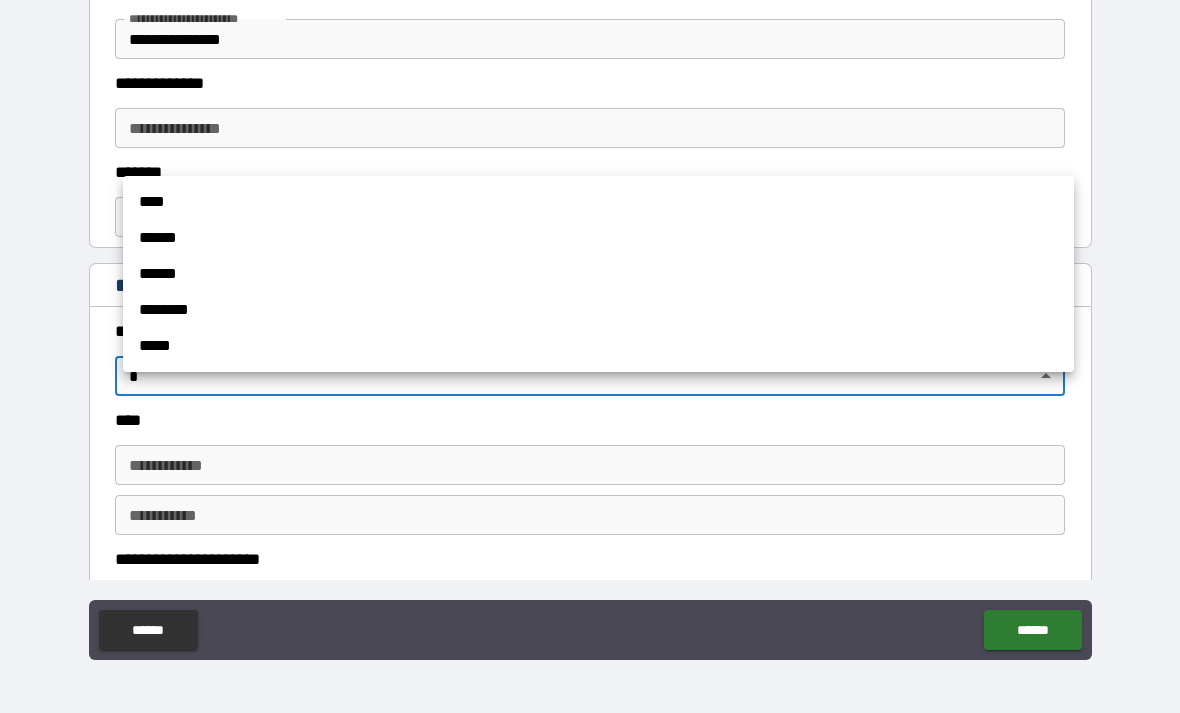 click on "******" at bounding box center [598, 238] 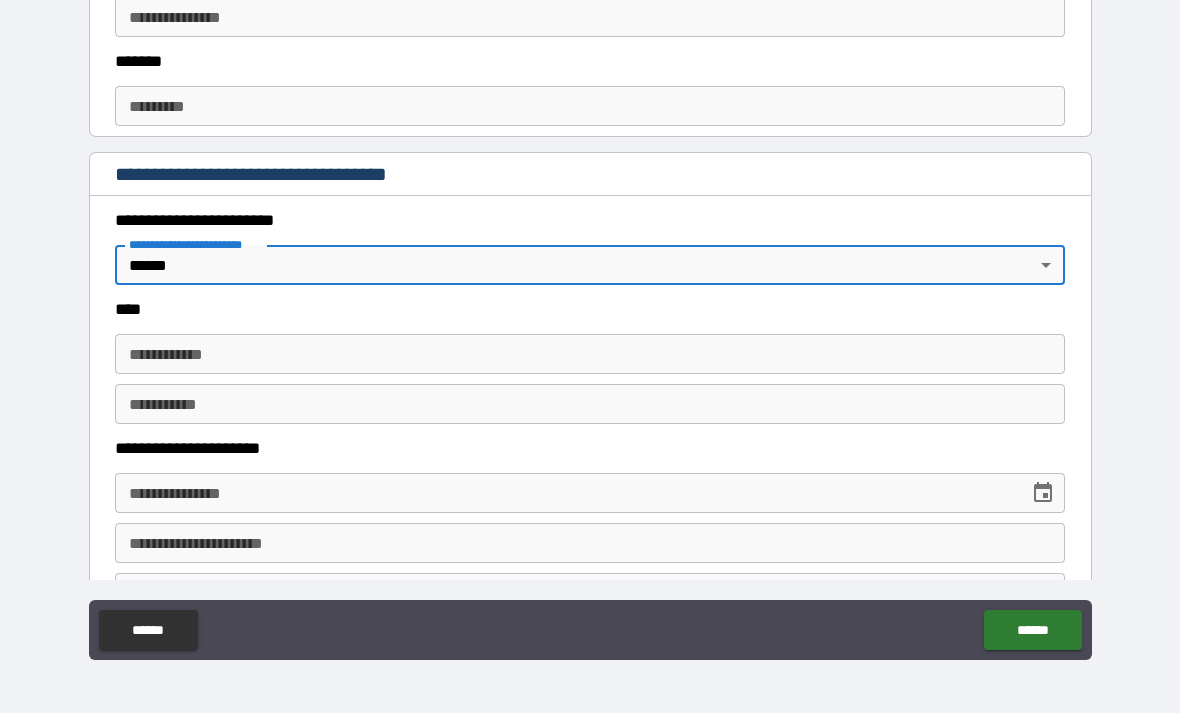 scroll, scrollTop: 754, scrollLeft: 0, axis: vertical 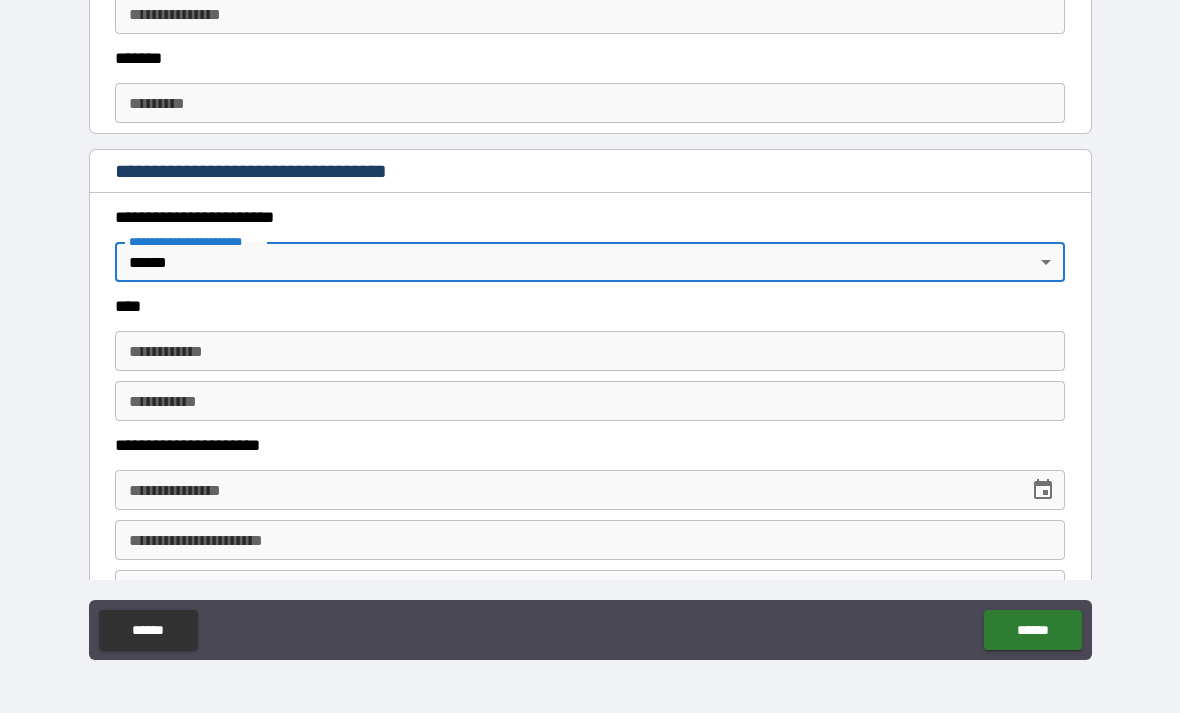click on "**********" at bounding box center (590, 351) 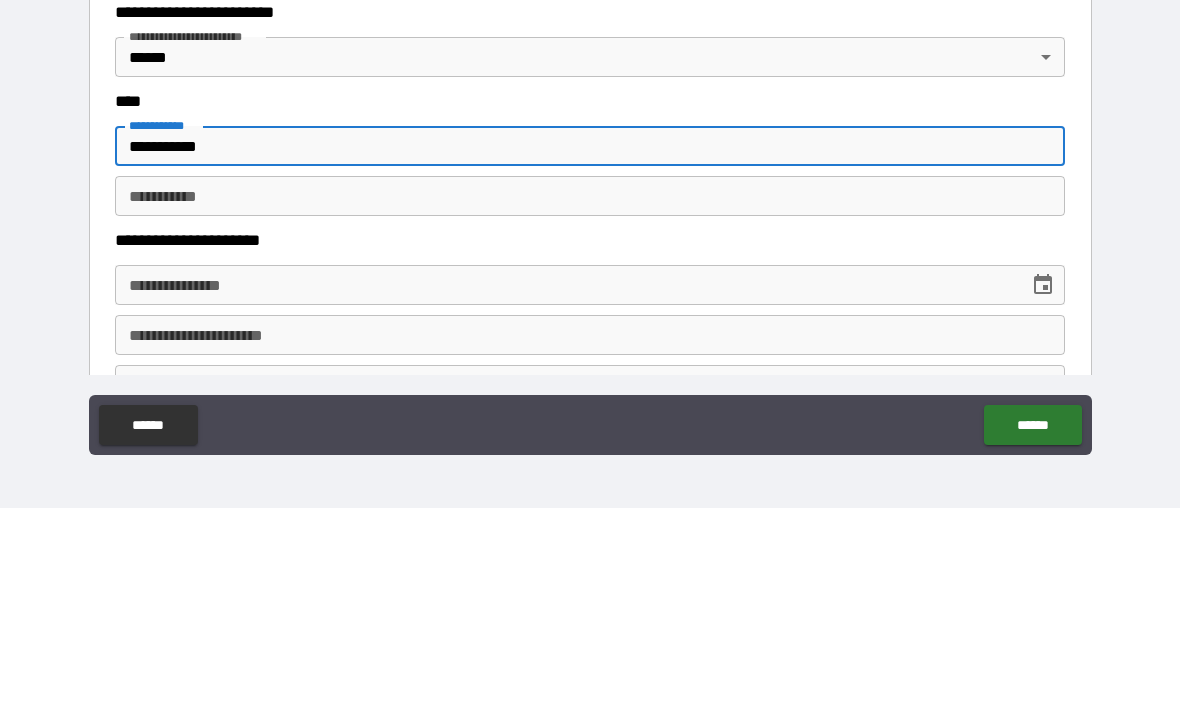 type on "**********" 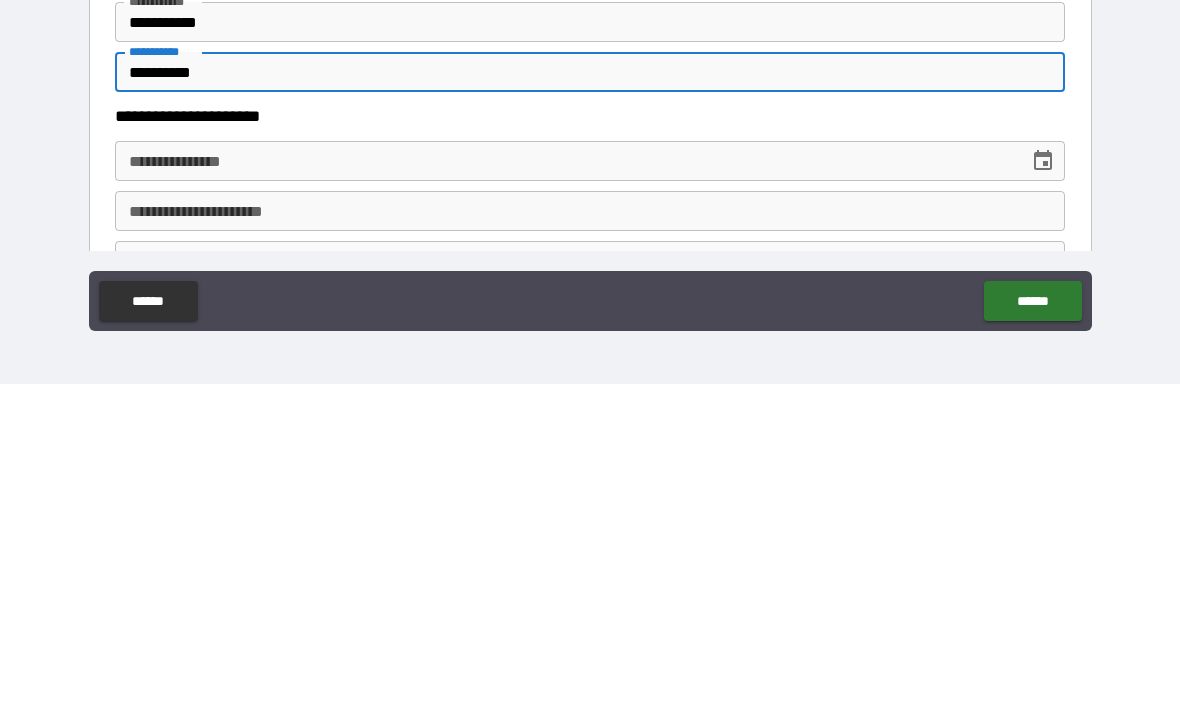 type on "**********" 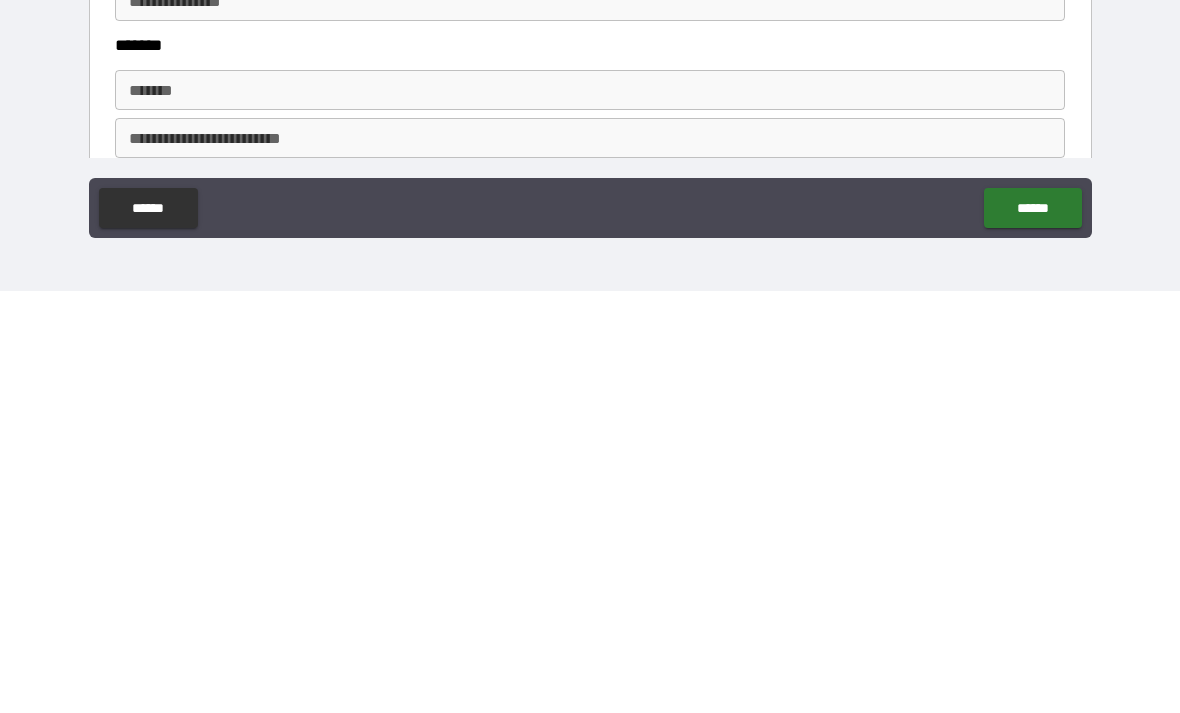 scroll, scrollTop: 890, scrollLeft: 0, axis: vertical 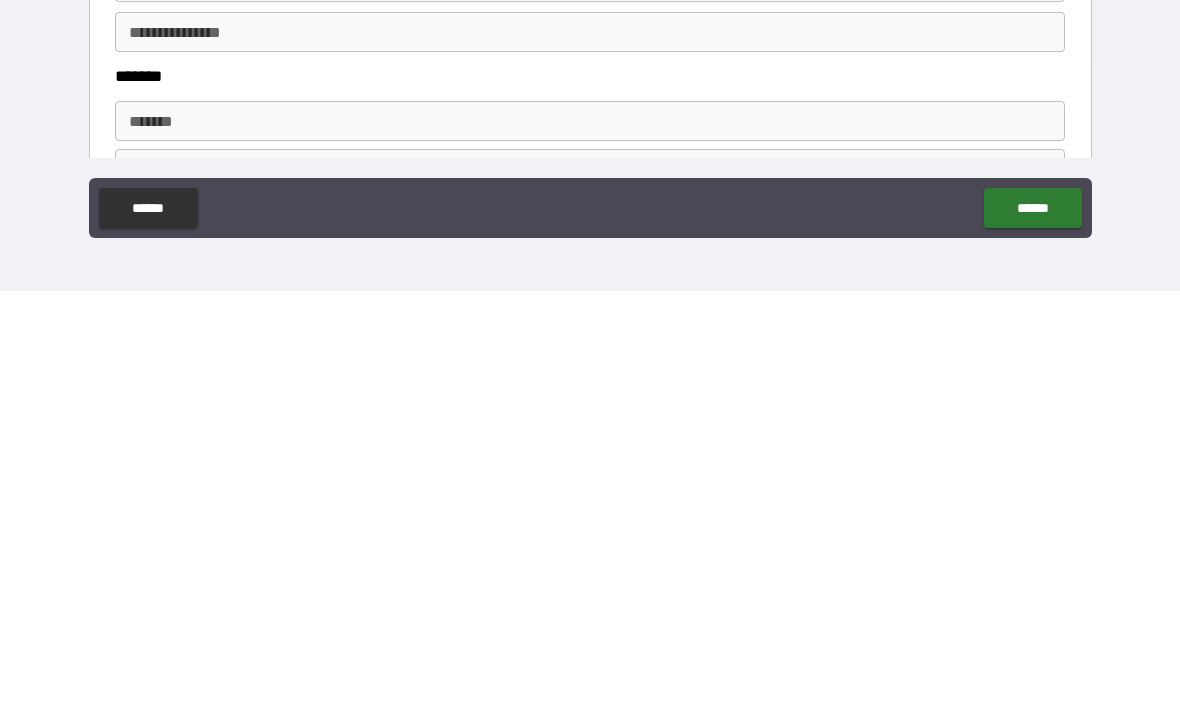 type on "**********" 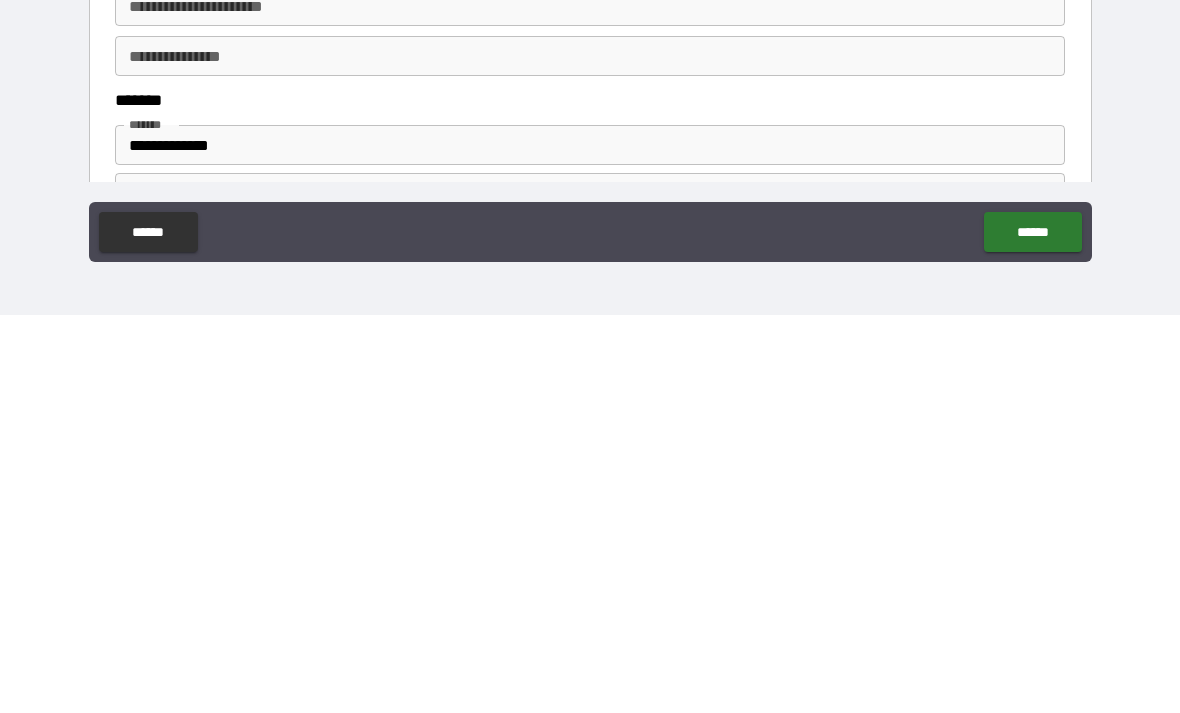 type on "**********" 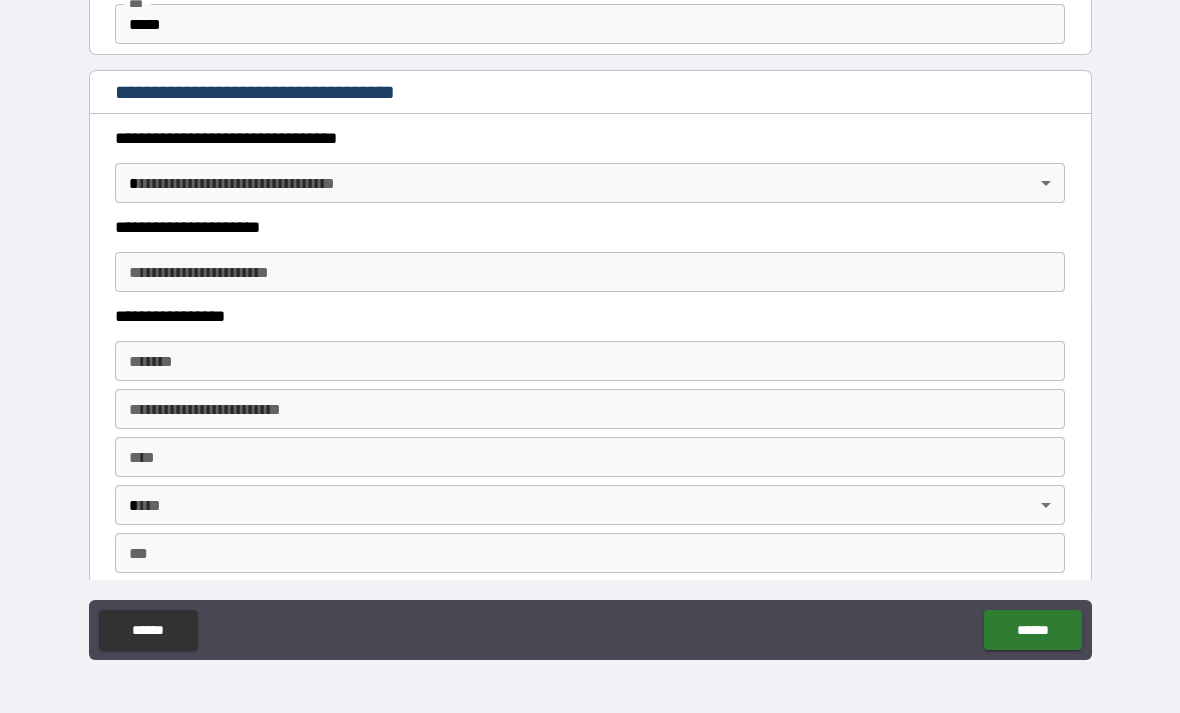 scroll, scrollTop: 1631, scrollLeft: 0, axis: vertical 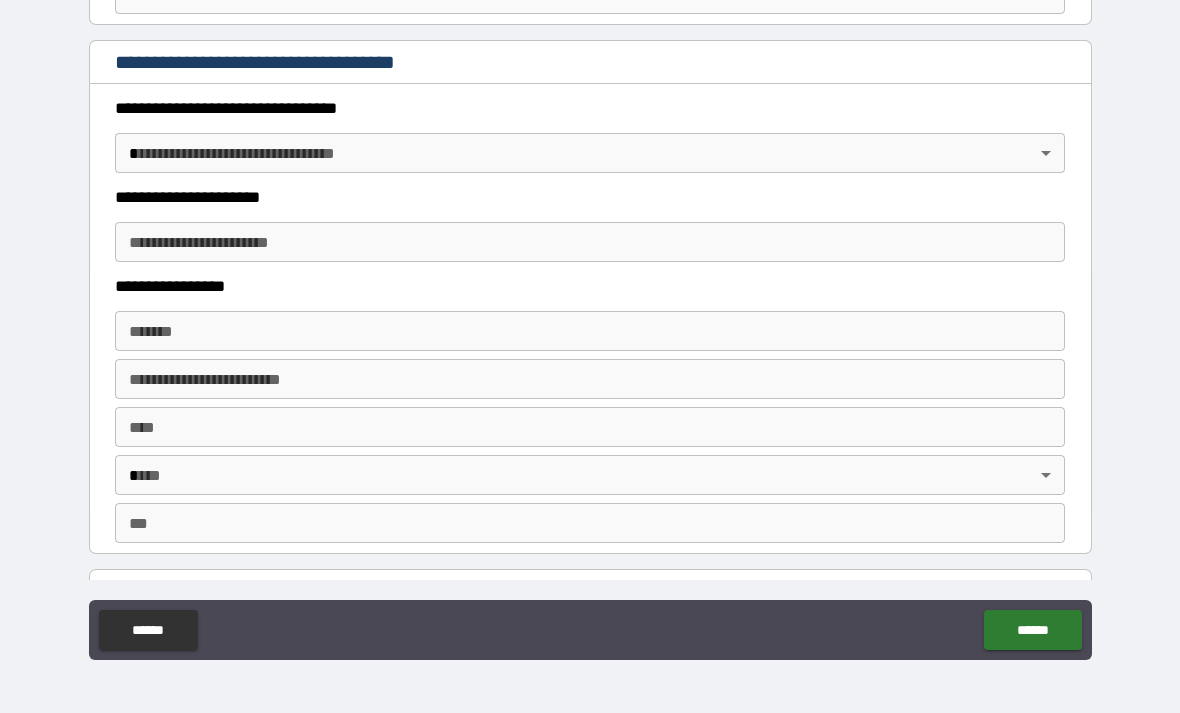 click on "**********" at bounding box center (590, 324) 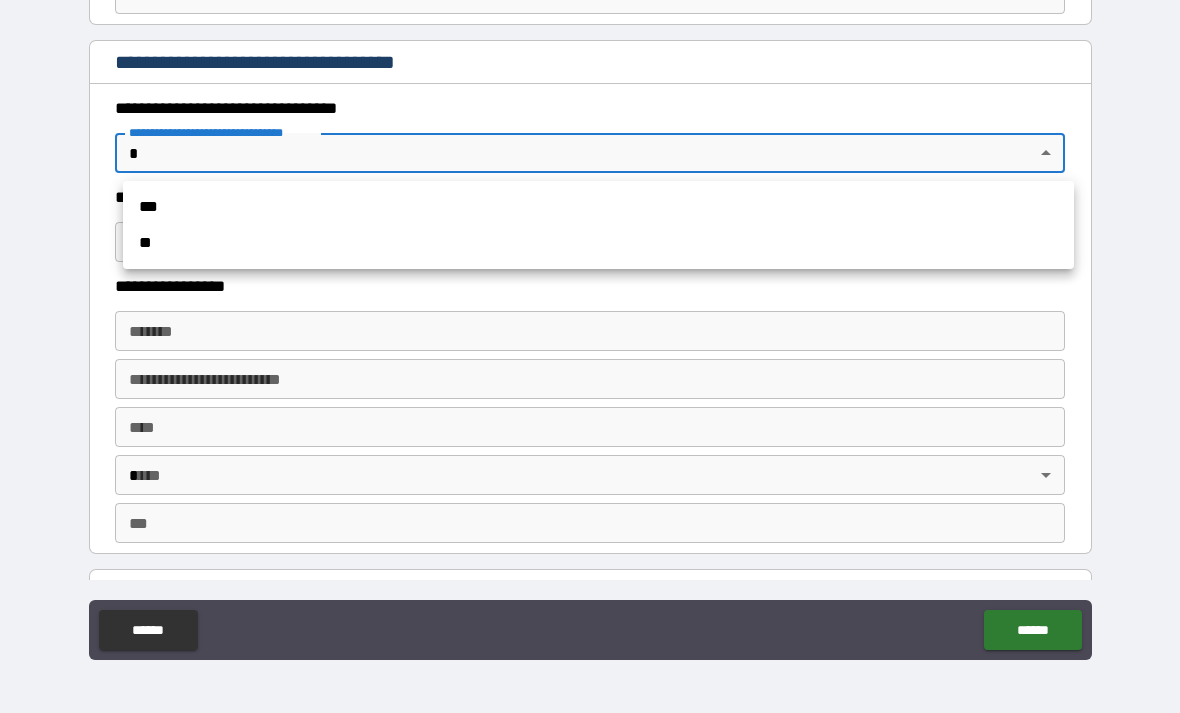click on "***" at bounding box center (598, 207) 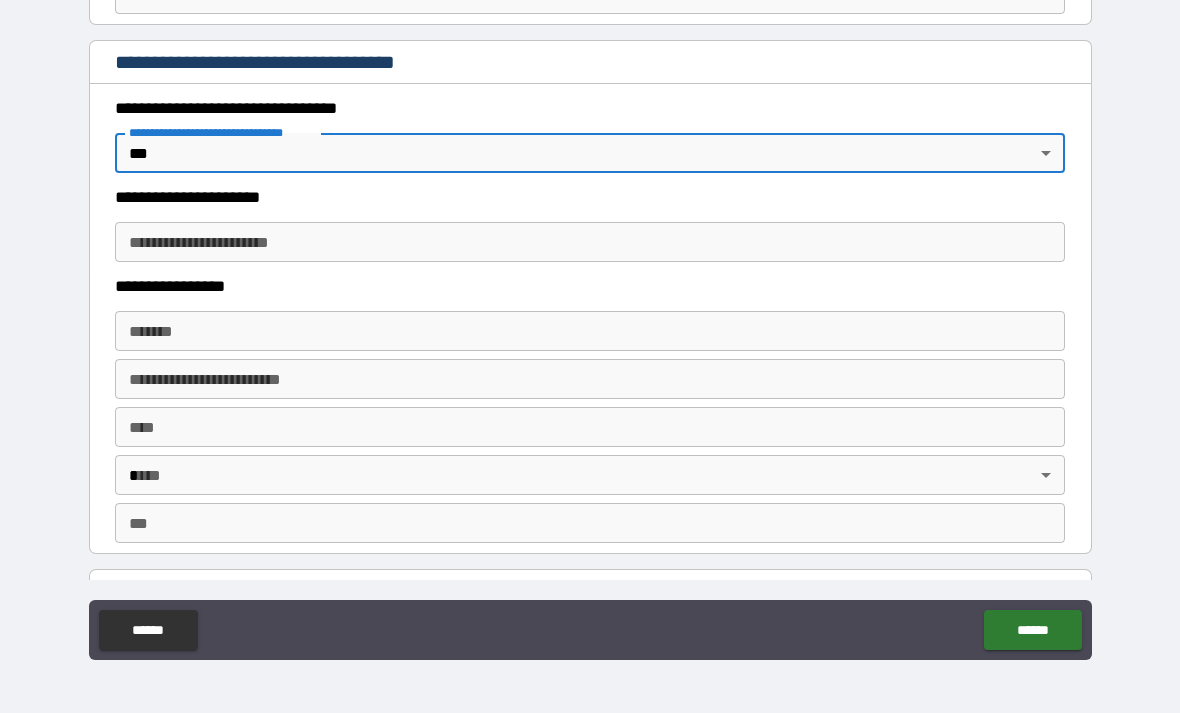 click on "**********" at bounding box center [590, 242] 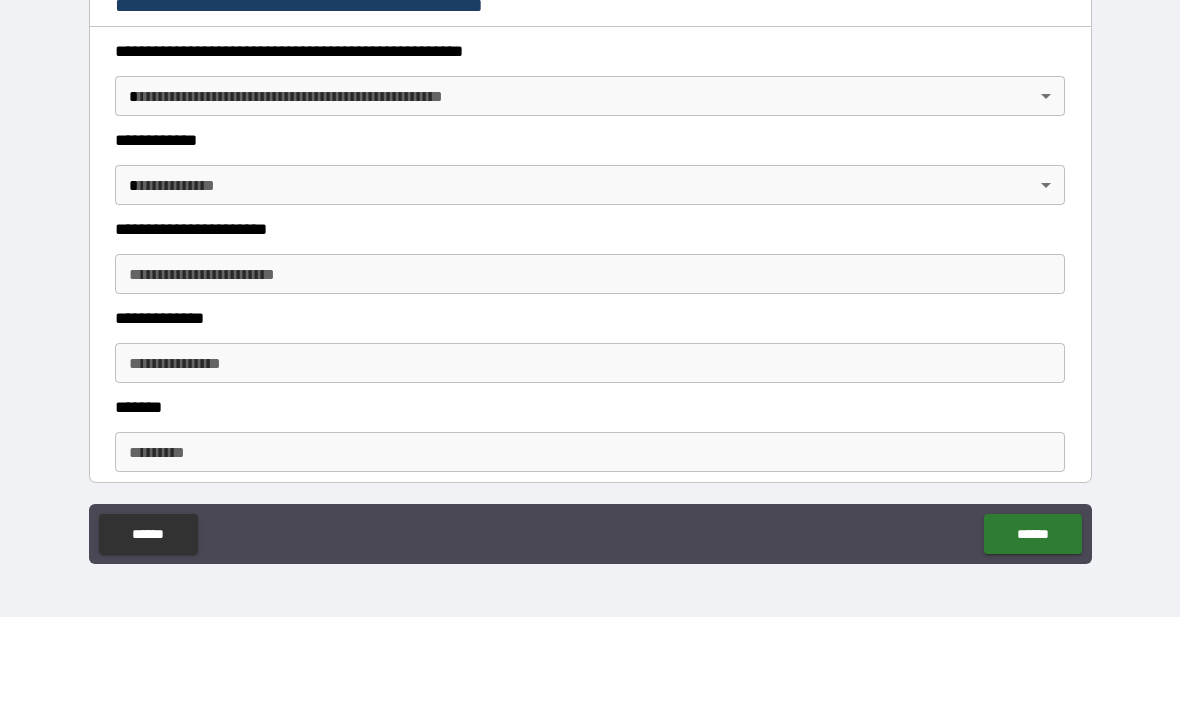 scroll, scrollTop: 2142, scrollLeft: 0, axis: vertical 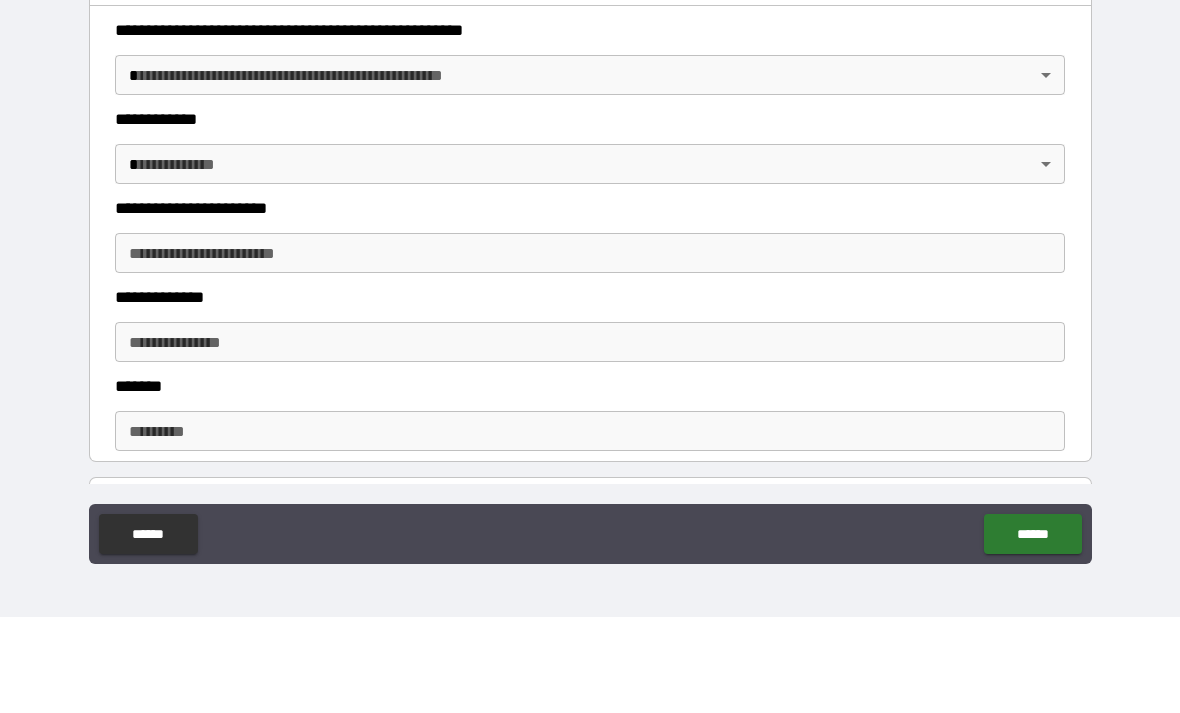 type on "**********" 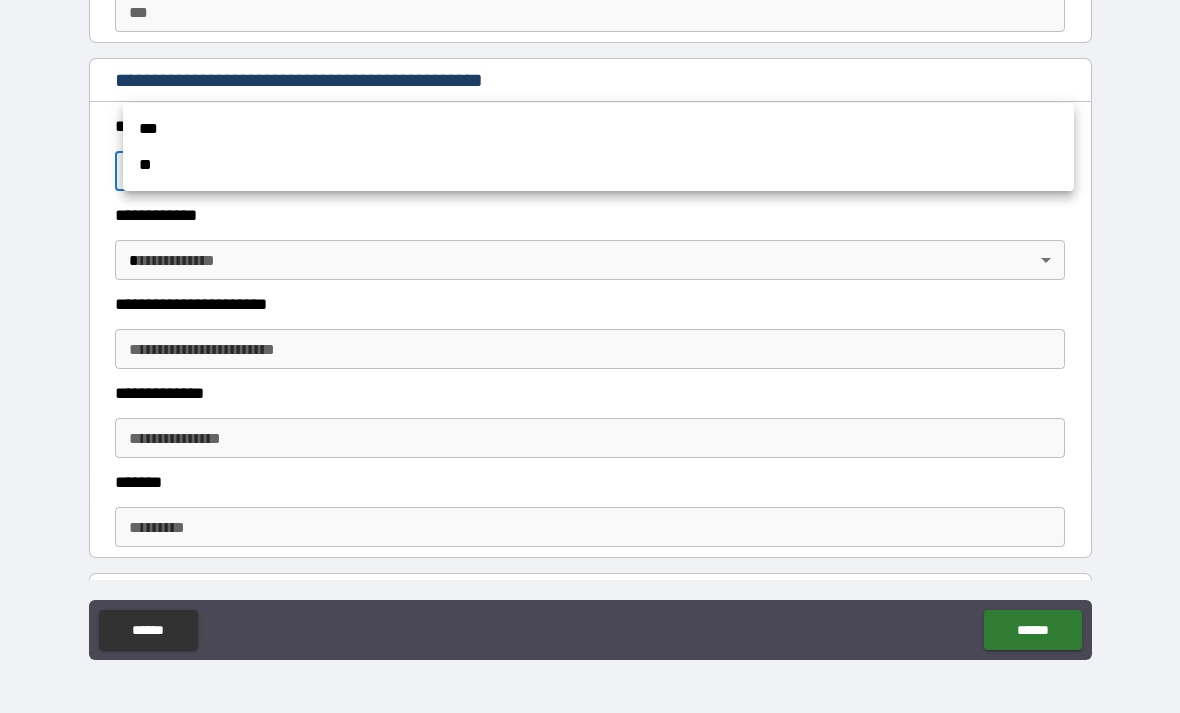 click on "**" at bounding box center [598, 165] 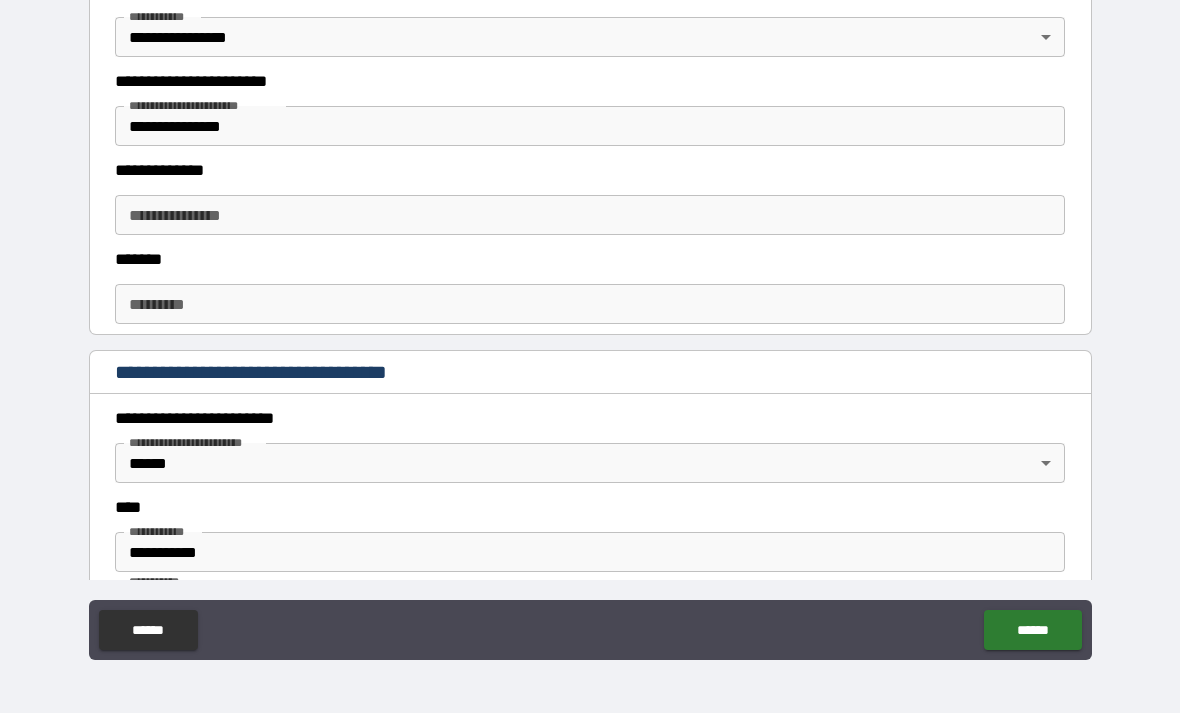 scroll, scrollTop: 565, scrollLeft: 0, axis: vertical 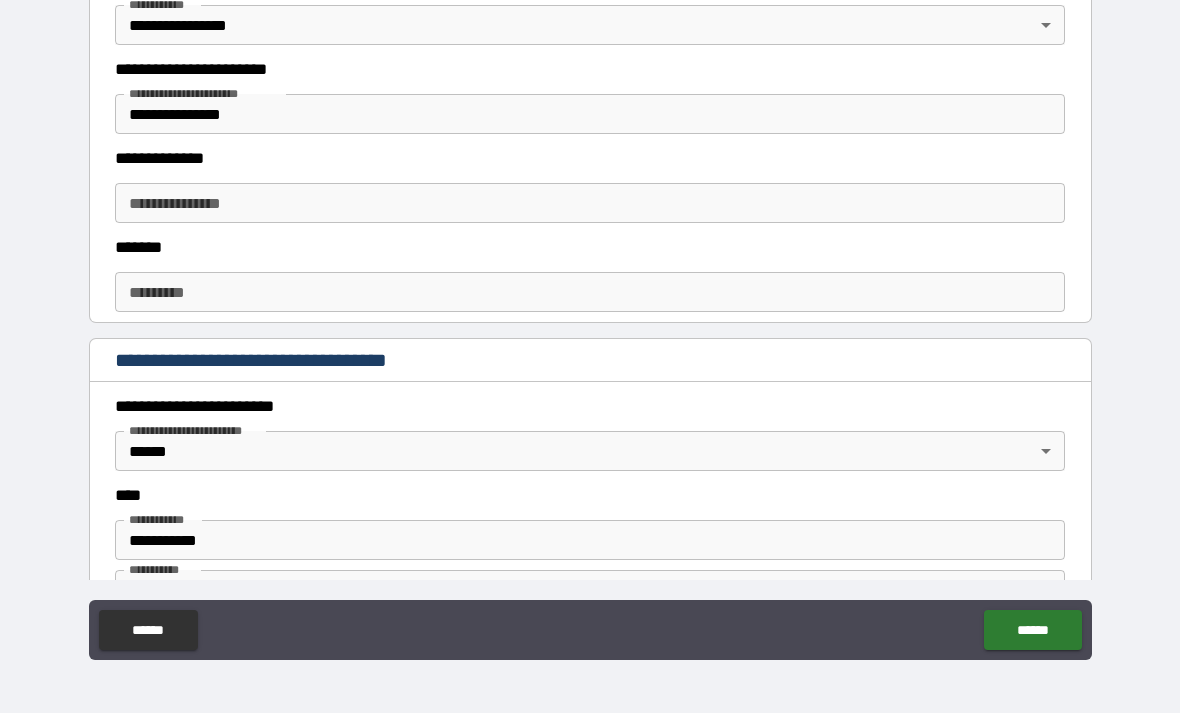 click on "**********" at bounding box center (590, 203) 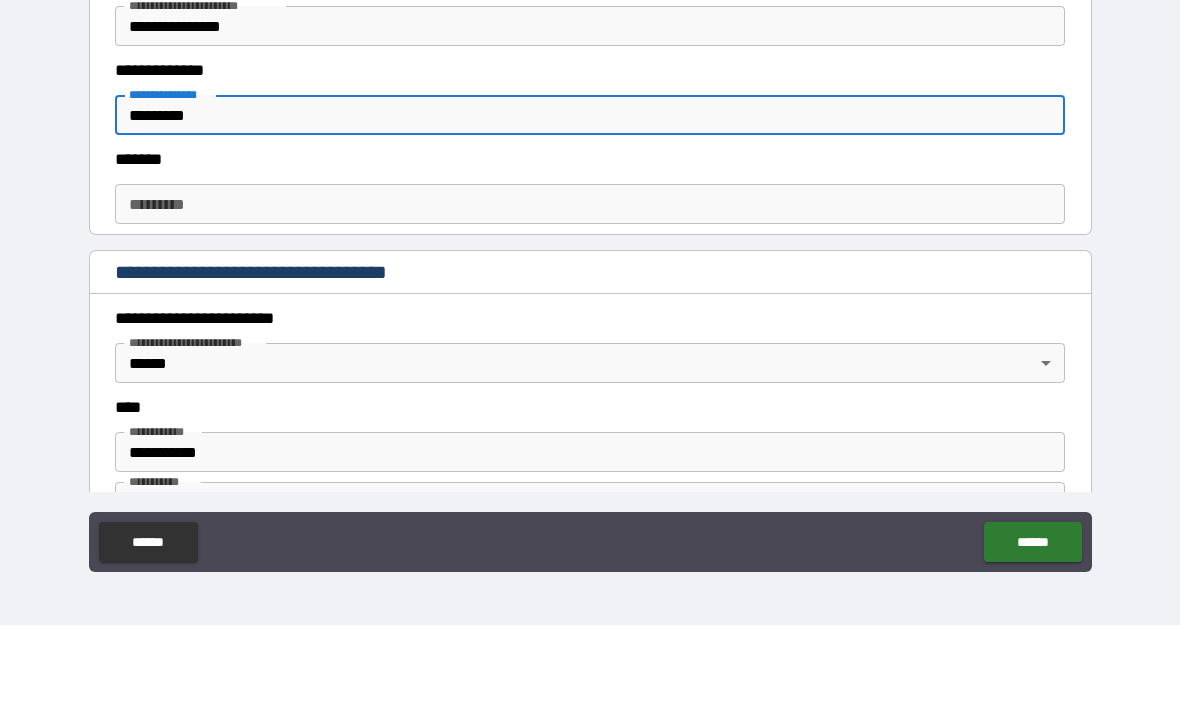 type on "*********" 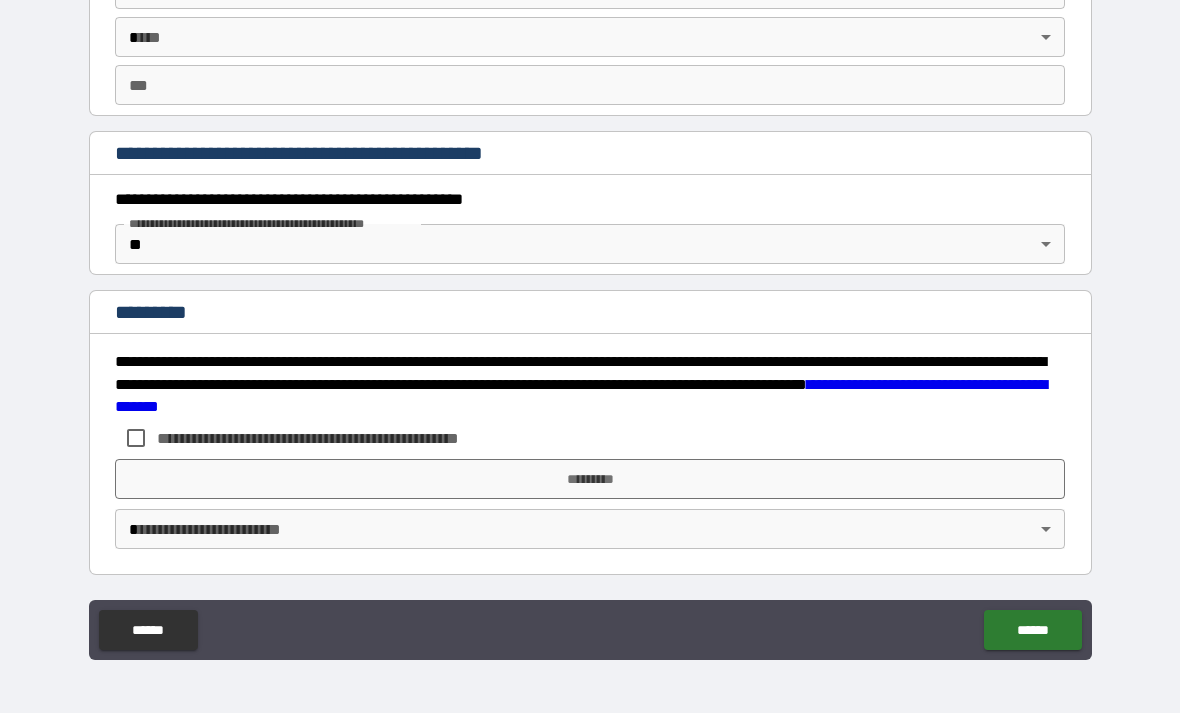 scroll, scrollTop: 2069, scrollLeft: 0, axis: vertical 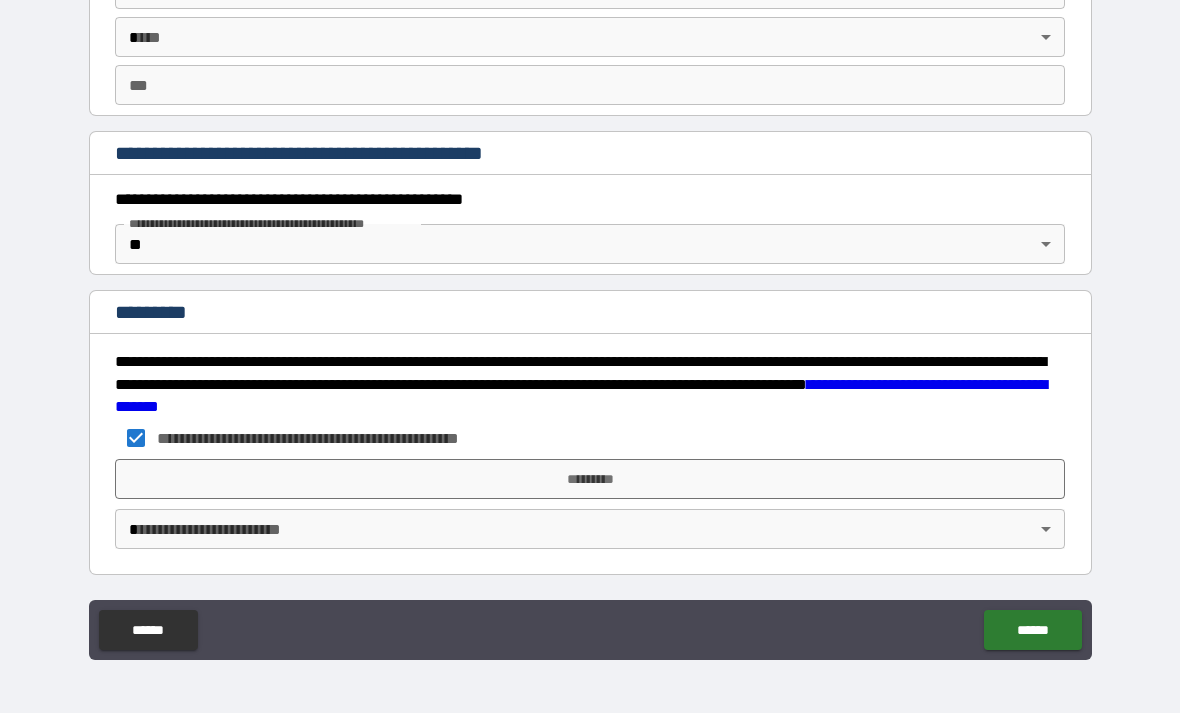 click on "**********" at bounding box center [590, 324] 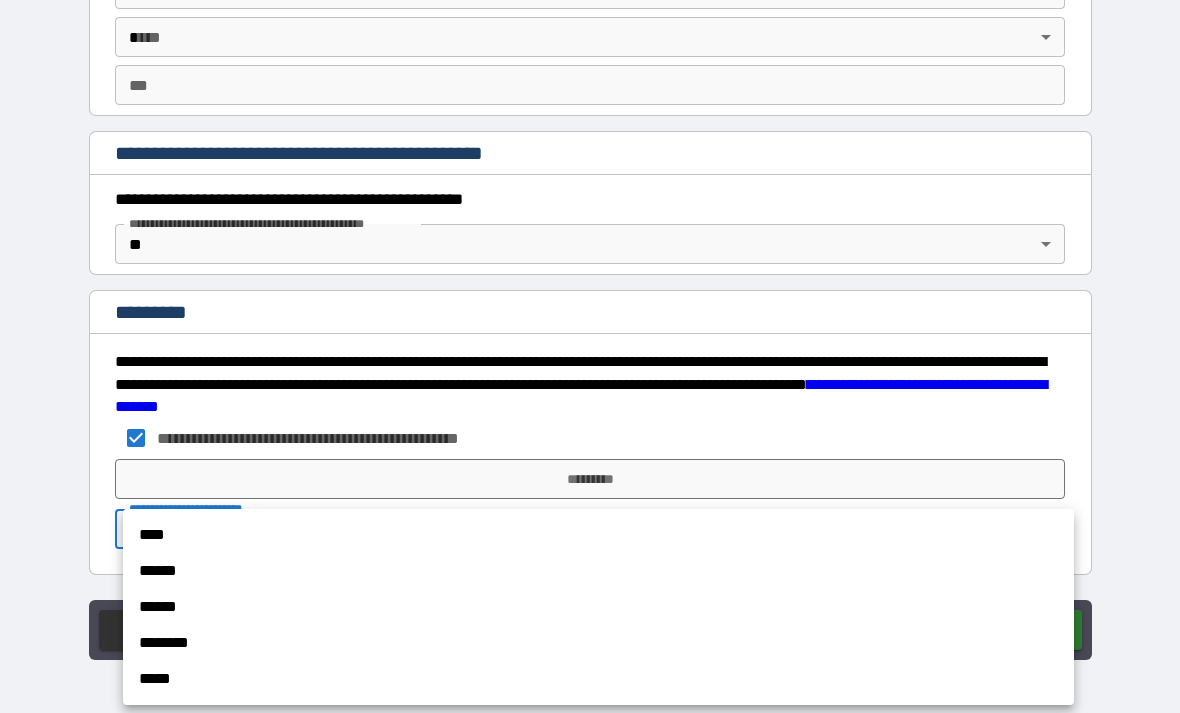 click on "****" at bounding box center (598, 535) 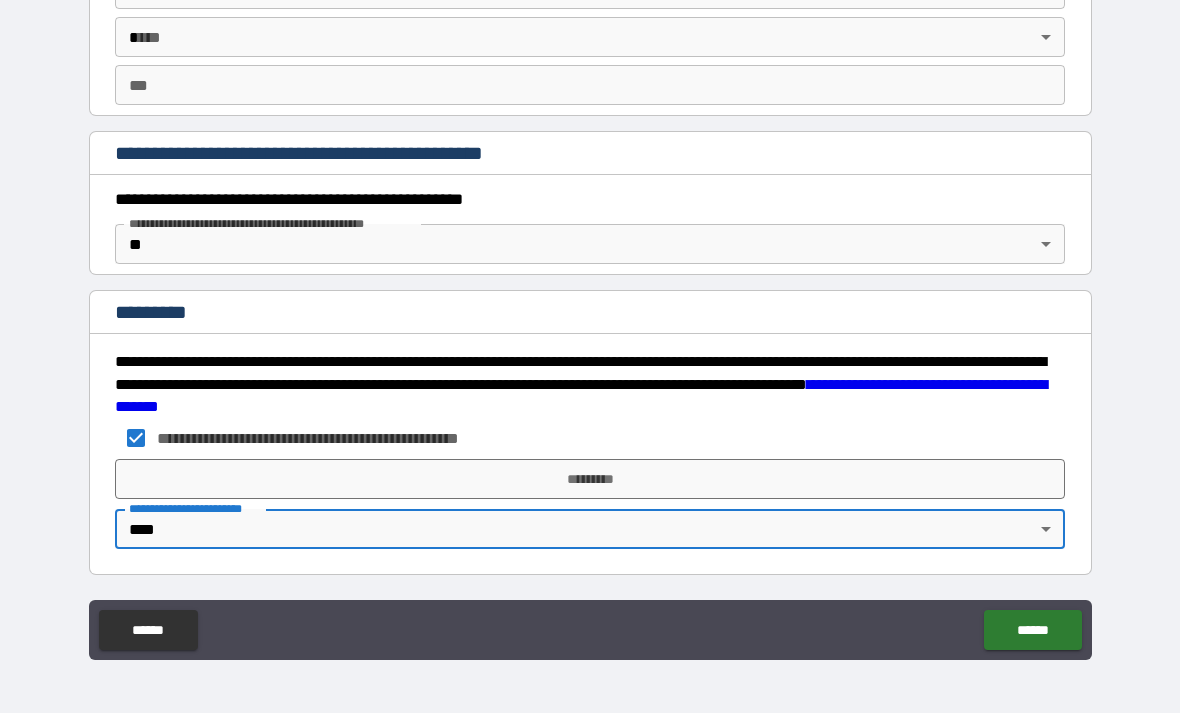 click on "*********" at bounding box center [590, 479] 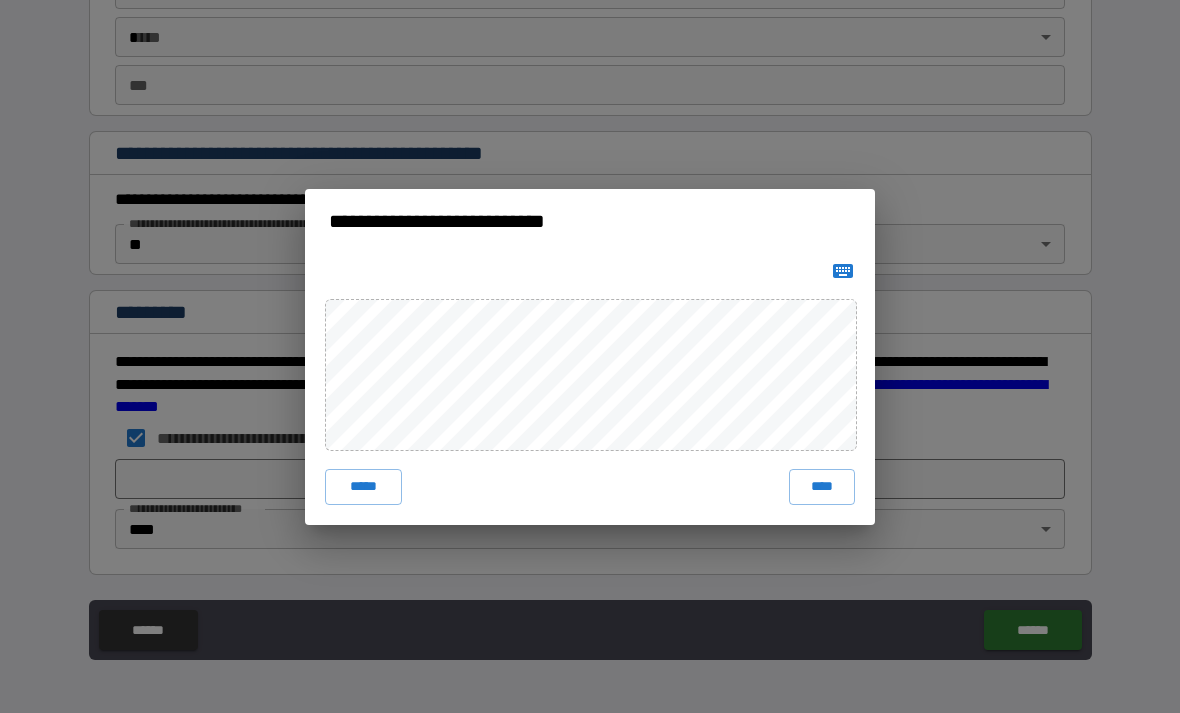 click on "****" at bounding box center [822, 487] 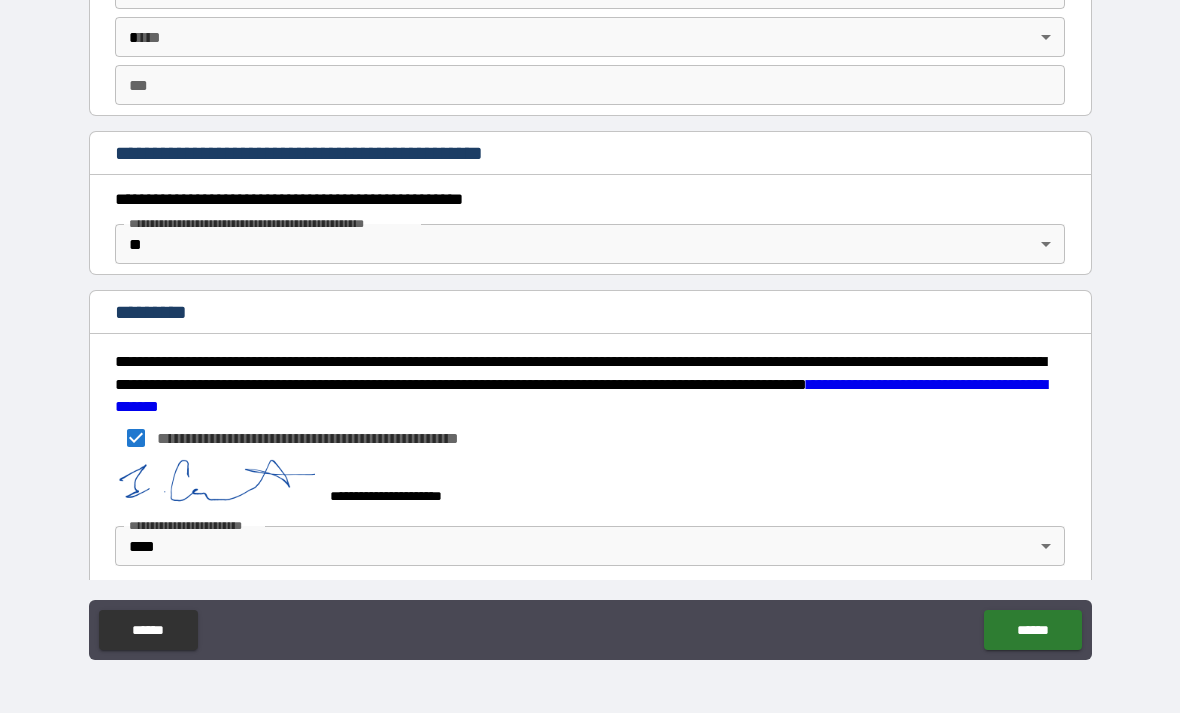 scroll, scrollTop: 2059, scrollLeft: 0, axis: vertical 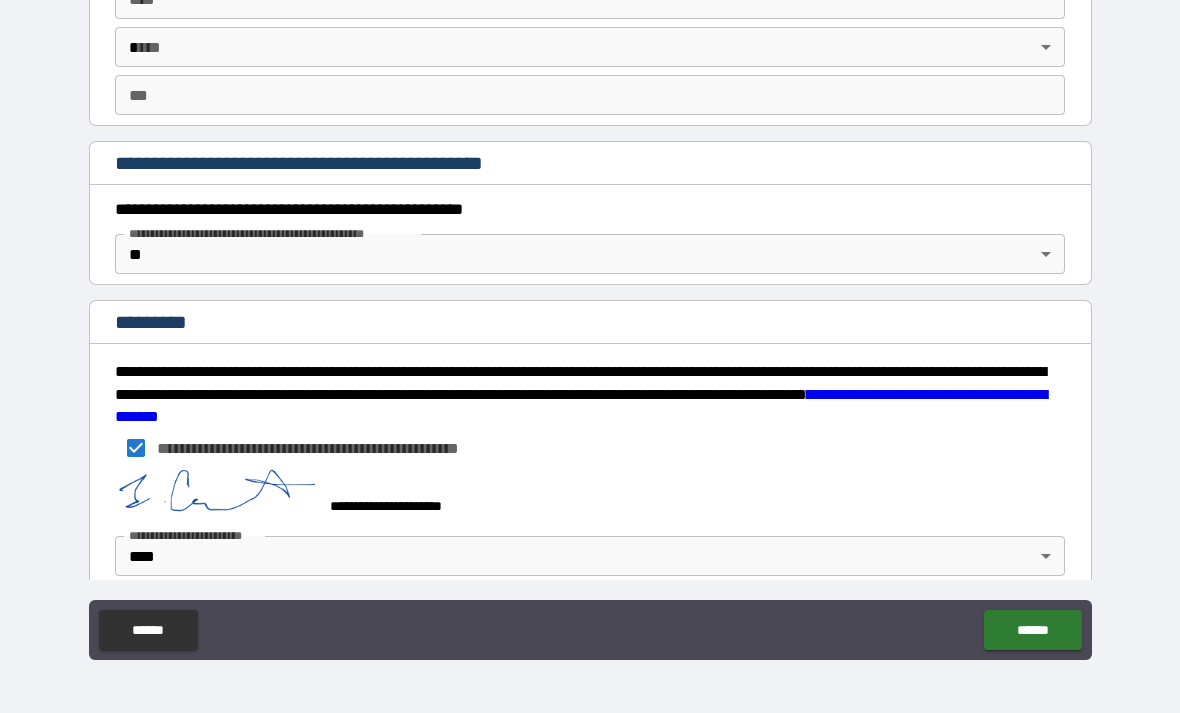 click on "******" at bounding box center (1032, 630) 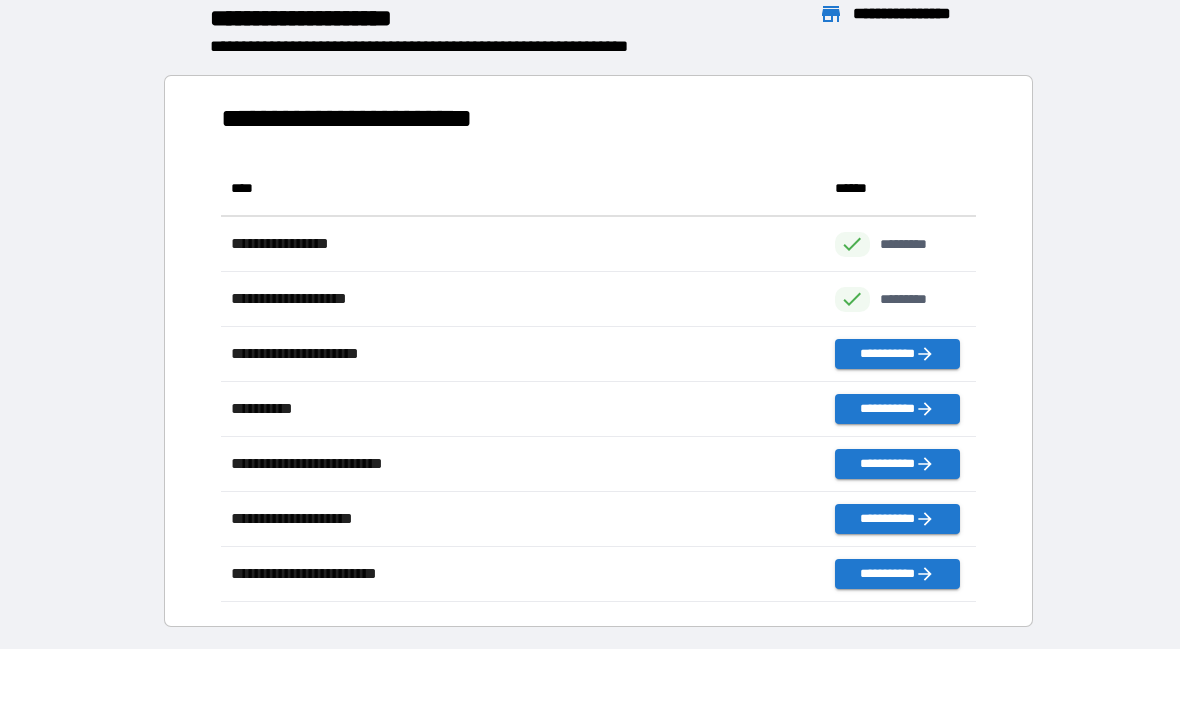 scroll, scrollTop: 1, scrollLeft: 1, axis: both 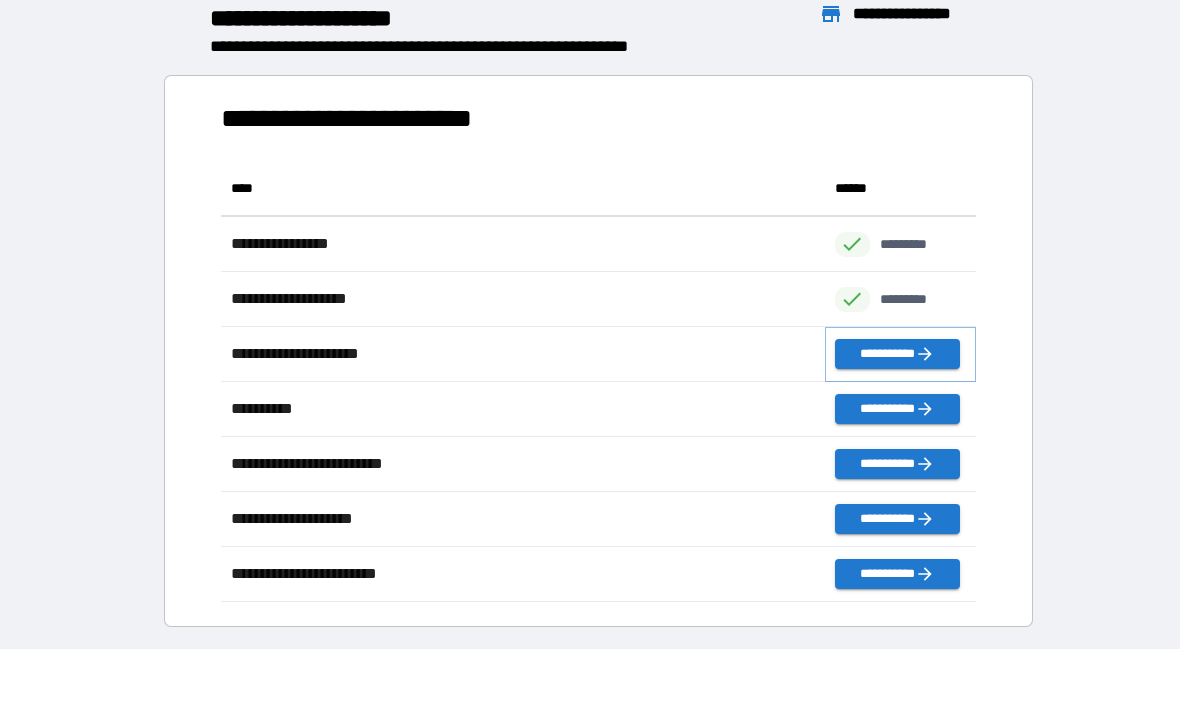 click on "**********" at bounding box center (897, 354) 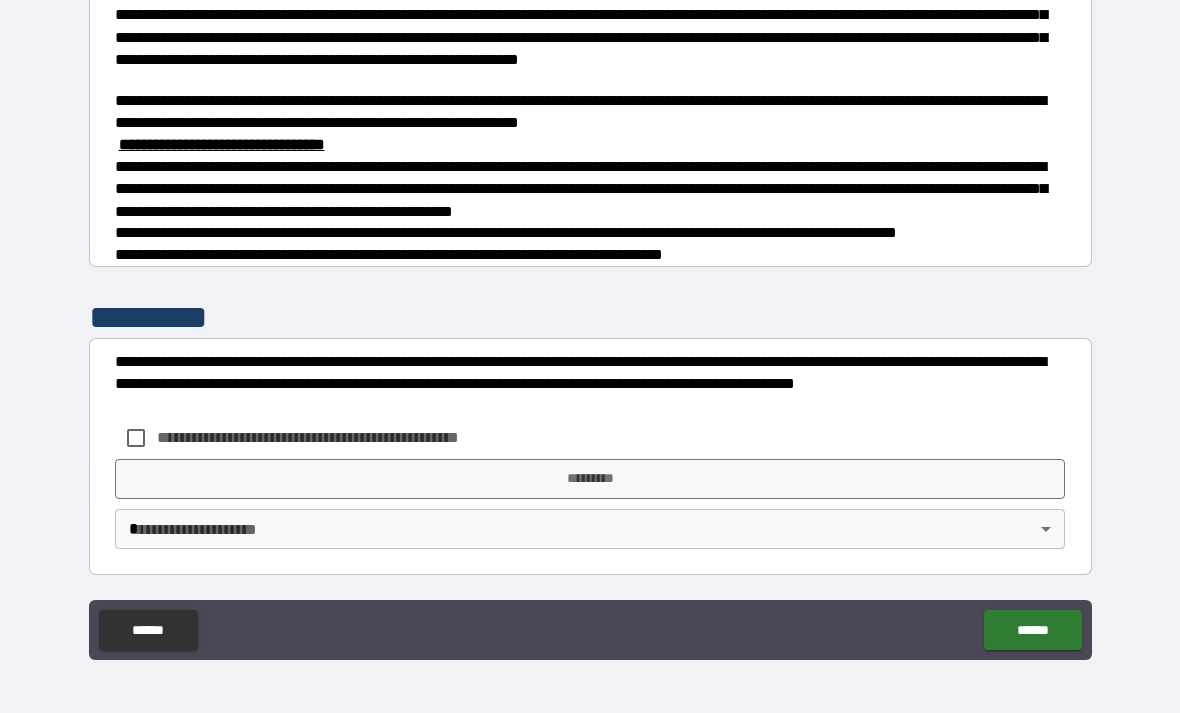 scroll, scrollTop: 504, scrollLeft: 0, axis: vertical 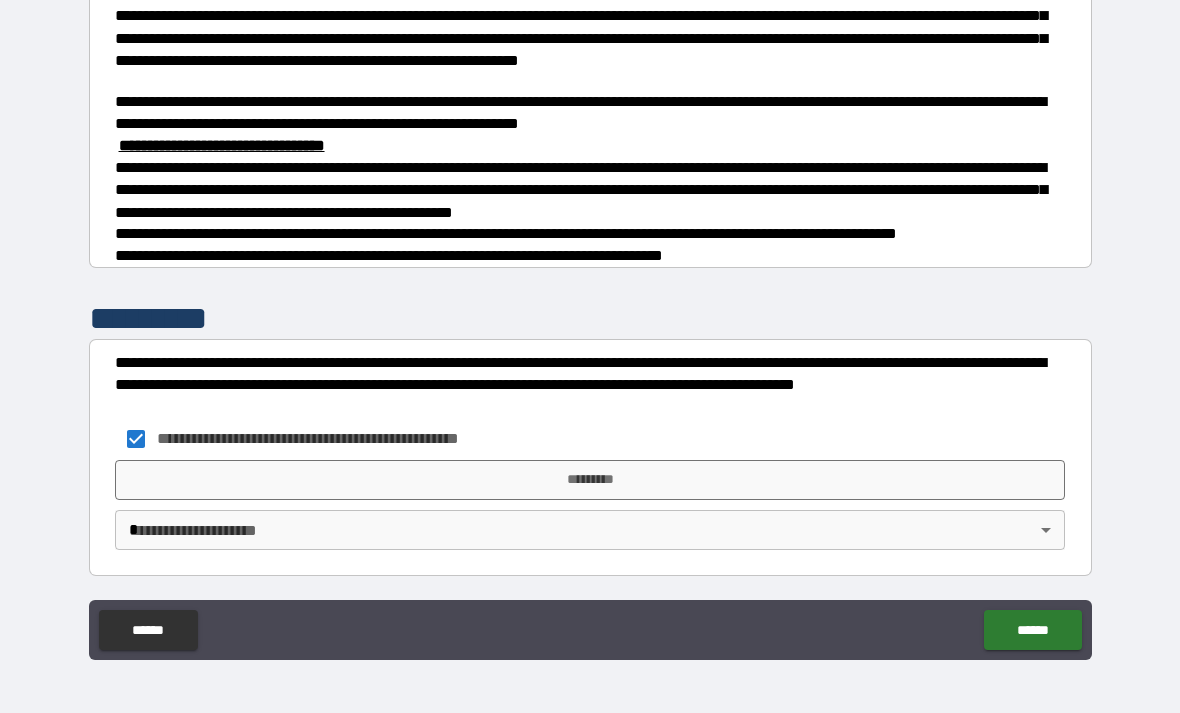 click on "**********" at bounding box center (590, 324) 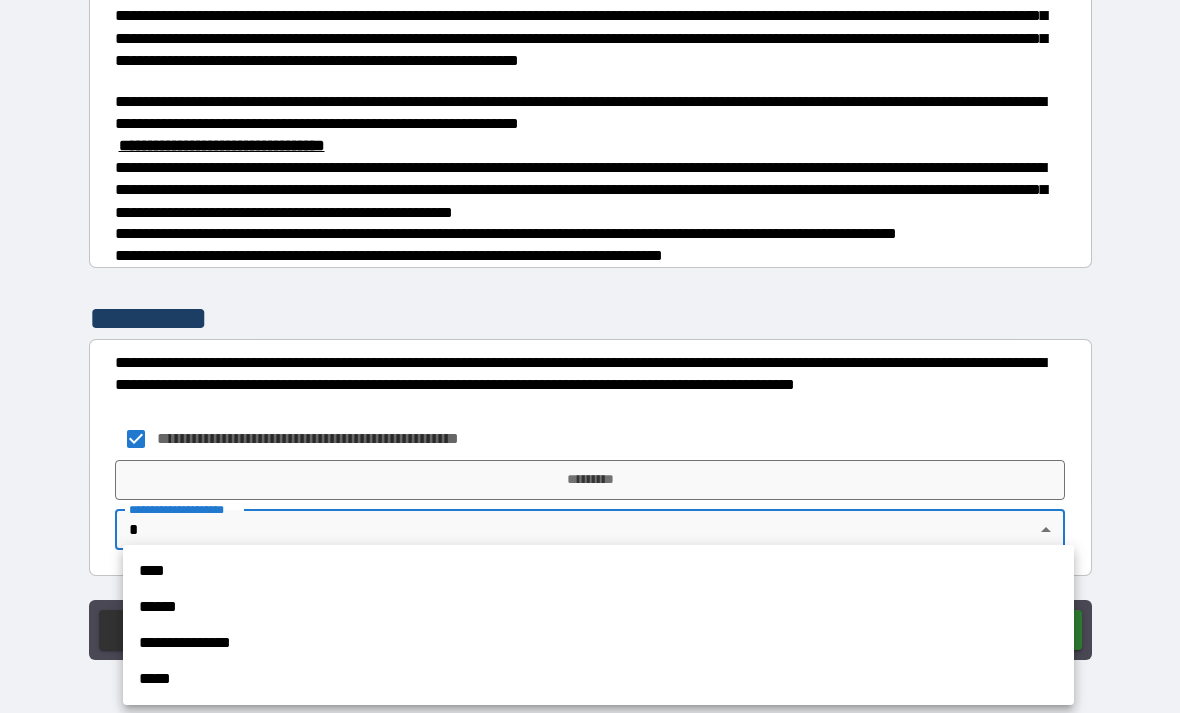 click on "****" at bounding box center (598, 571) 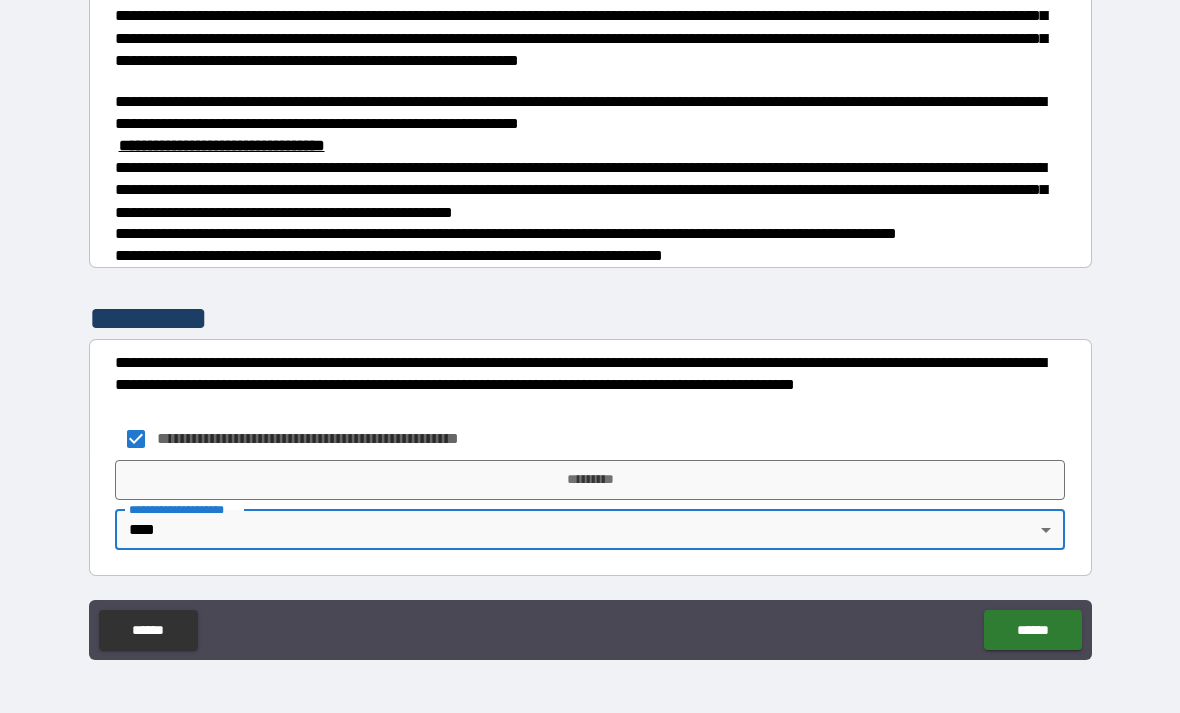 click on "*********" at bounding box center [590, 480] 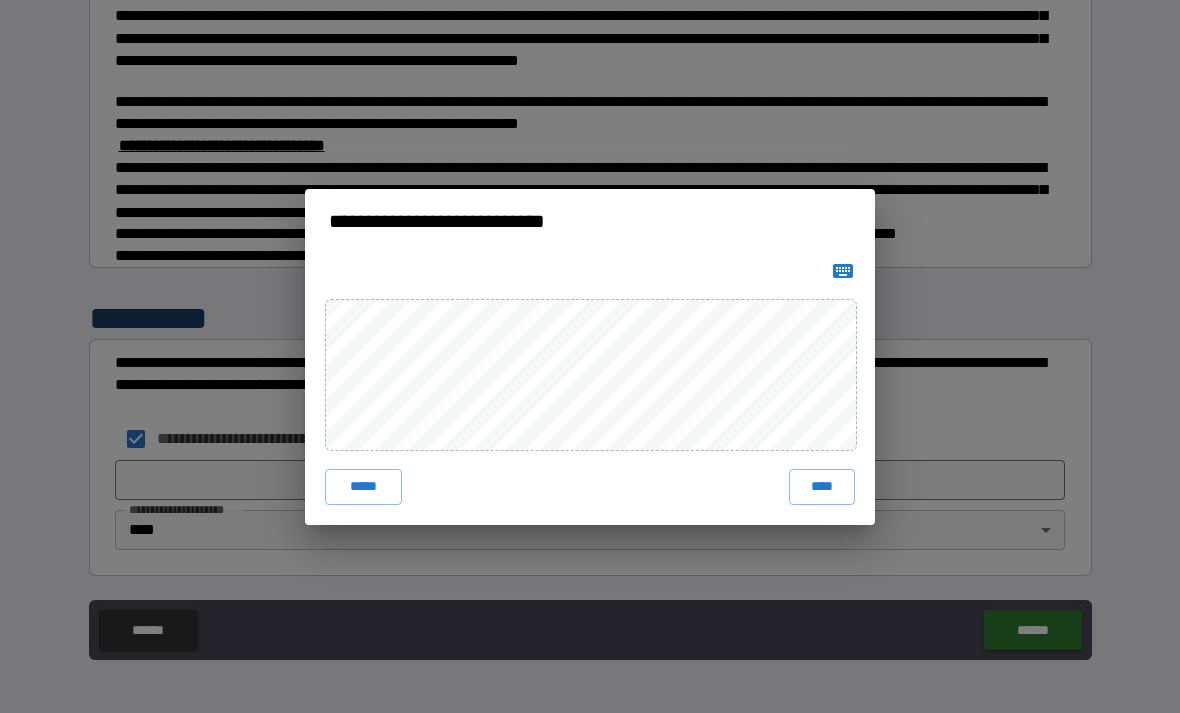 click on "****" at bounding box center [822, 487] 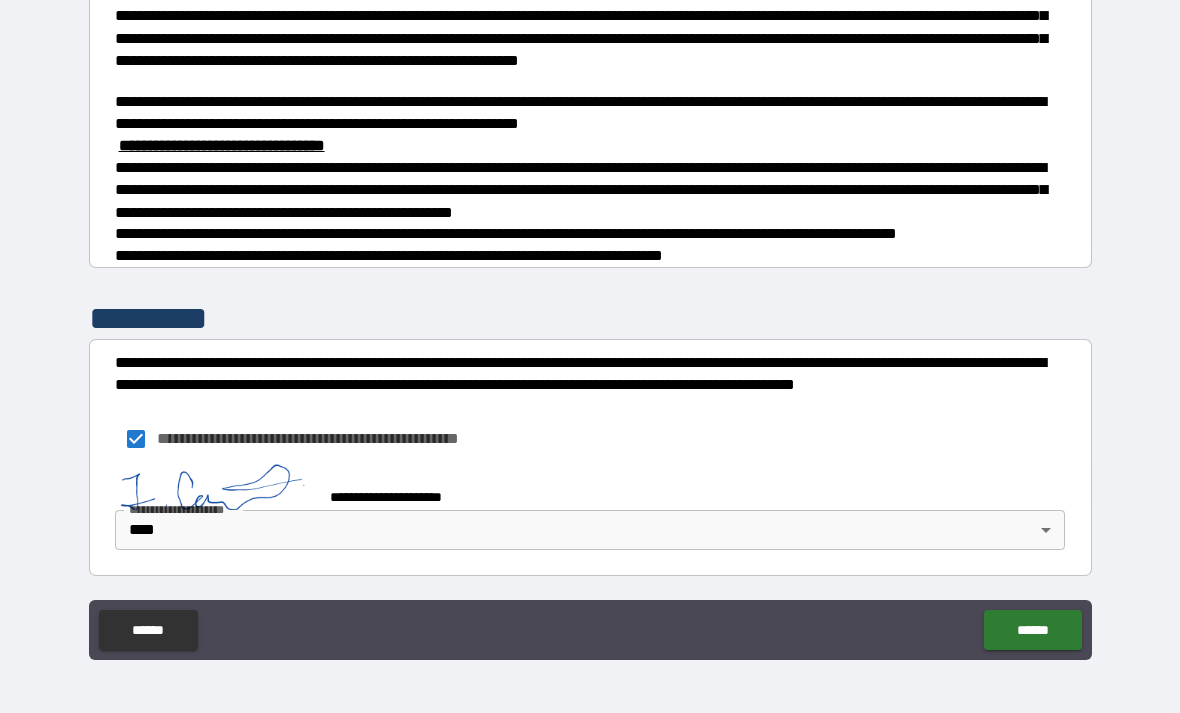 scroll, scrollTop: 494, scrollLeft: 0, axis: vertical 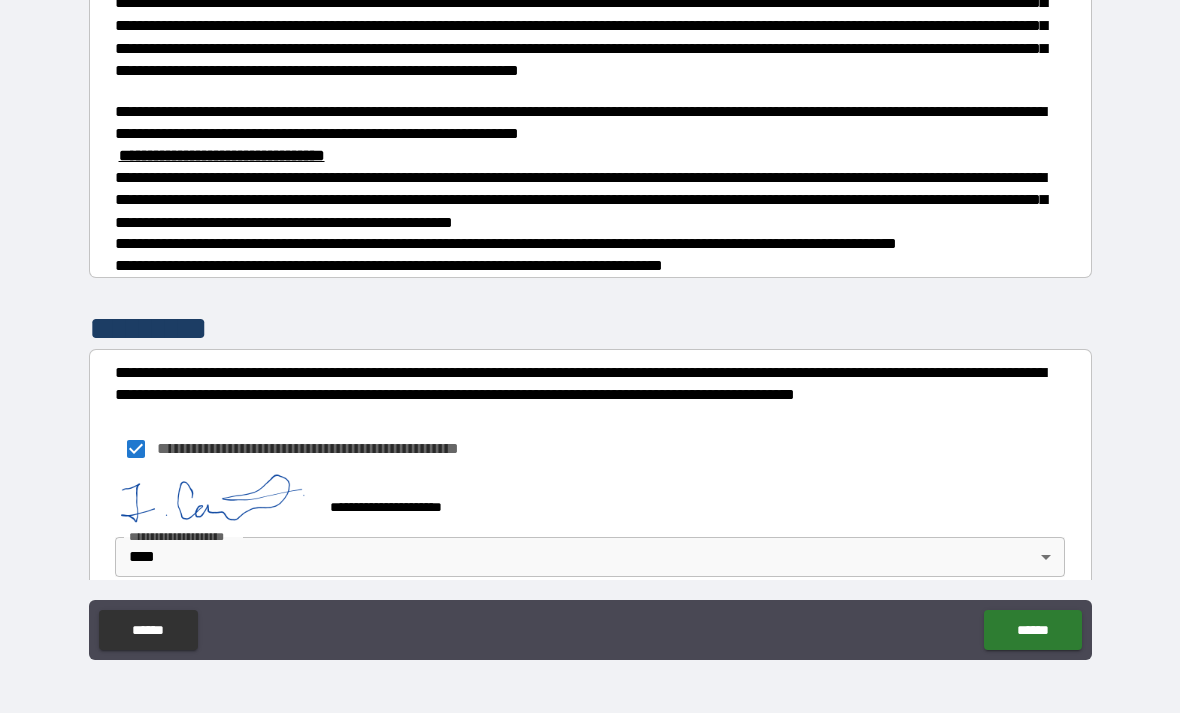 click on "******" at bounding box center (1032, 630) 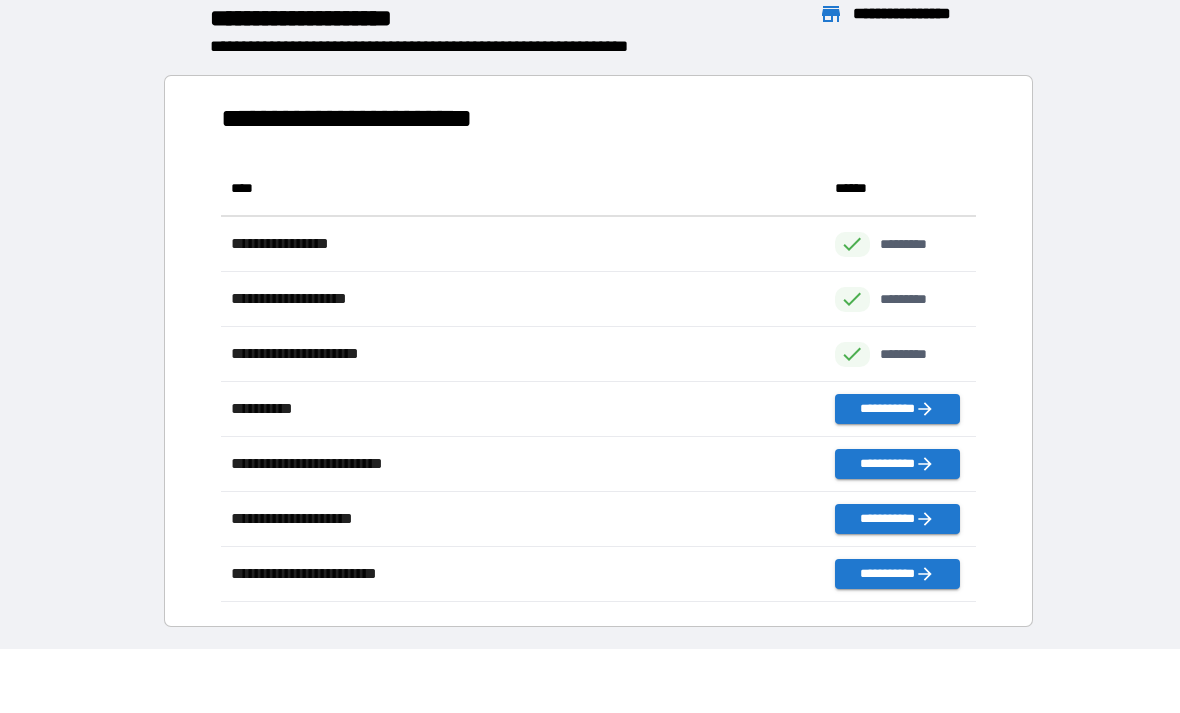 scroll, scrollTop: 441, scrollLeft: 755, axis: both 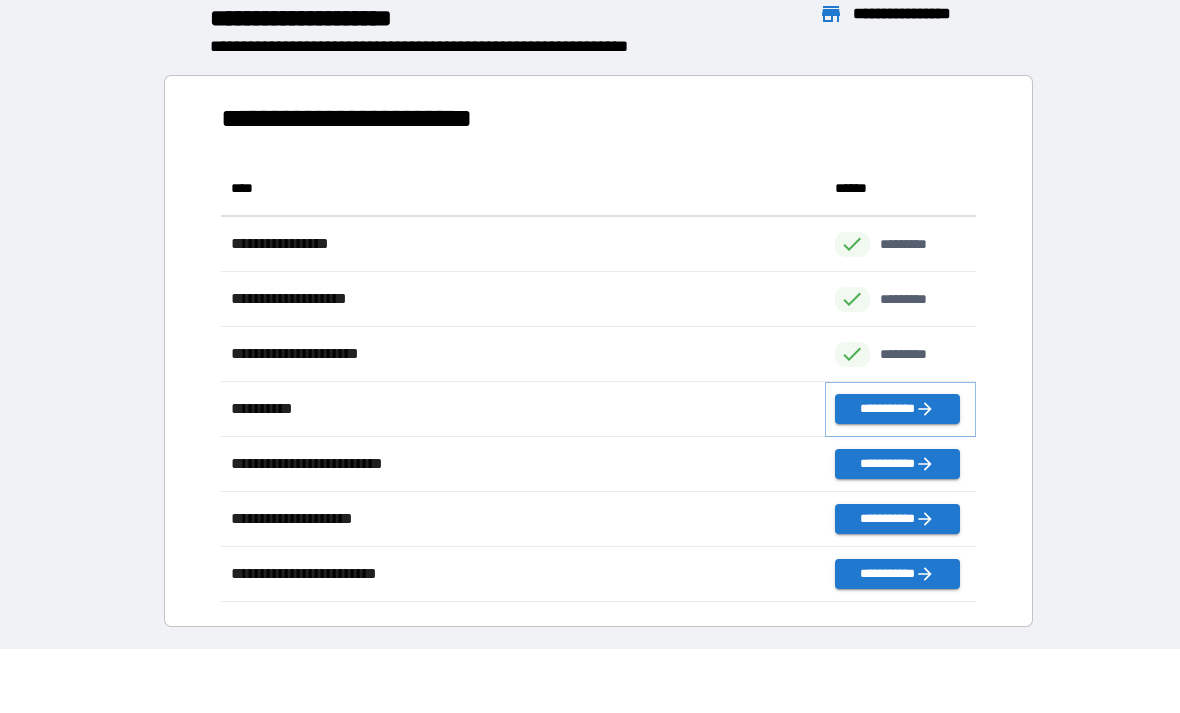 click on "**********" at bounding box center [897, 409] 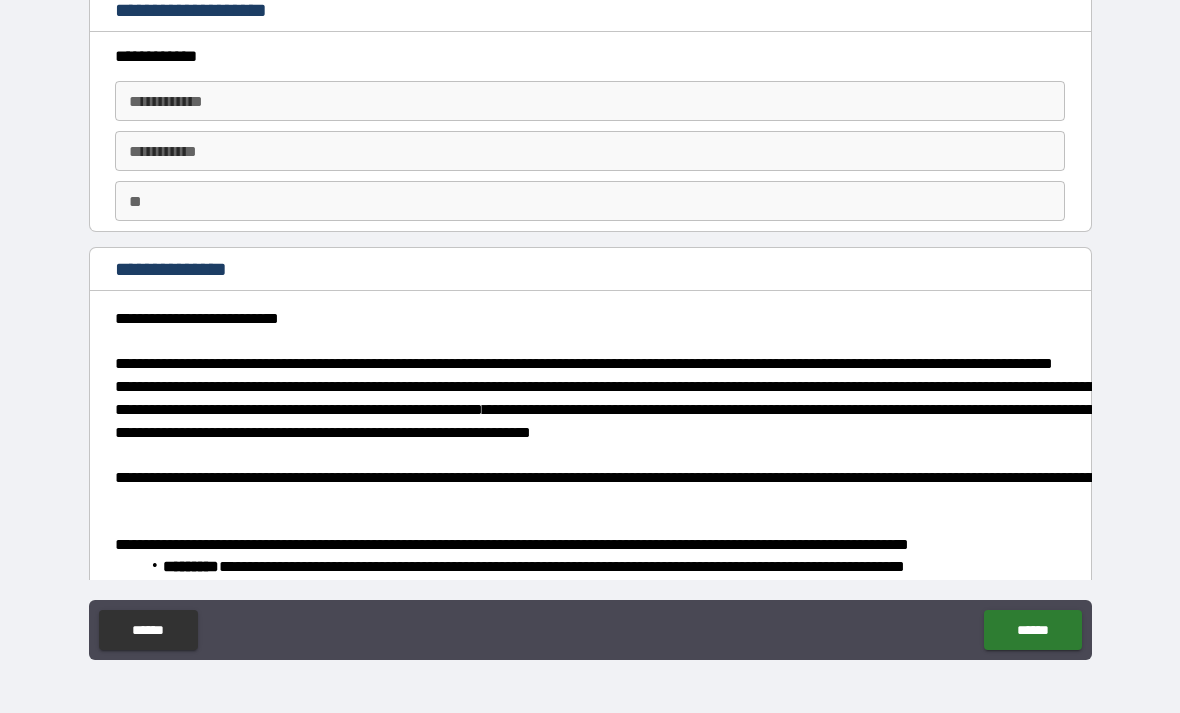 type on "*" 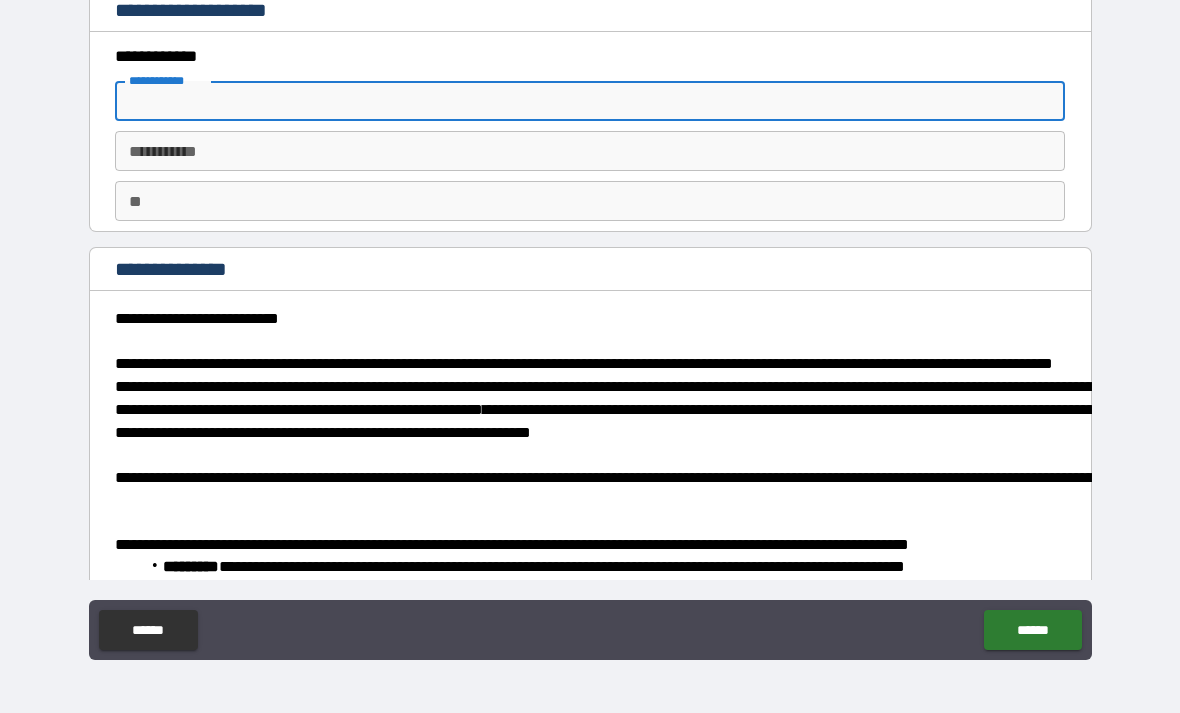 type on "*" 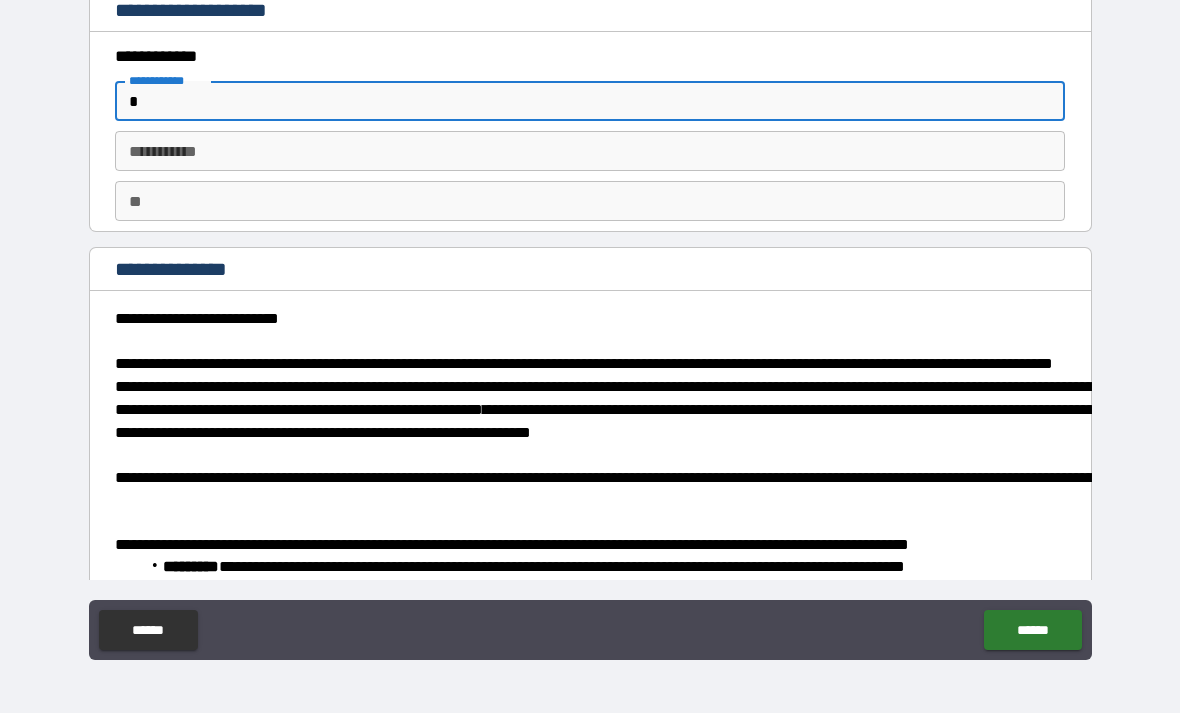 type on "**" 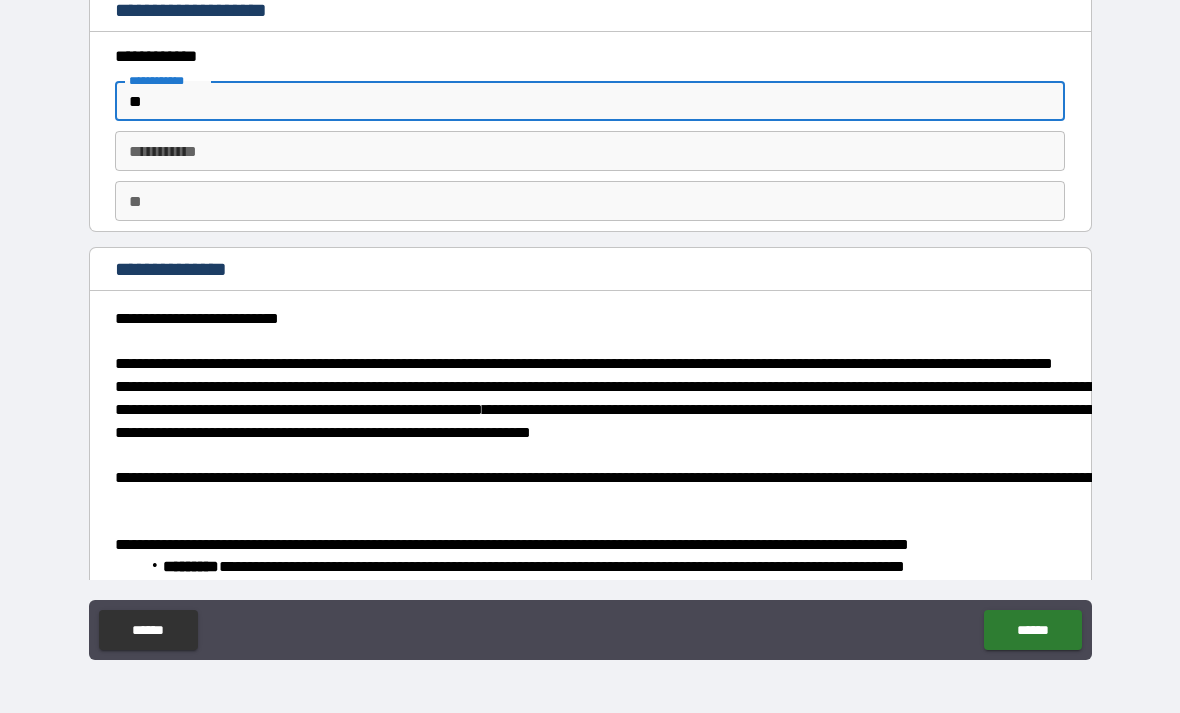 type on "*" 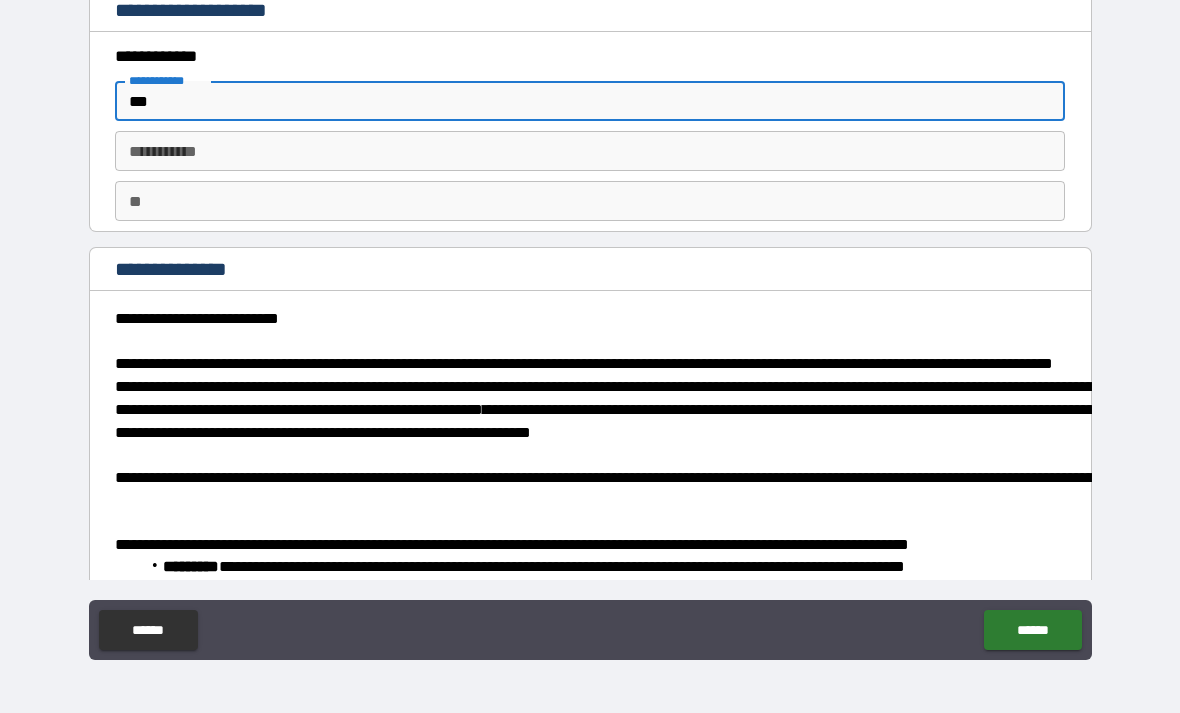 type on "*" 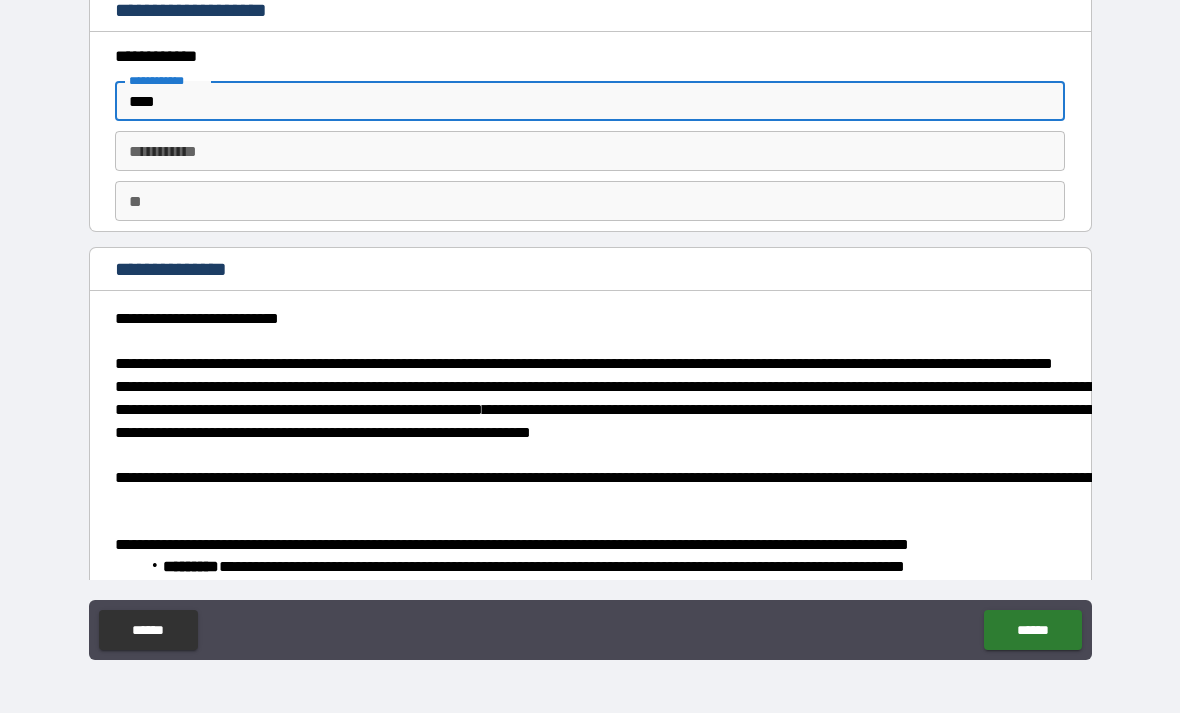 type on "*" 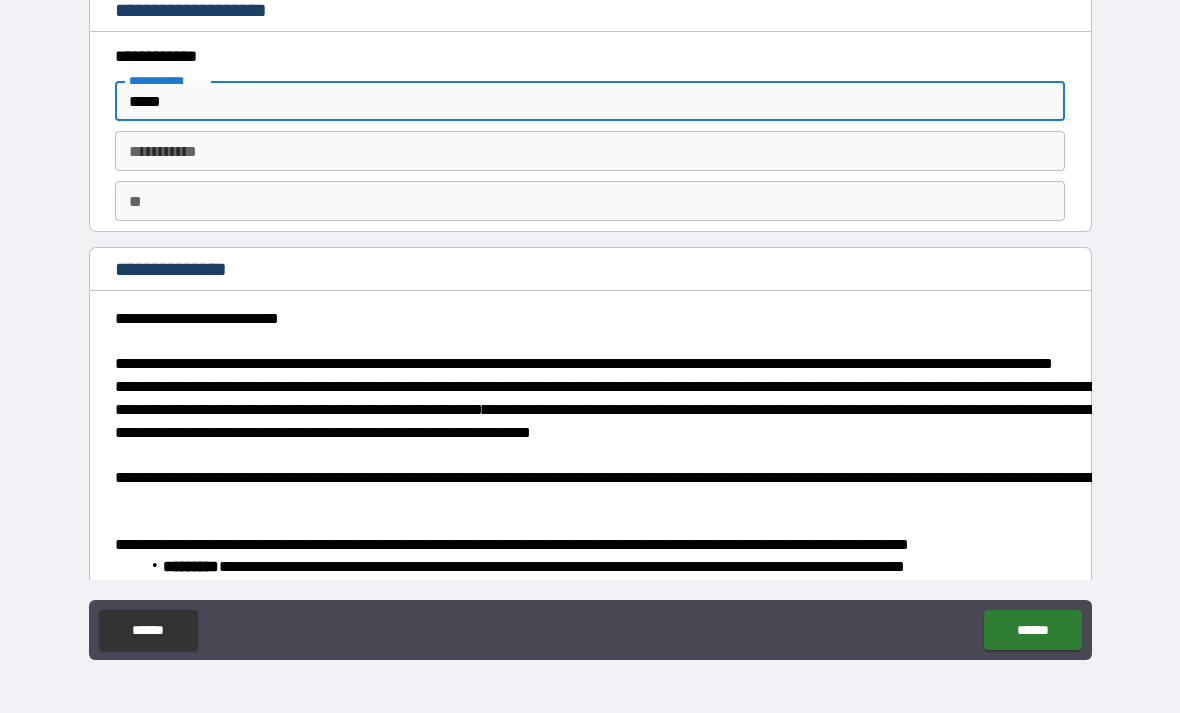 type on "******" 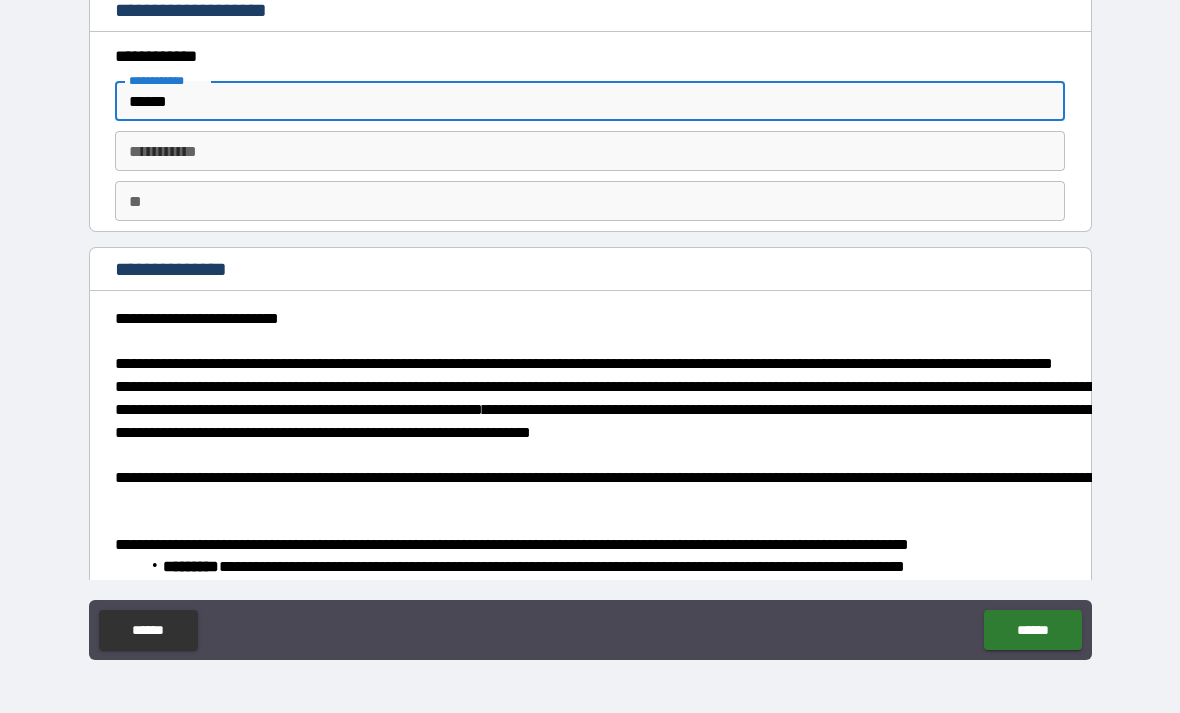 type on "*******" 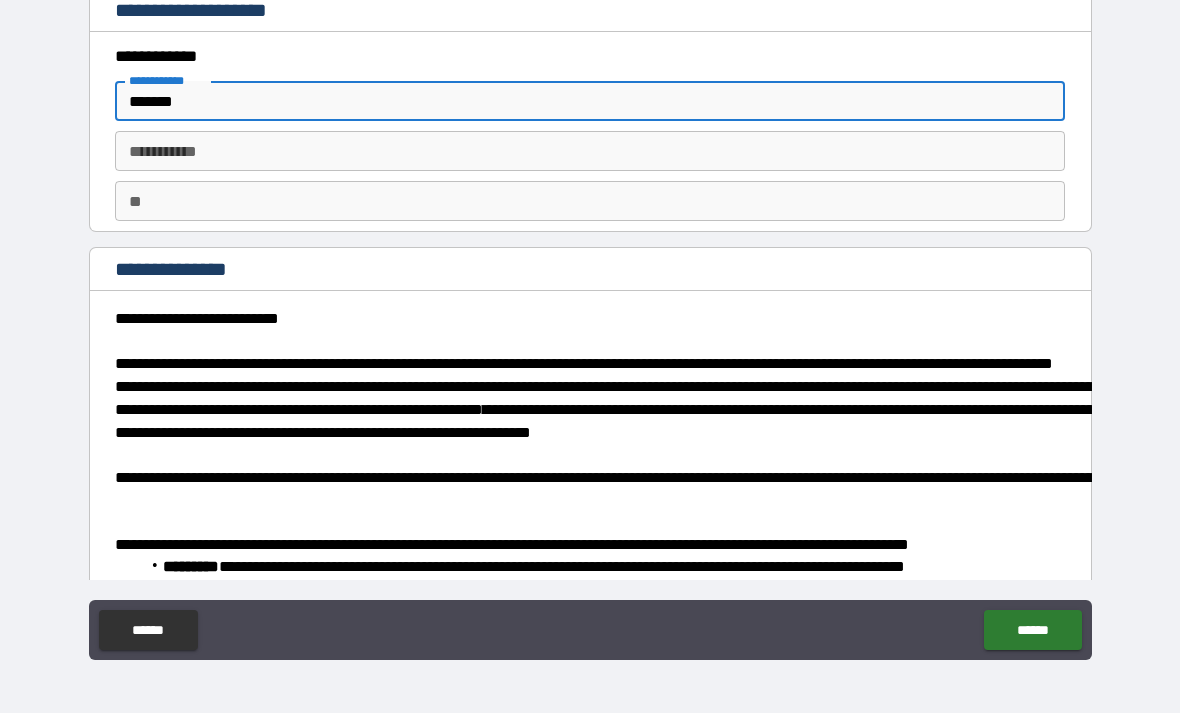 type on "********" 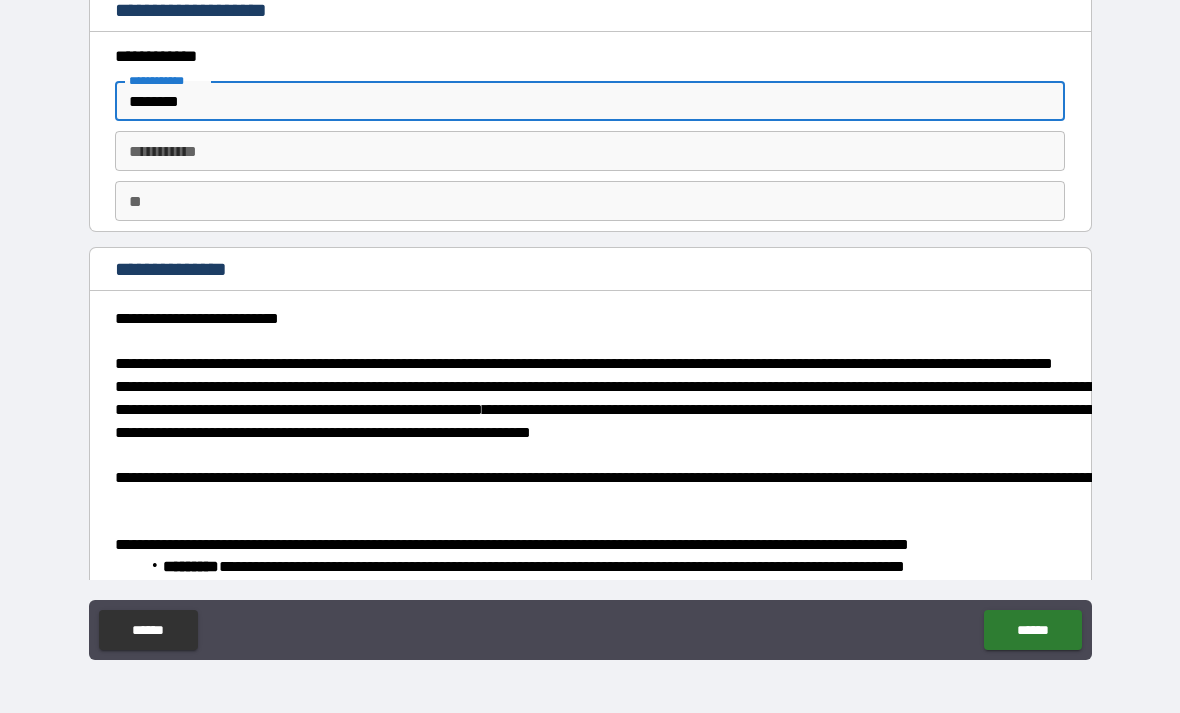 type on "*" 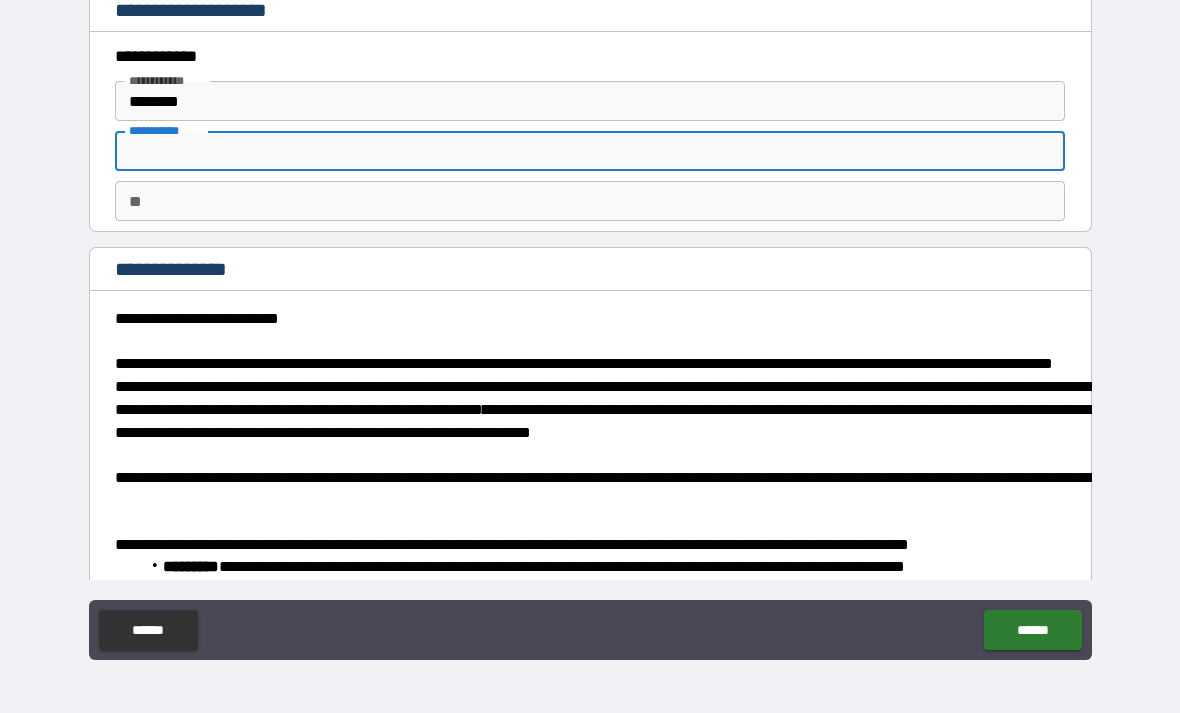 type on "*" 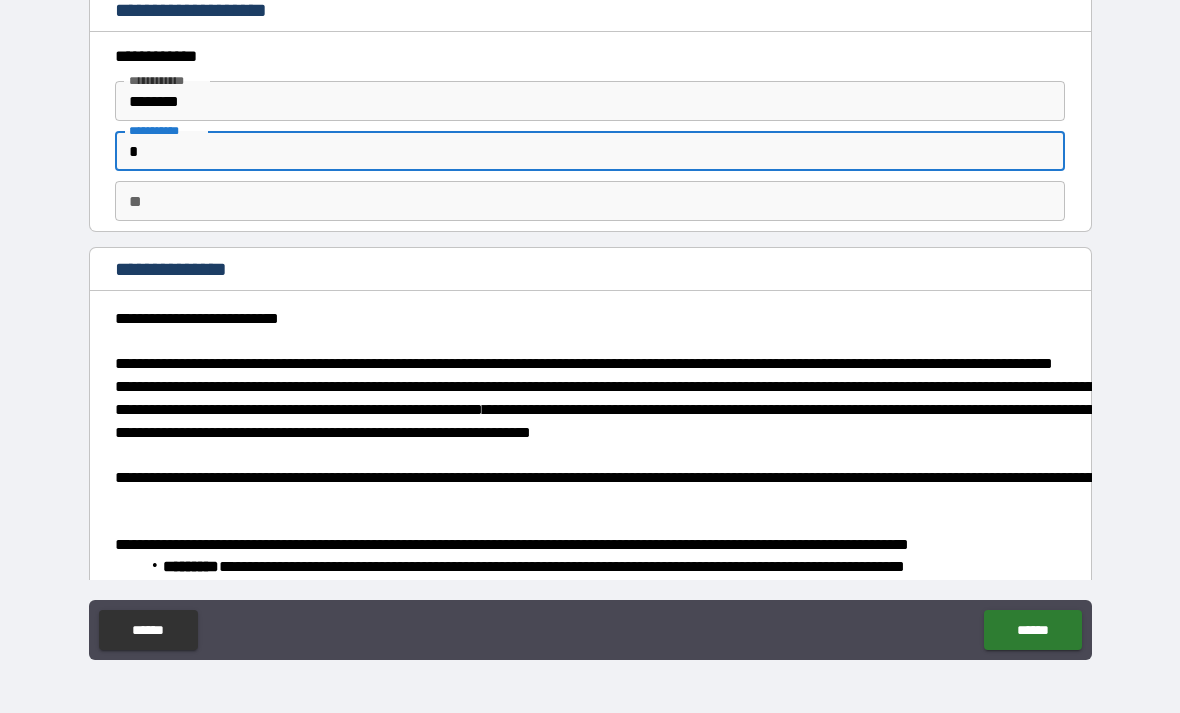 type on "*" 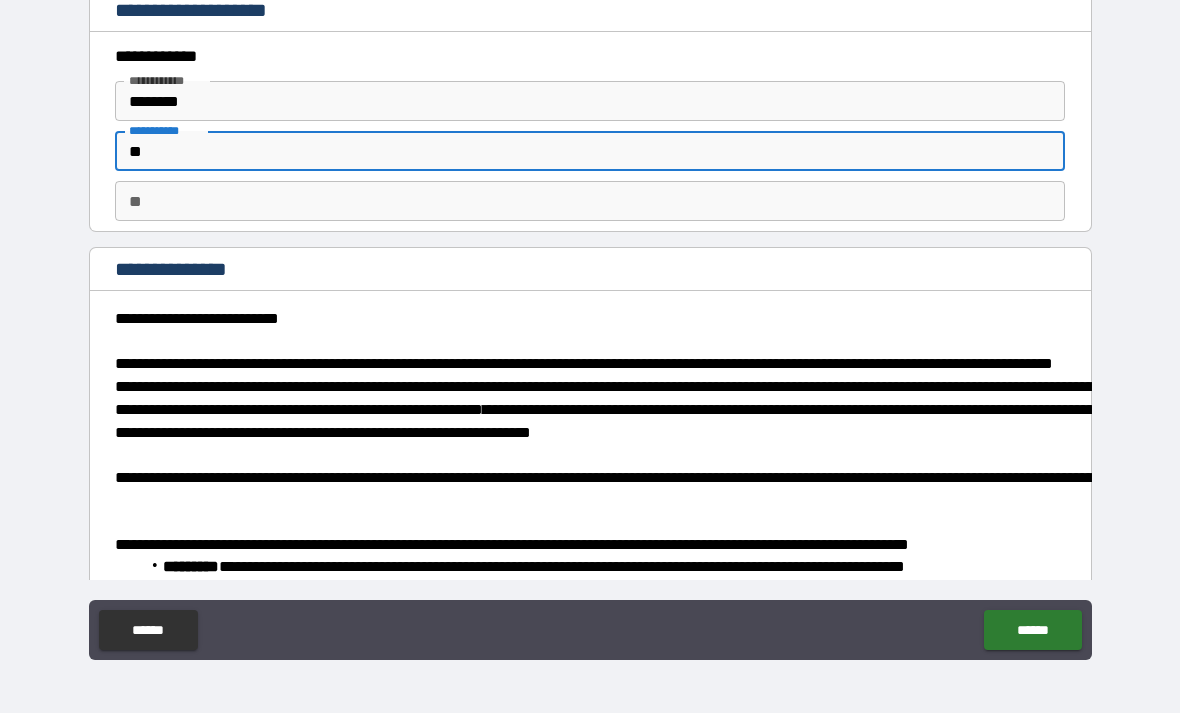type on "***" 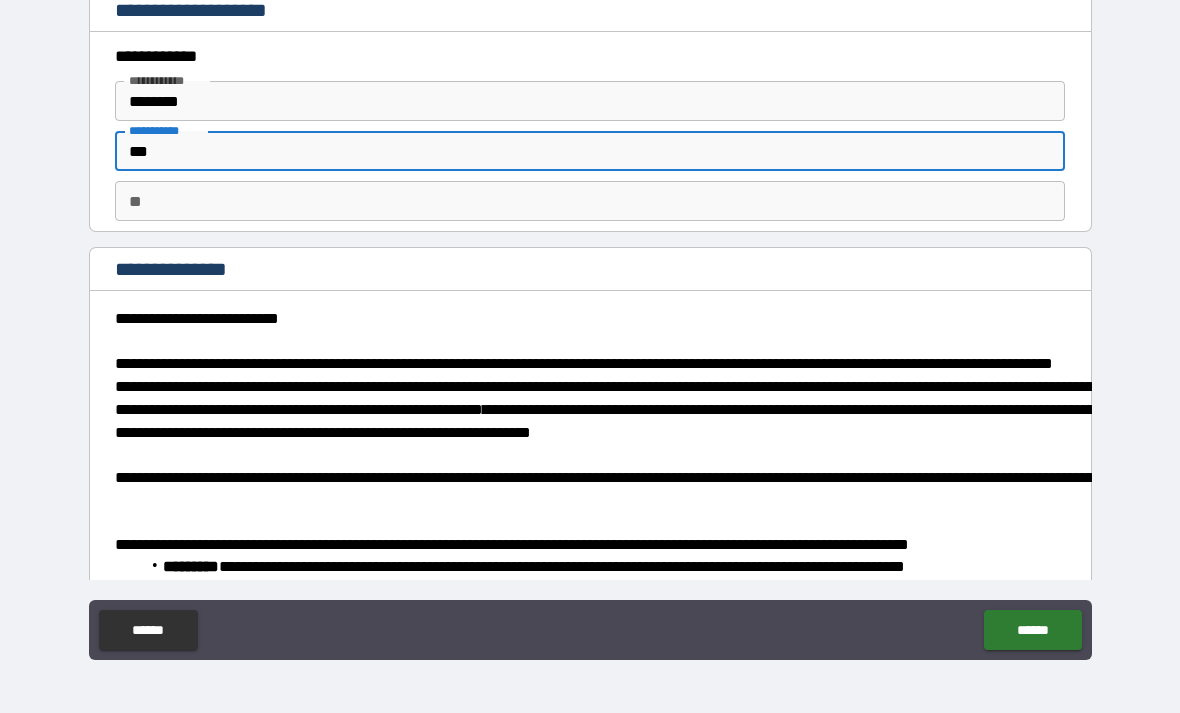 type on "*" 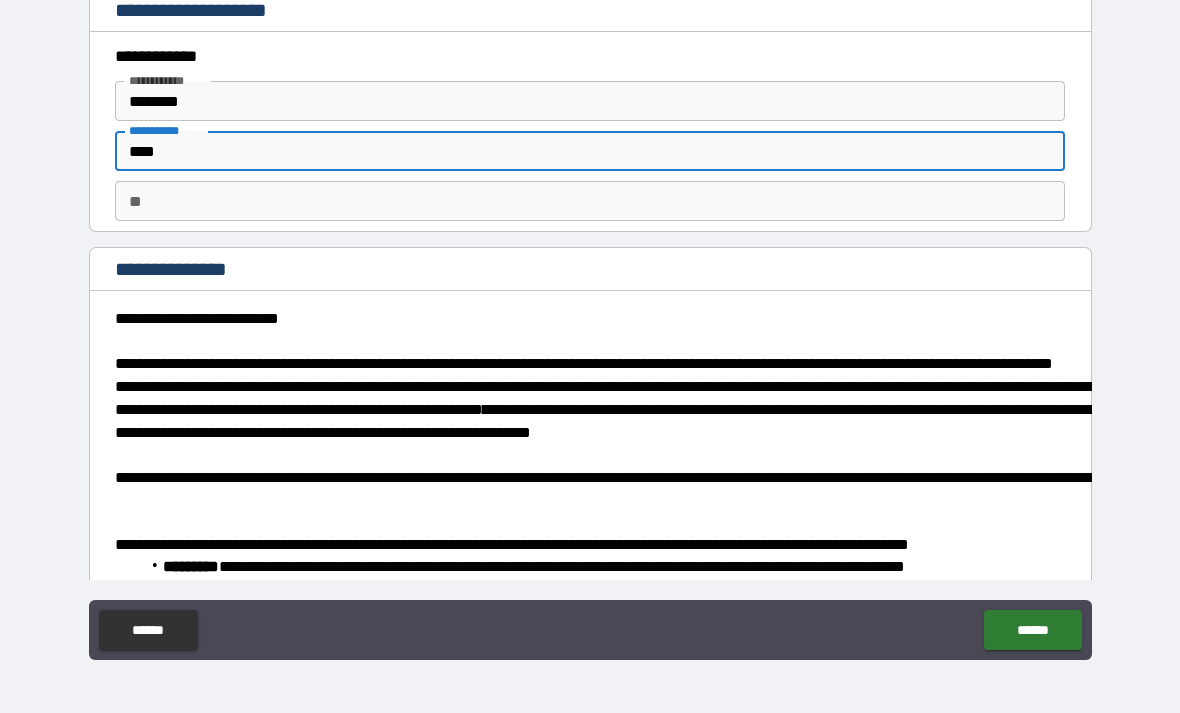 type on "*" 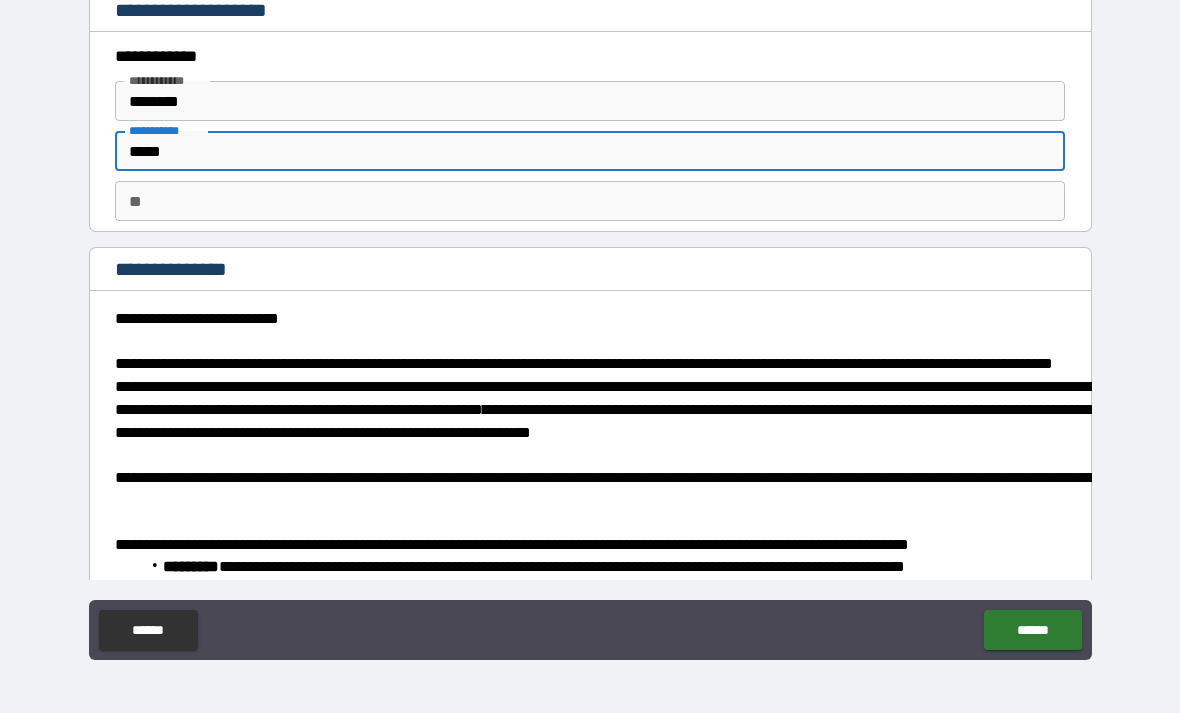 type on "*" 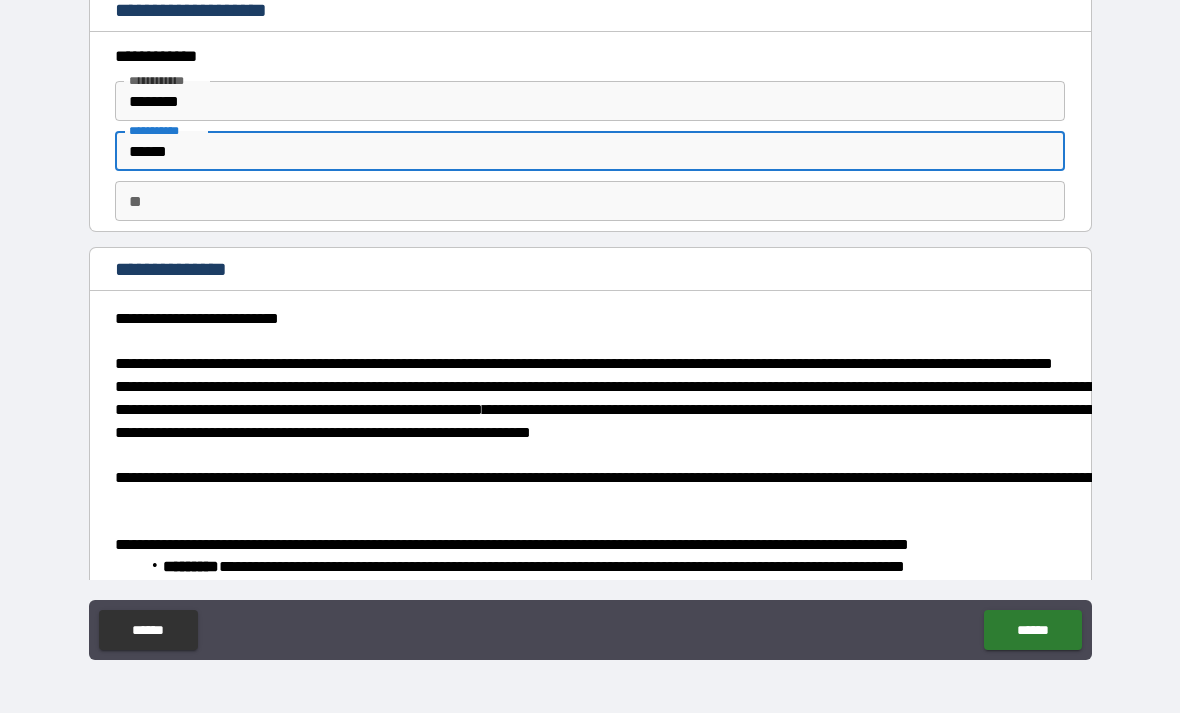 type on "*" 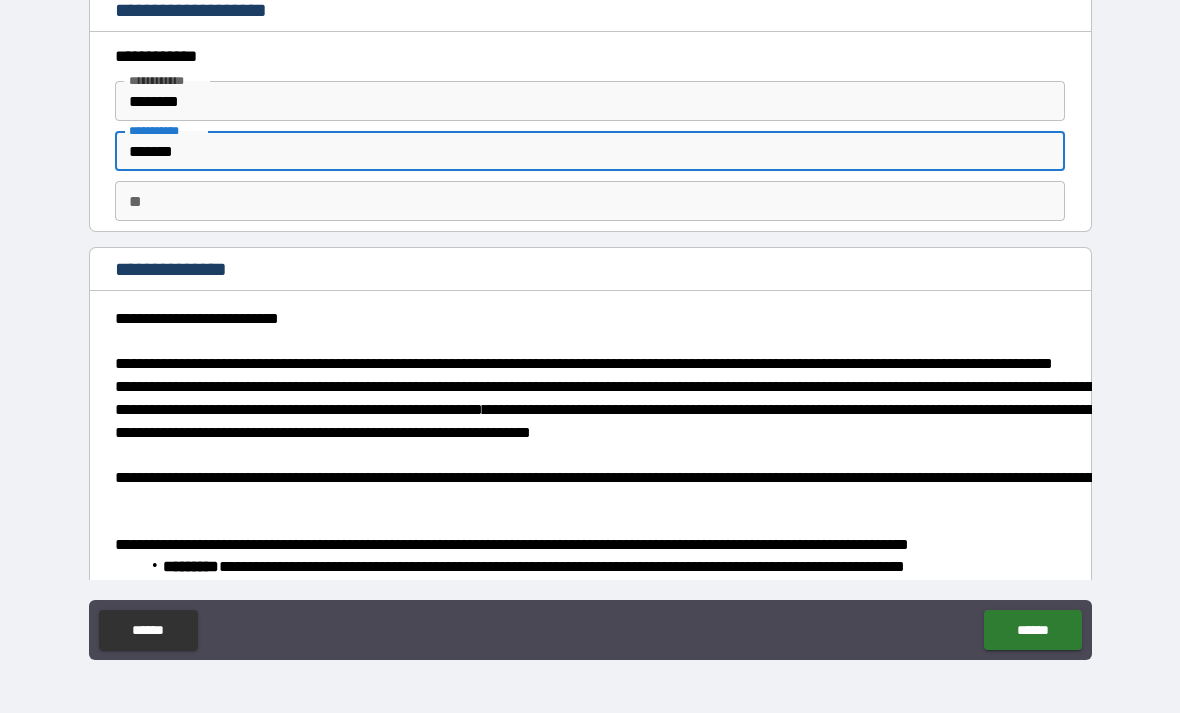 type on "*" 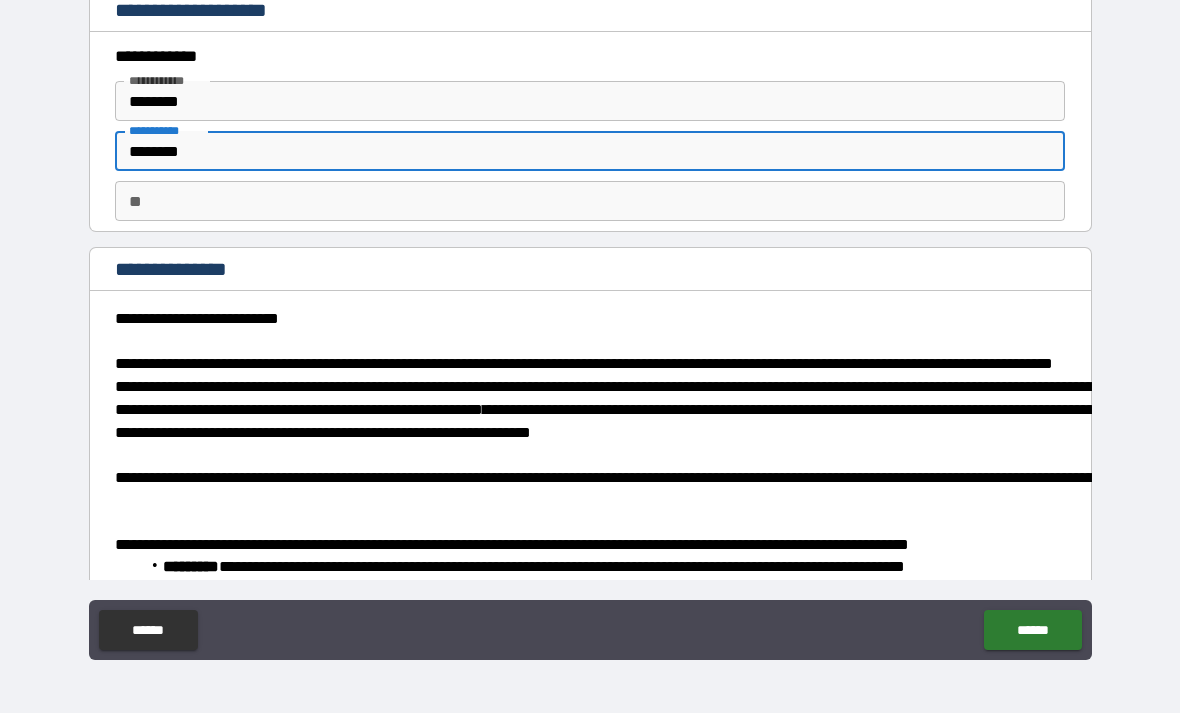 type on "*" 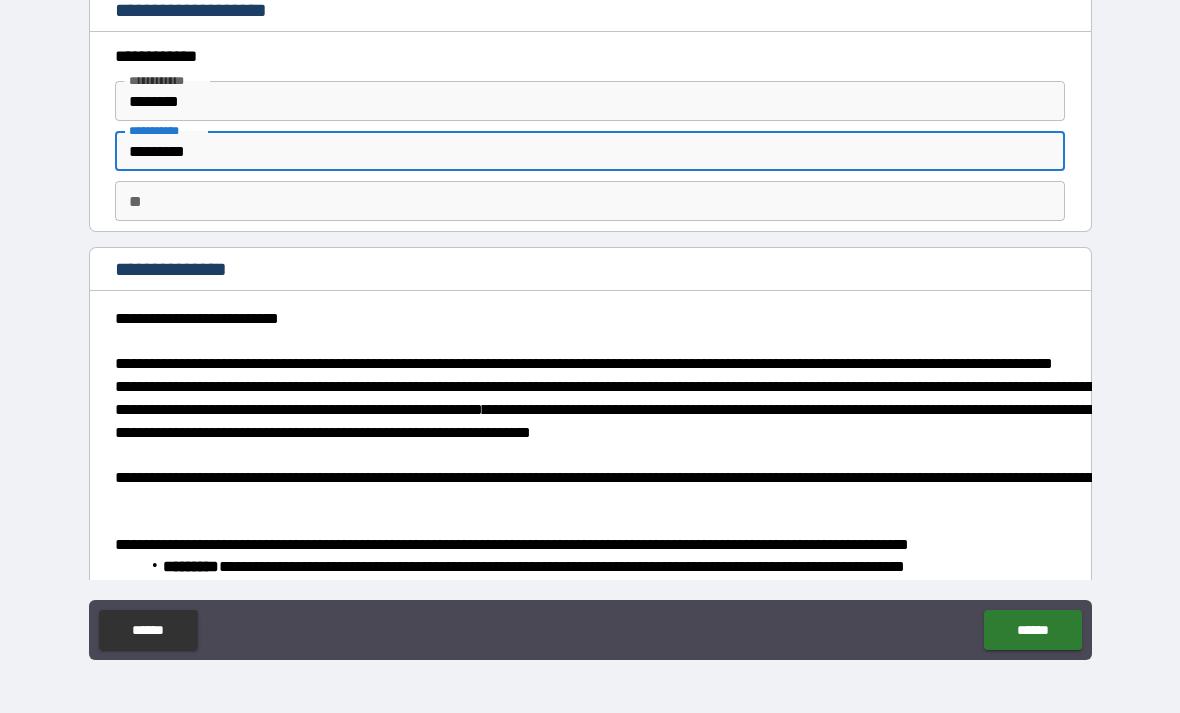 type on "*" 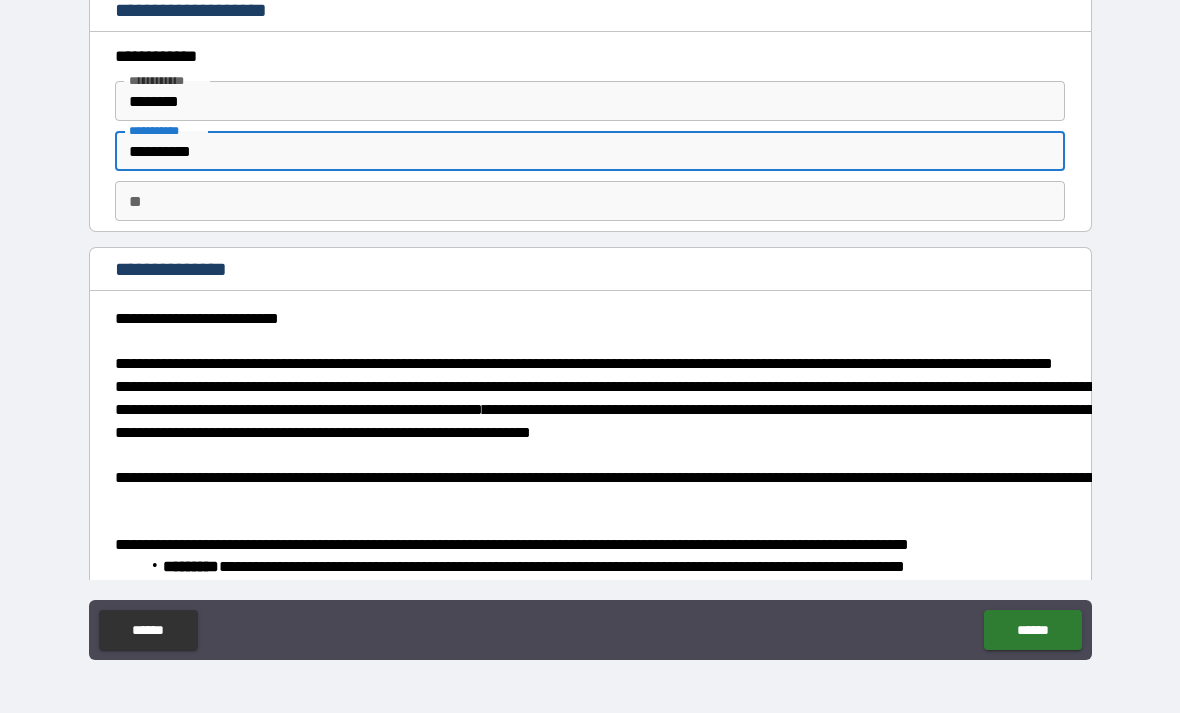 type on "*" 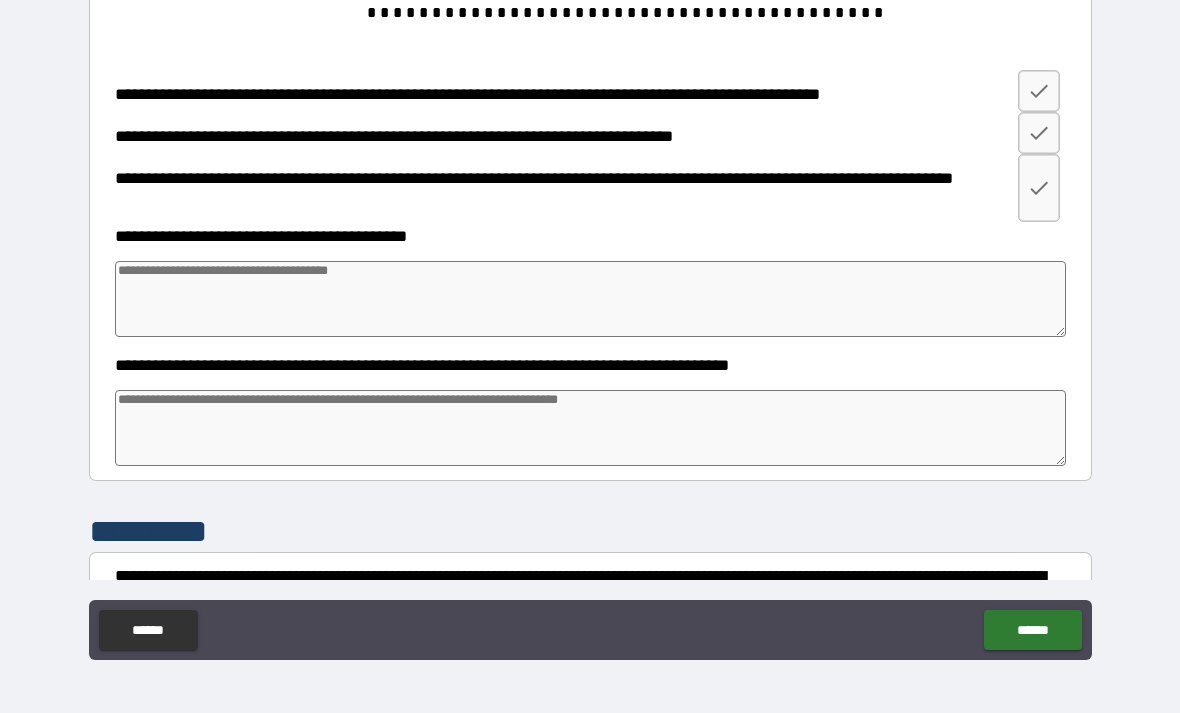 scroll, scrollTop: 1319, scrollLeft: 0, axis: vertical 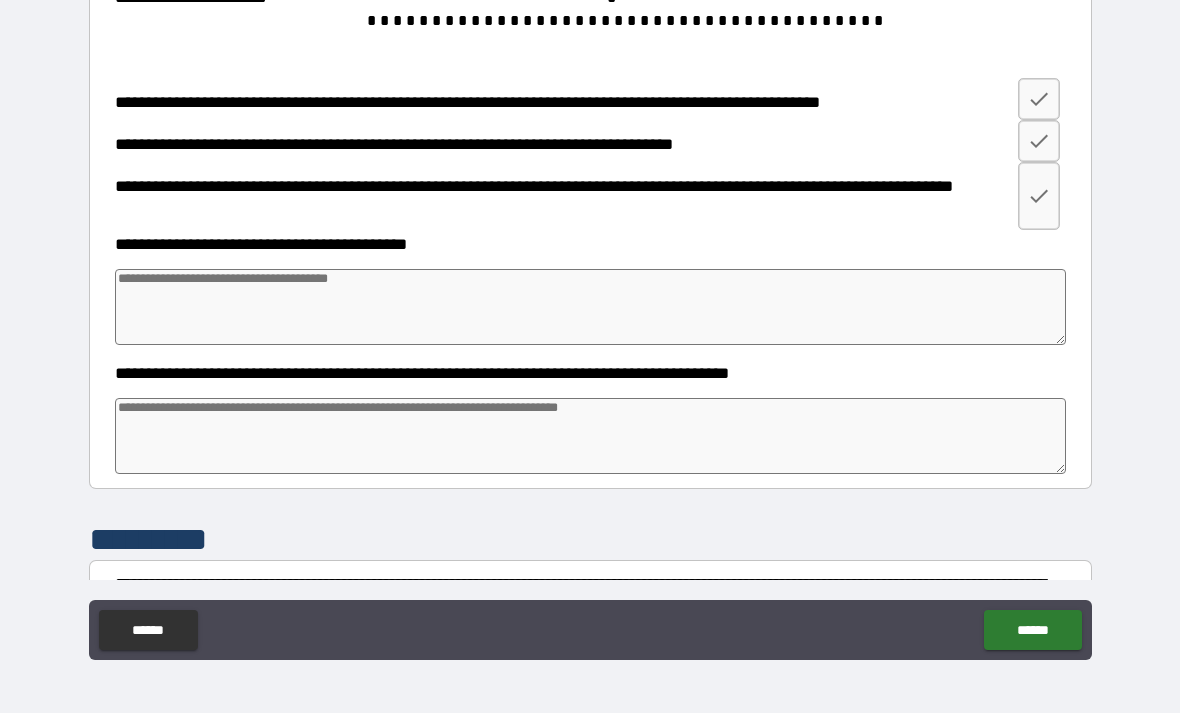 type on "**********" 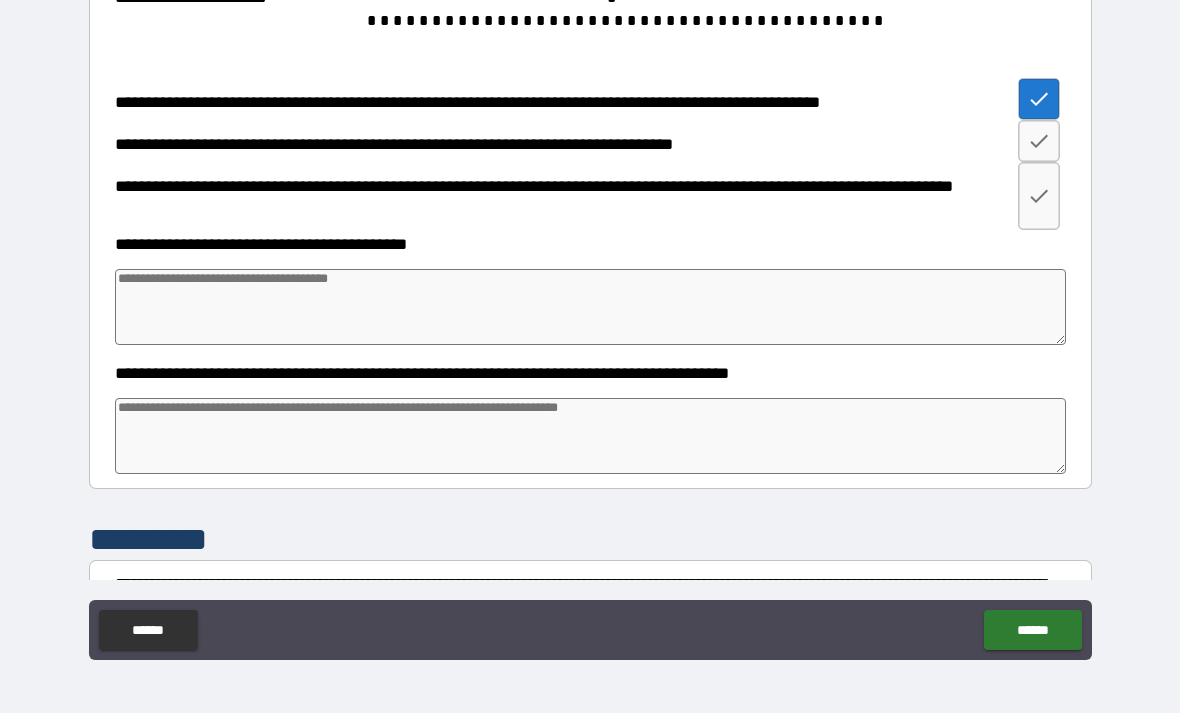 type on "*" 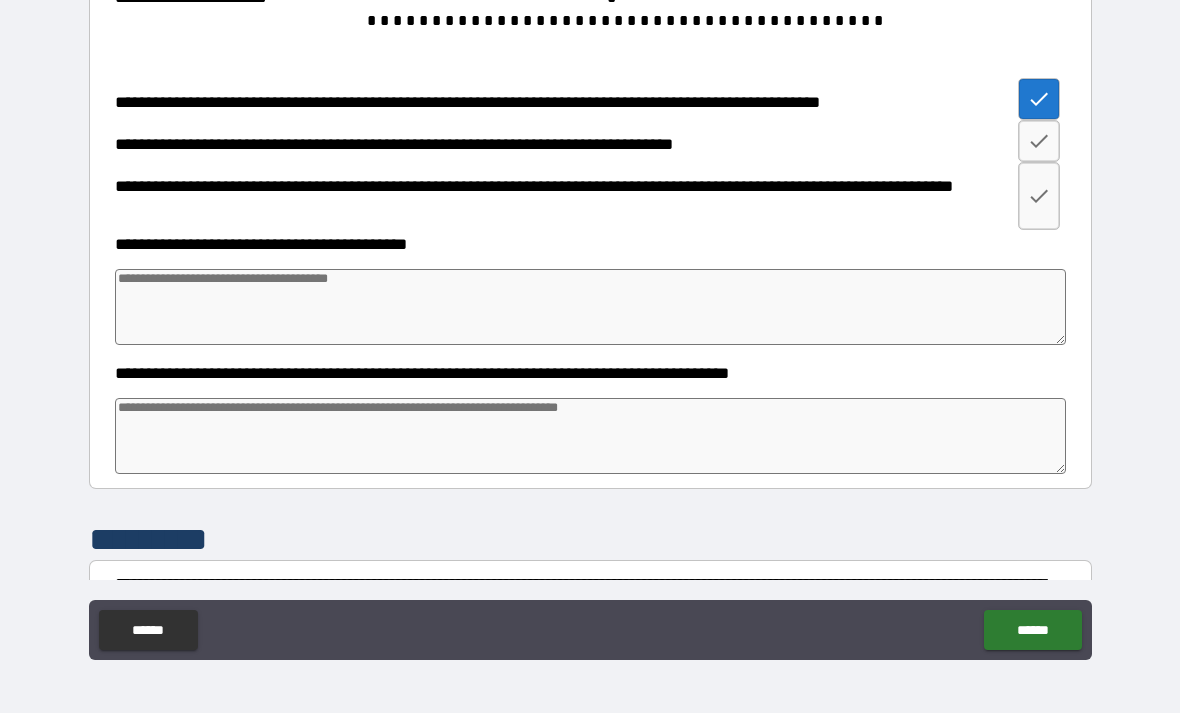 type on "*" 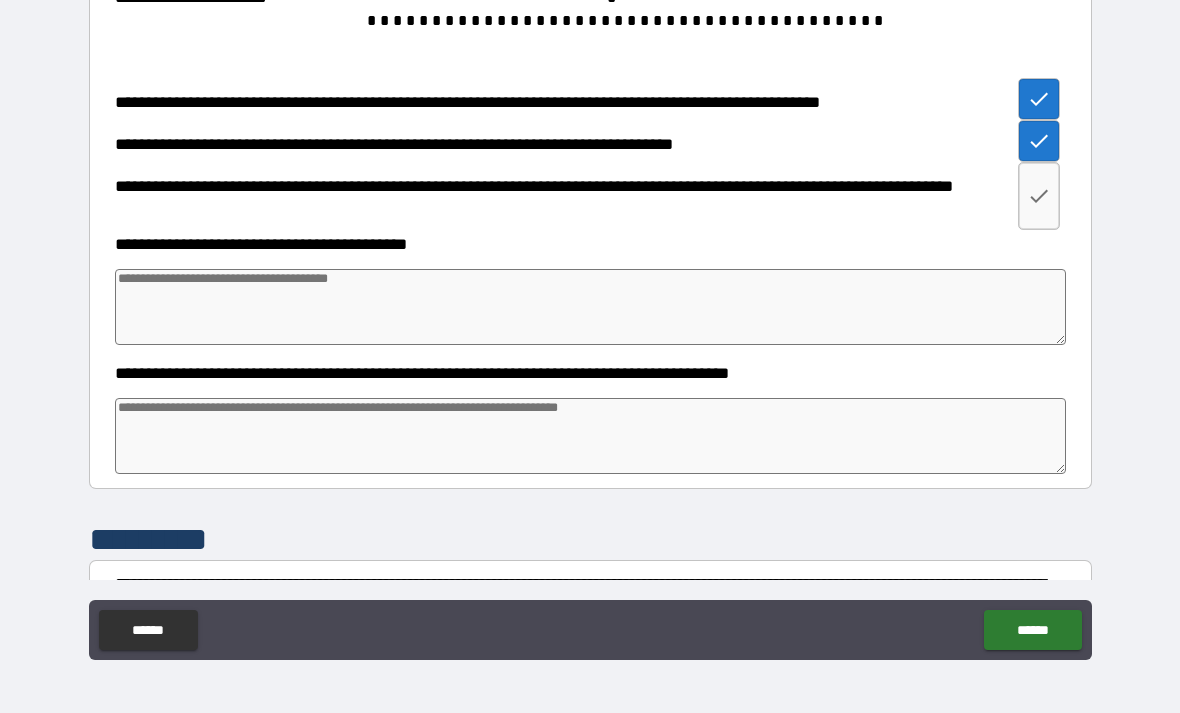 type on "*" 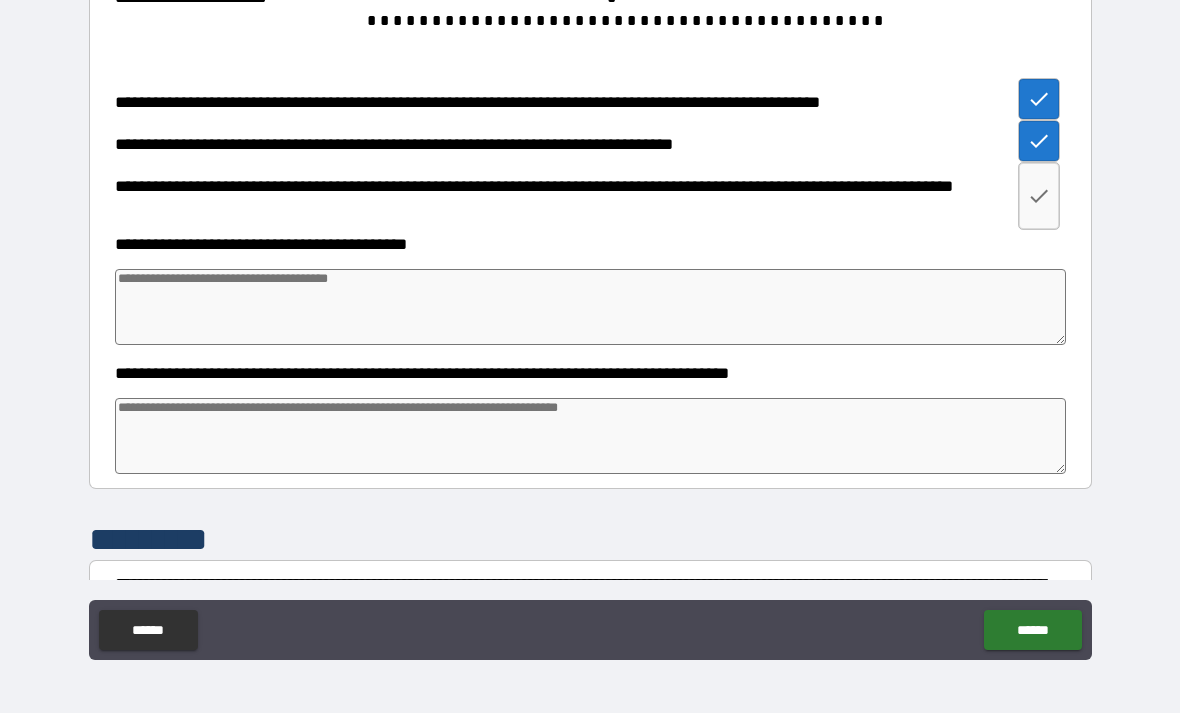 type on "*" 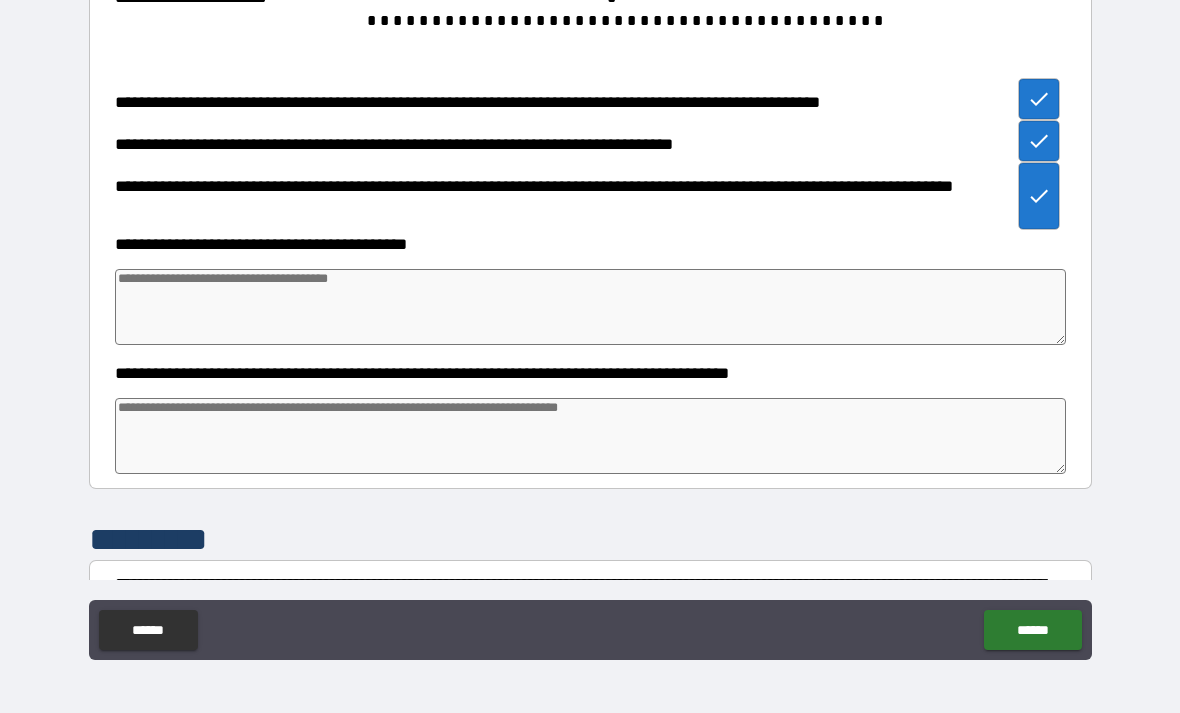 type on "*" 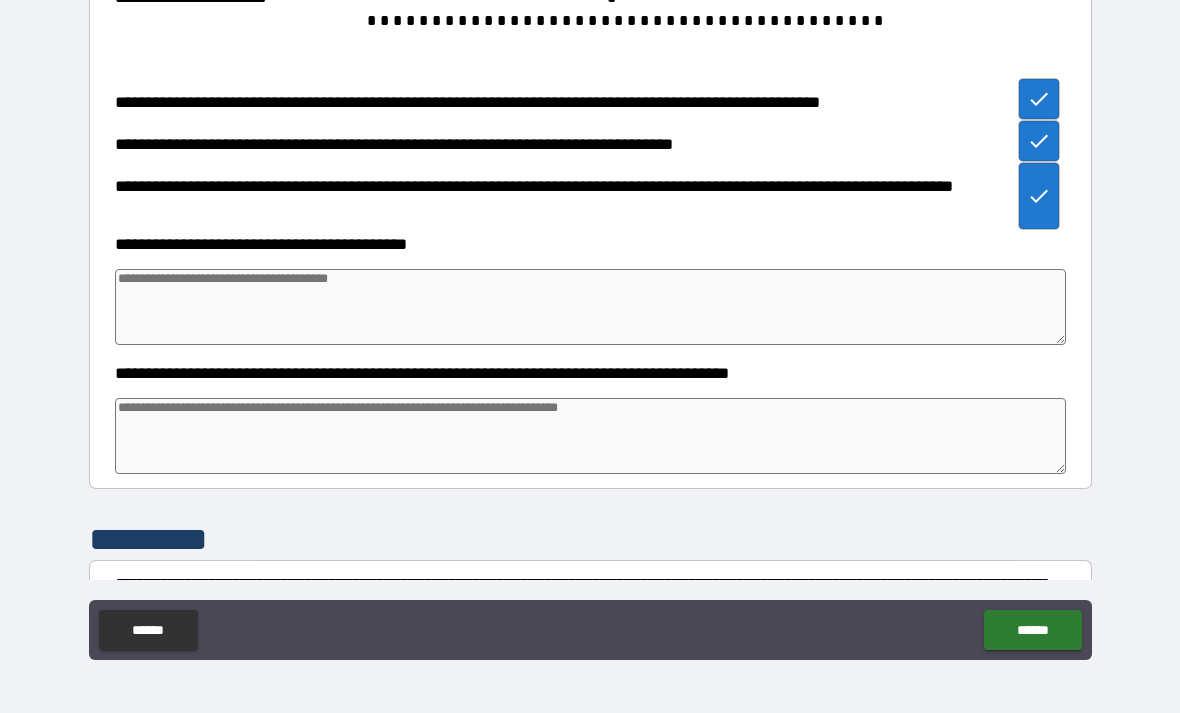 type on "*" 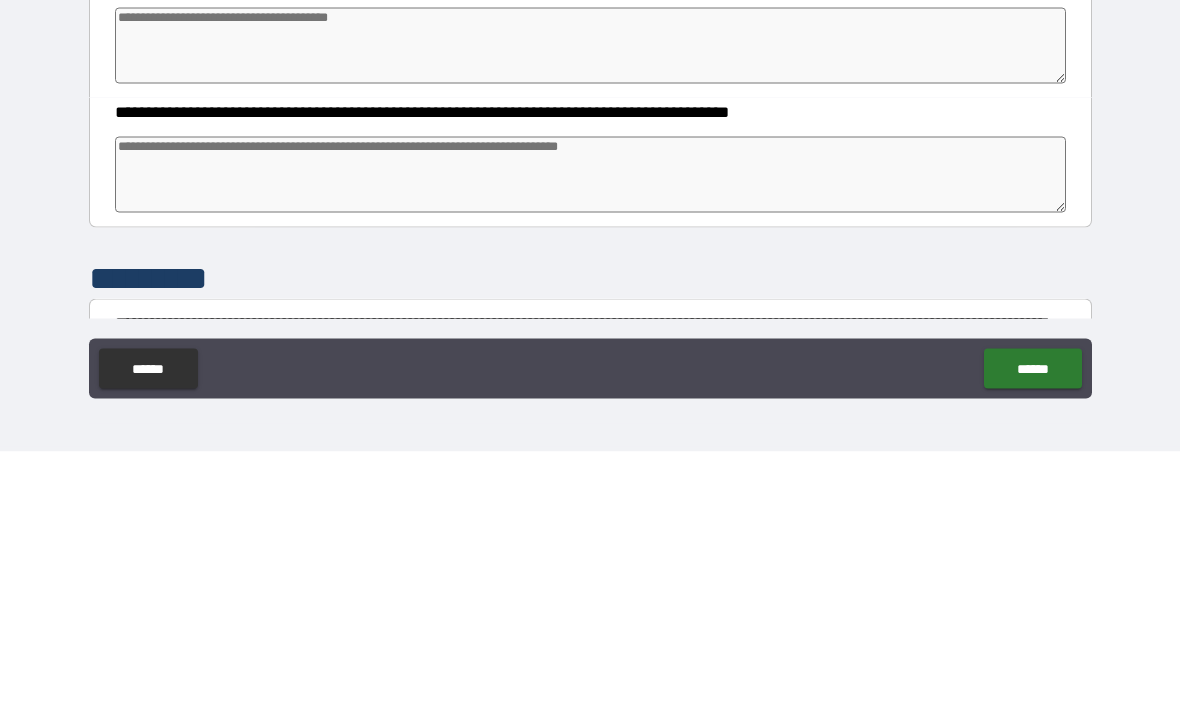 type on "*" 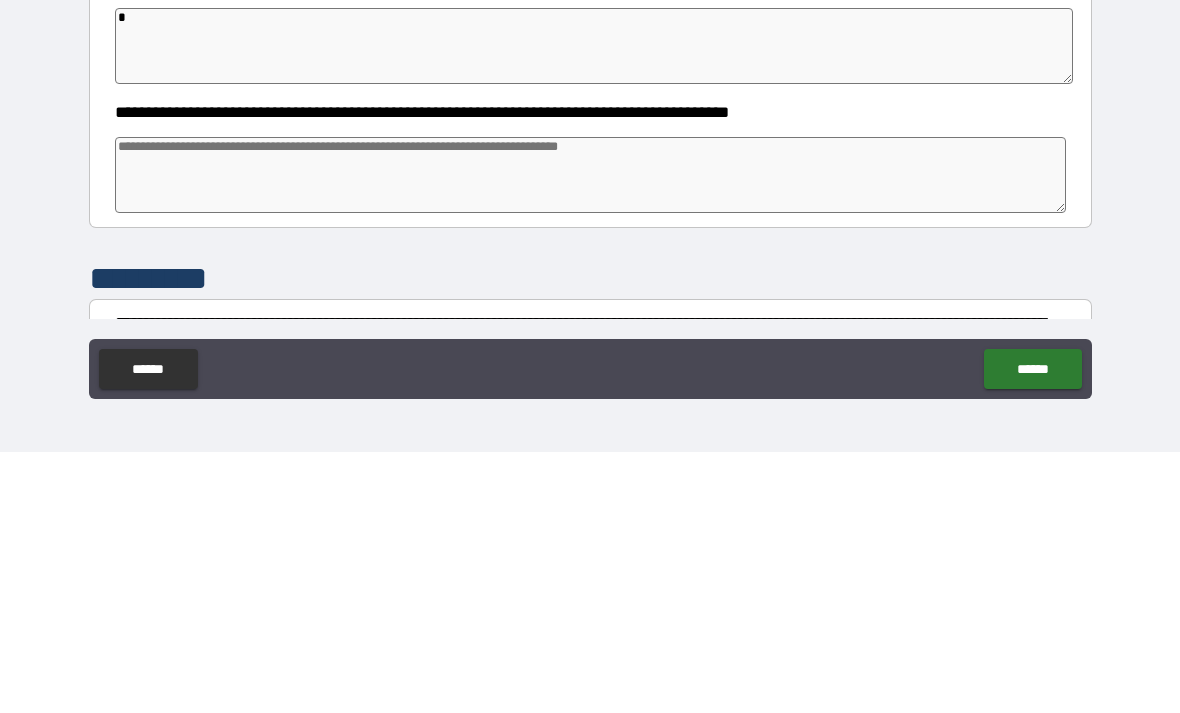 type on "**" 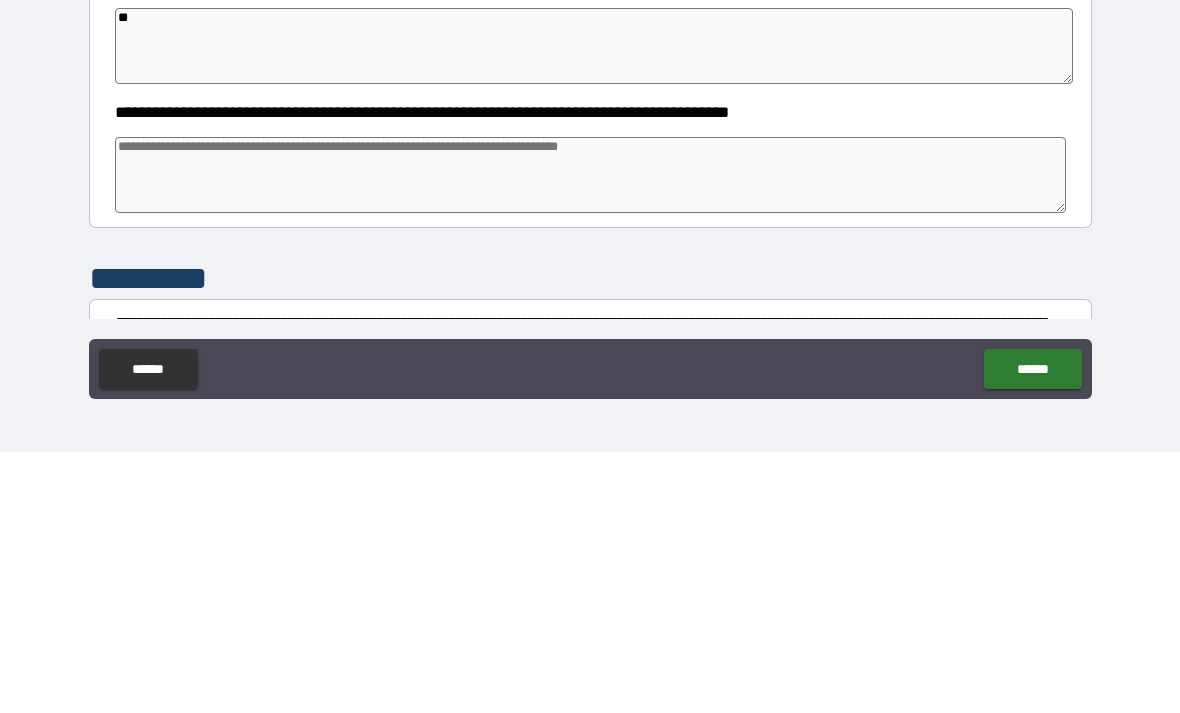 type on "*" 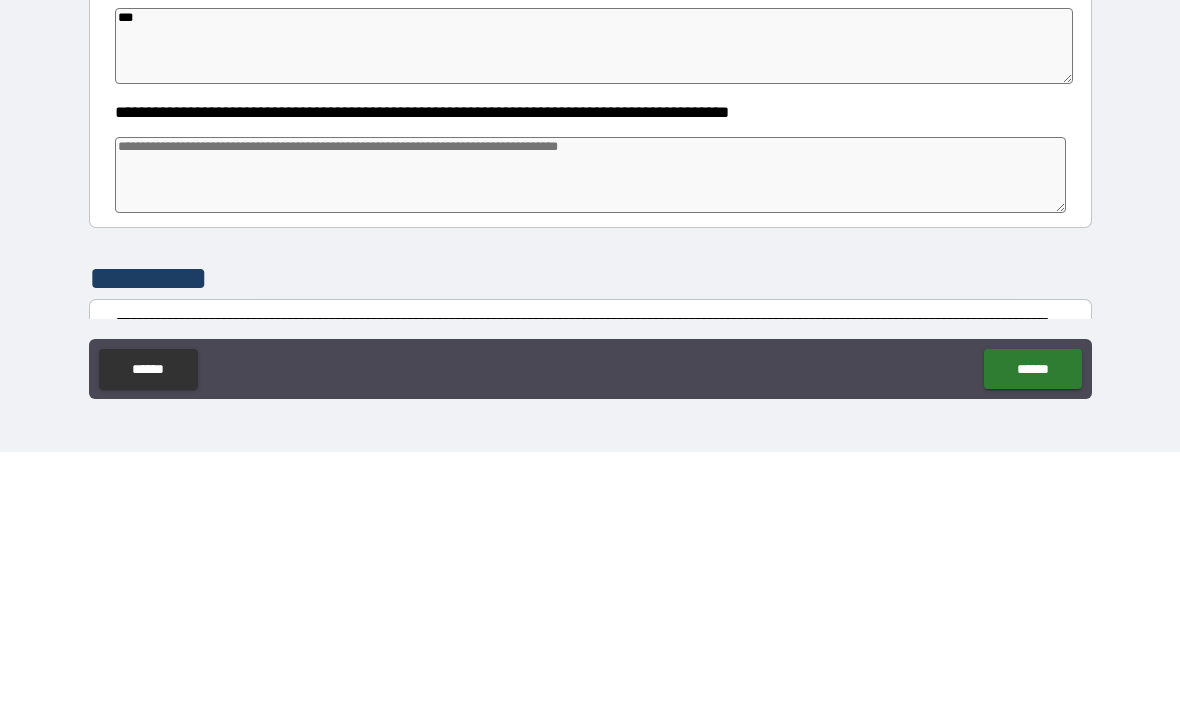 type on "*" 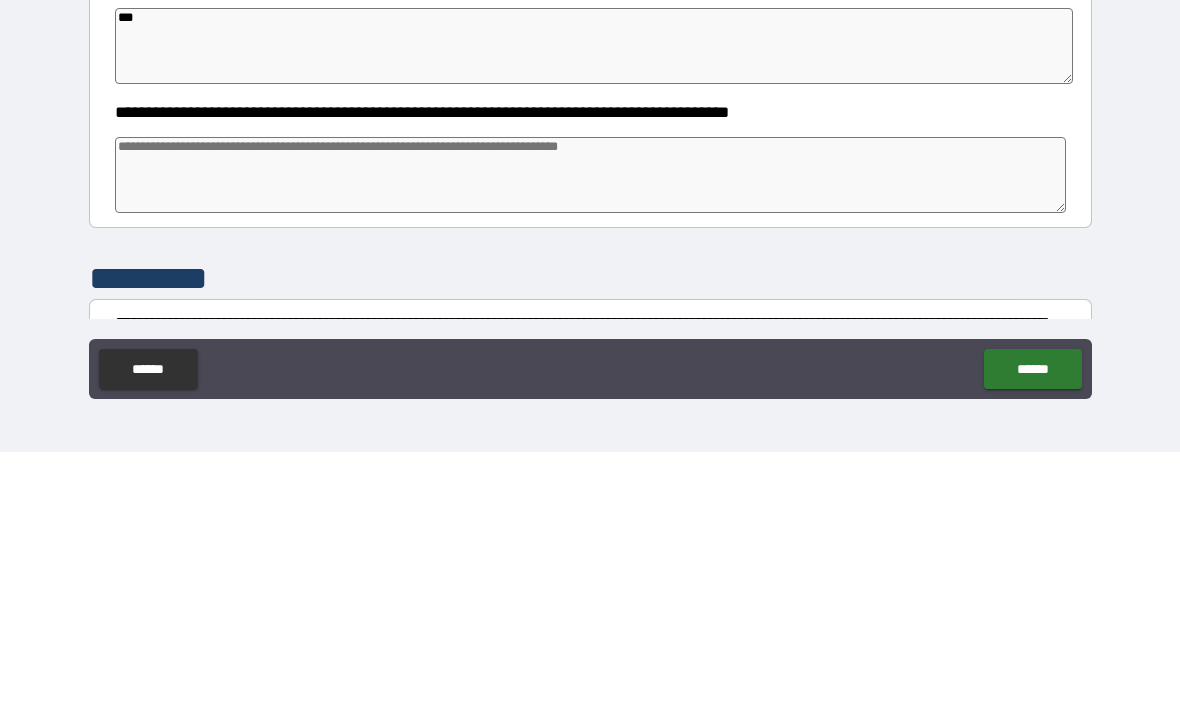 type on "*" 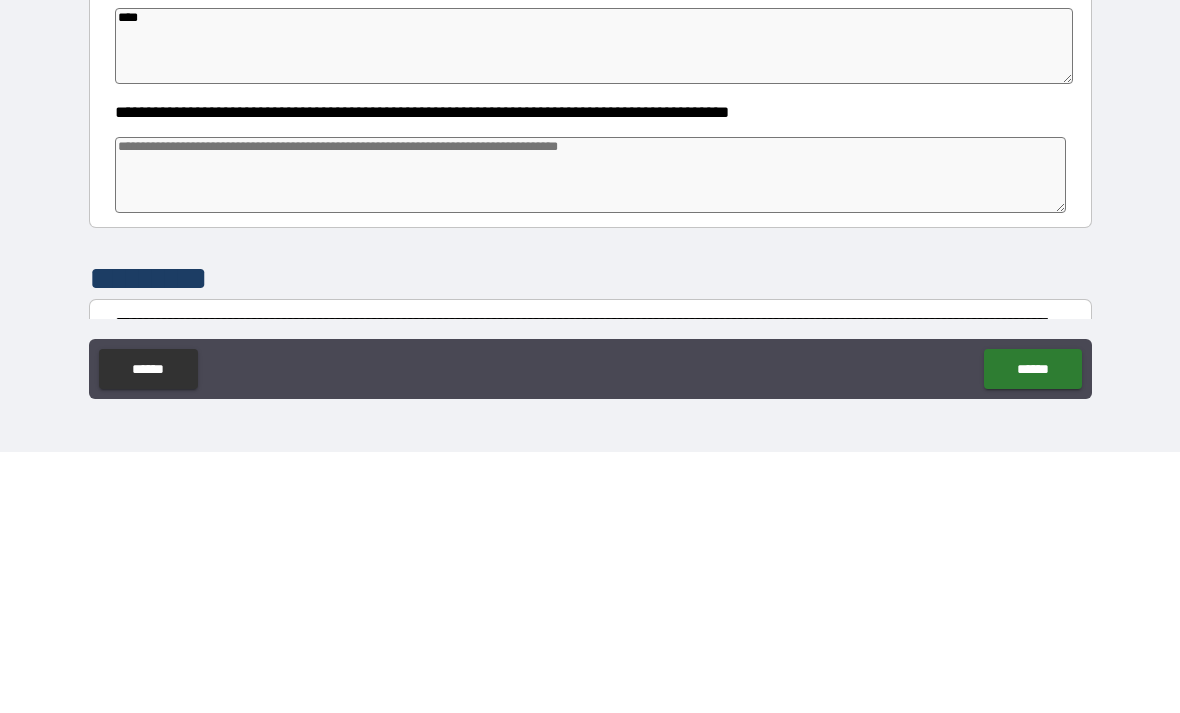 type on "*" 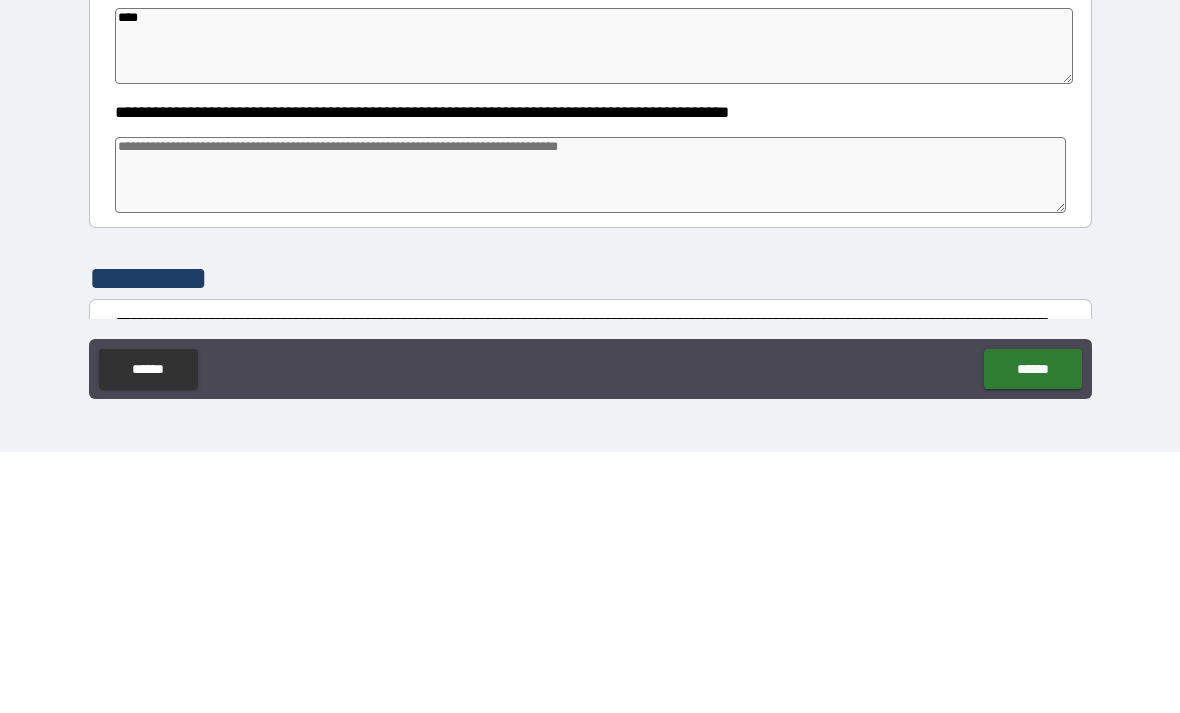type on "*****" 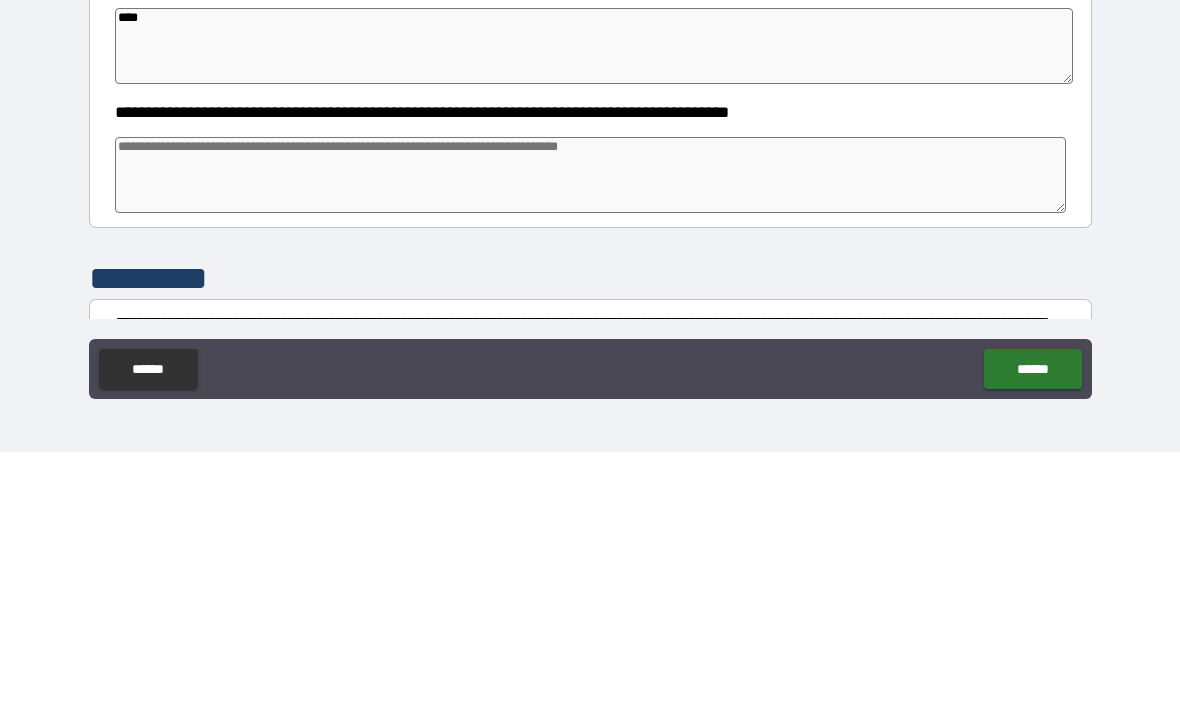 type on "*" 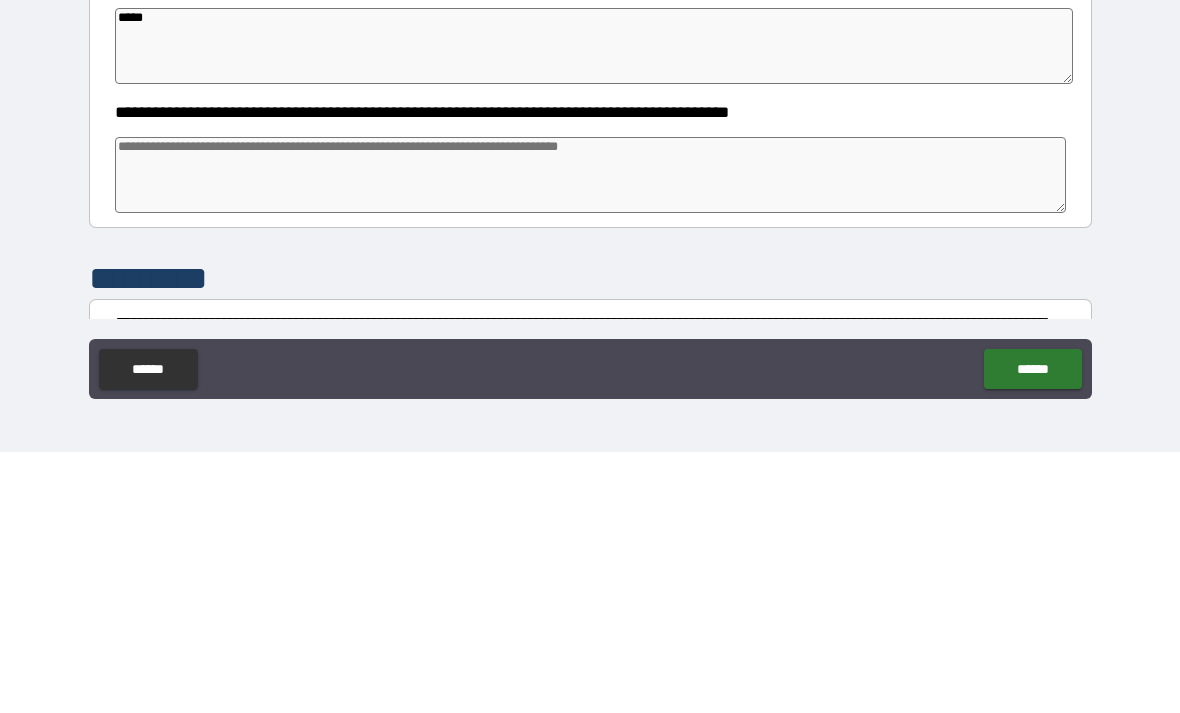 type on "*" 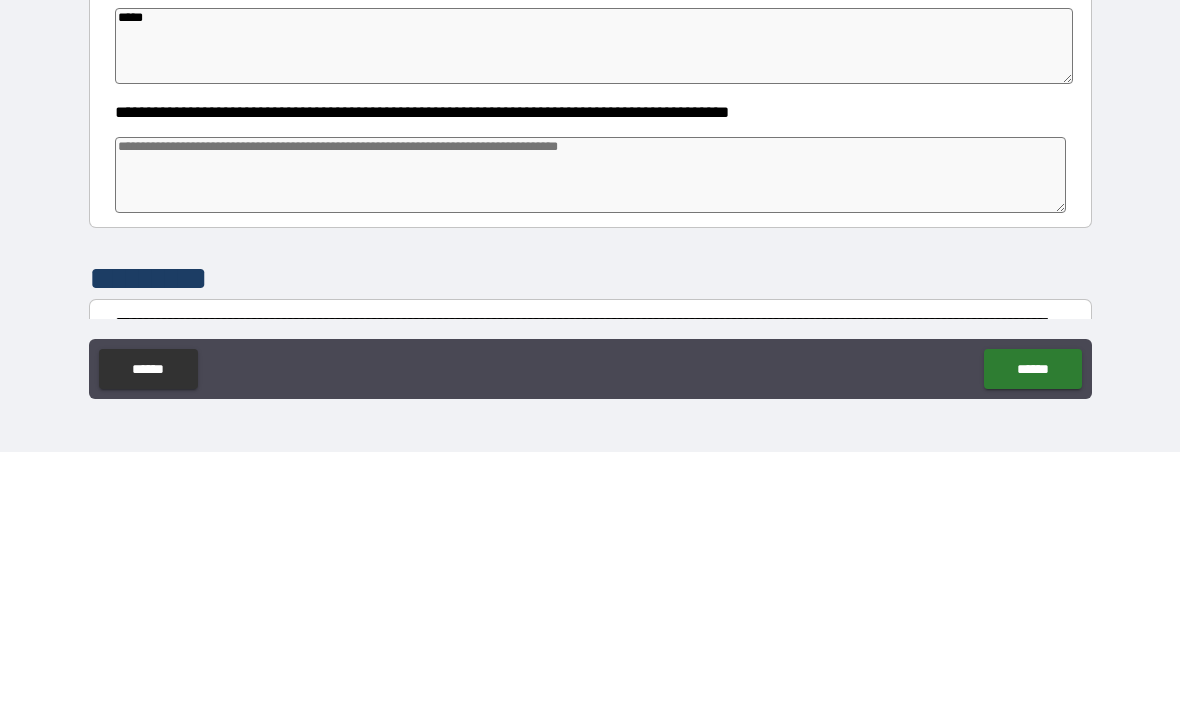 type on "*" 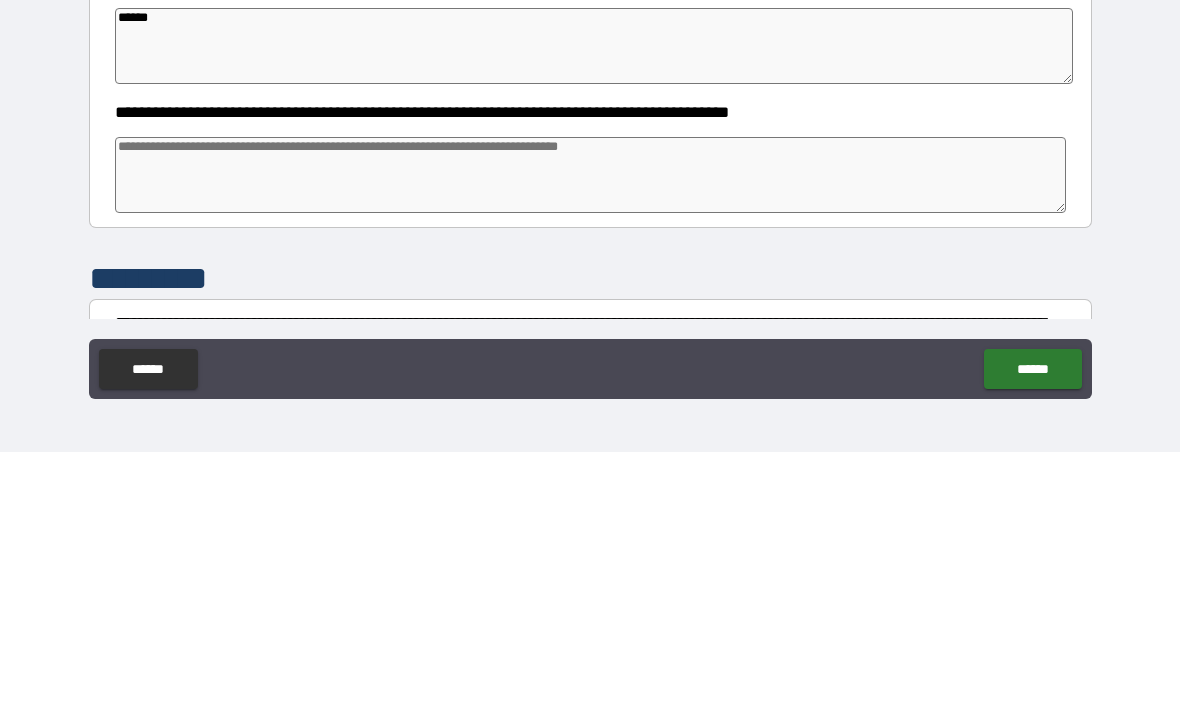 type on "*" 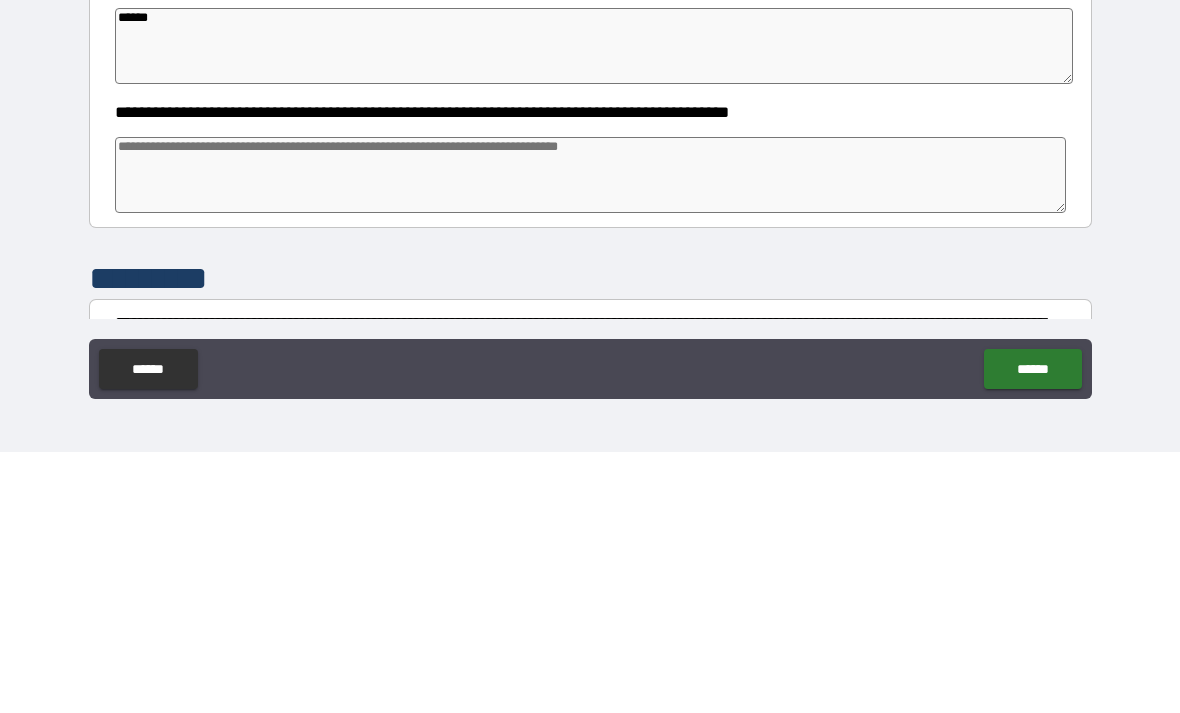 type on "*******" 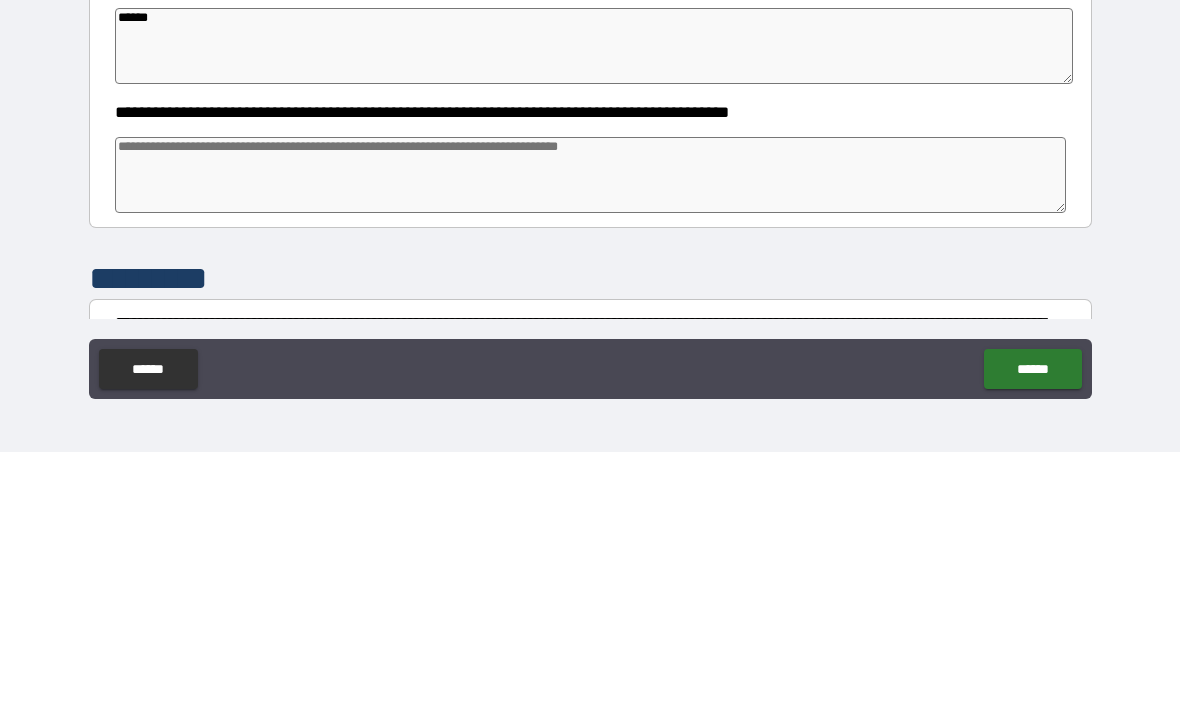 type on "*" 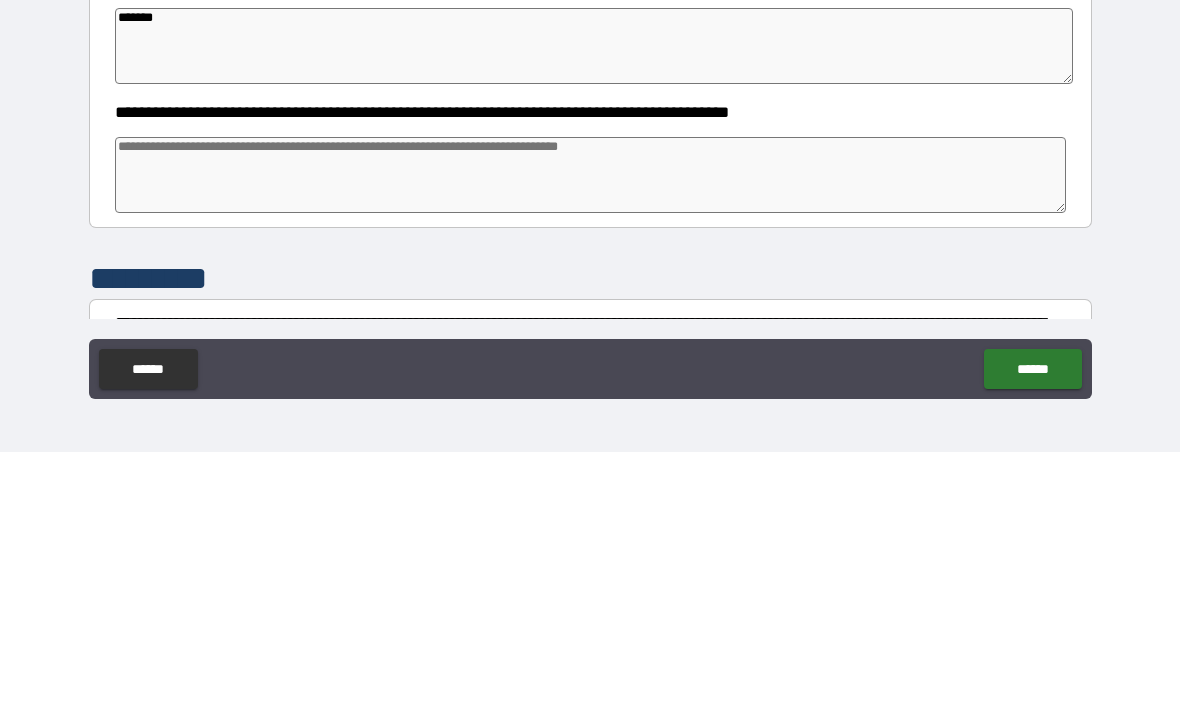 type on "********" 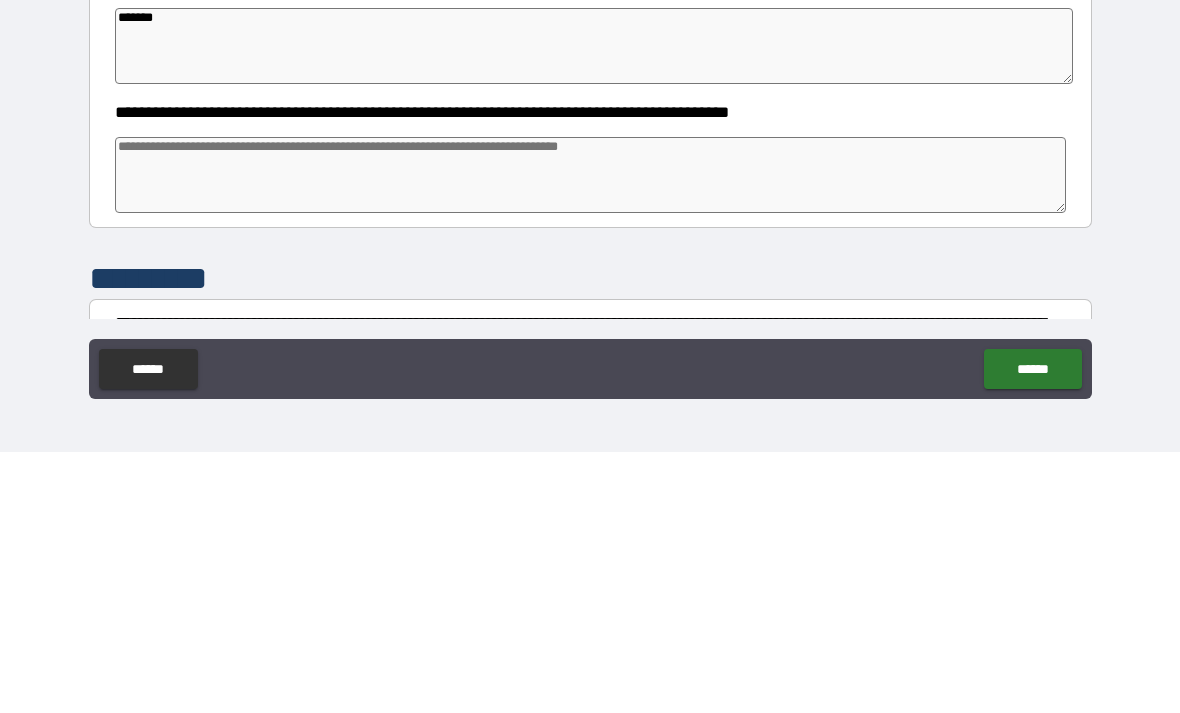 type on "*" 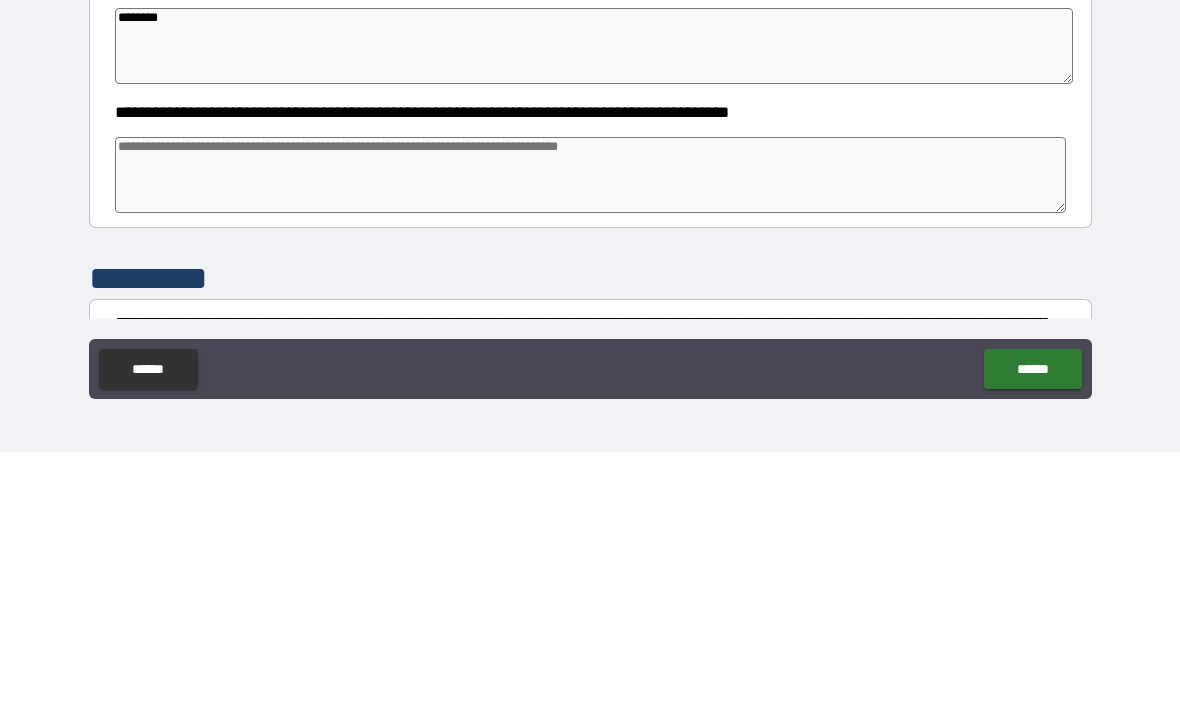 type on "*********" 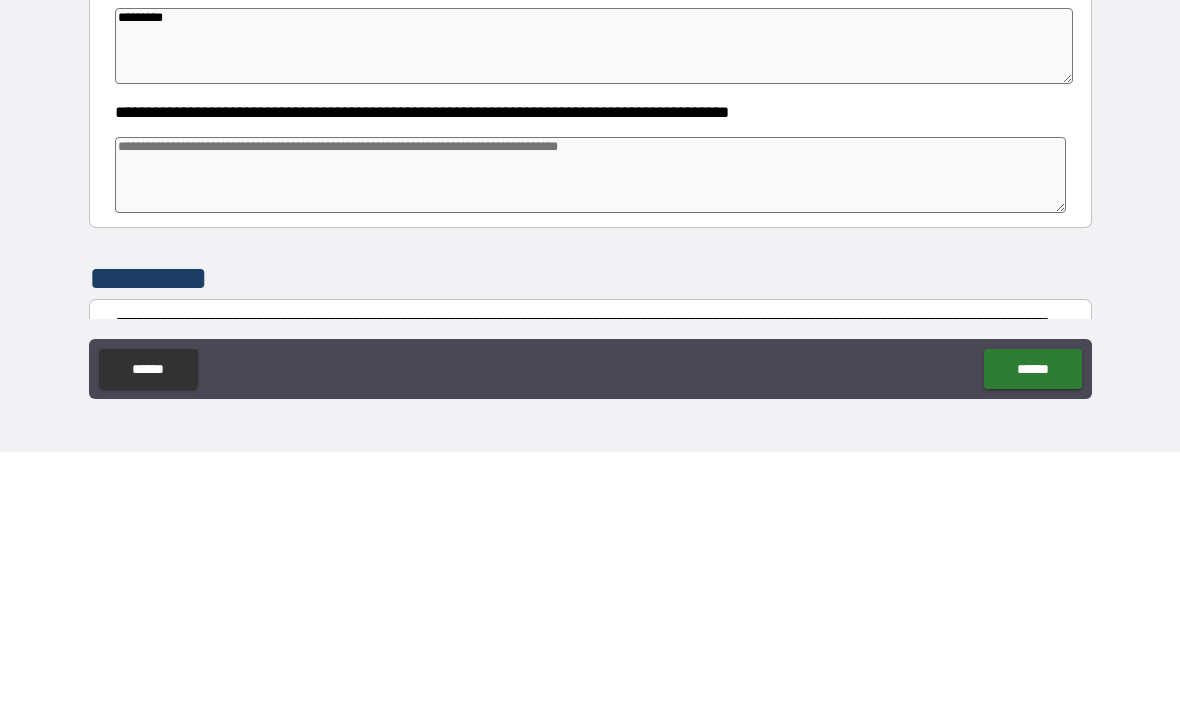 type on "*" 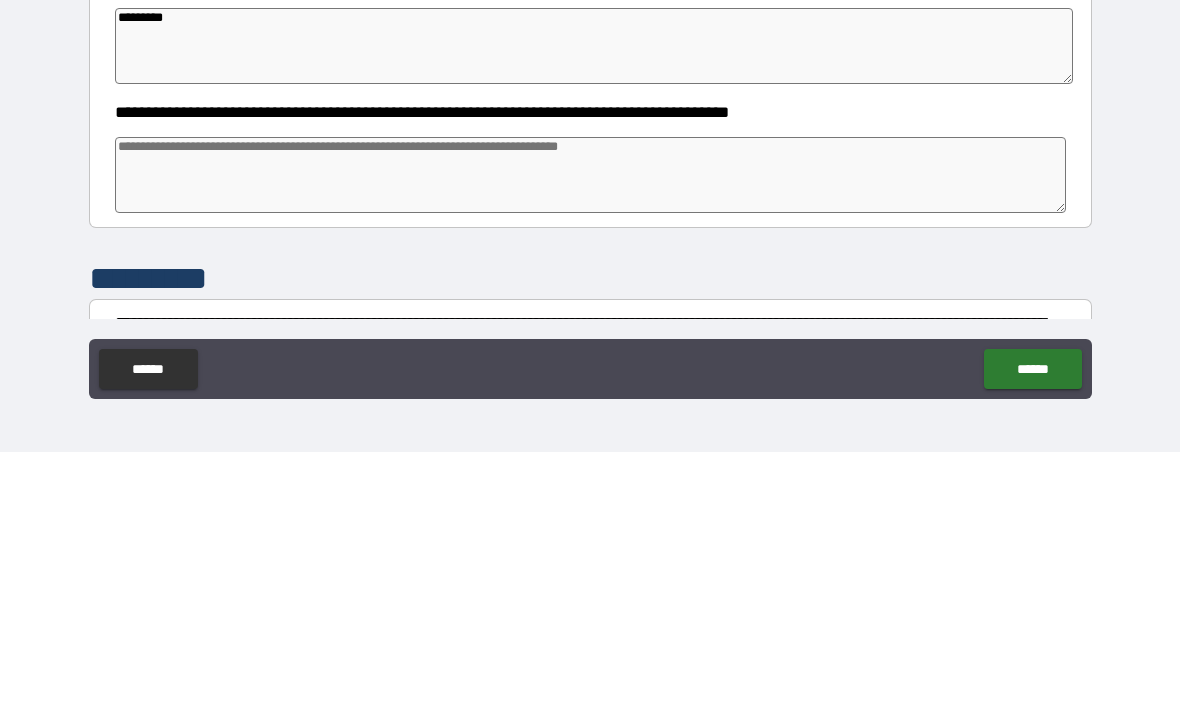 type on "*" 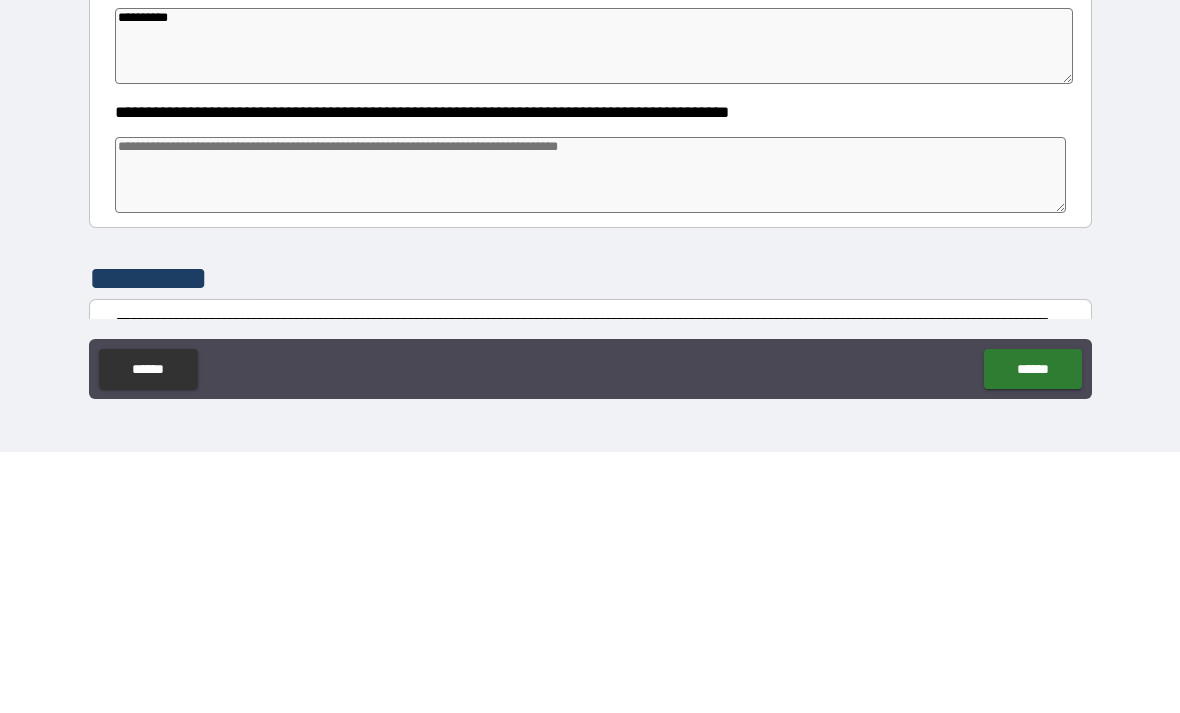 type on "*" 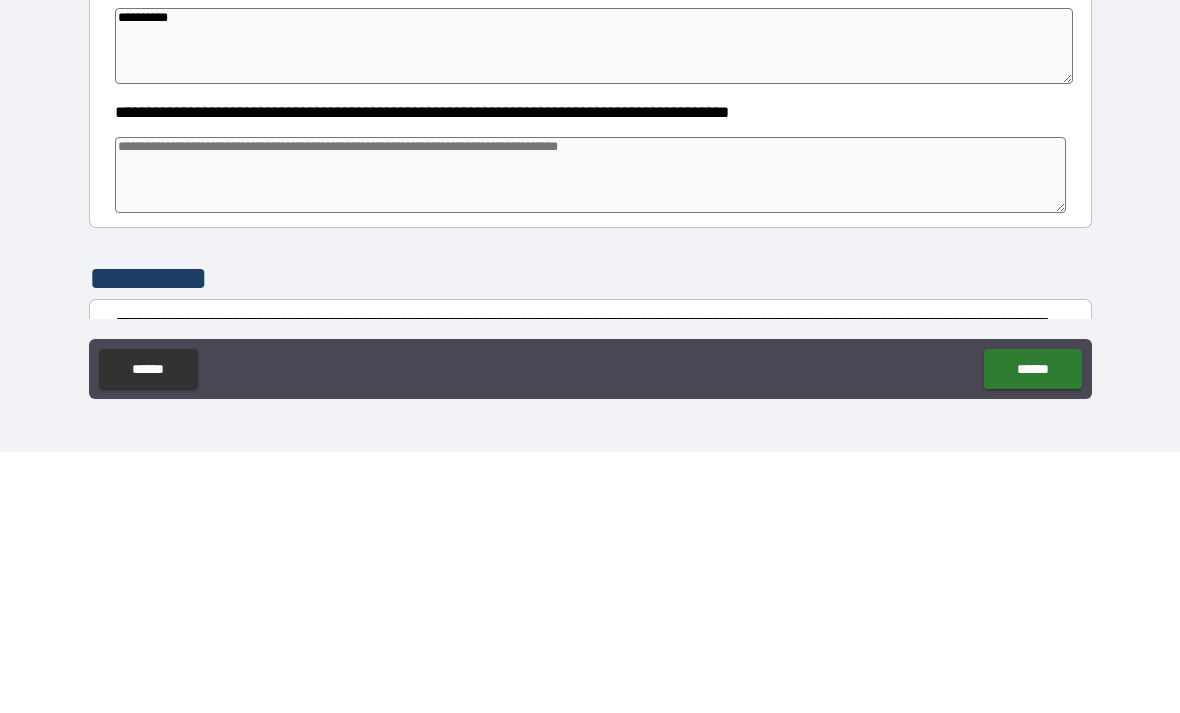 type on "*" 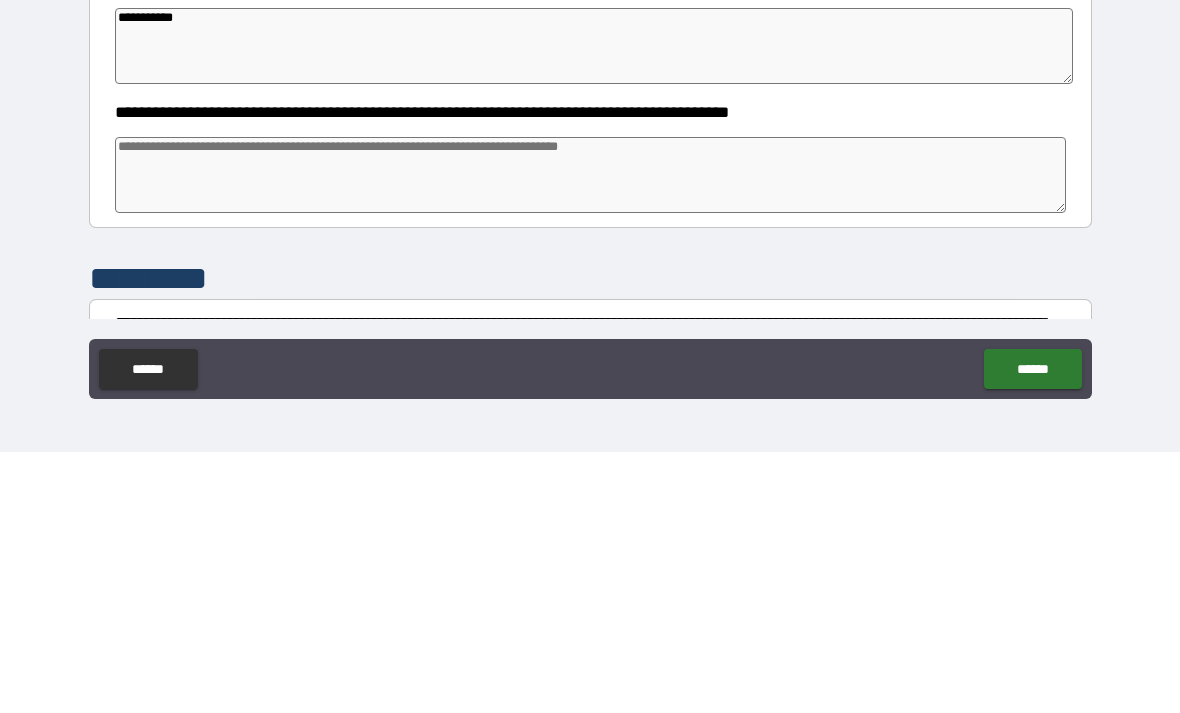 type on "**********" 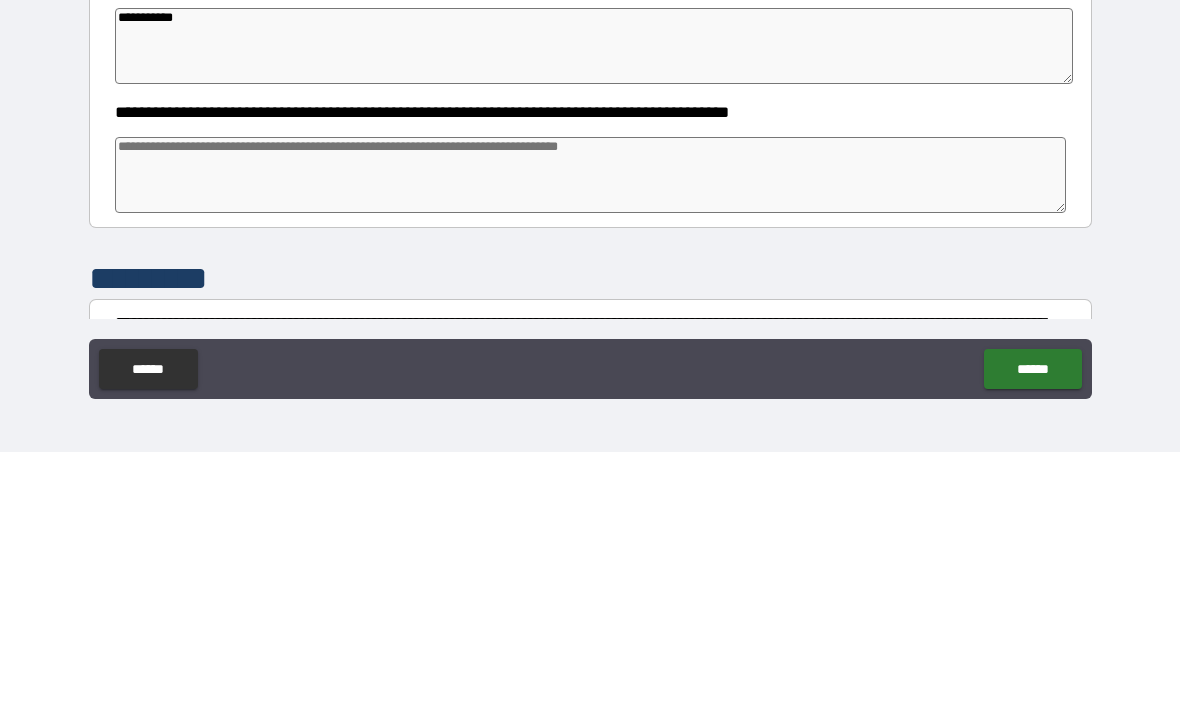 type on "*" 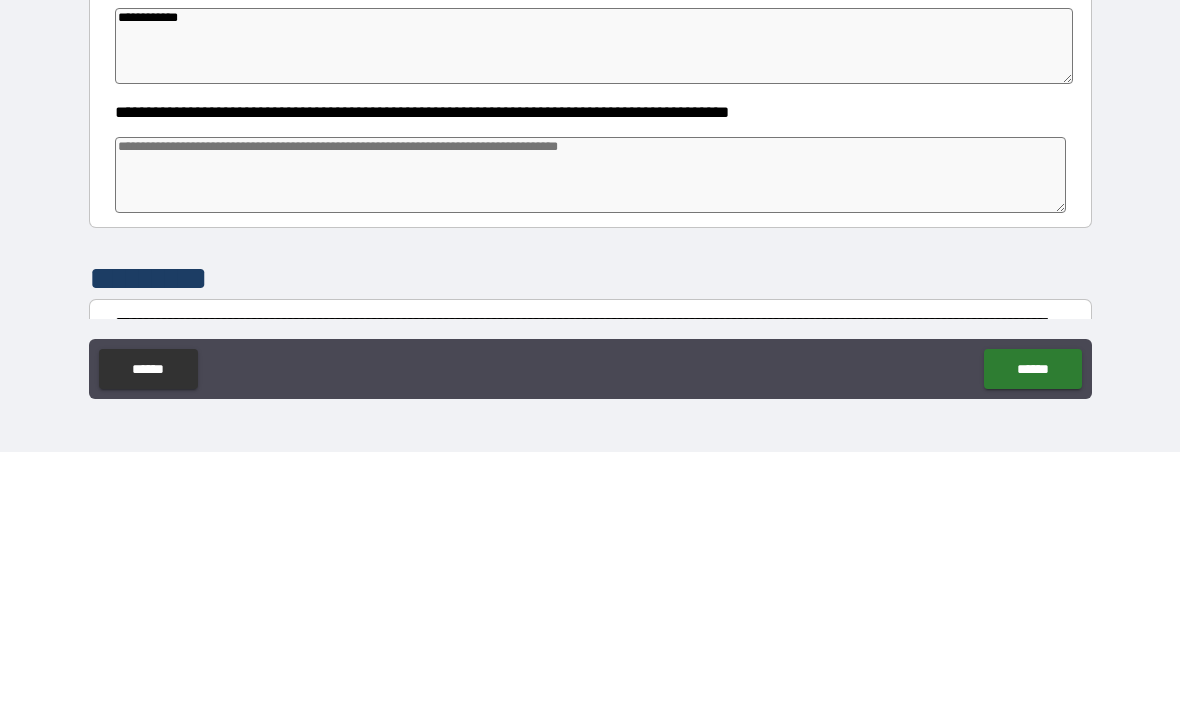 type on "**********" 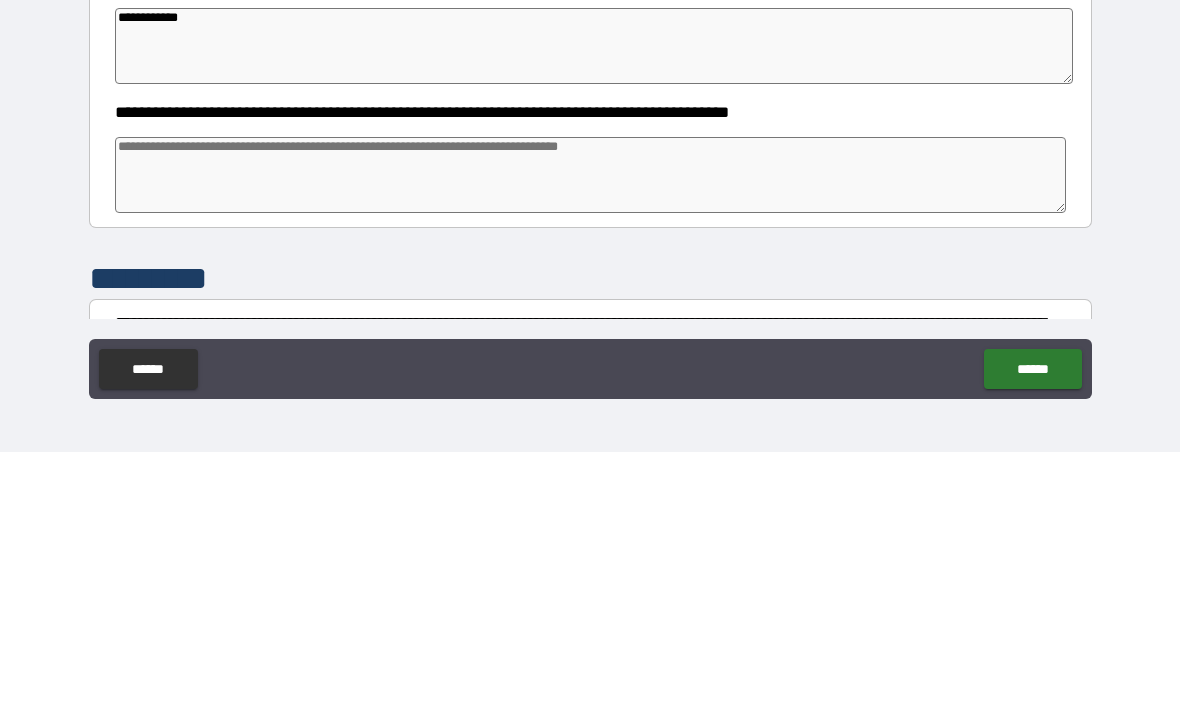 type on "*" 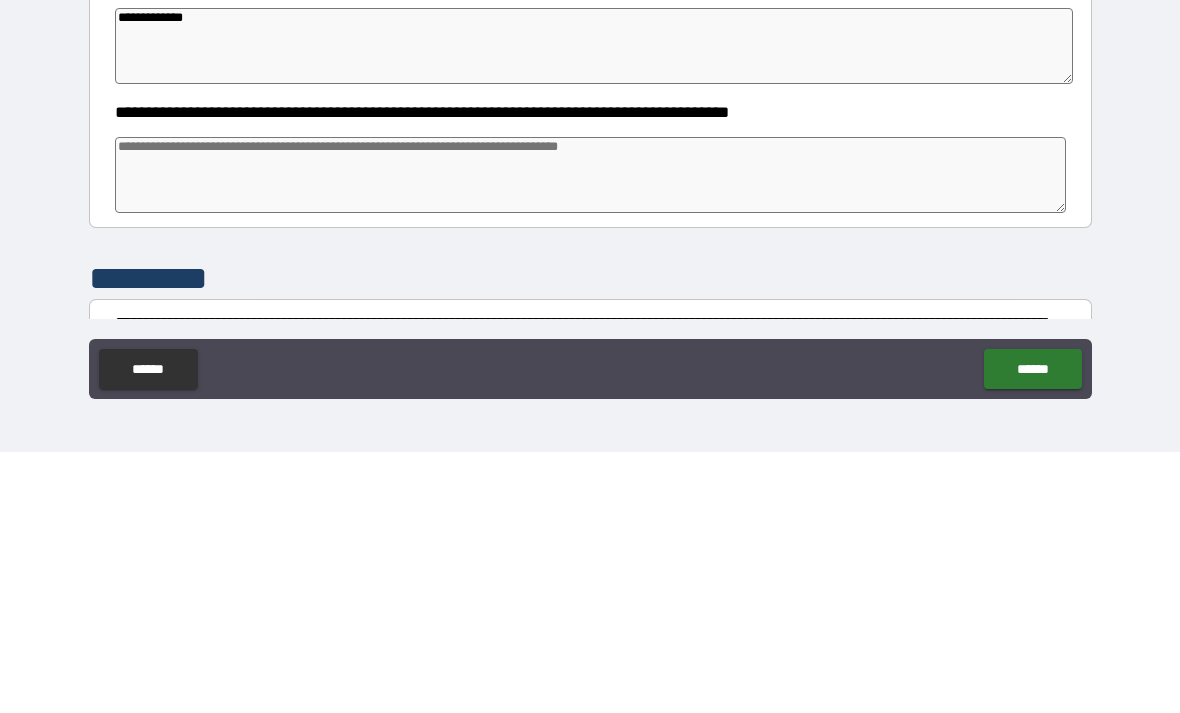 type on "*" 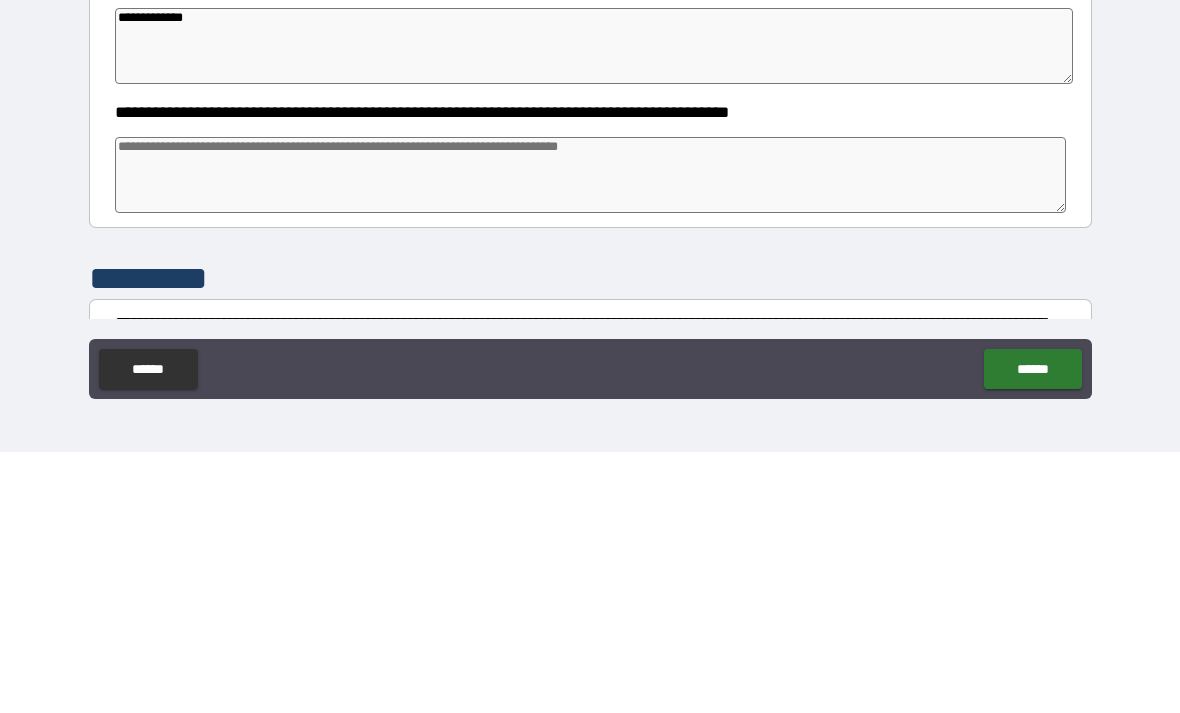type on "**********" 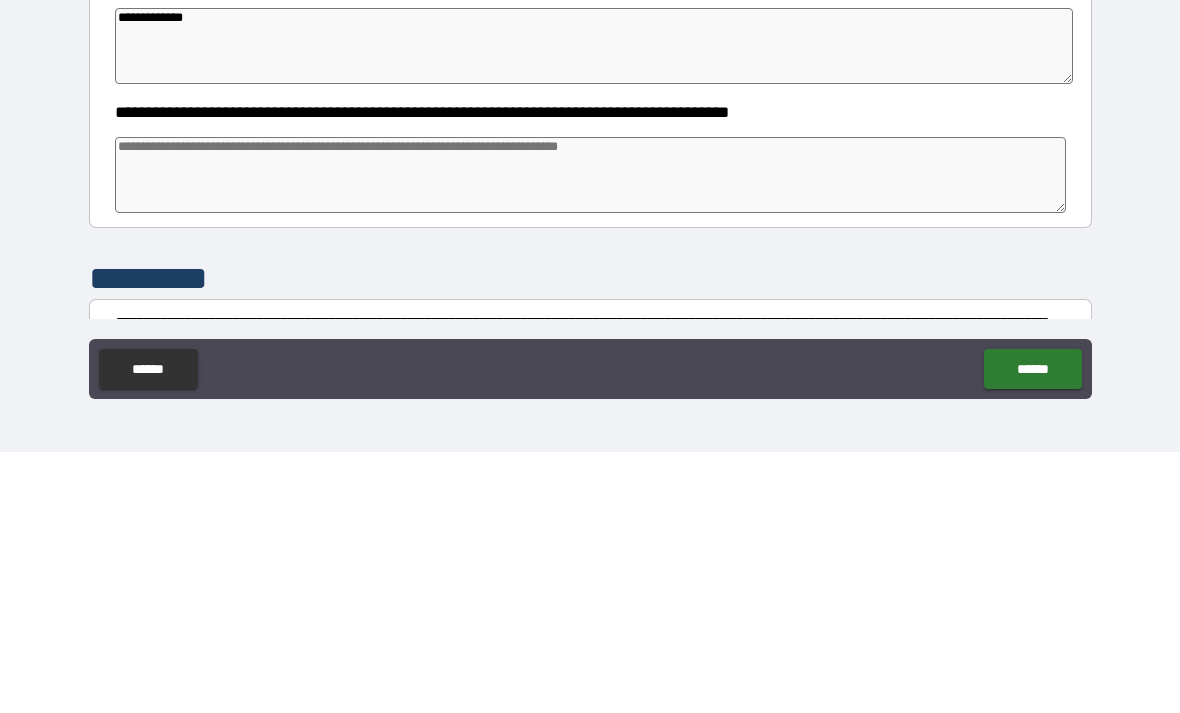 type on "*" 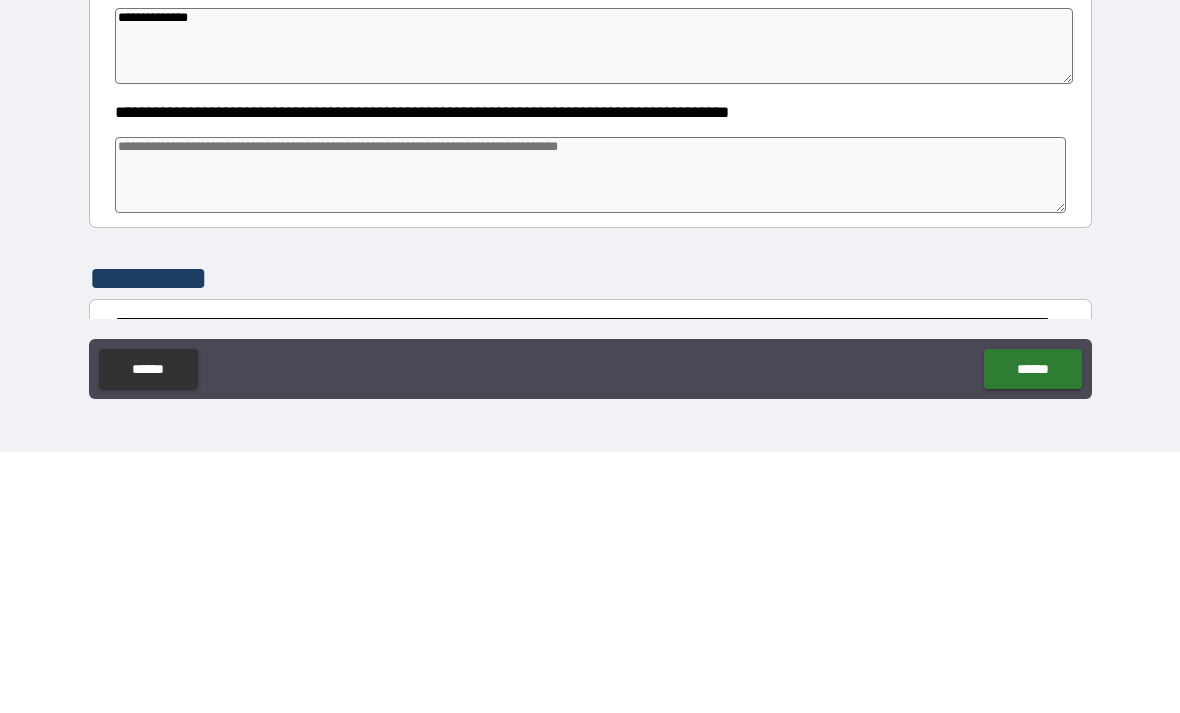type on "*" 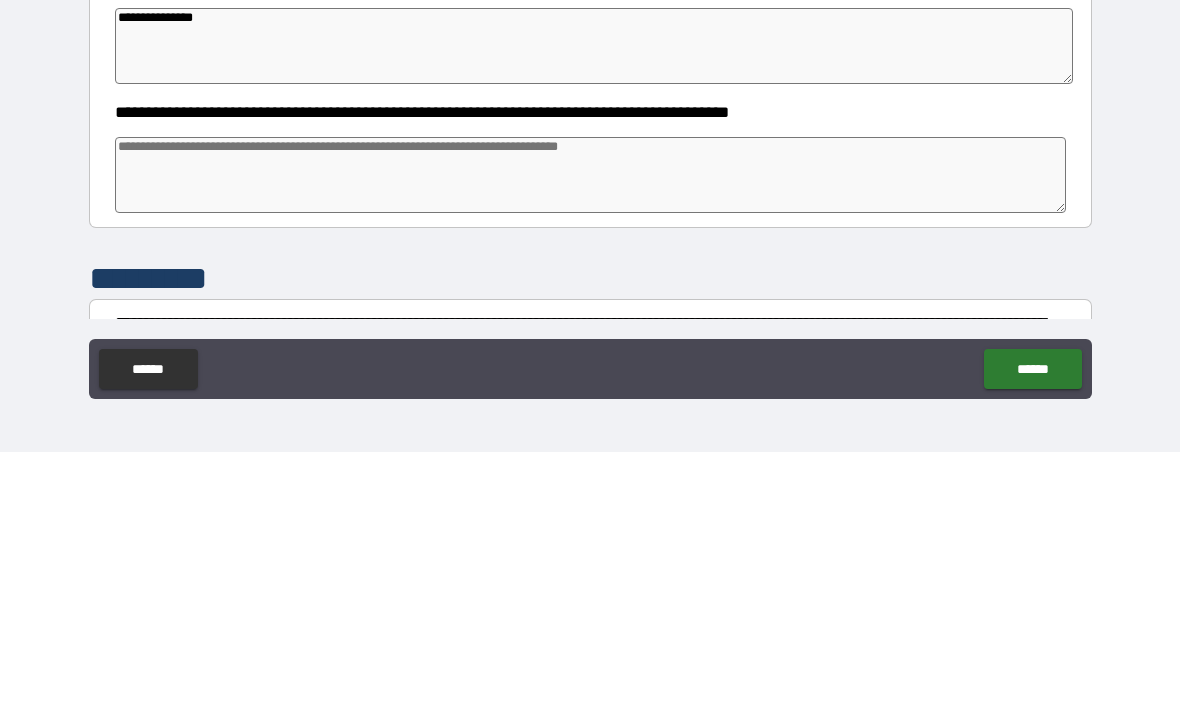 type on "*" 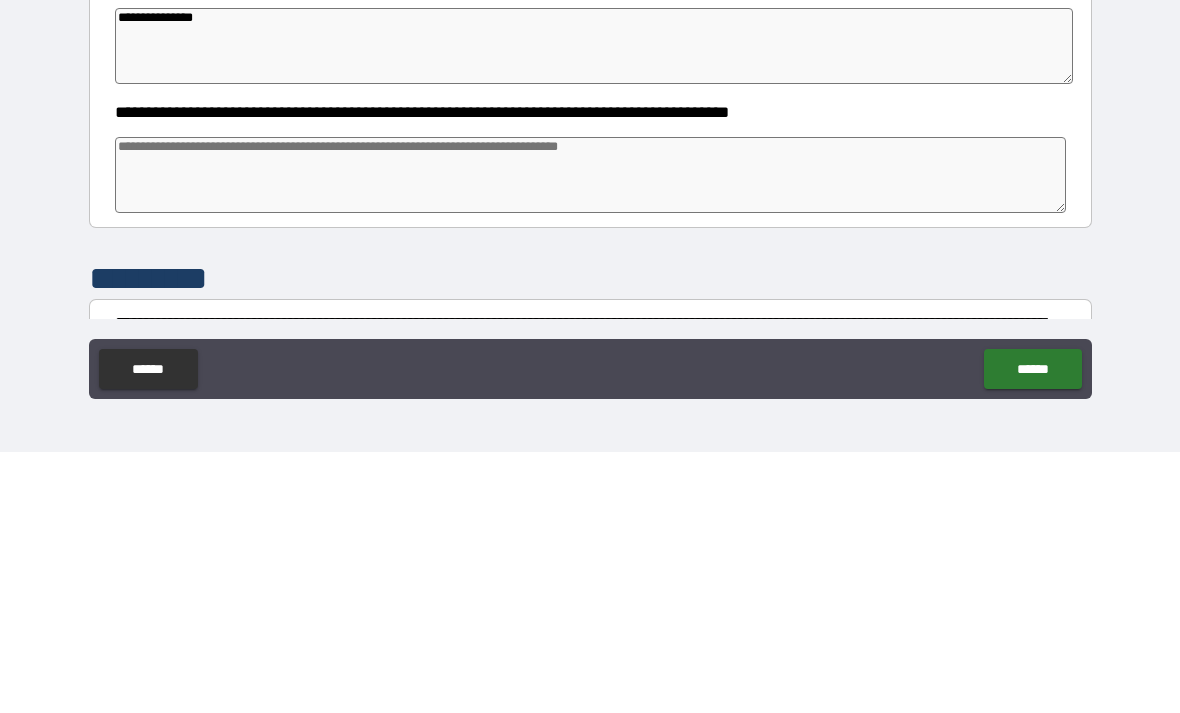 type on "*" 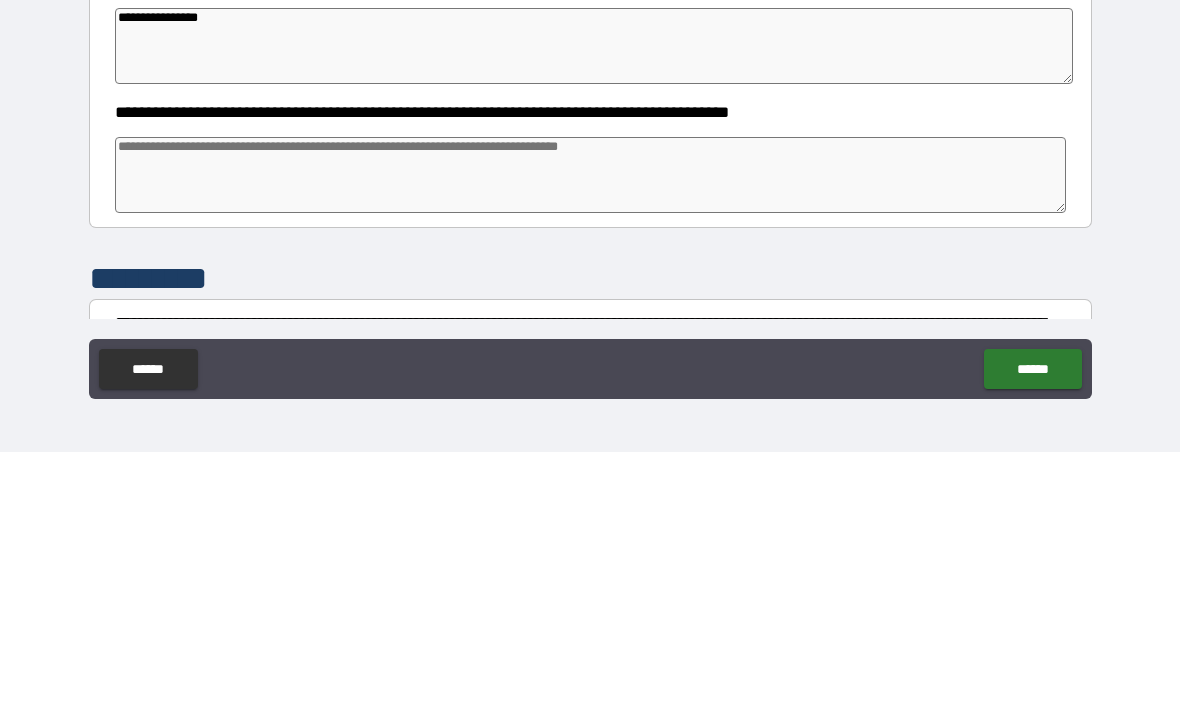 type on "*" 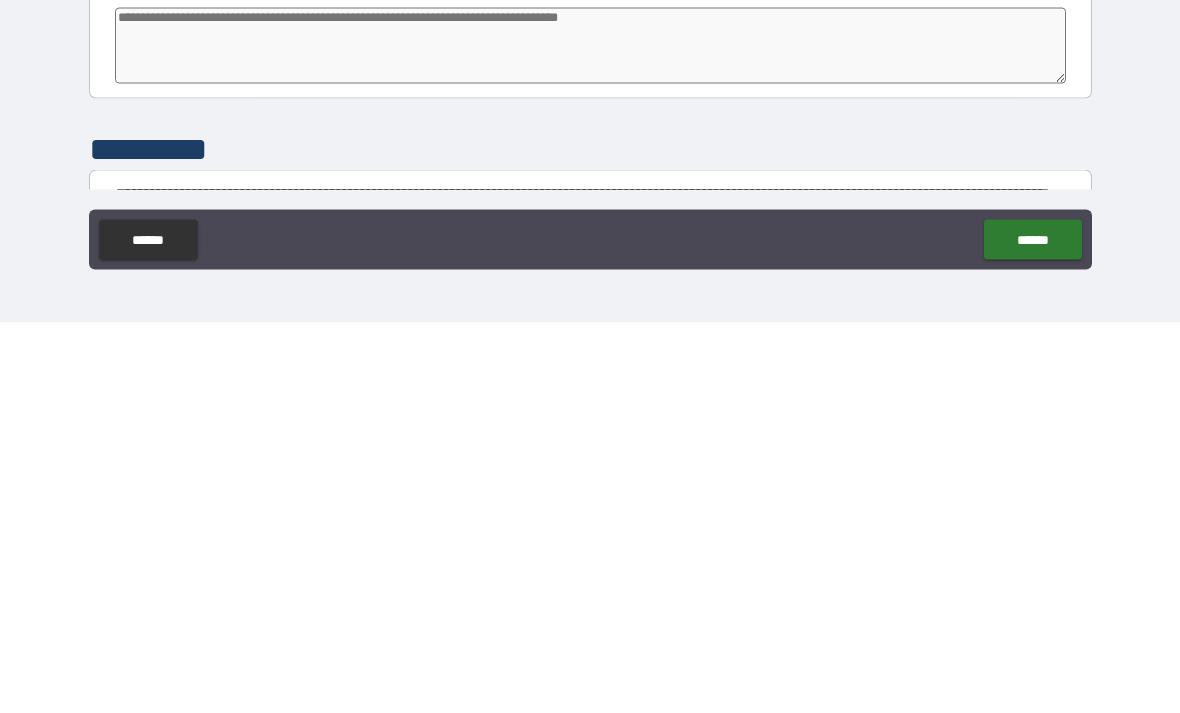 click at bounding box center (591, 436) 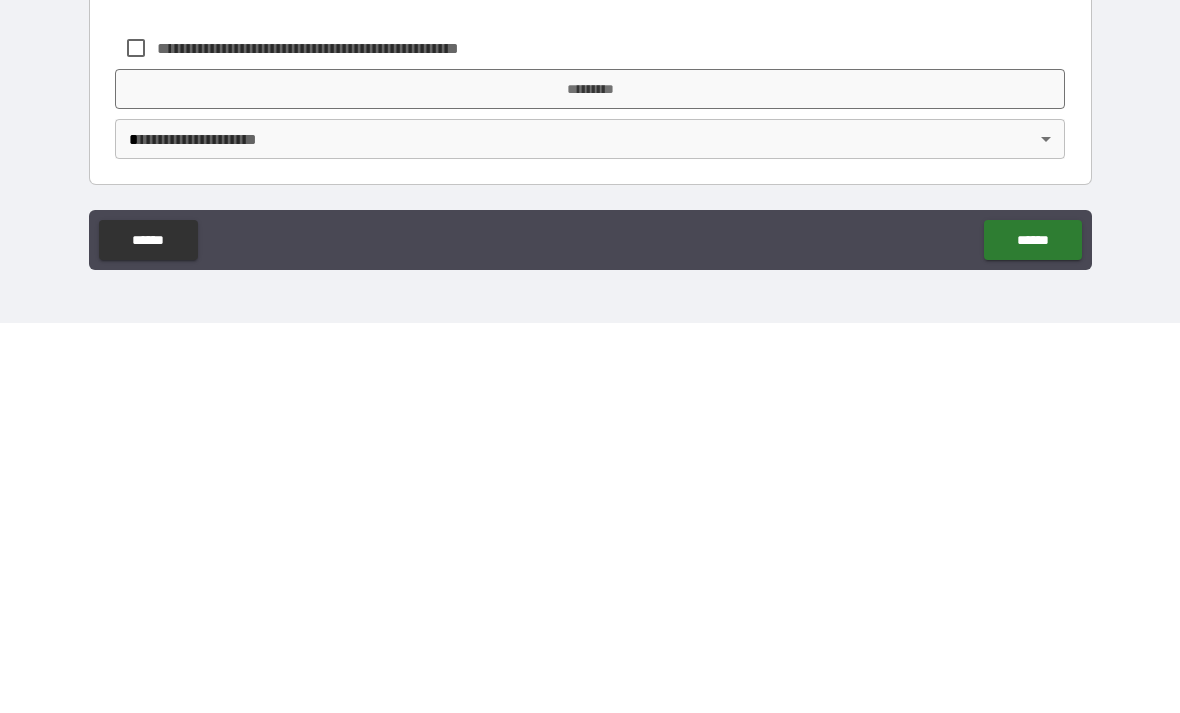 scroll, scrollTop: 1641, scrollLeft: 0, axis: vertical 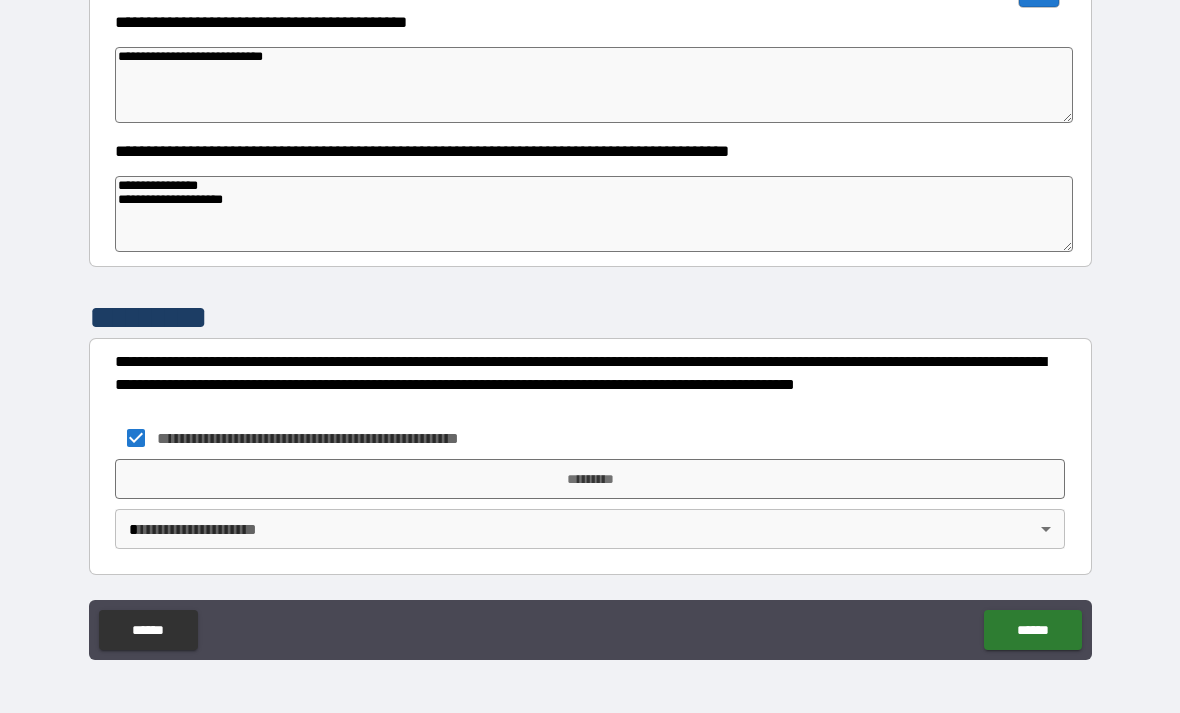 click on "**********" at bounding box center [590, 324] 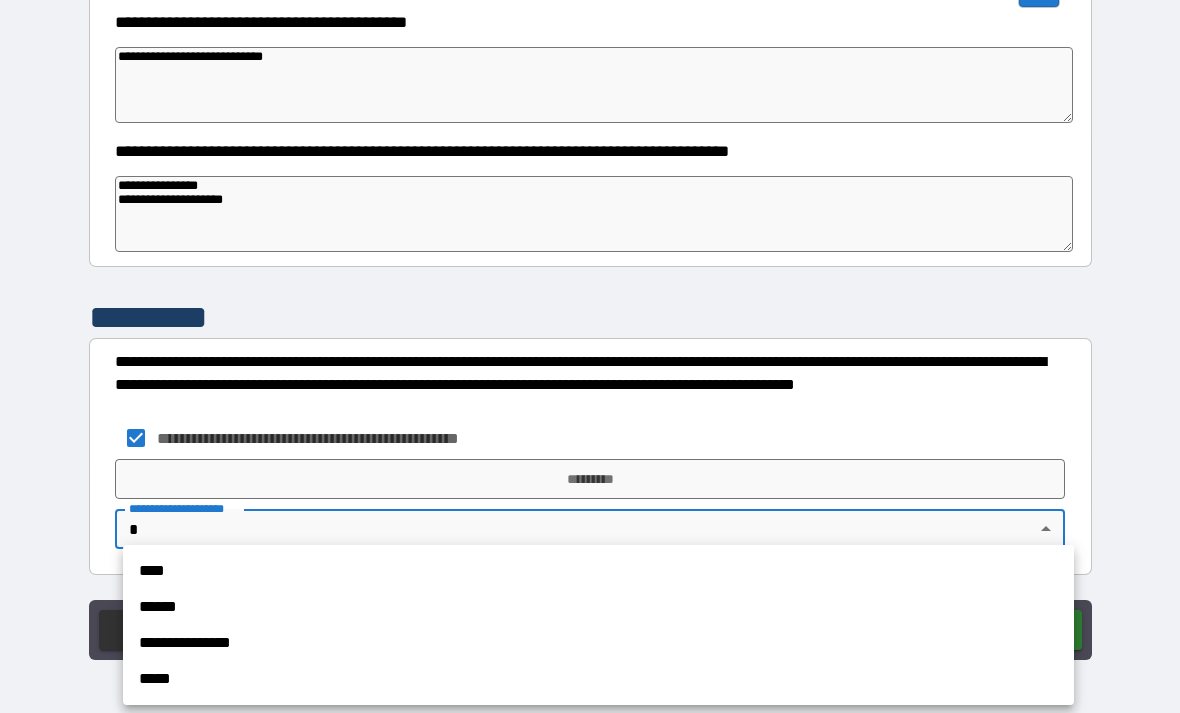 click on "****" at bounding box center [598, 571] 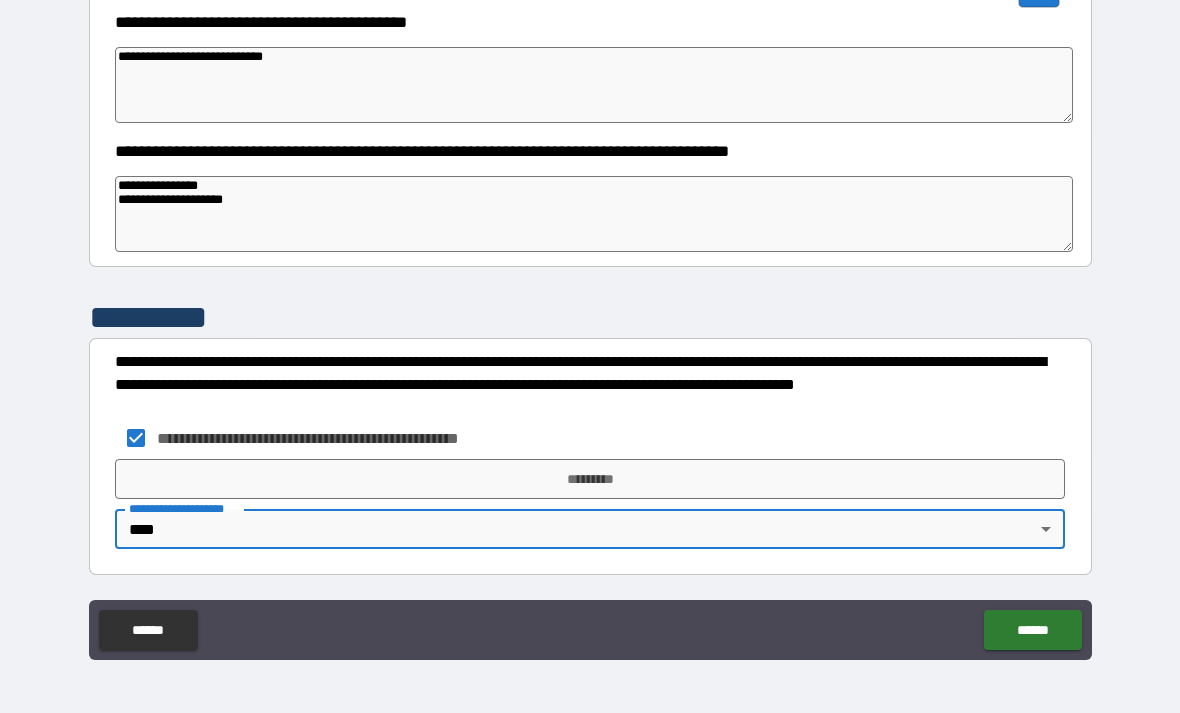 click on "*********" at bounding box center (590, 479) 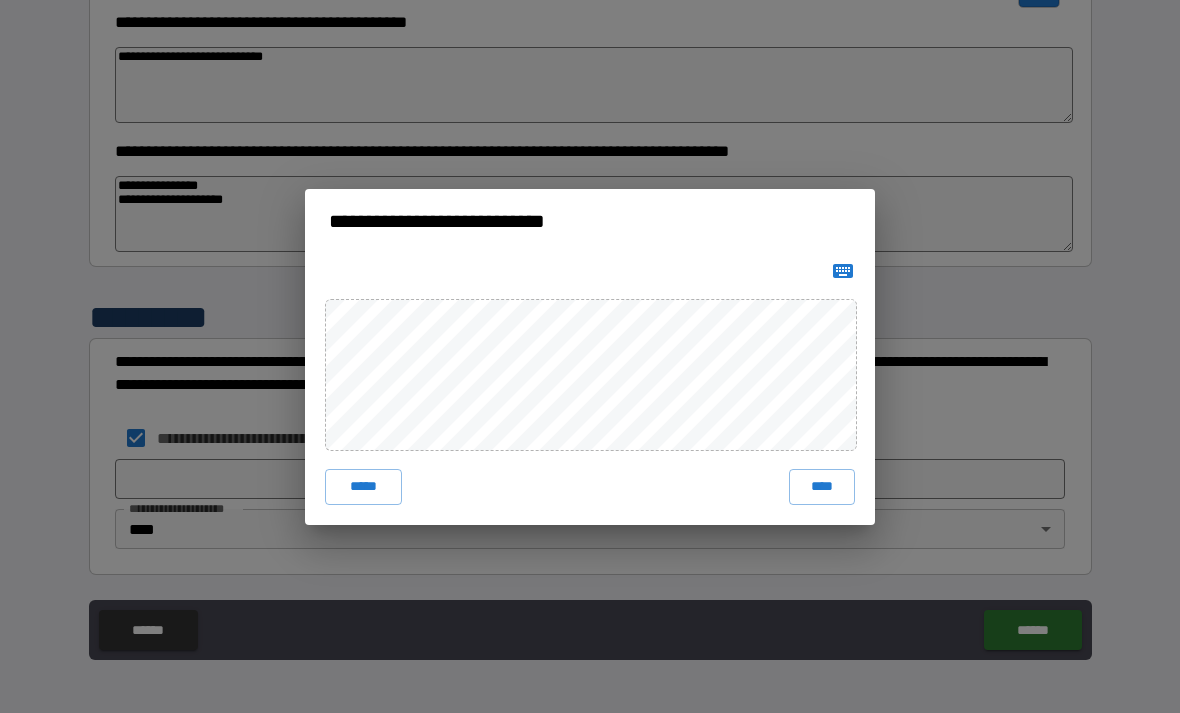click on "*****" at bounding box center (363, 487) 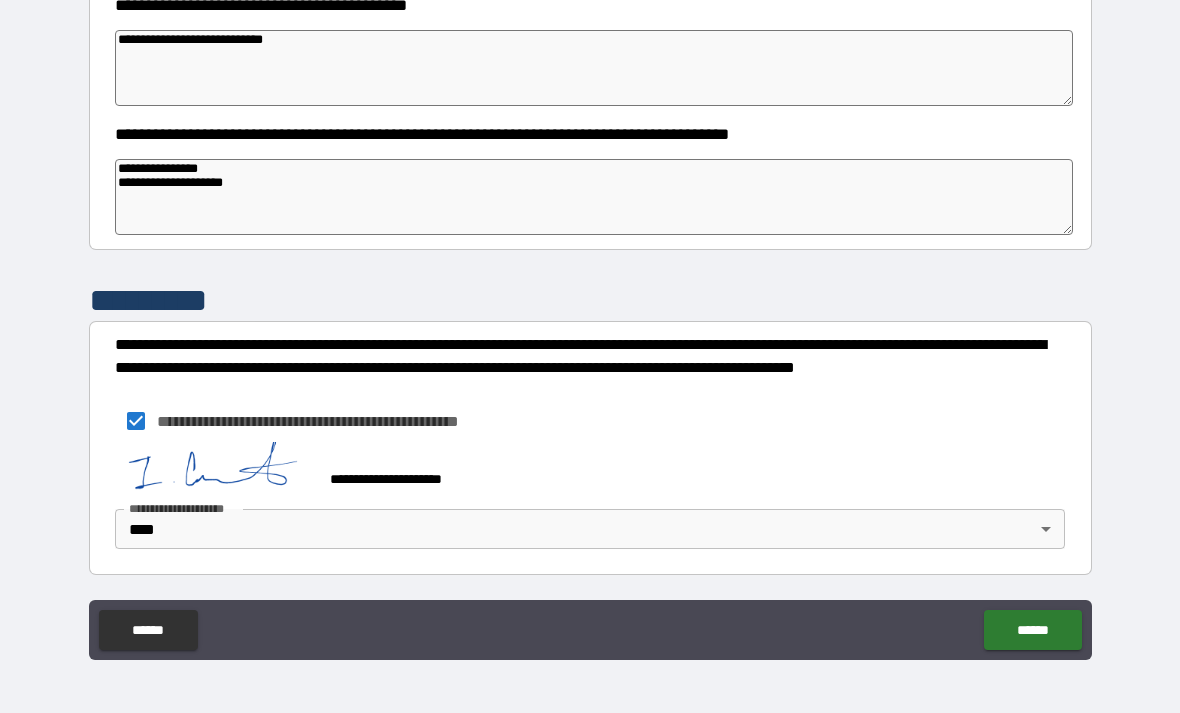 click on "******" at bounding box center (1032, 630) 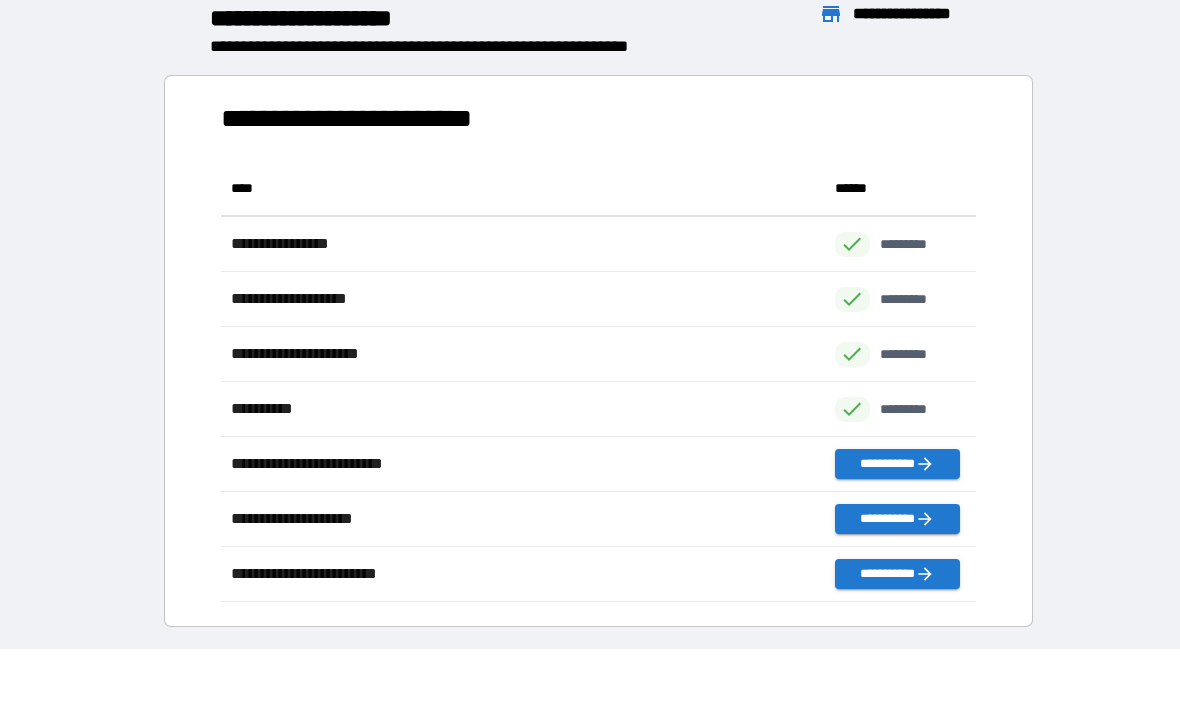 scroll, scrollTop: 441, scrollLeft: 755, axis: both 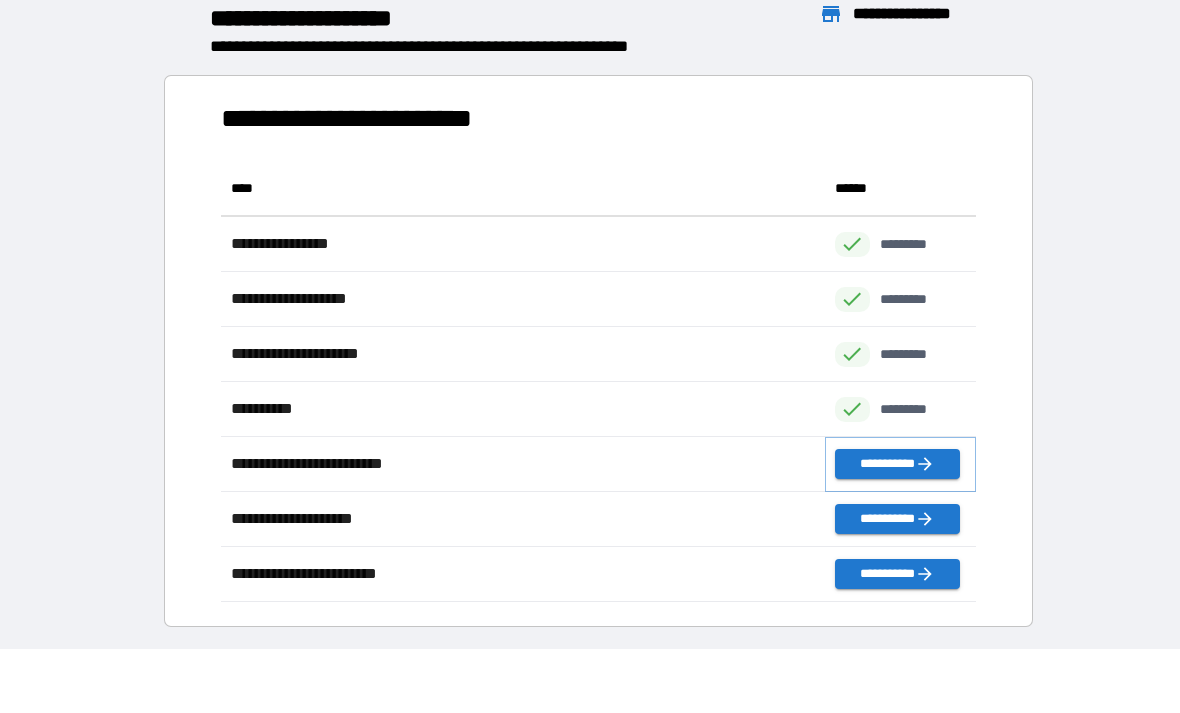 click on "**********" at bounding box center [897, 464] 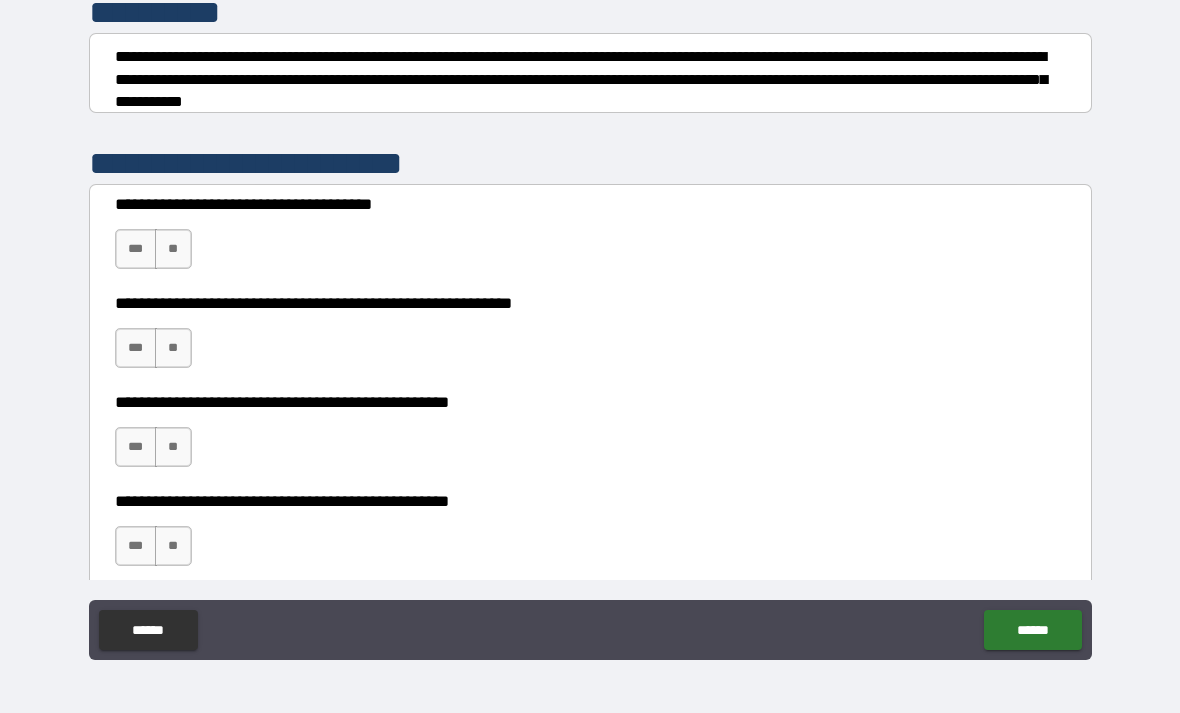 scroll, scrollTop: 275, scrollLeft: 0, axis: vertical 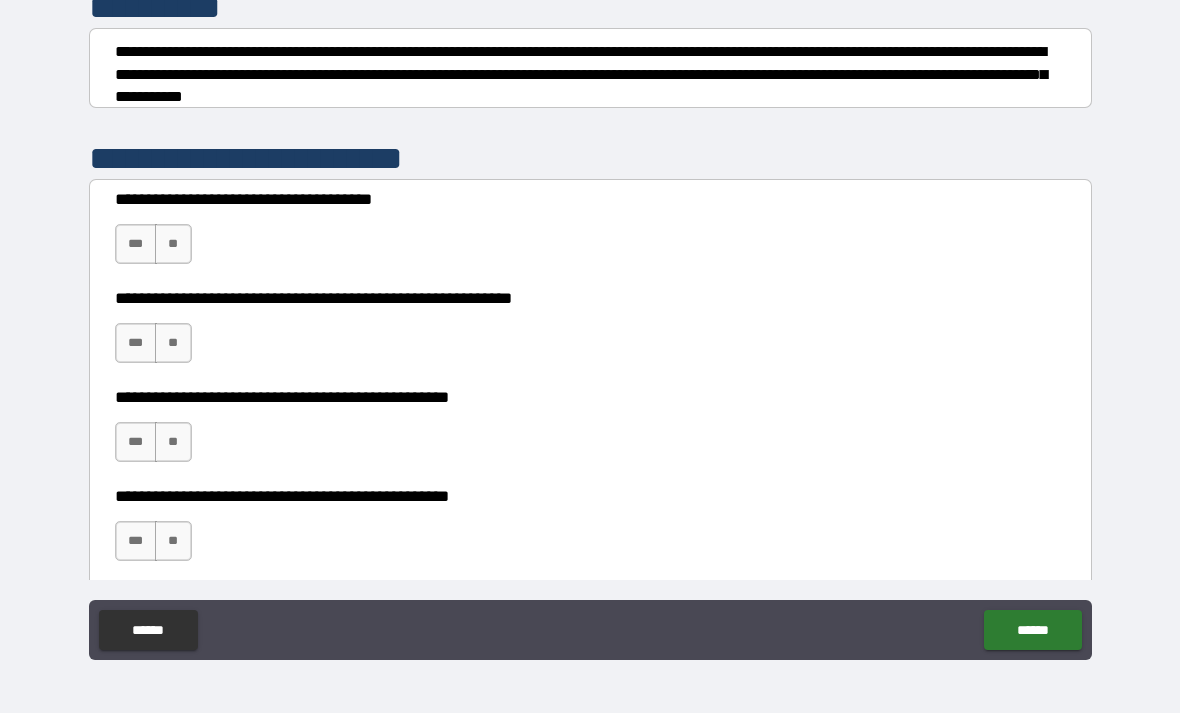 click on "**" at bounding box center [173, 244] 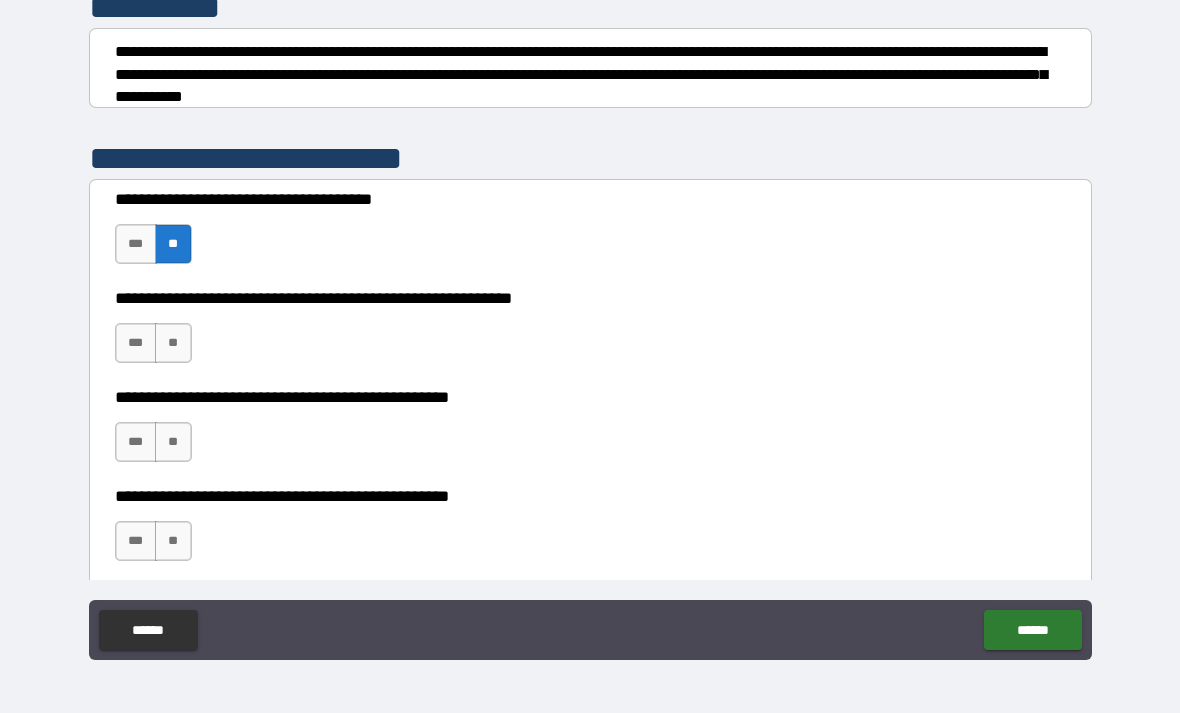 click on "**" at bounding box center (173, 343) 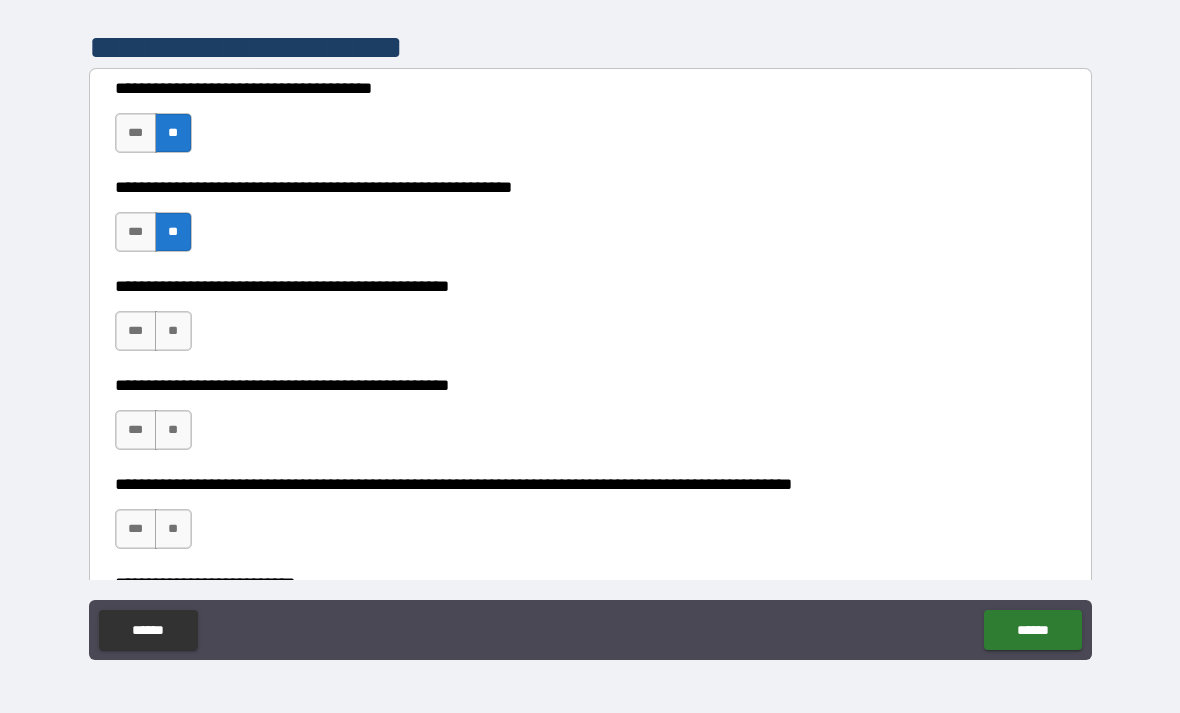 scroll, scrollTop: 396, scrollLeft: 0, axis: vertical 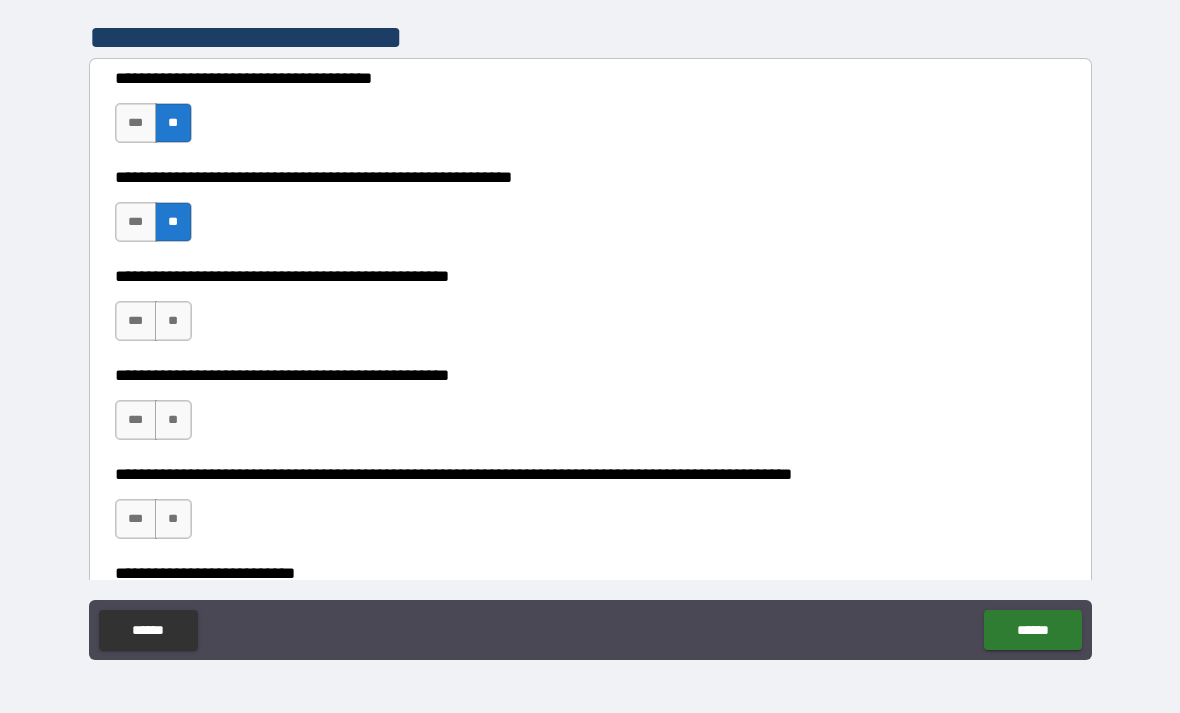 click on "**" at bounding box center [173, 321] 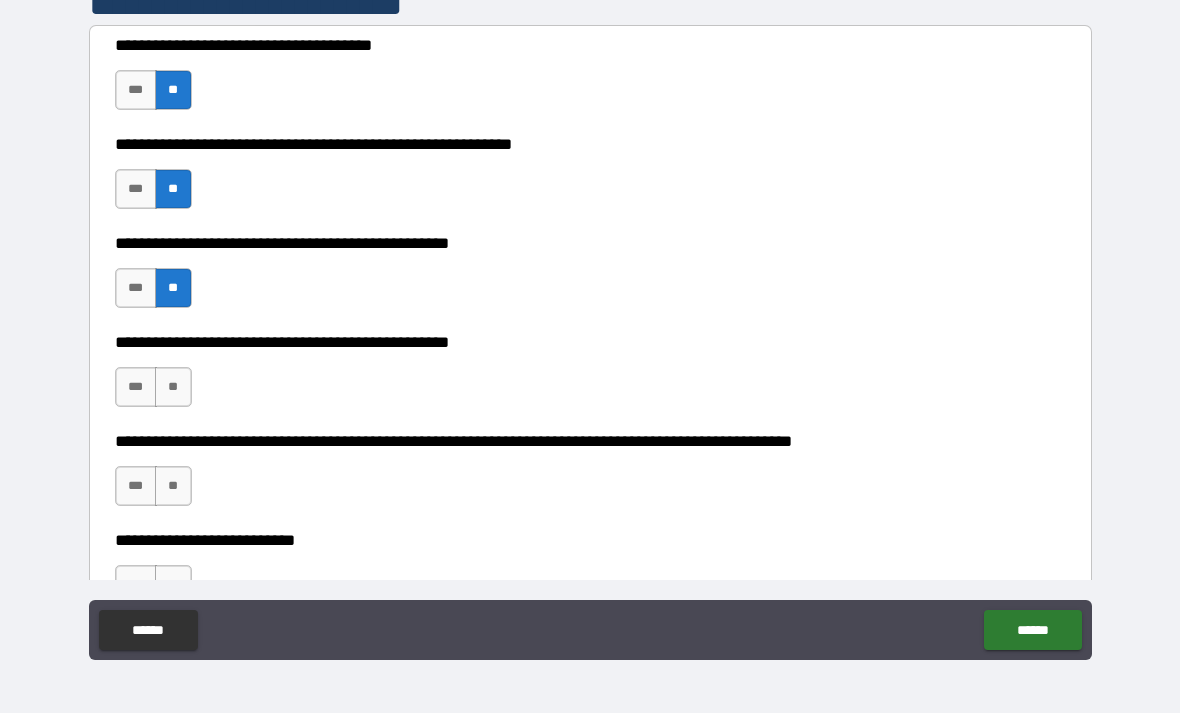 scroll, scrollTop: 443, scrollLeft: 0, axis: vertical 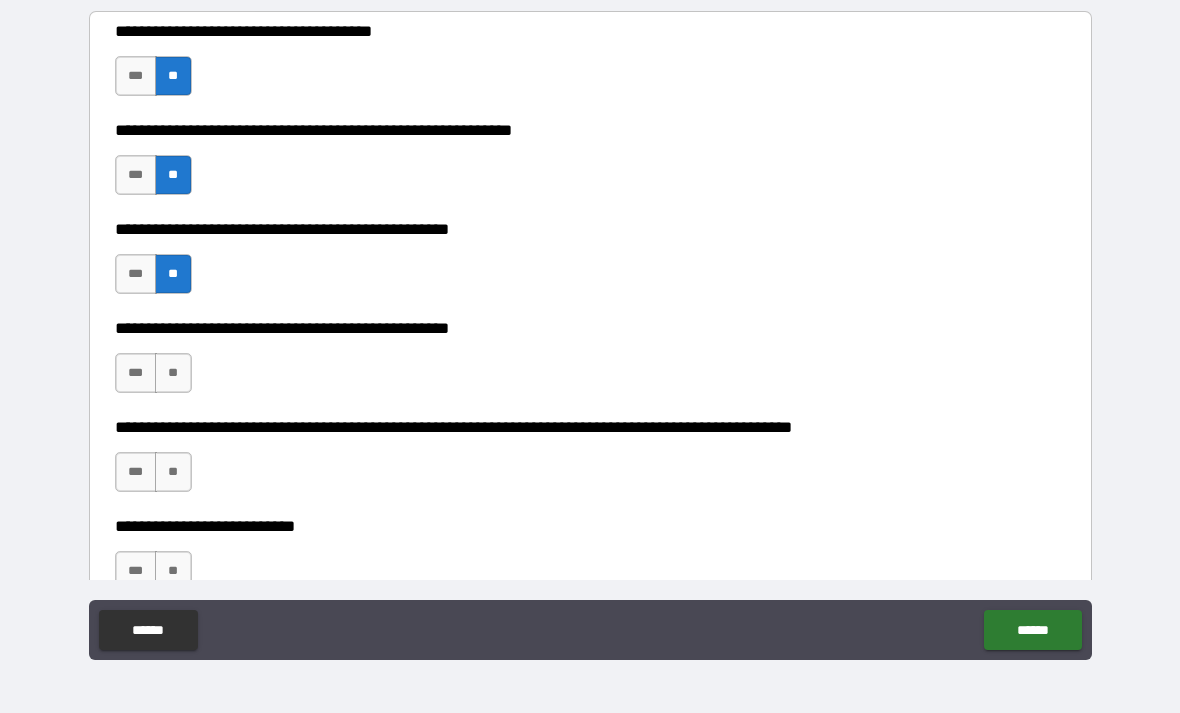 click on "**" at bounding box center (173, 373) 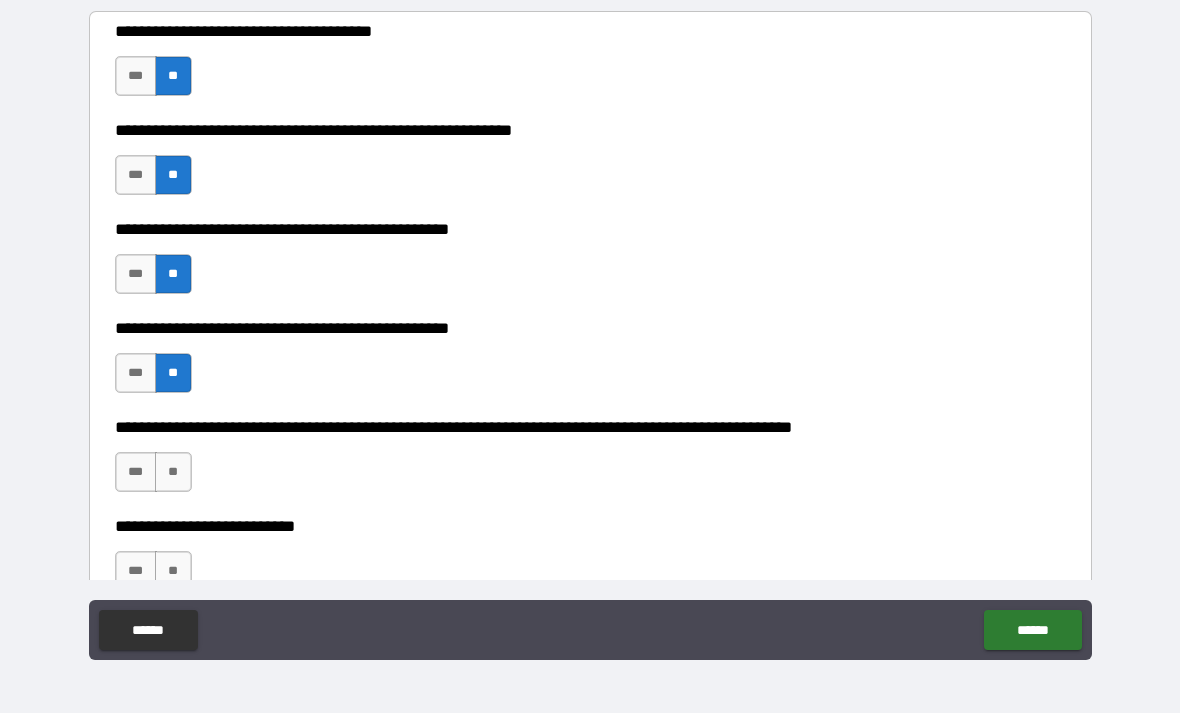 click on "**" at bounding box center [173, 472] 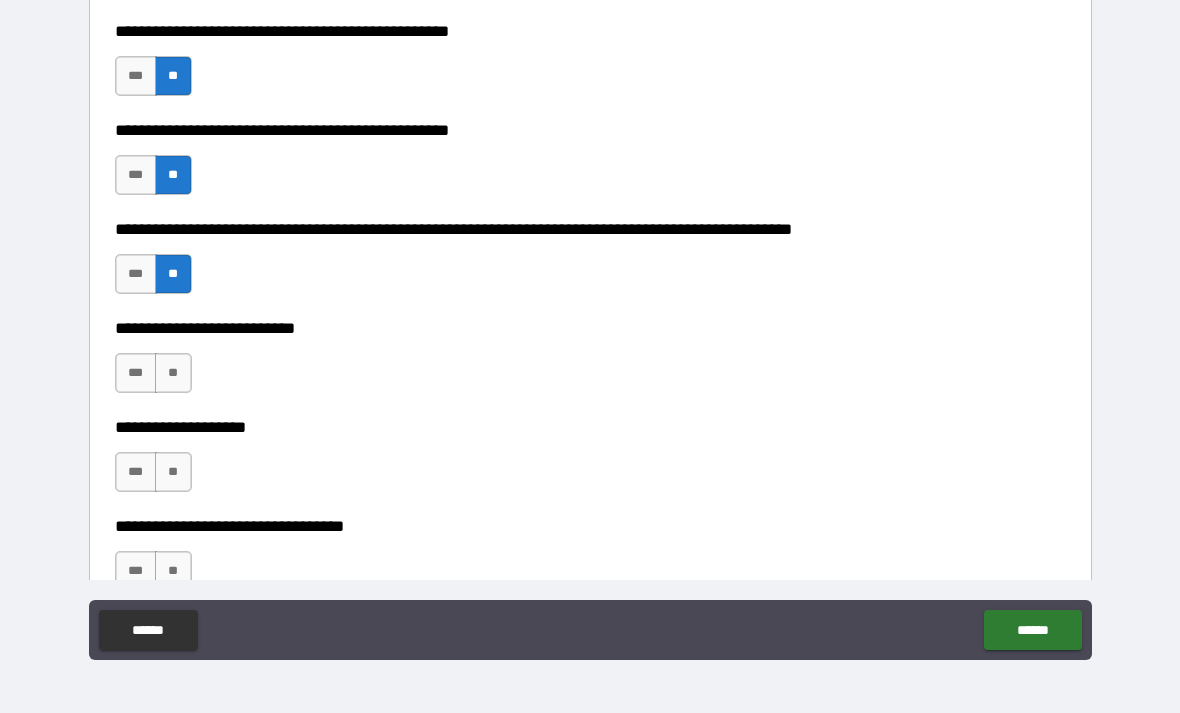 scroll, scrollTop: 643, scrollLeft: 0, axis: vertical 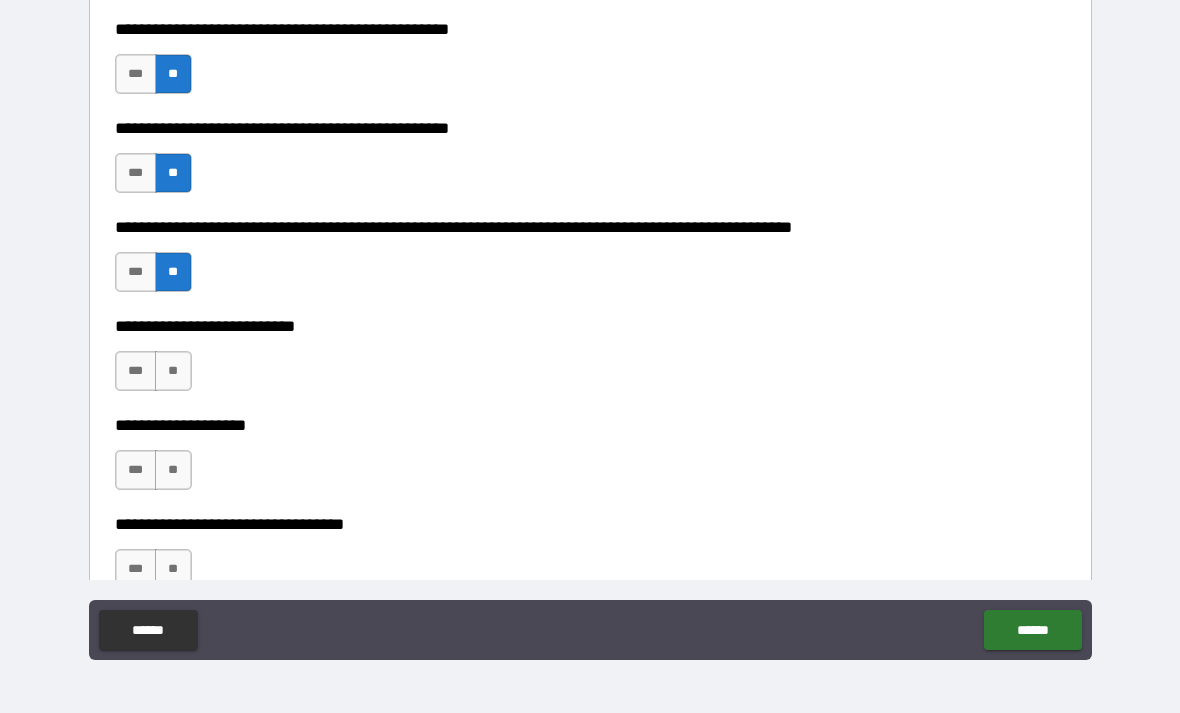 click on "**" at bounding box center (173, 371) 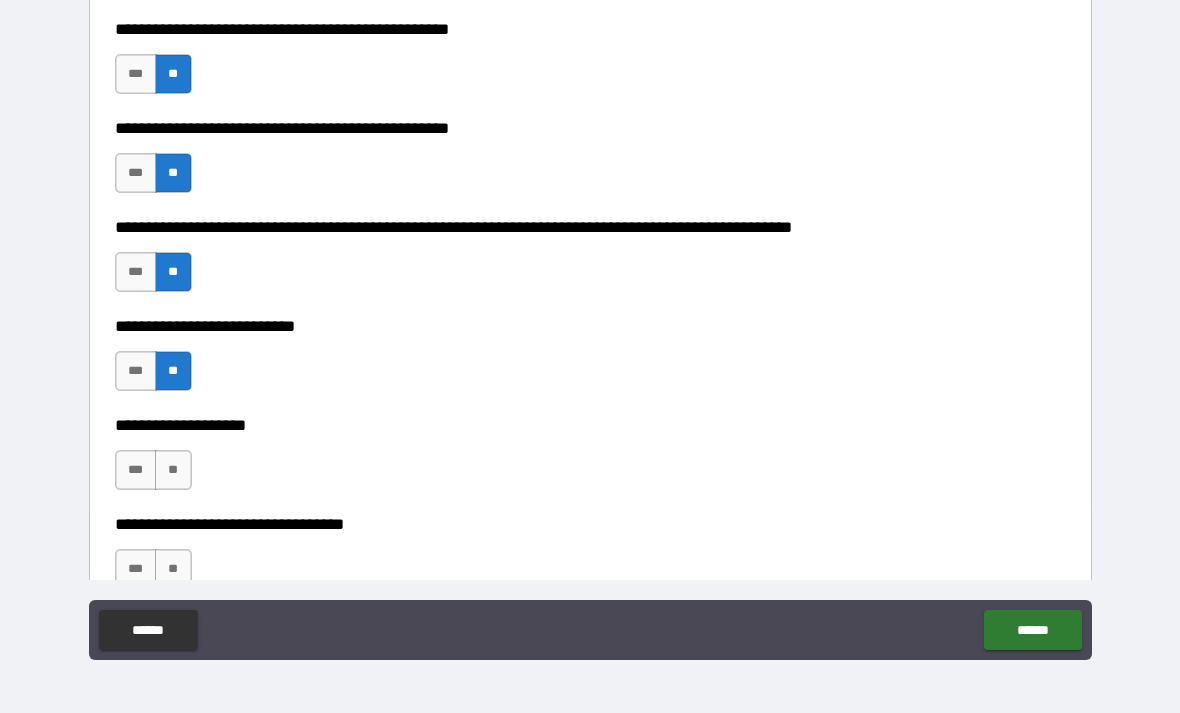 click on "**" at bounding box center (173, 470) 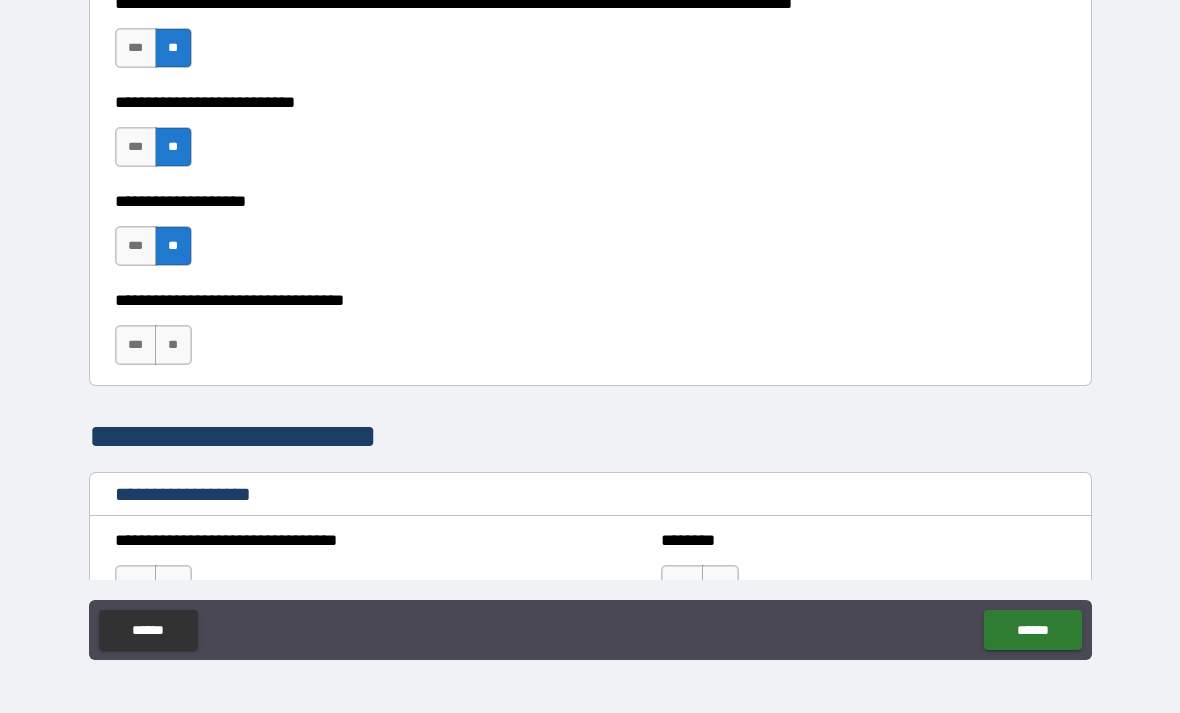 scroll, scrollTop: 868, scrollLeft: 0, axis: vertical 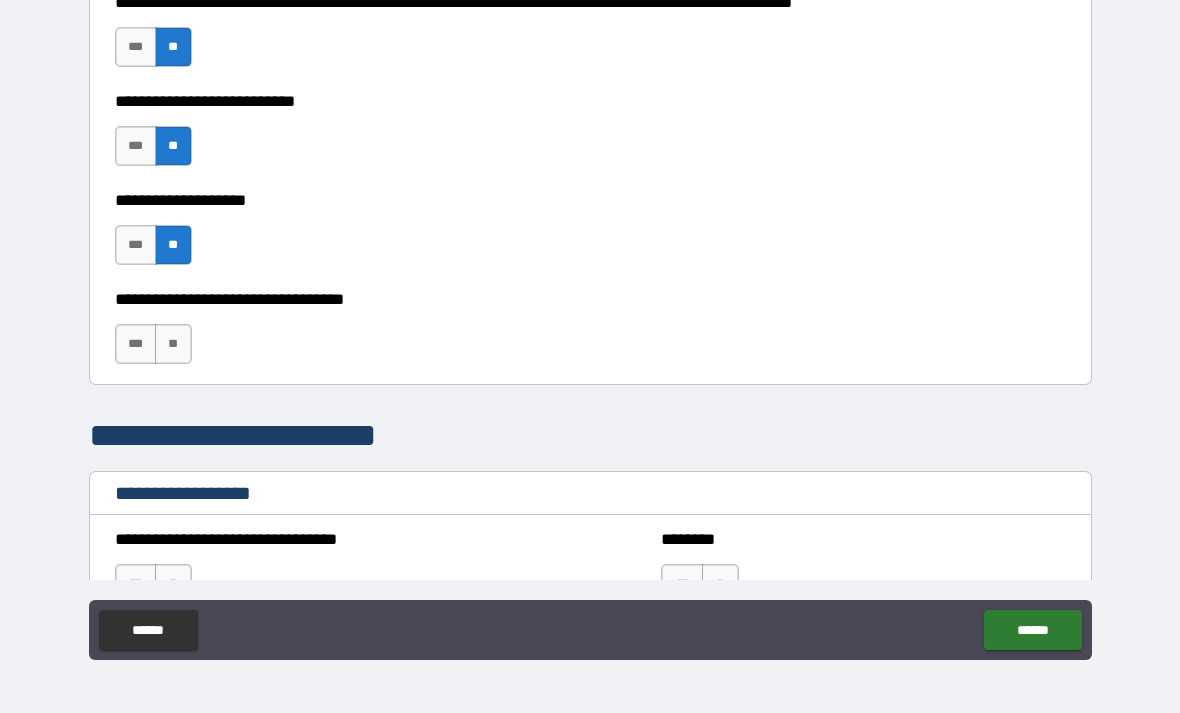 click on "**" at bounding box center (173, 344) 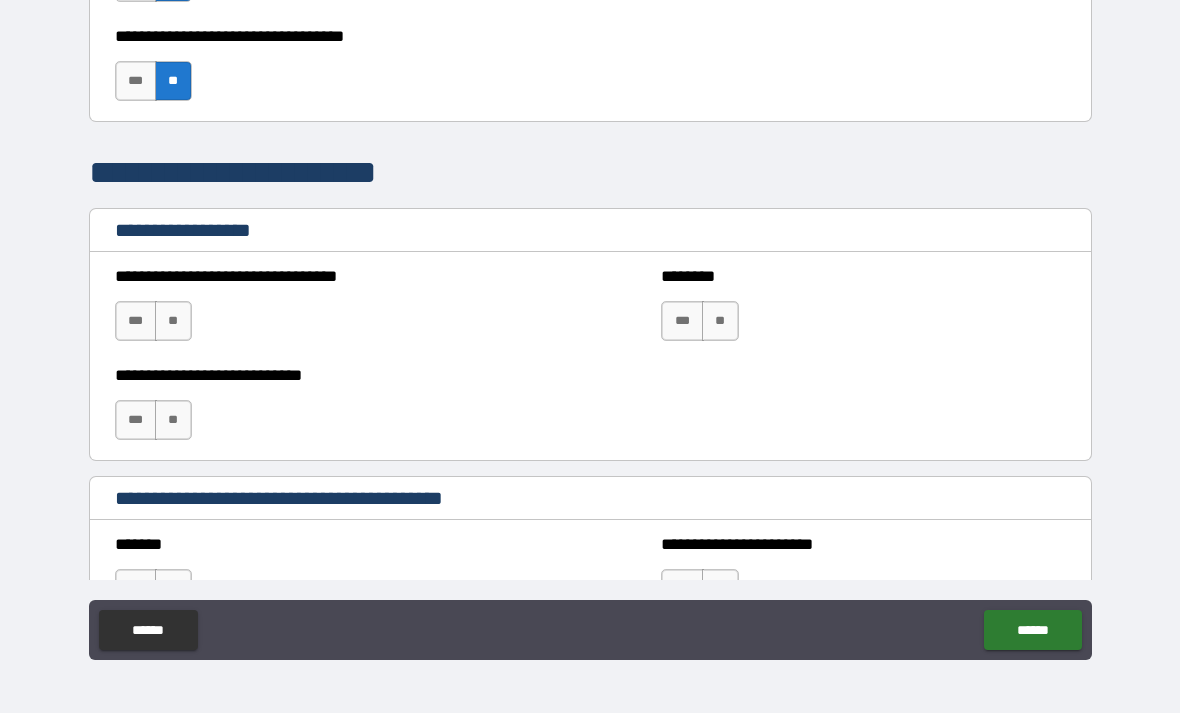 scroll, scrollTop: 1140, scrollLeft: 0, axis: vertical 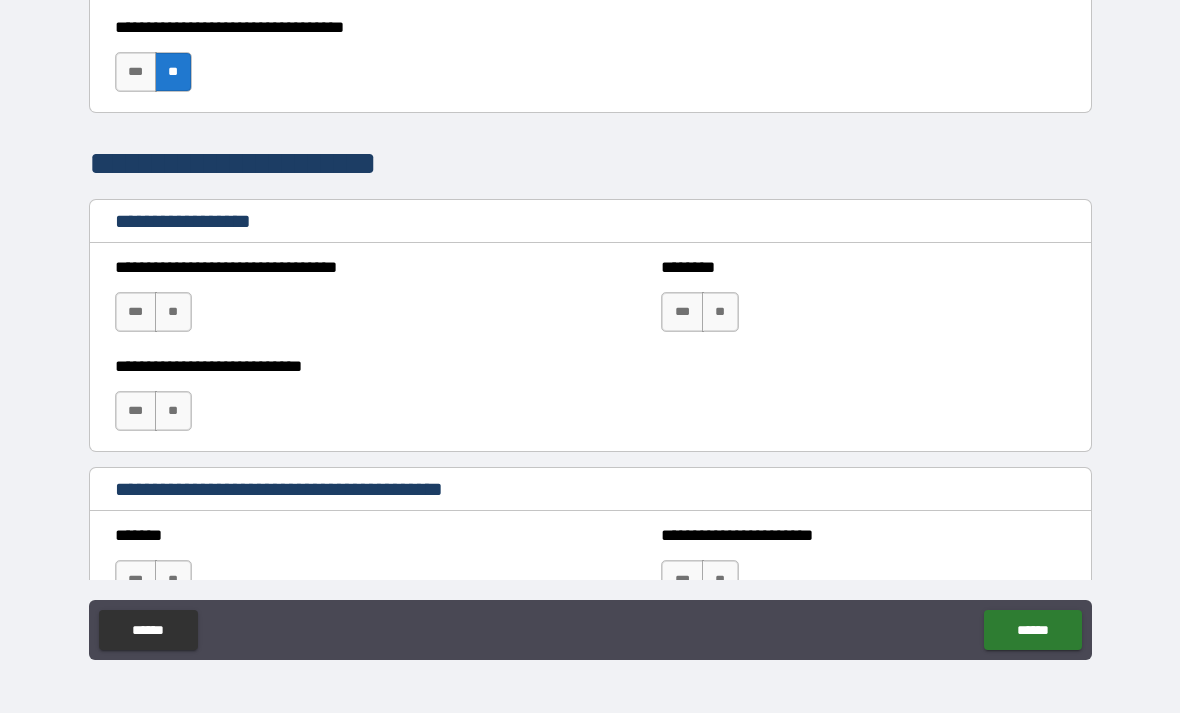 click on "**" at bounding box center (173, 312) 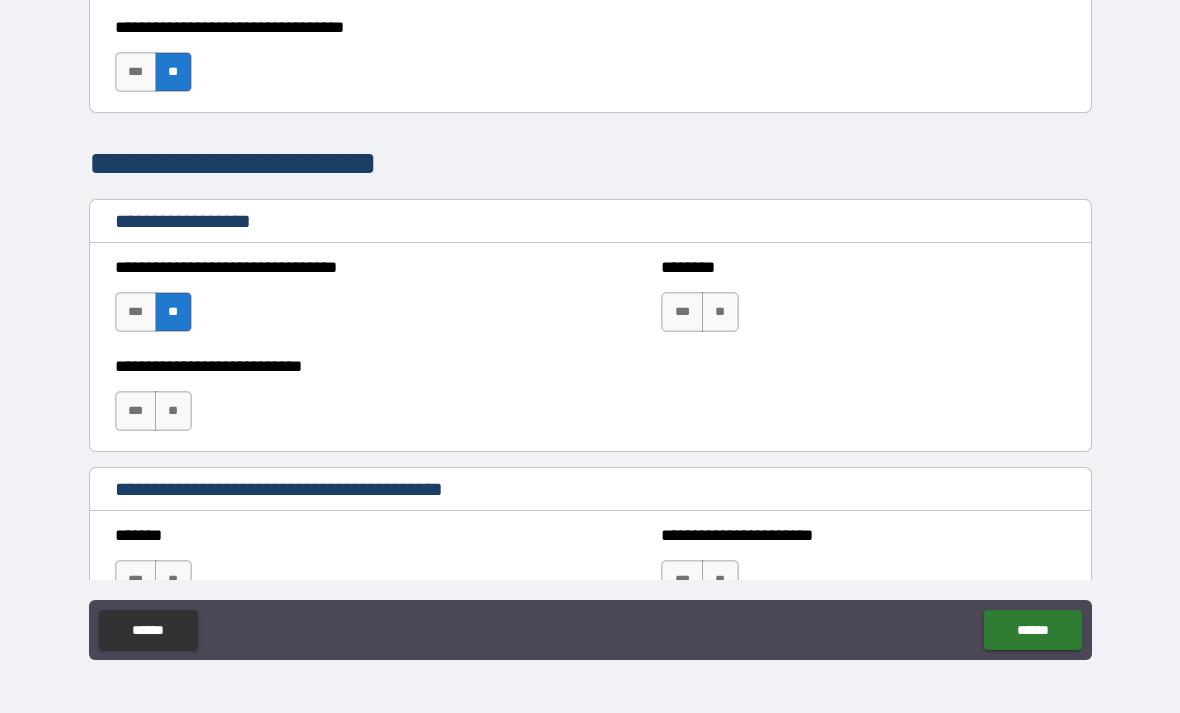 click on "**" at bounding box center [173, 411] 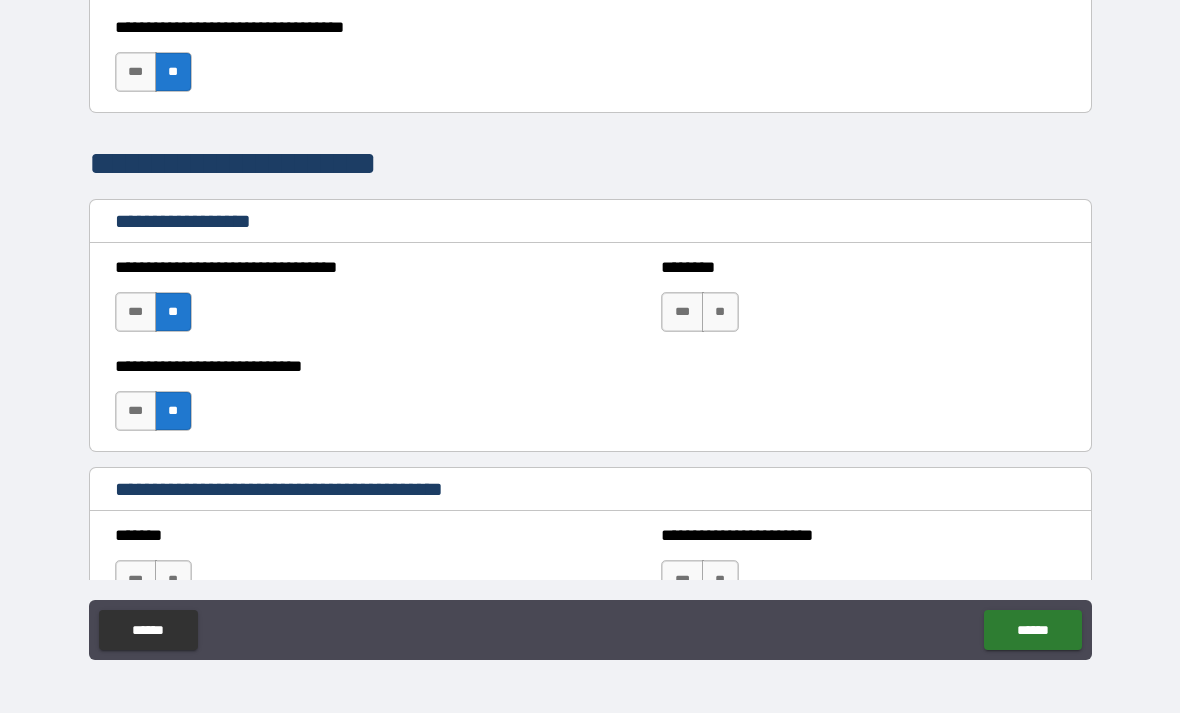 click on "**" at bounding box center (720, 312) 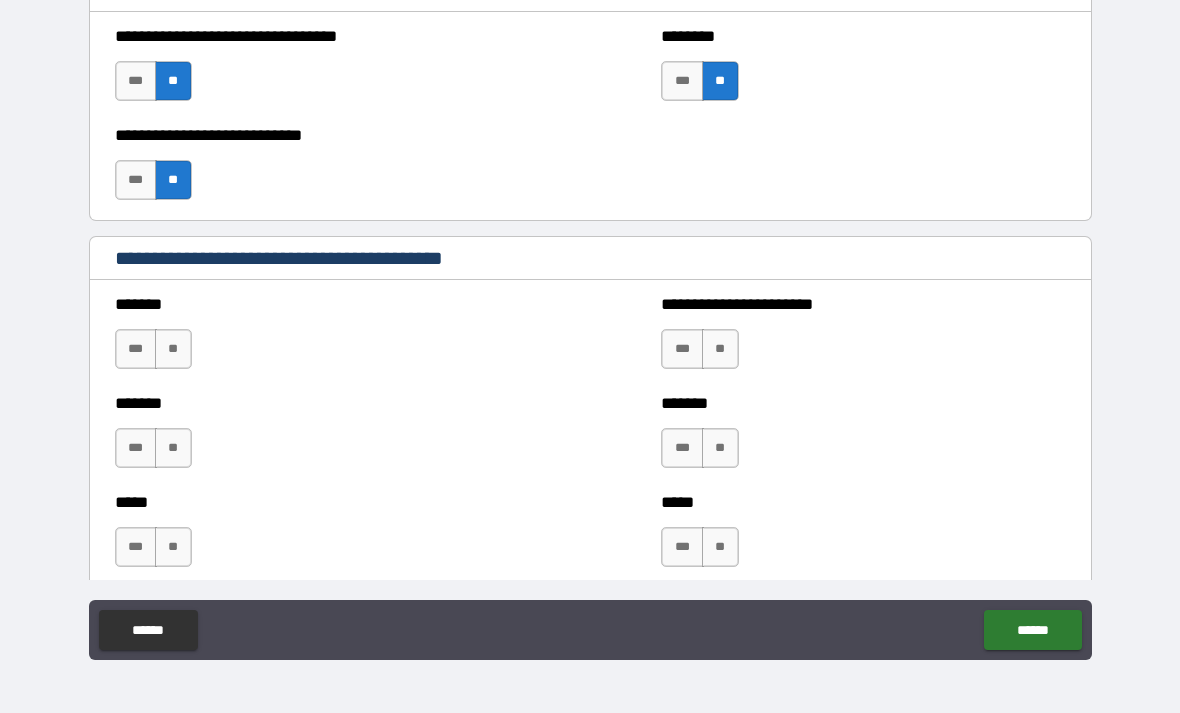 scroll, scrollTop: 1373, scrollLeft: 0, axis: vertical 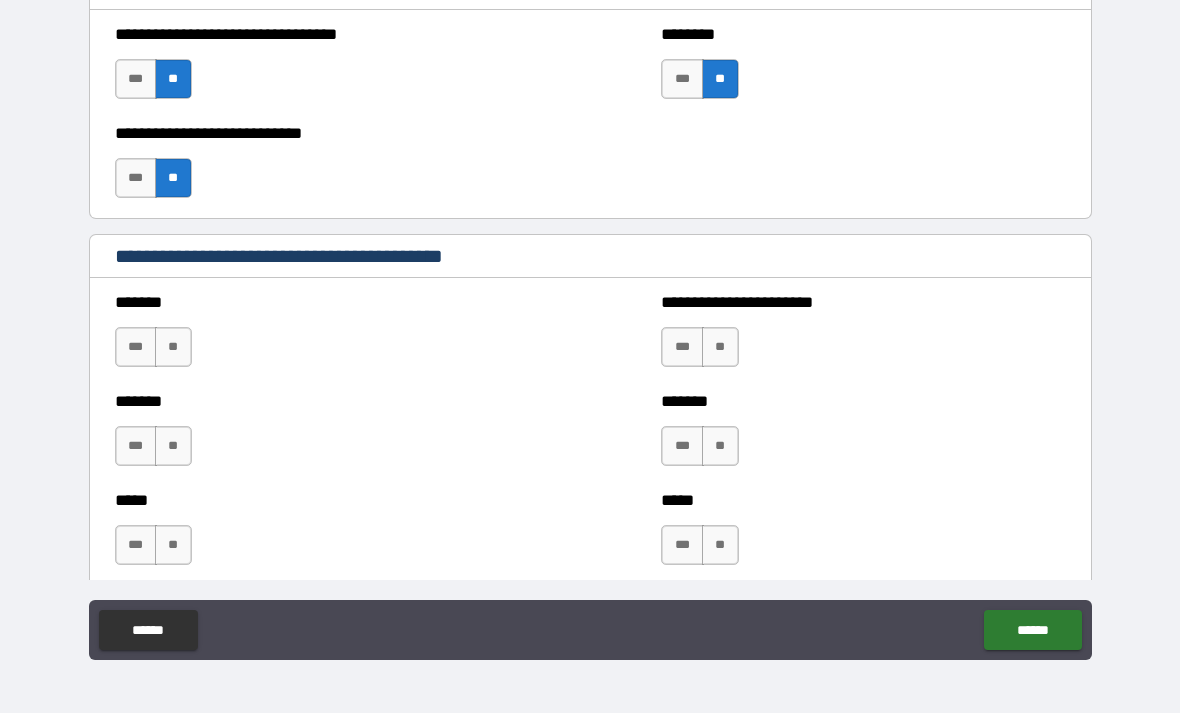 click on "**" at bounding box center [173, 347] 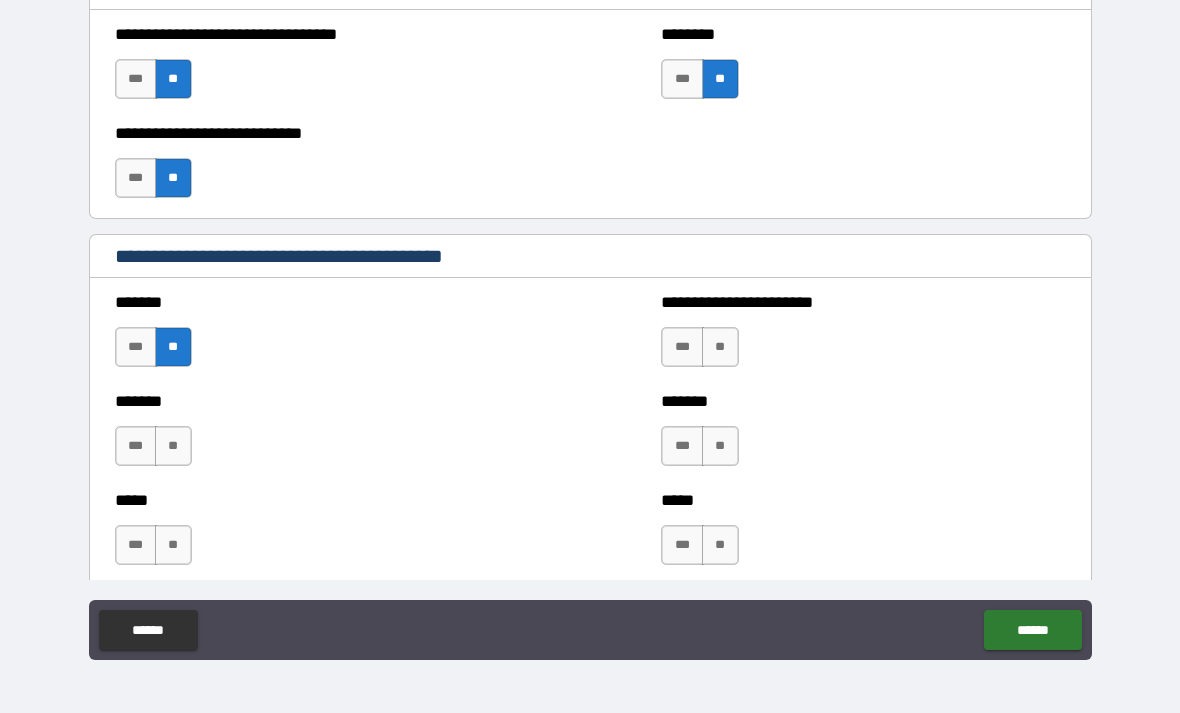 click on "**" at bounding box center [173, 446] 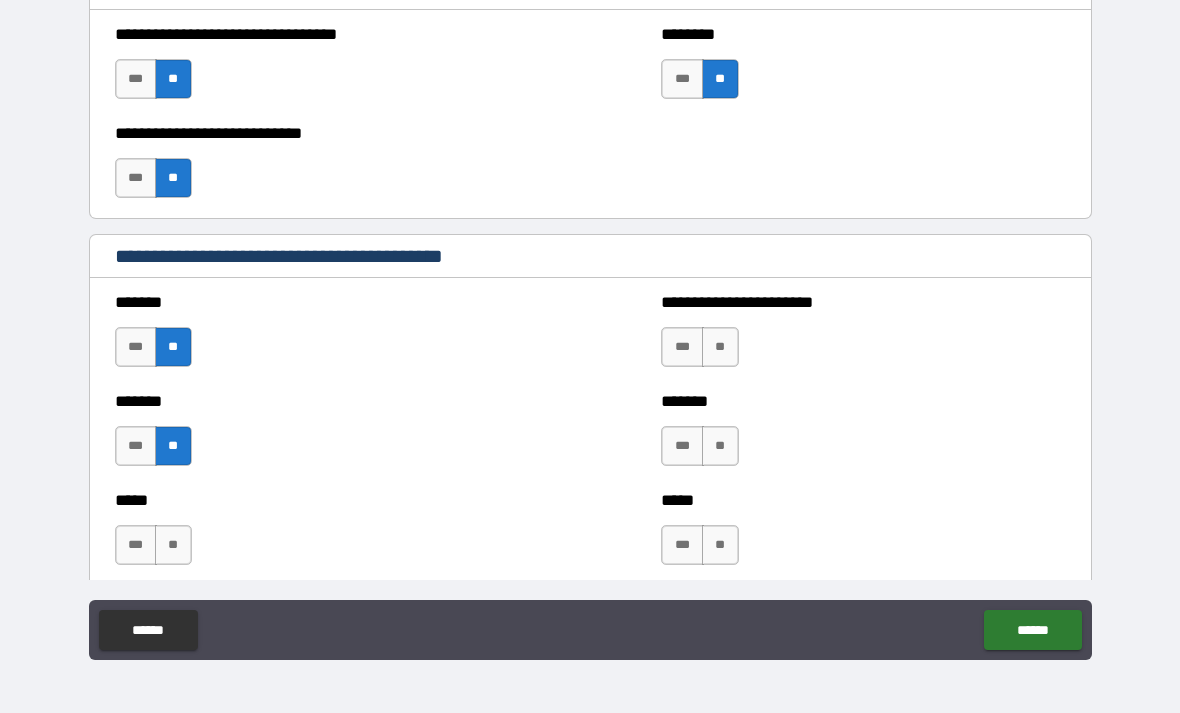 click on "**" at bounding box center (173, 545) 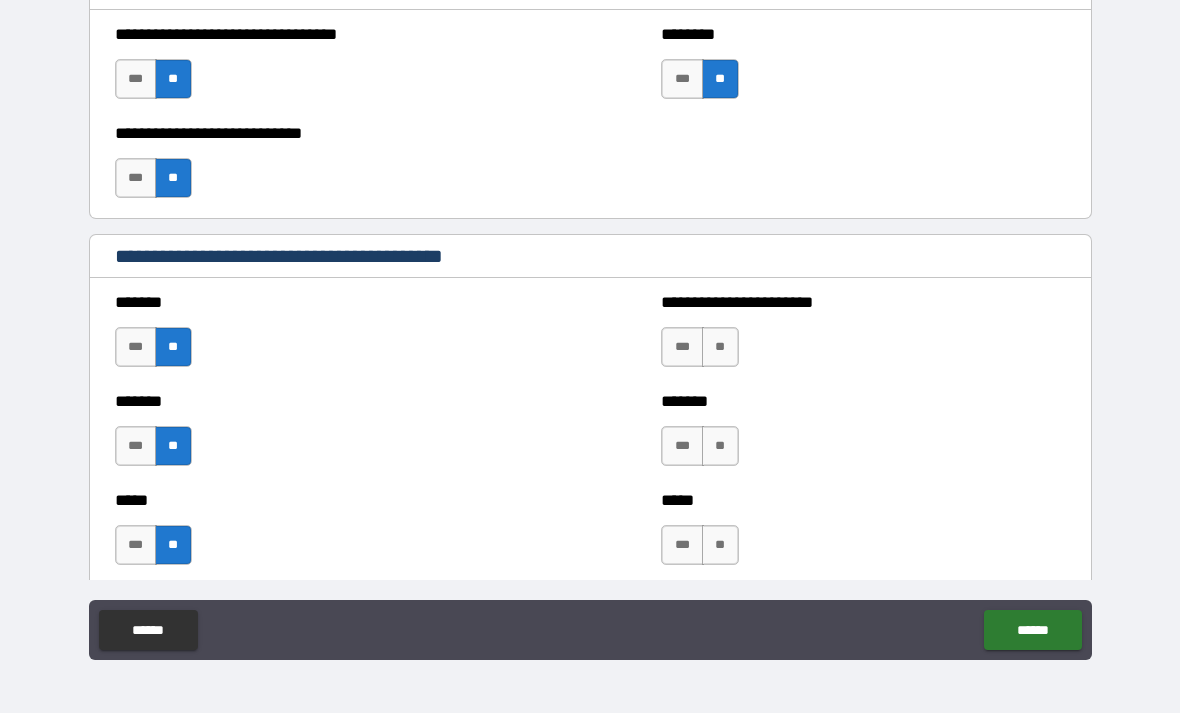 click on "**" at bounding box center [720, 347] 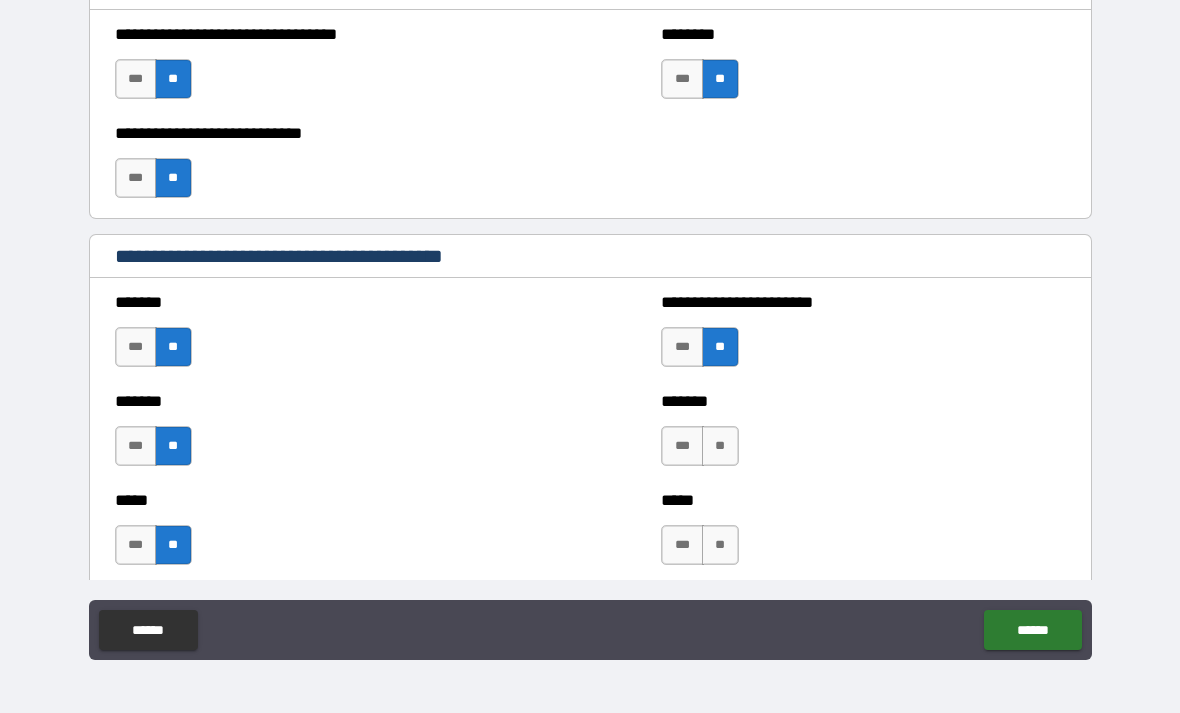 click on "**" at bounding box center (720, 446) 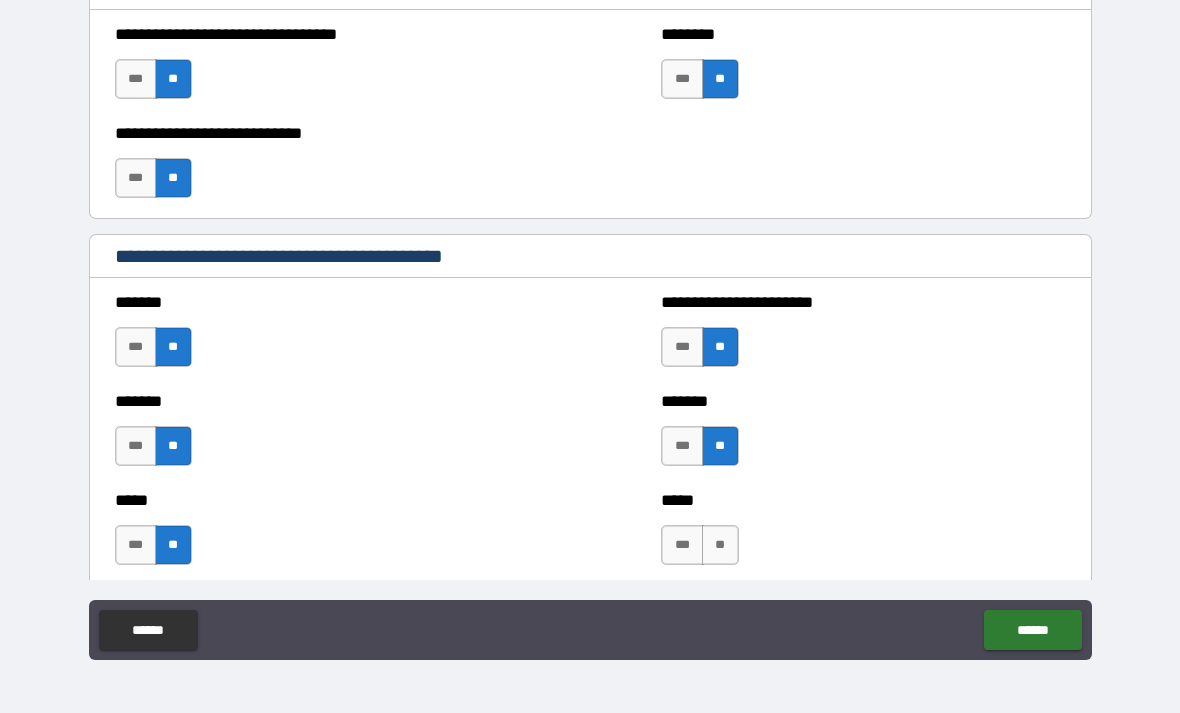 click on "**" at bounding box center [720, 545] 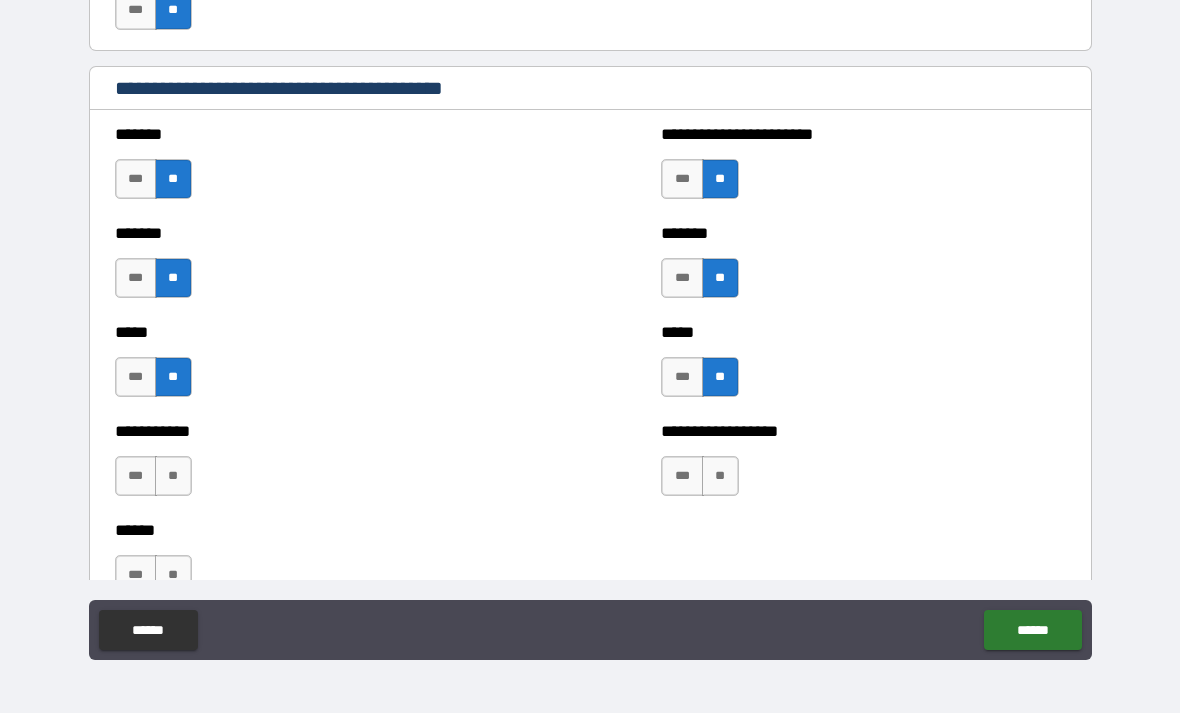 scroll, scrollTop: 1568, scrollLeft: 0, axis: vertical 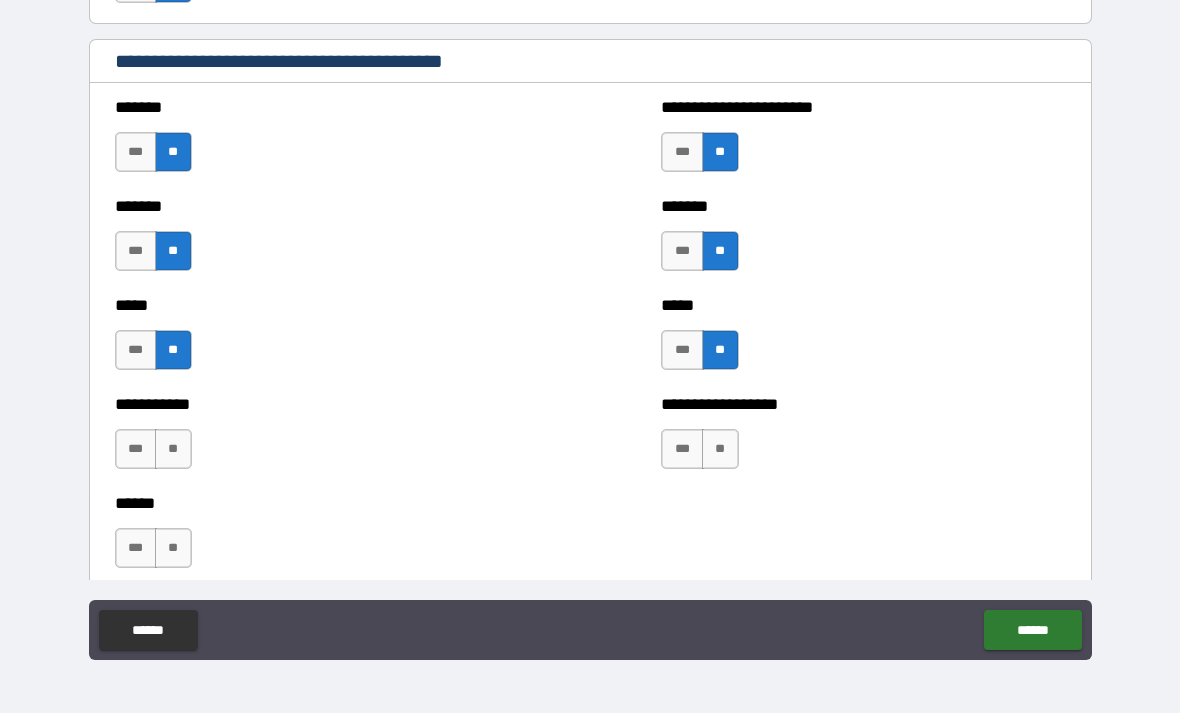 click on "**" at bounding box center (173, 449) 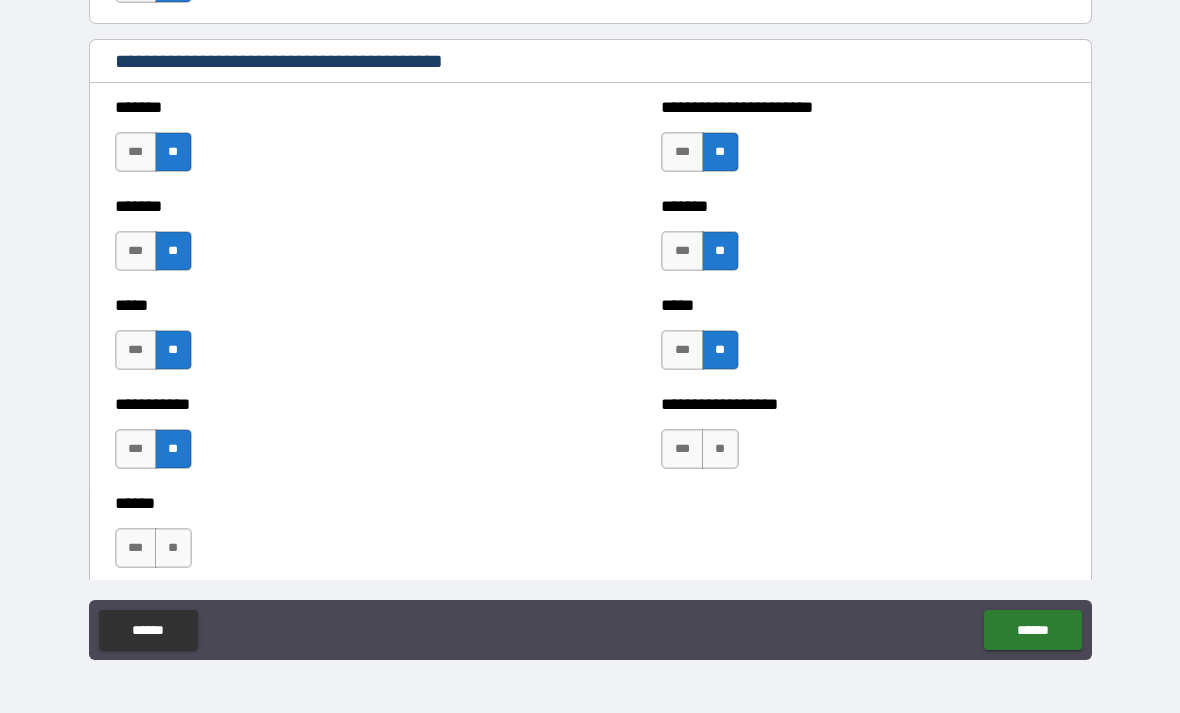 click on "**" at bounding box center [720, 449] 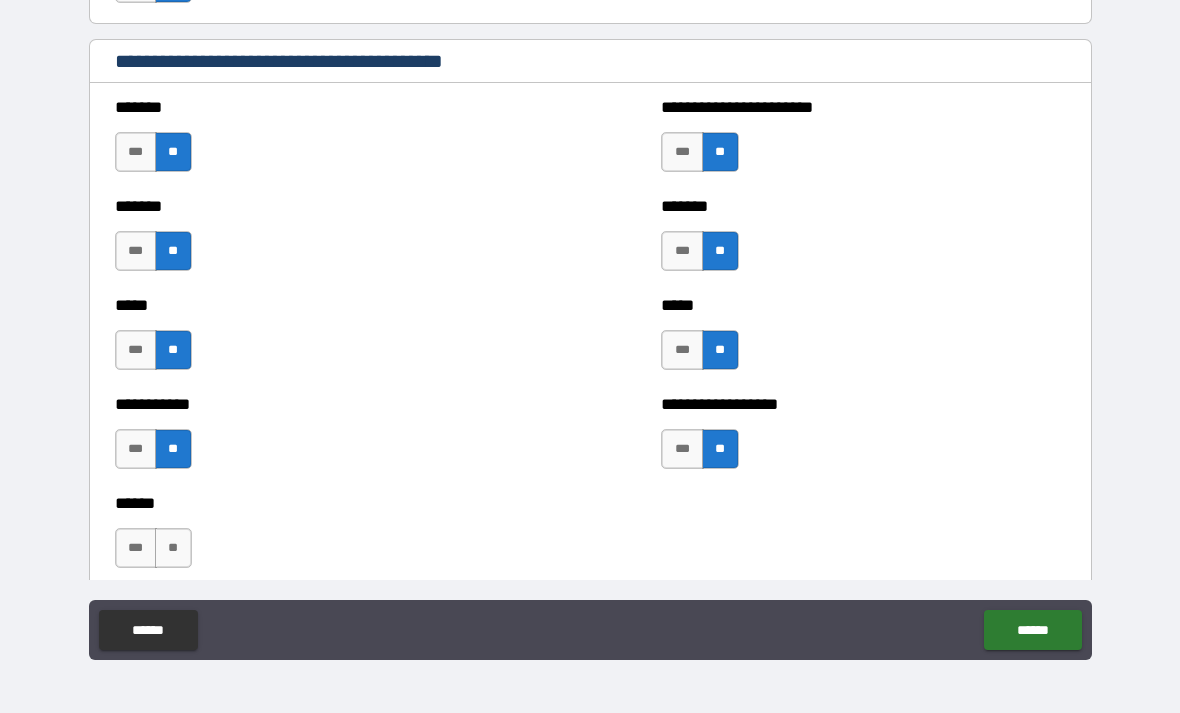 click on "**" at bounding box center (173, 548) 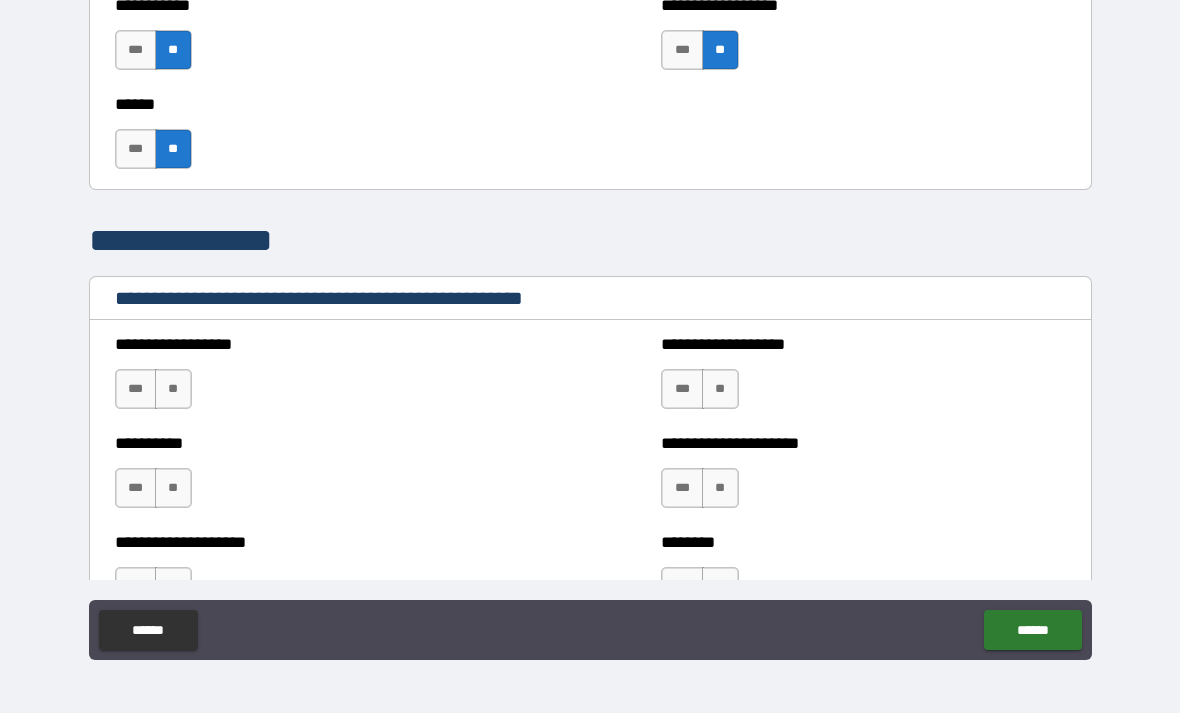 scroll, scrollTop: 1973, scrollLeft: 0, axis: vertical 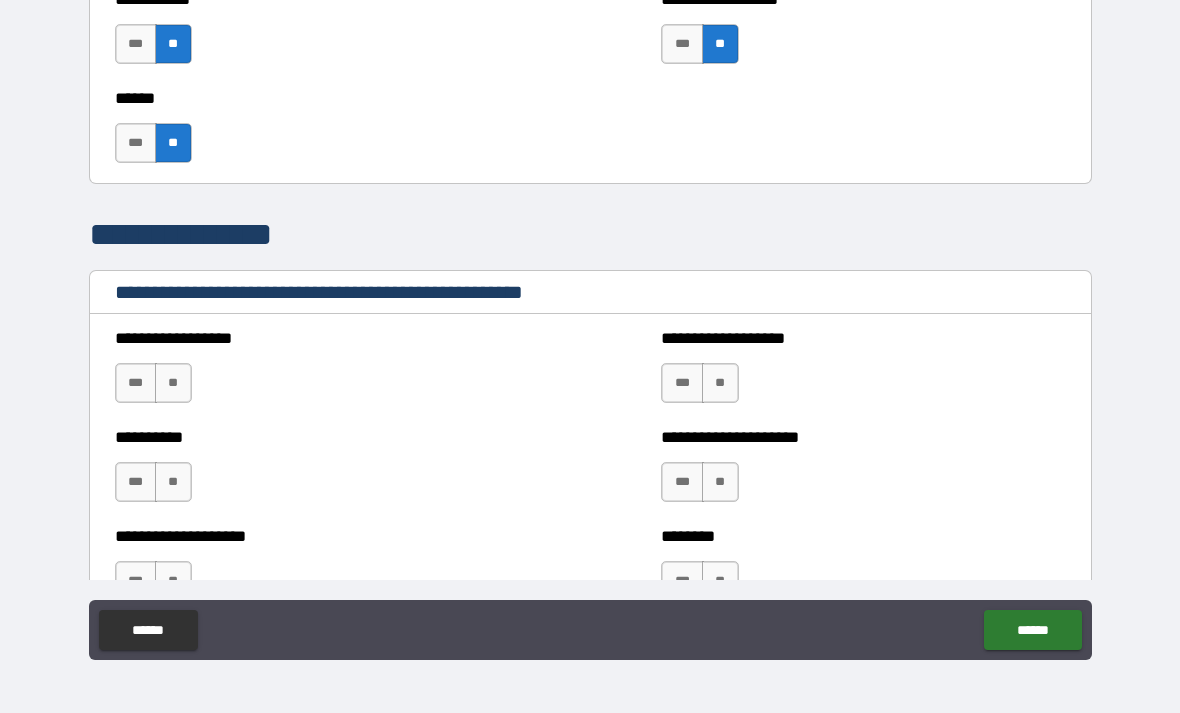 click on "**" at bounding box center (173, 383) 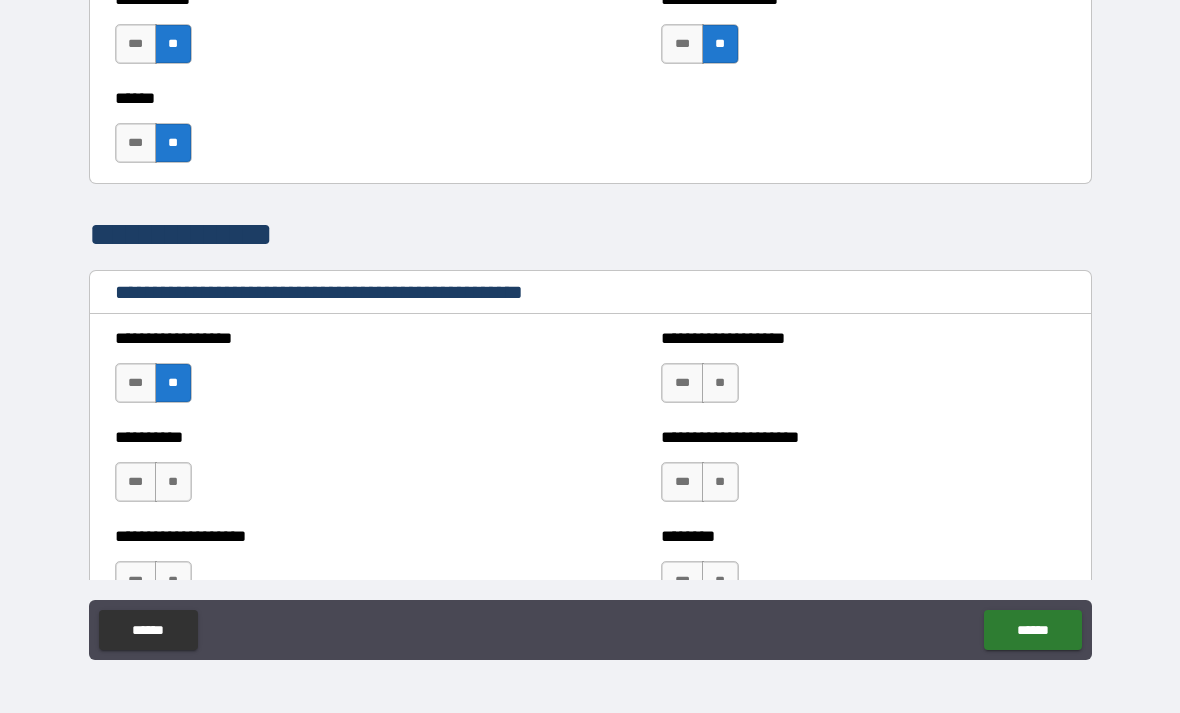 click on "**" at bounding box center (720, 383) 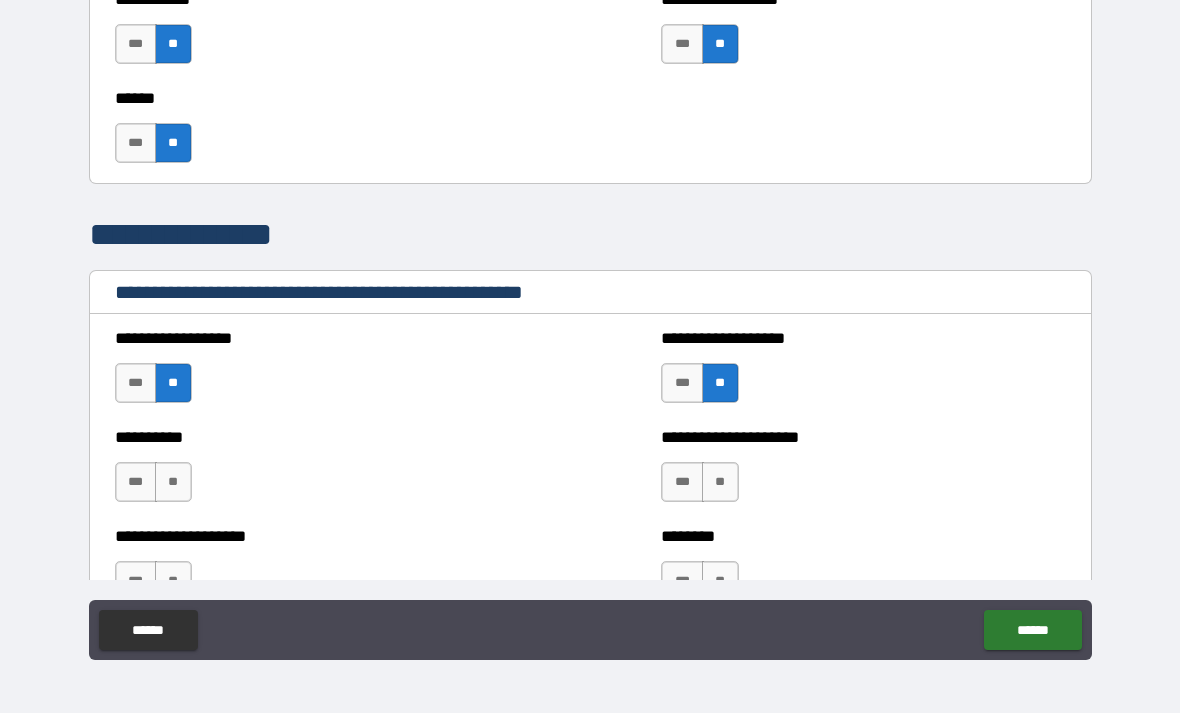 click on "**" at bounding box center (720, 482) 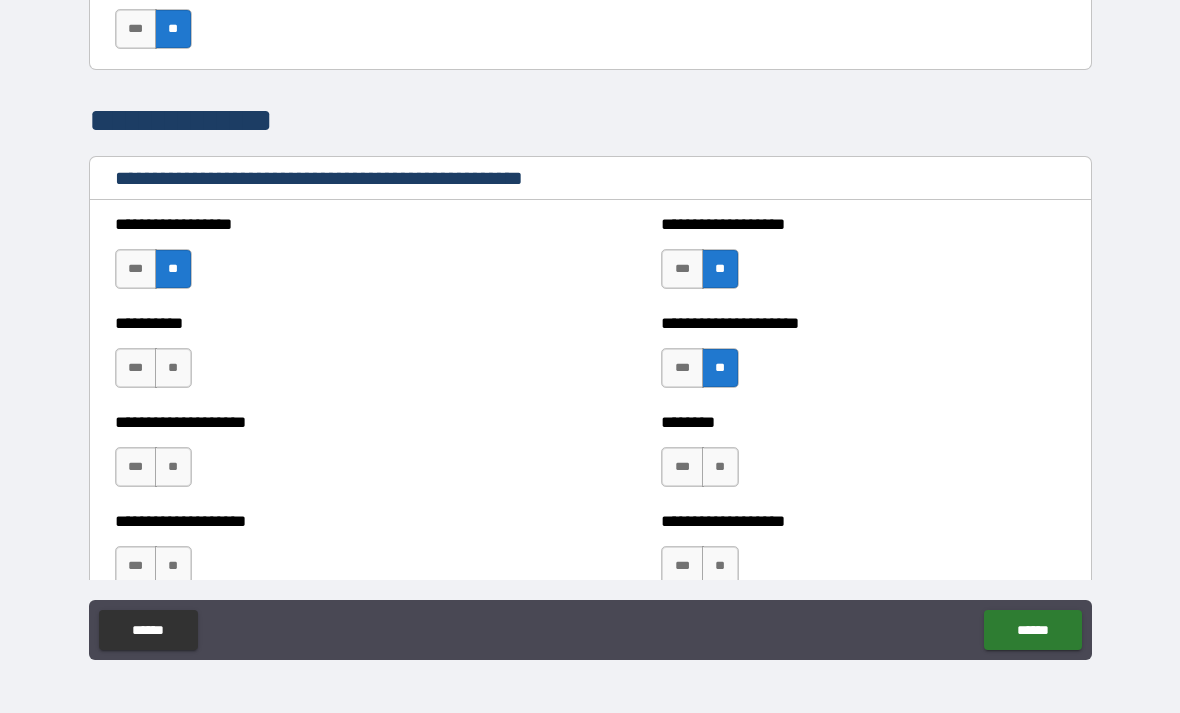 scroll, scrollTop: 2090, scrollLeft: 0, axis: vertical 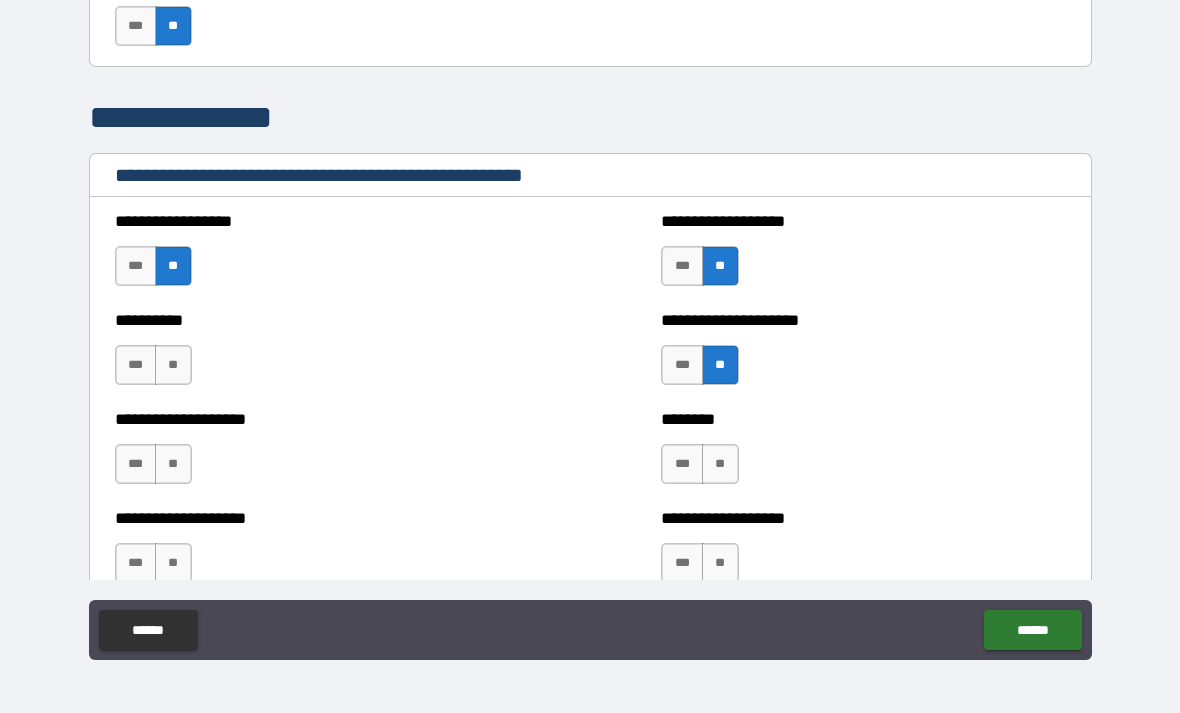 click on "**" at bounding box center [173, 365] 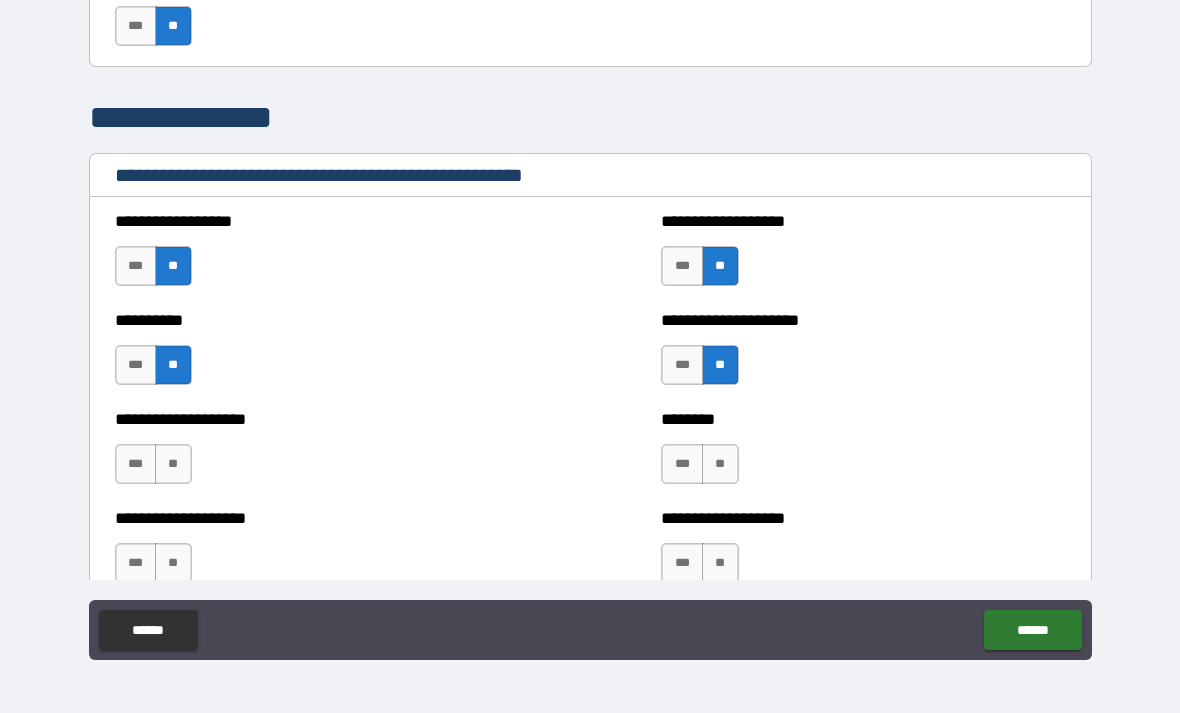 click on "**" at bounding box center (173, 464) 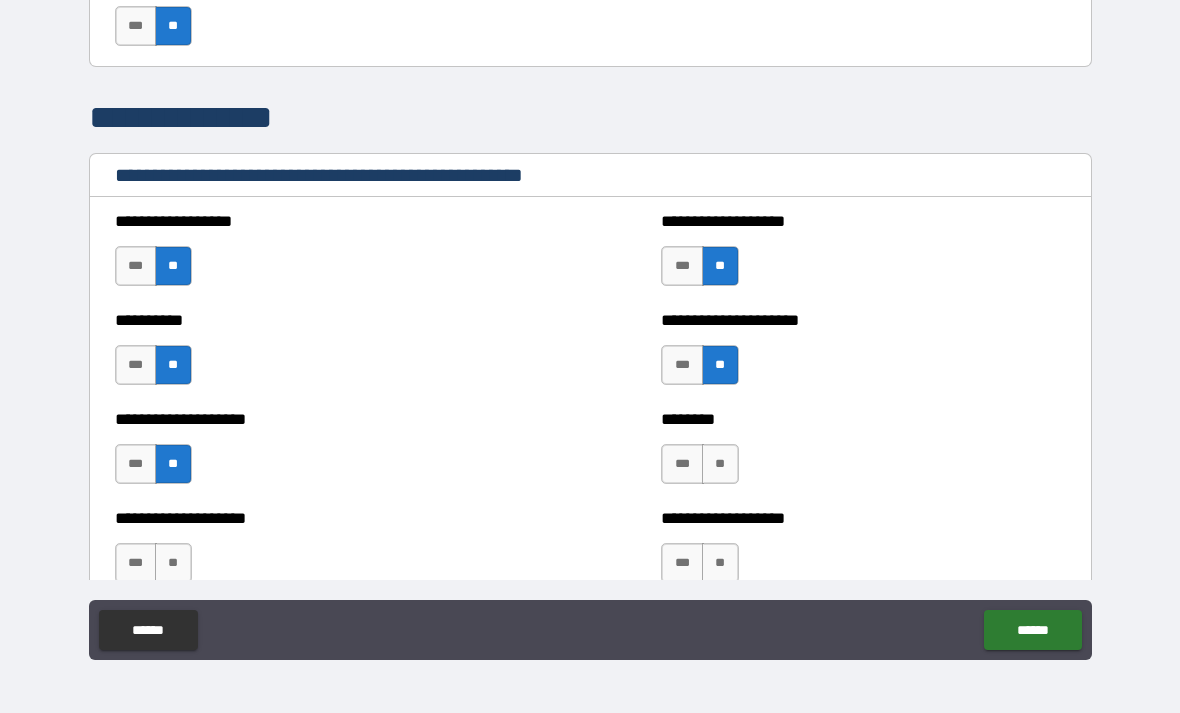 click on "**" at bounding box center [720, 464] 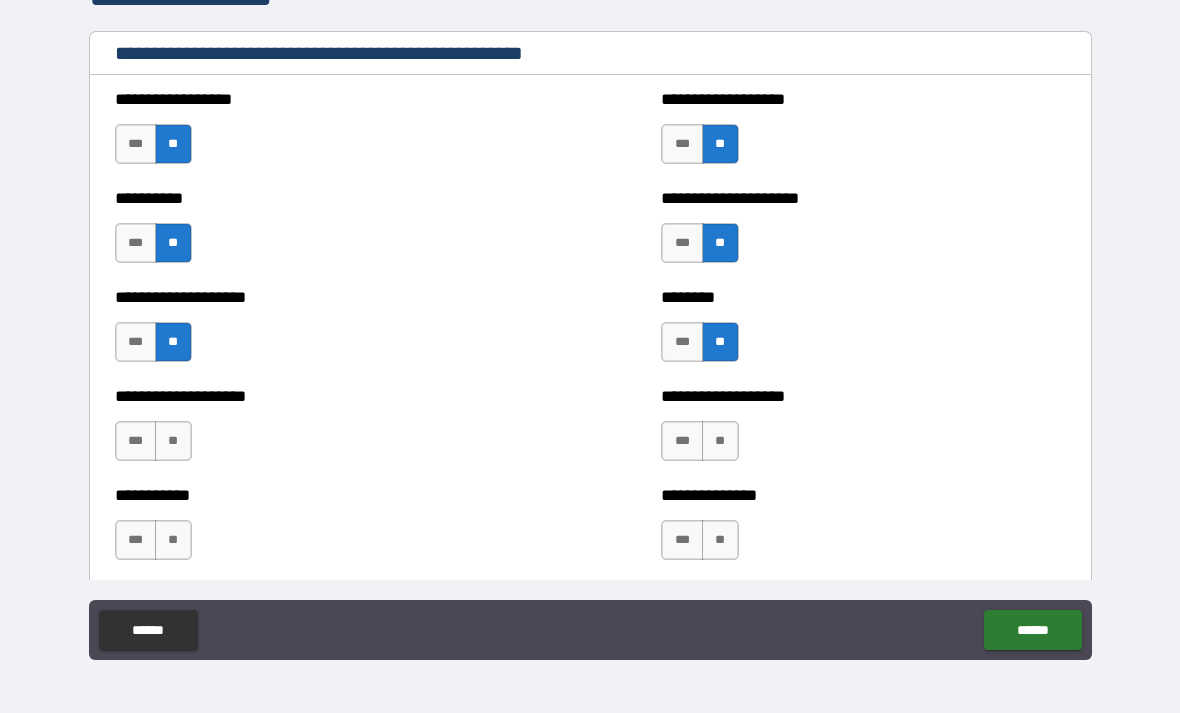 scroll, scrollTop: 2251, scrollLeft: 0, axis: vertical 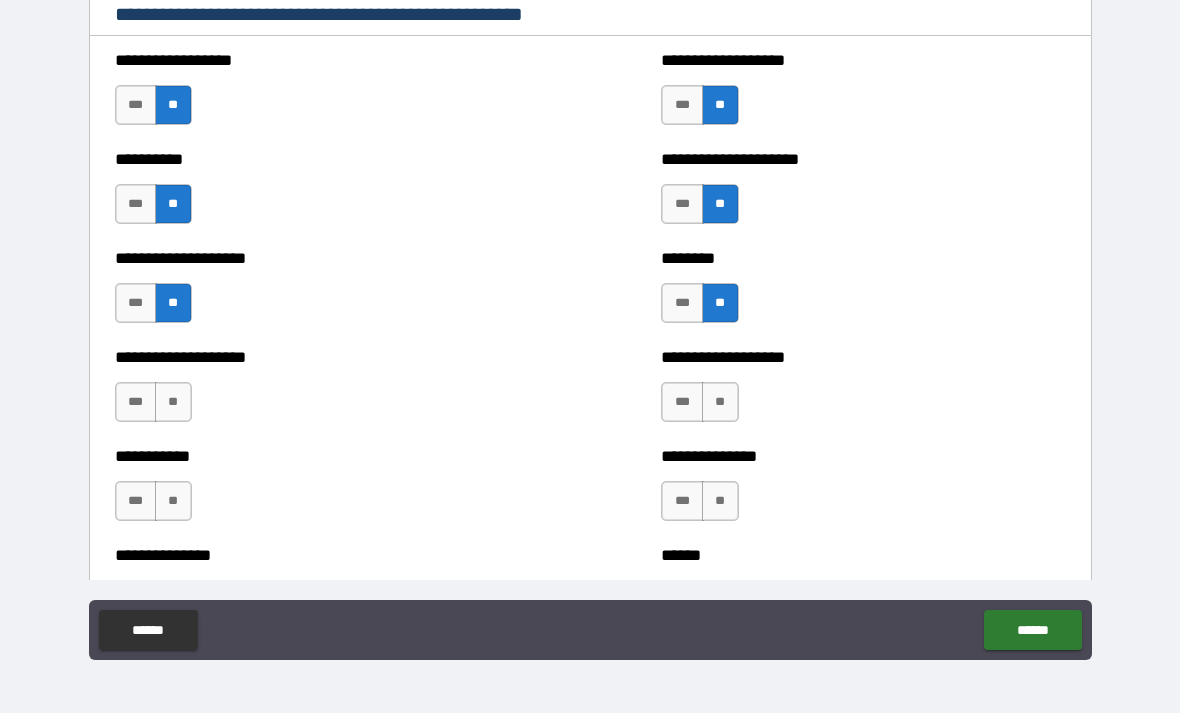 click on "**" at bounding box center (173, 402) 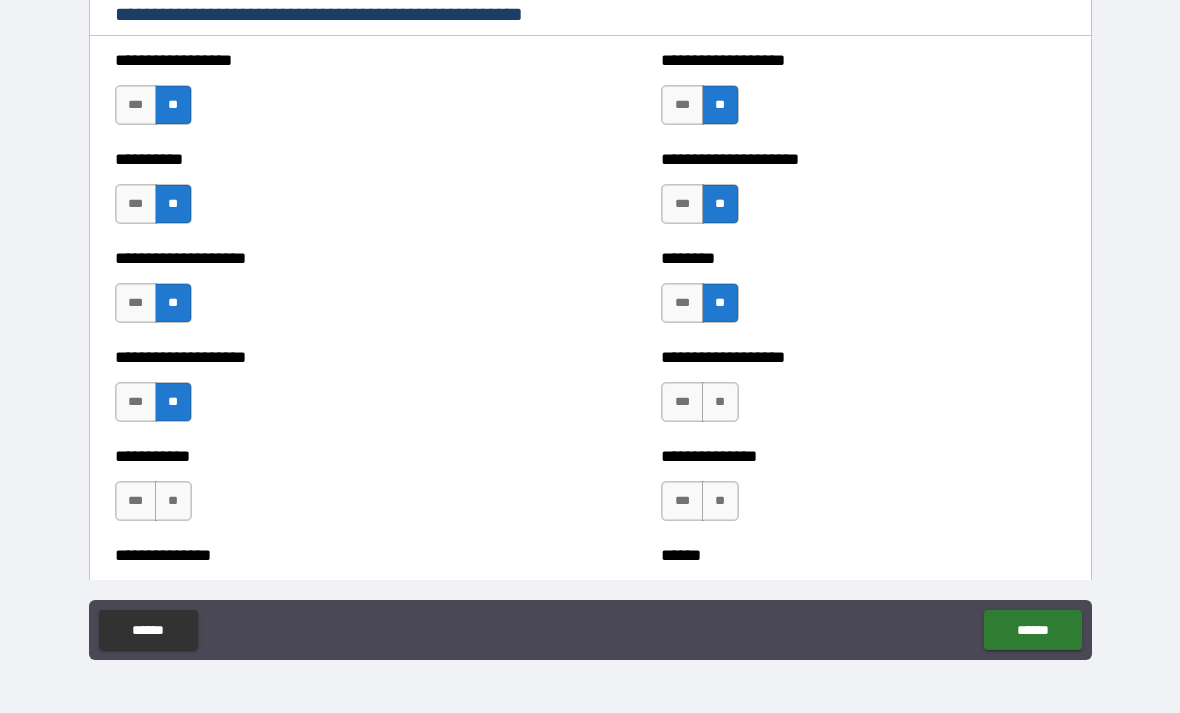 click on "**" at bounding box center (720, 402) 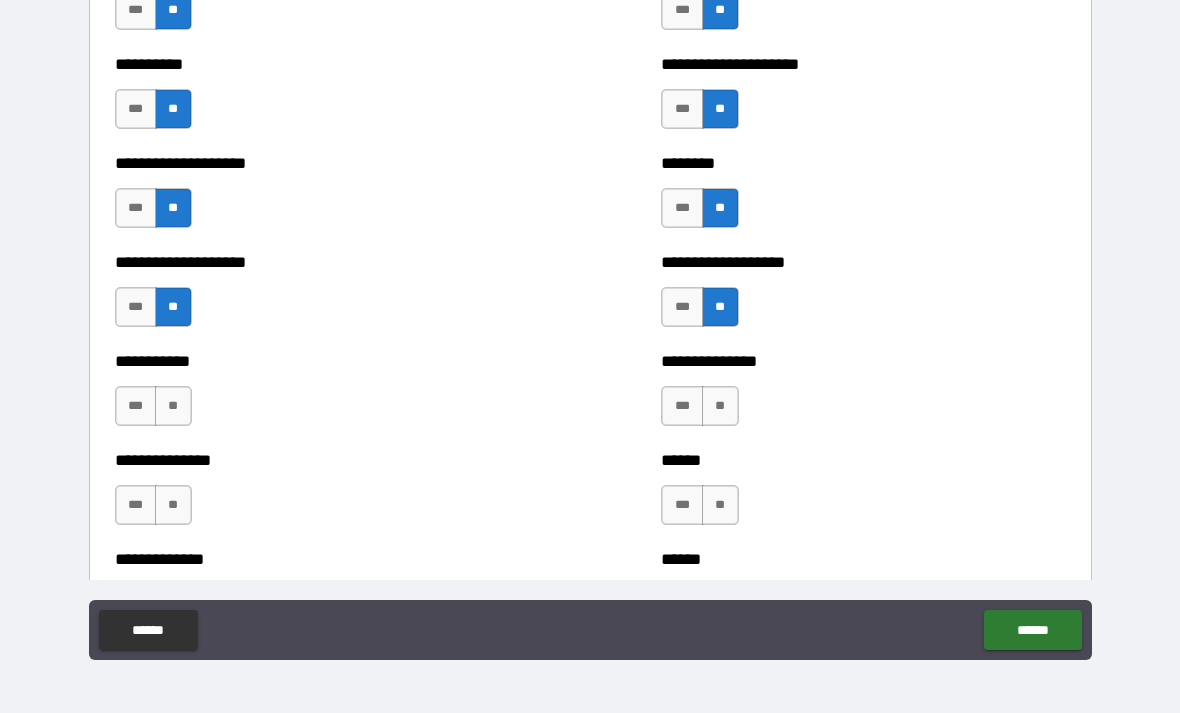 scroll, scrollTop: 2352, scrollLeft: 0, axis: vertical 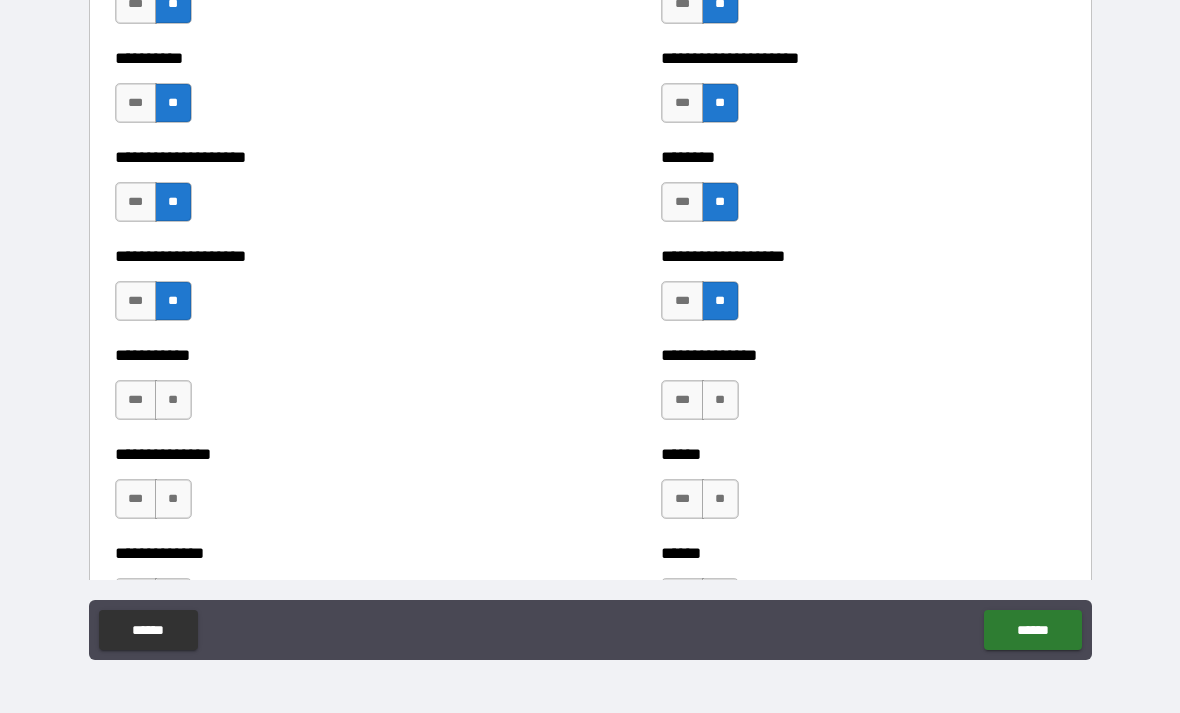 click on "**" at bounding box center [173, 400] 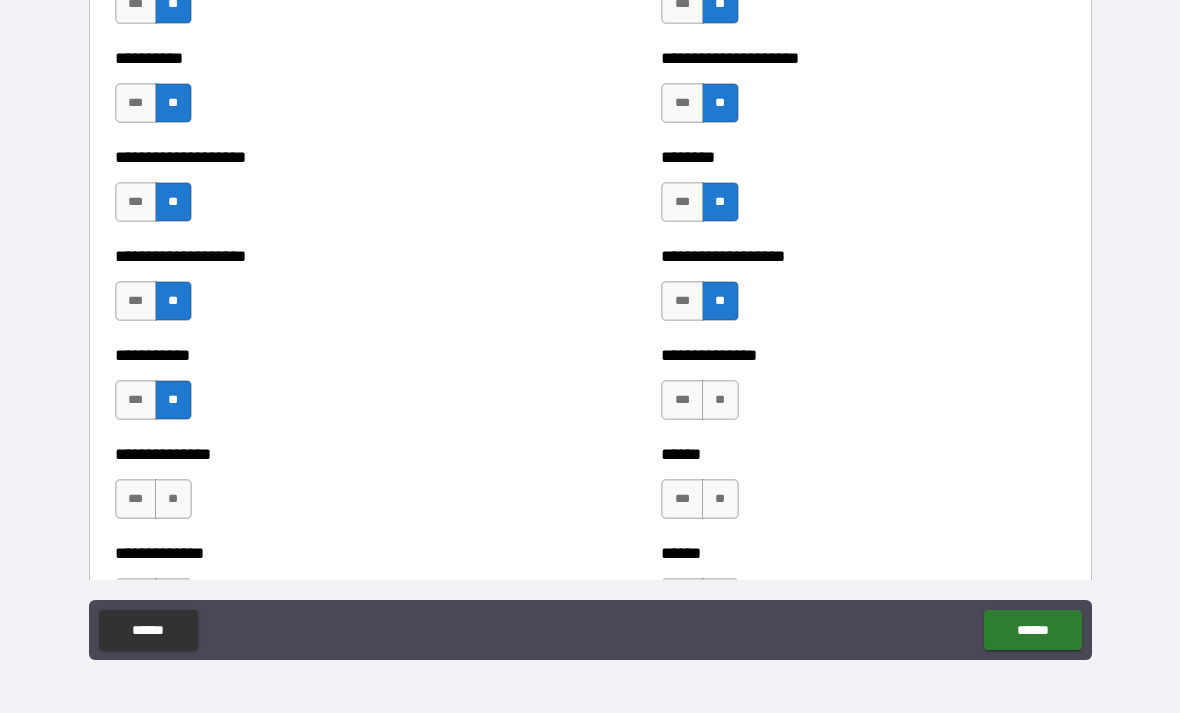 click on "**" at bounding box center (720, 400) 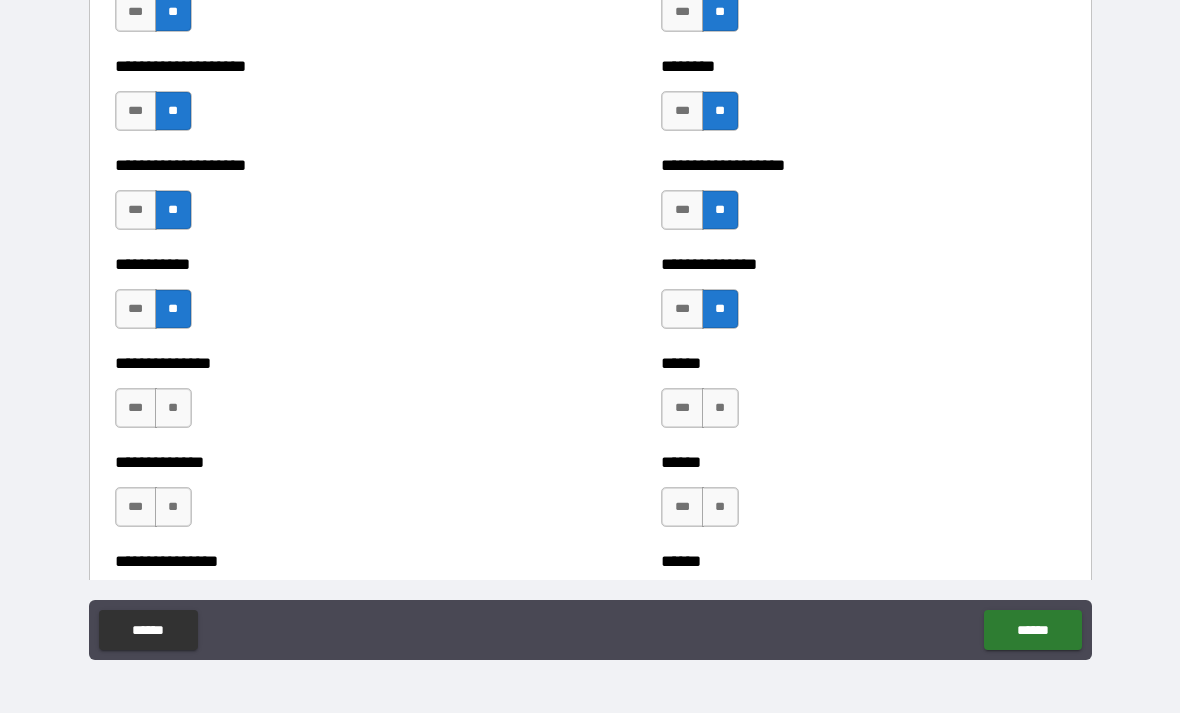 scroll, scrollTop: 2446, scrollLeft: 0, axis: vertical 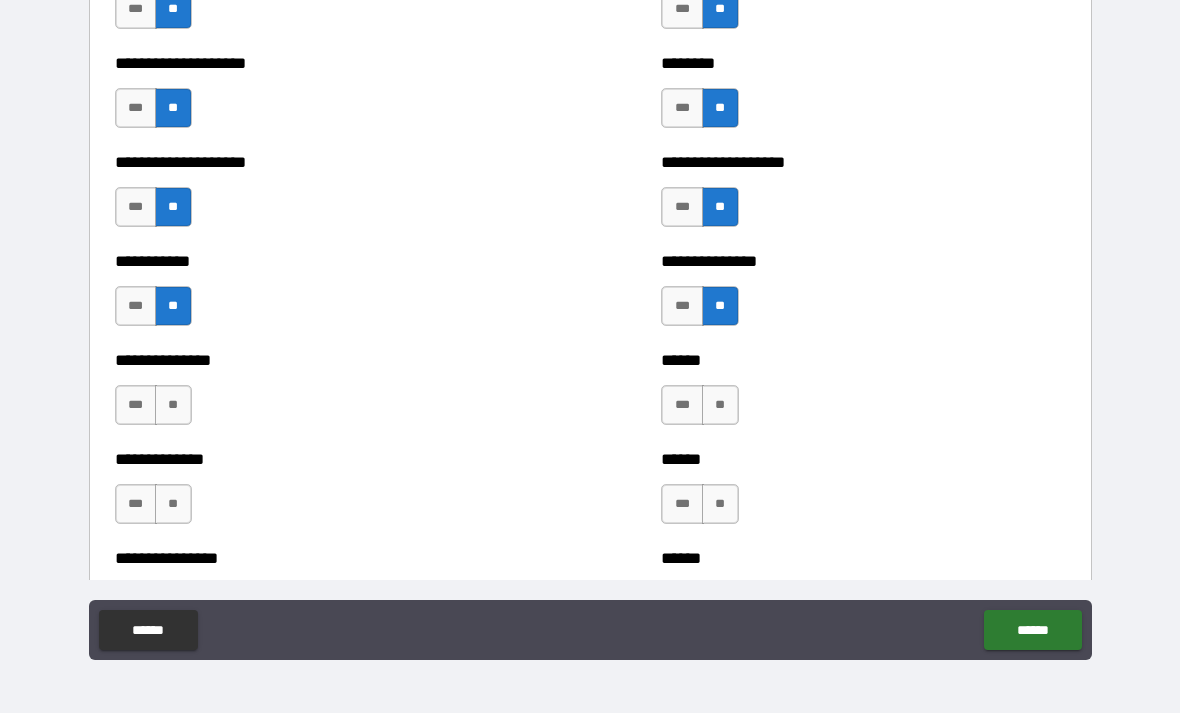 click on "**" at bounding box center (173, 405) 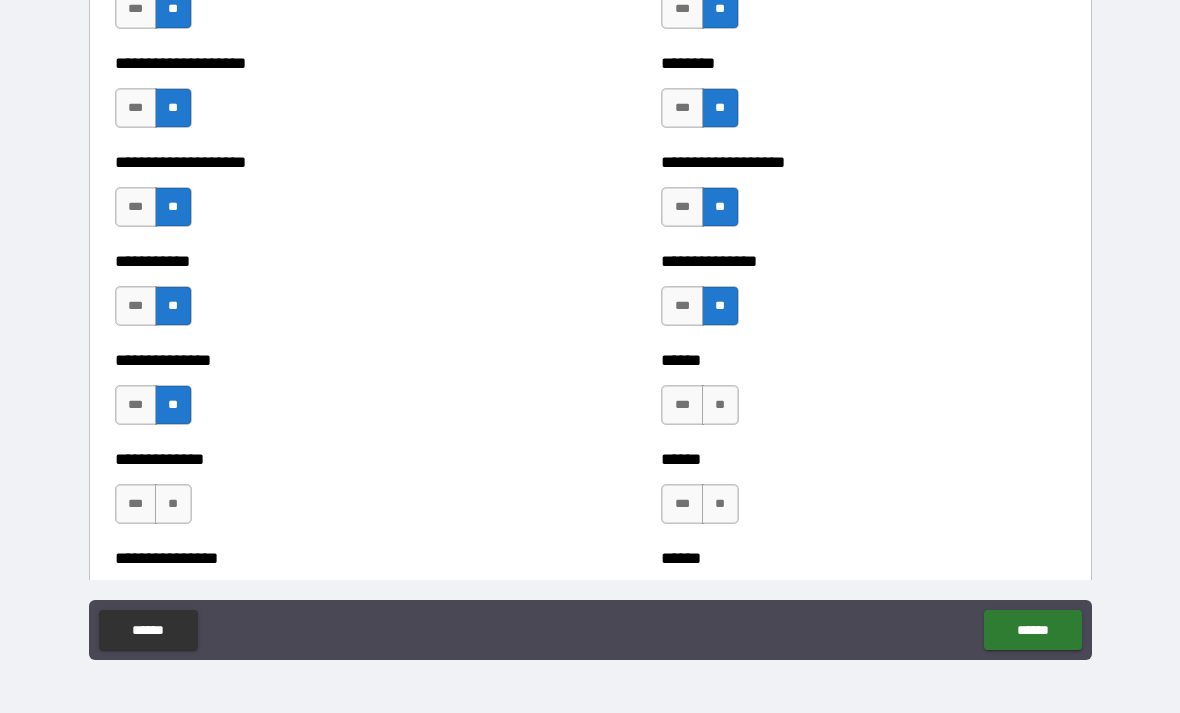click on "**" at bounding box center [720, 405] 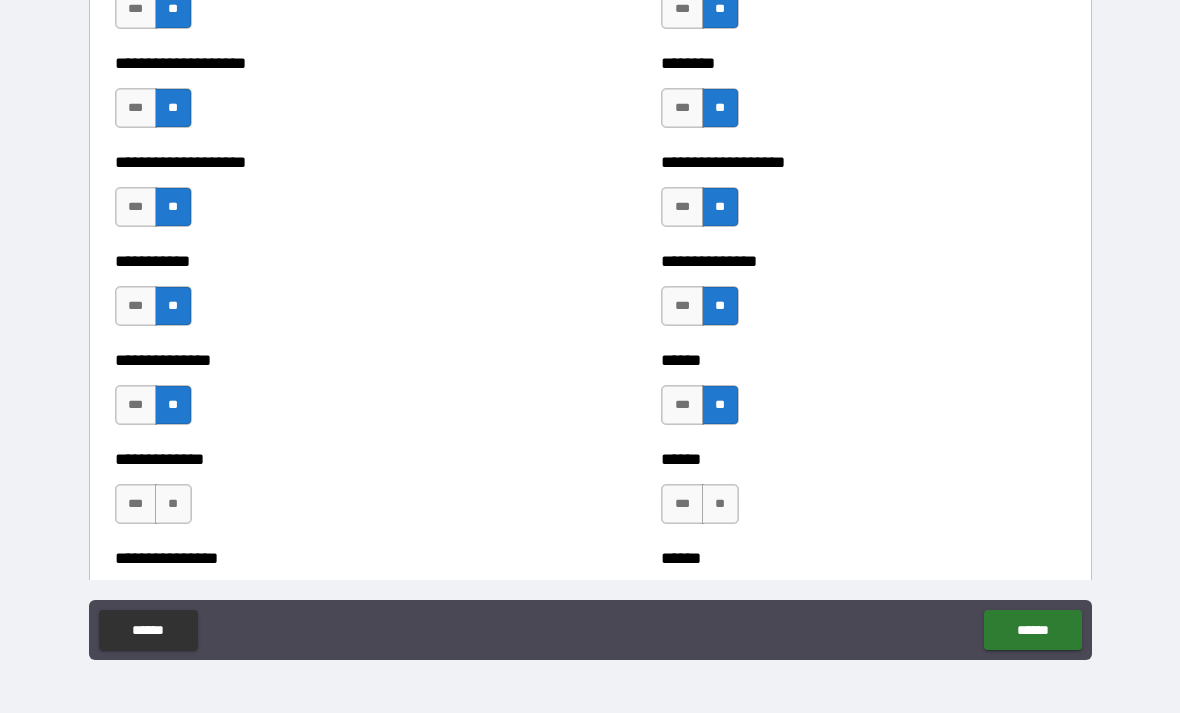 click on "**" at bounding box center (720, 504) 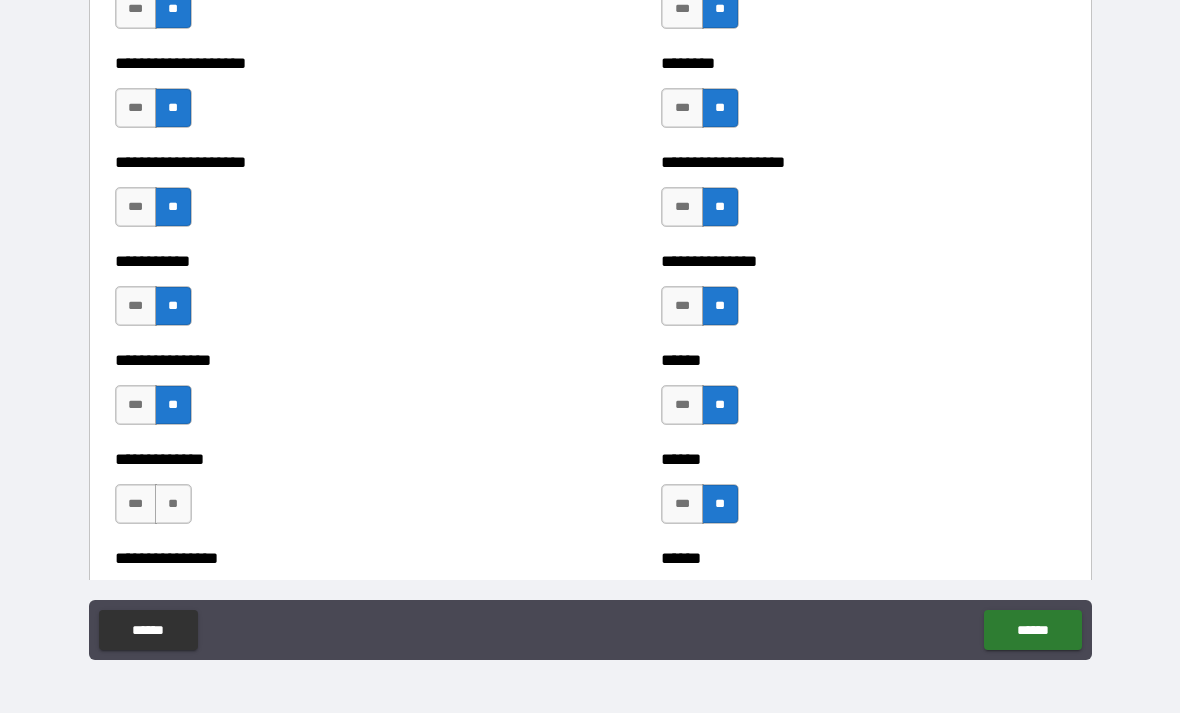 click on "**" at bounding box center [173, 504] 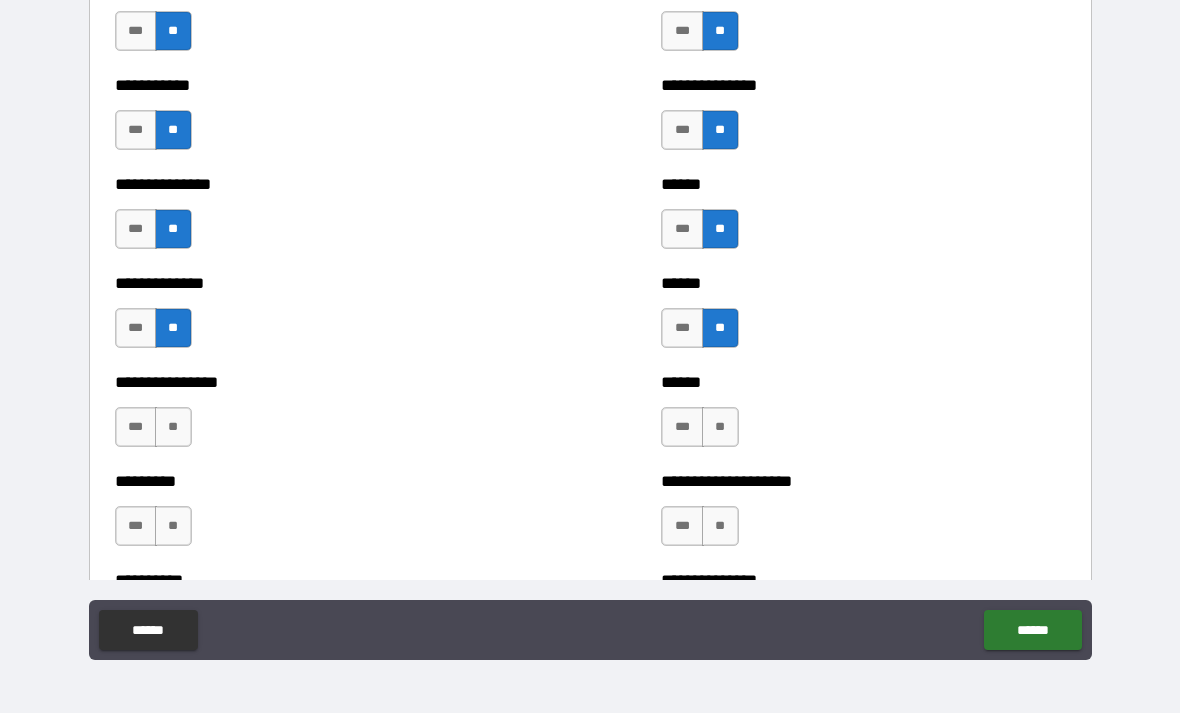 scroll, scrollTop: 2625, scrollLeft: 0, axis: vertical 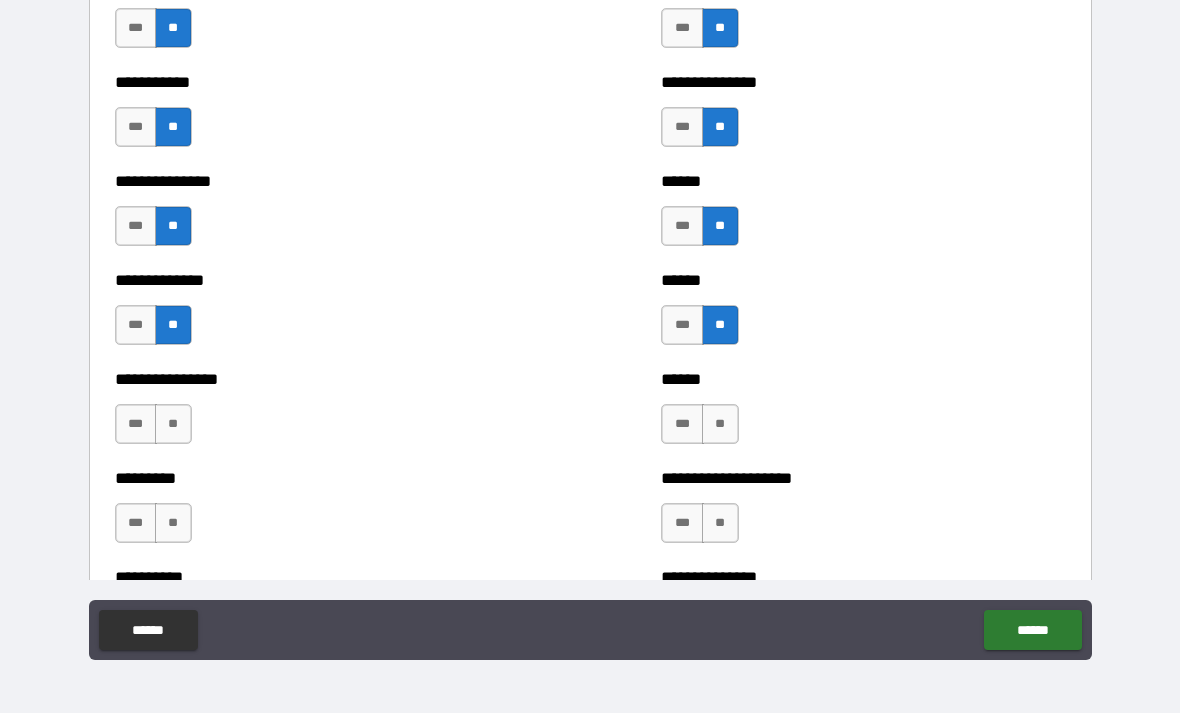 click on "**" at bounding box center (173, 424) 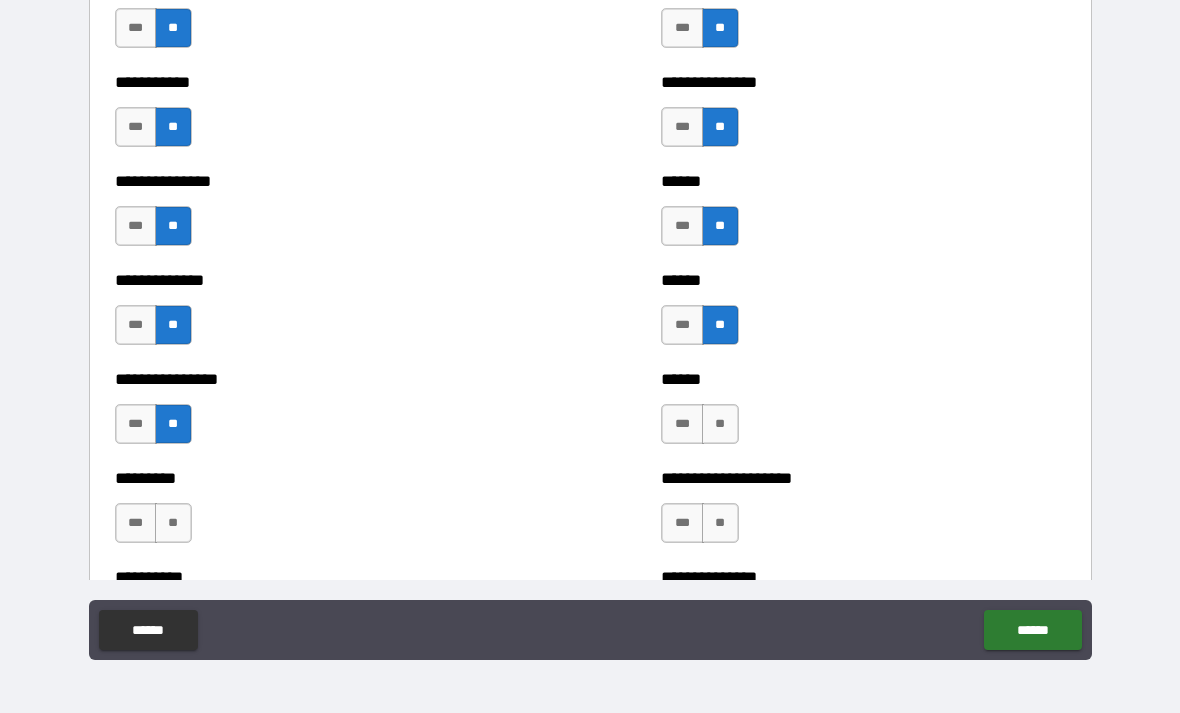 click on "**" at bounding box center [720, 424] 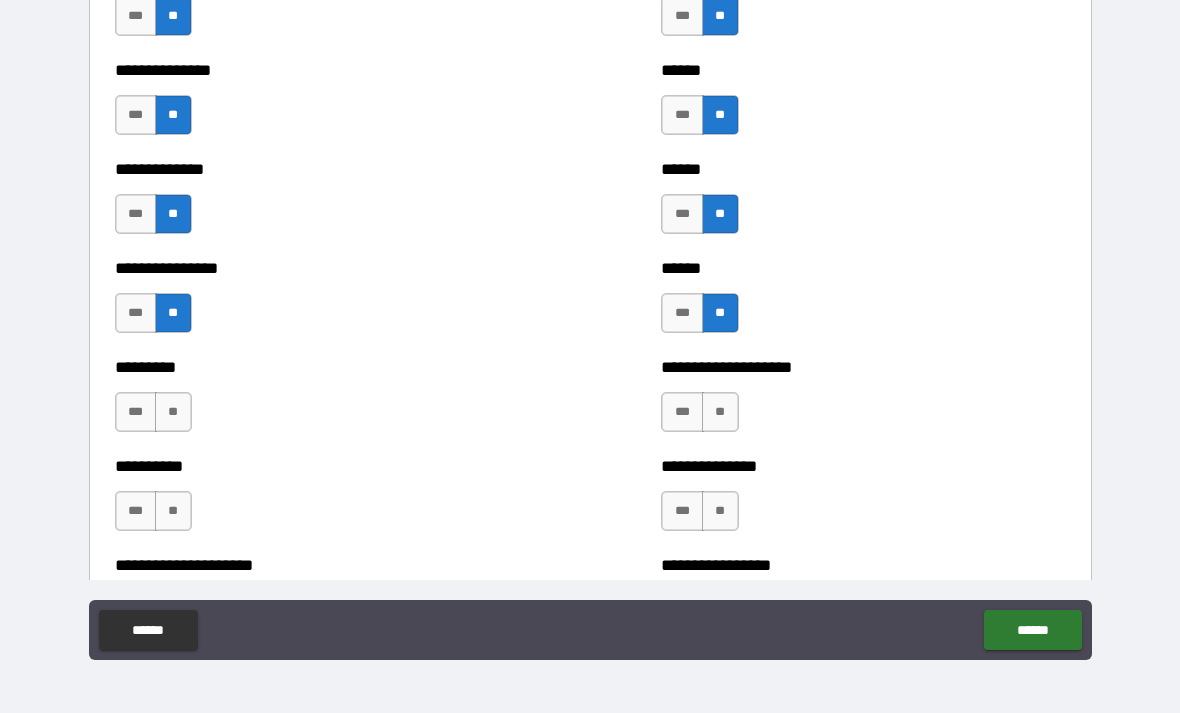 scroll, scrollTop: 2741, scrollLeft: 0, axis: vertical 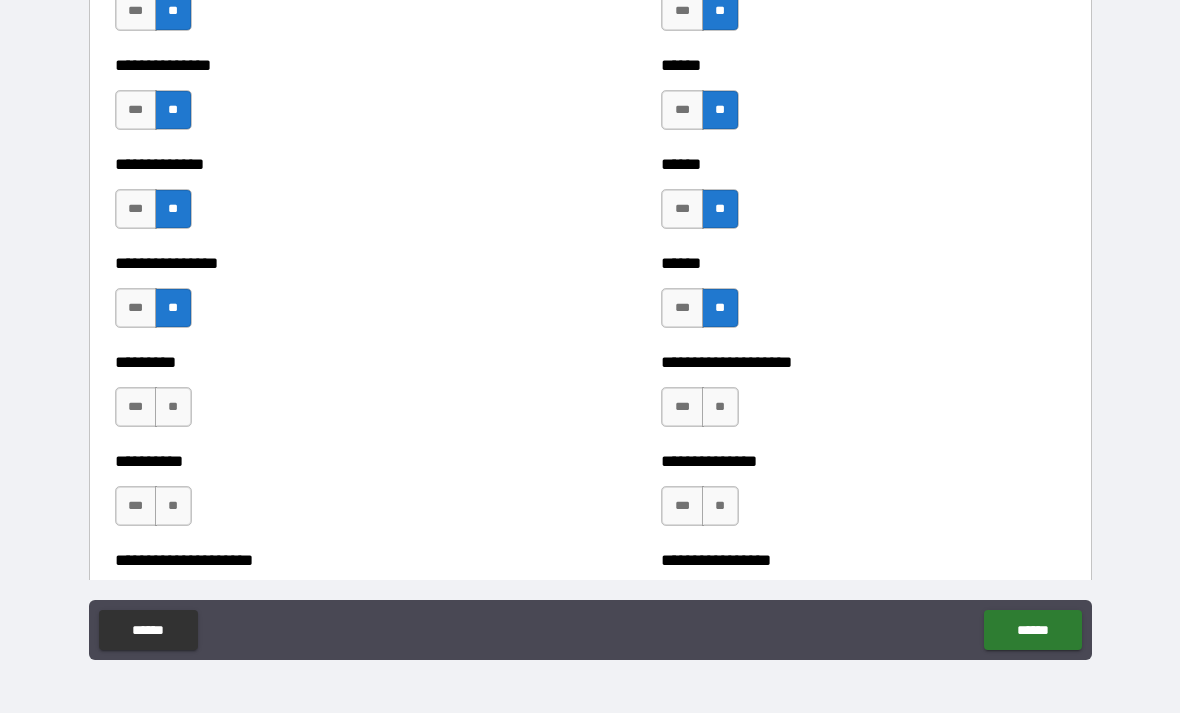 click on "**" at bounding box center (173, 407) 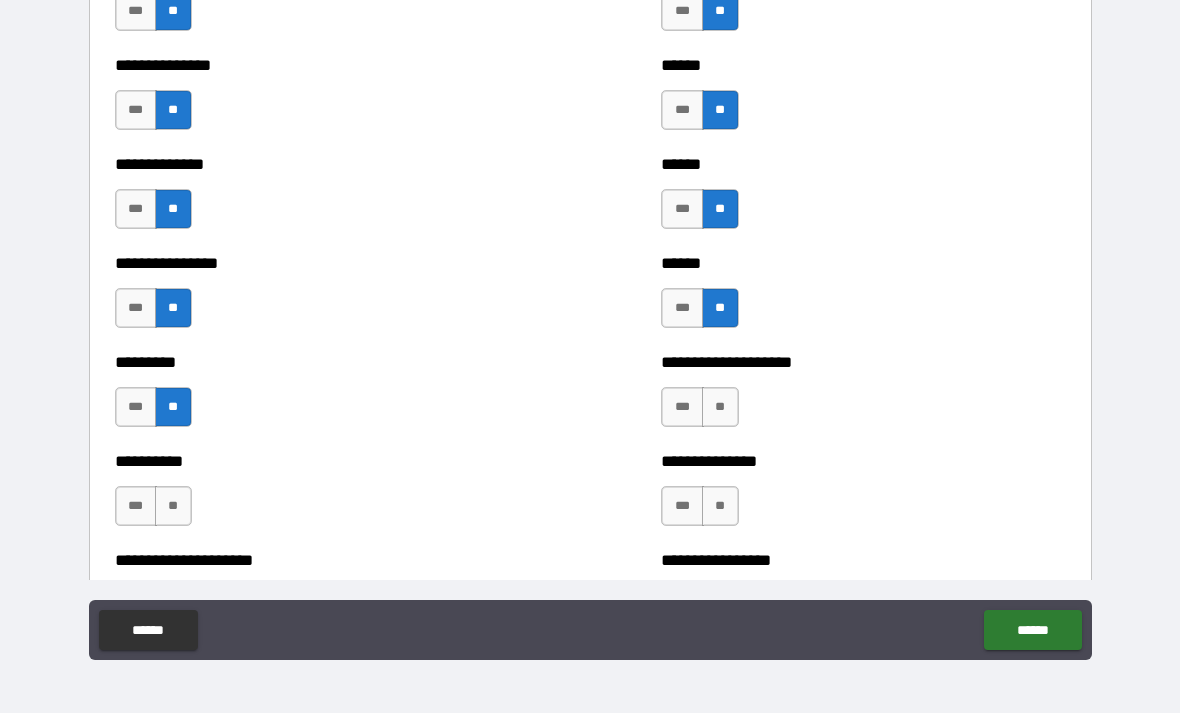 click on "**" at bounding box center (720, 407) 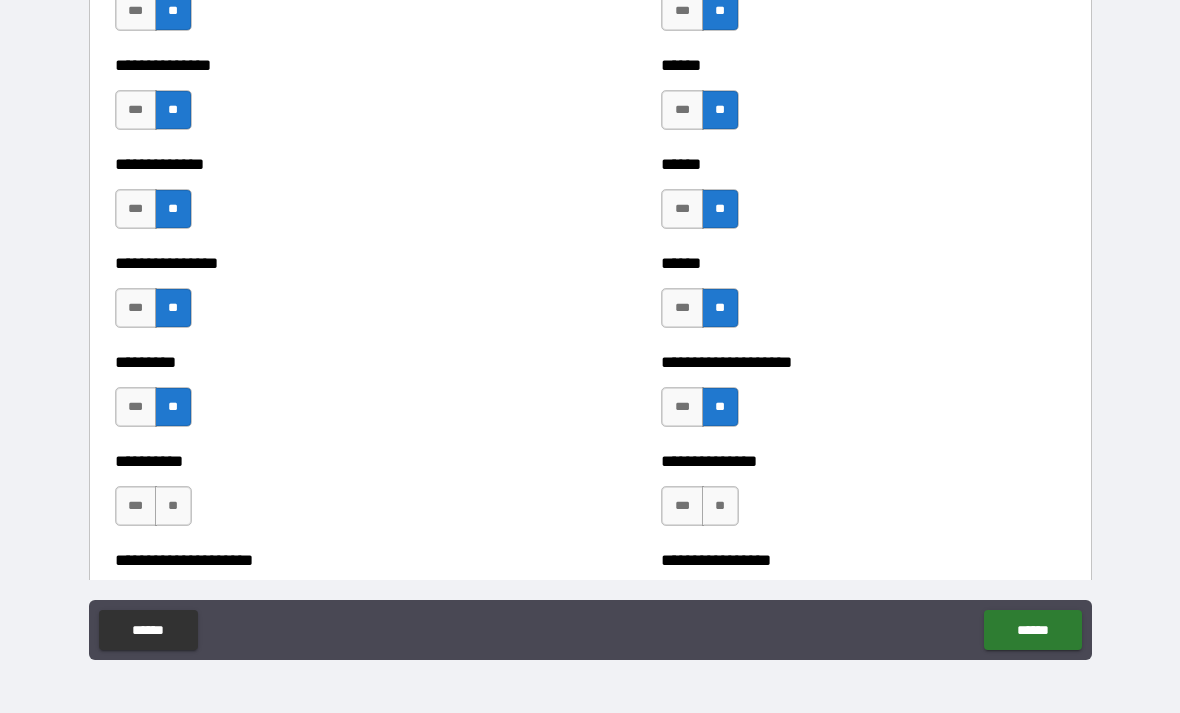 click on "**" at bounding box center (720, 506) 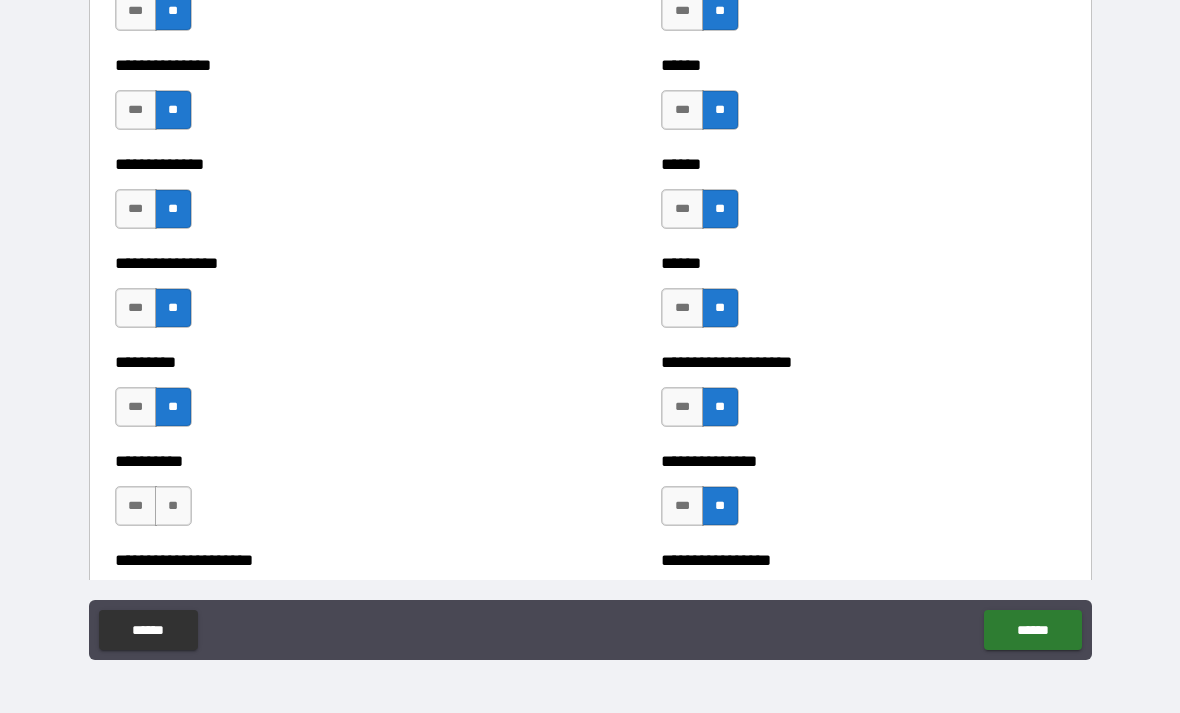 click on "**" at bounding box center (173, 506) 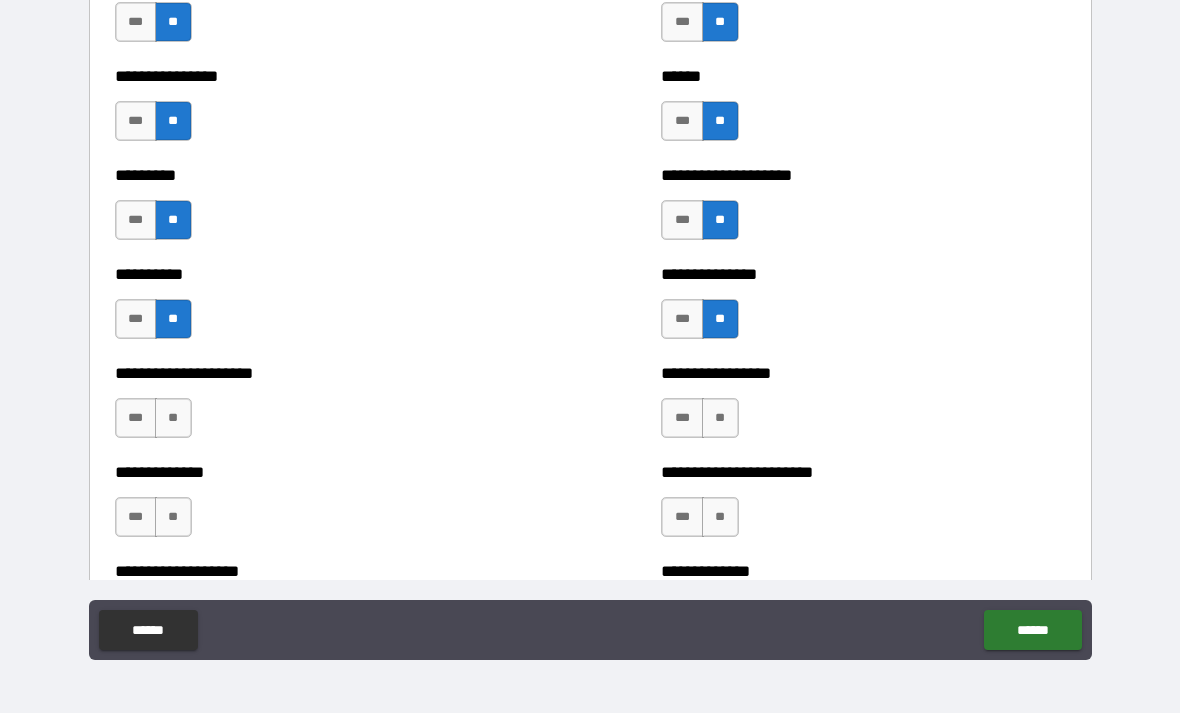 scroll, scrollTop: 2932, scrollLeft: 0, axis: vertical 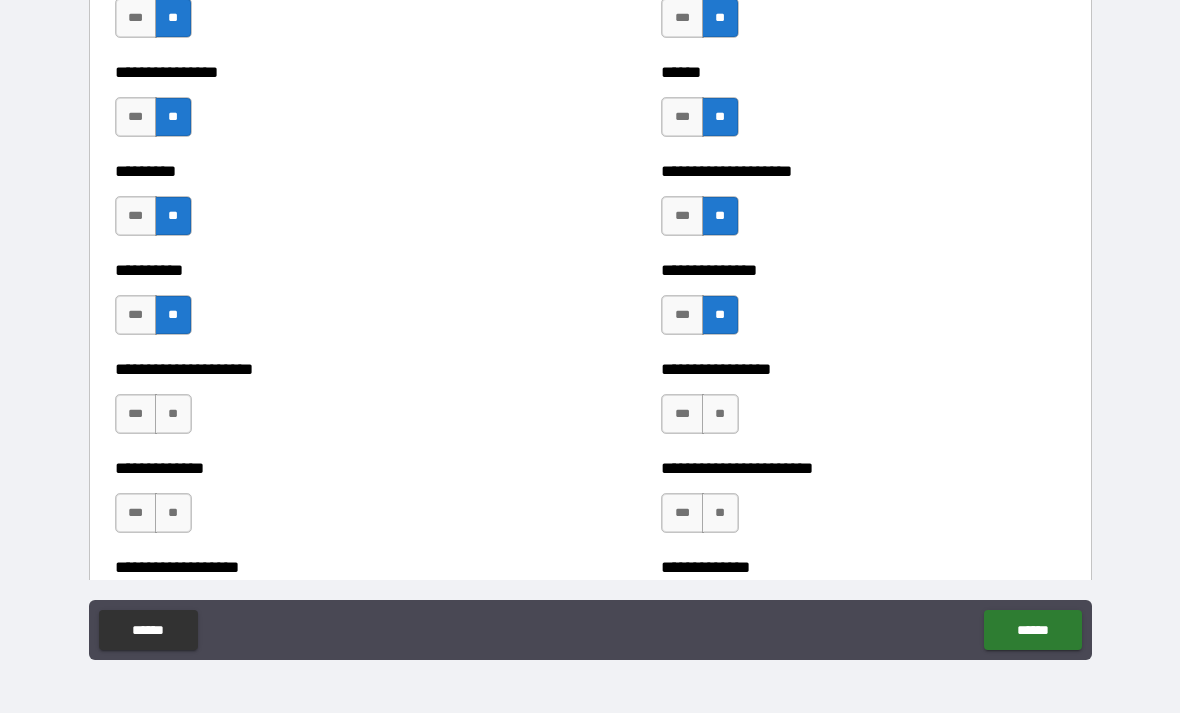 click on "**" at bounding box center (173, 414) 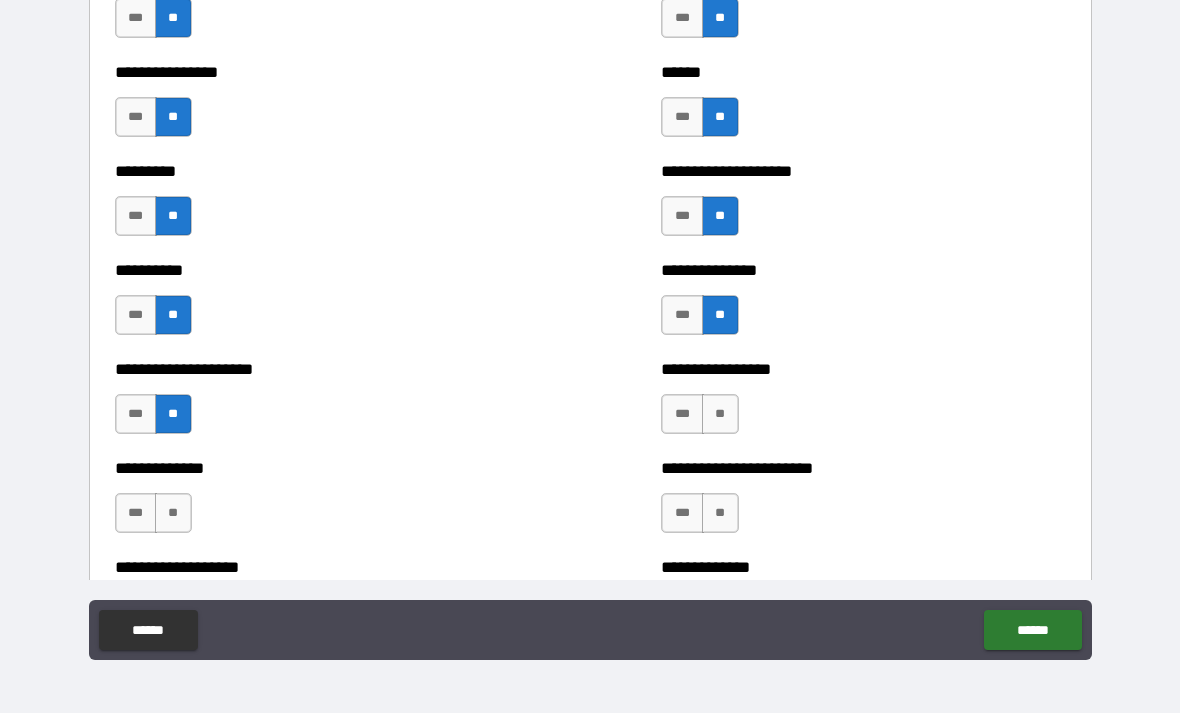 click on "**" at bounding box center [720, 414] 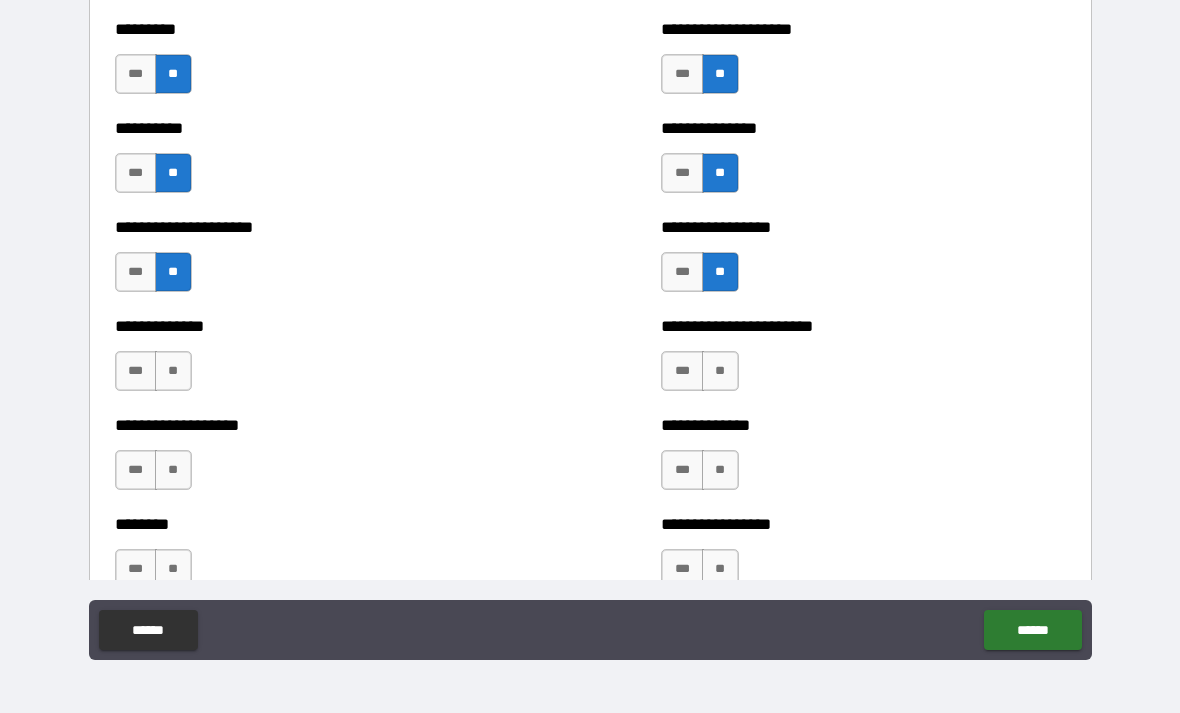 scroll, scrollTop: 3078, scrollLeft: 0, axis: vertical 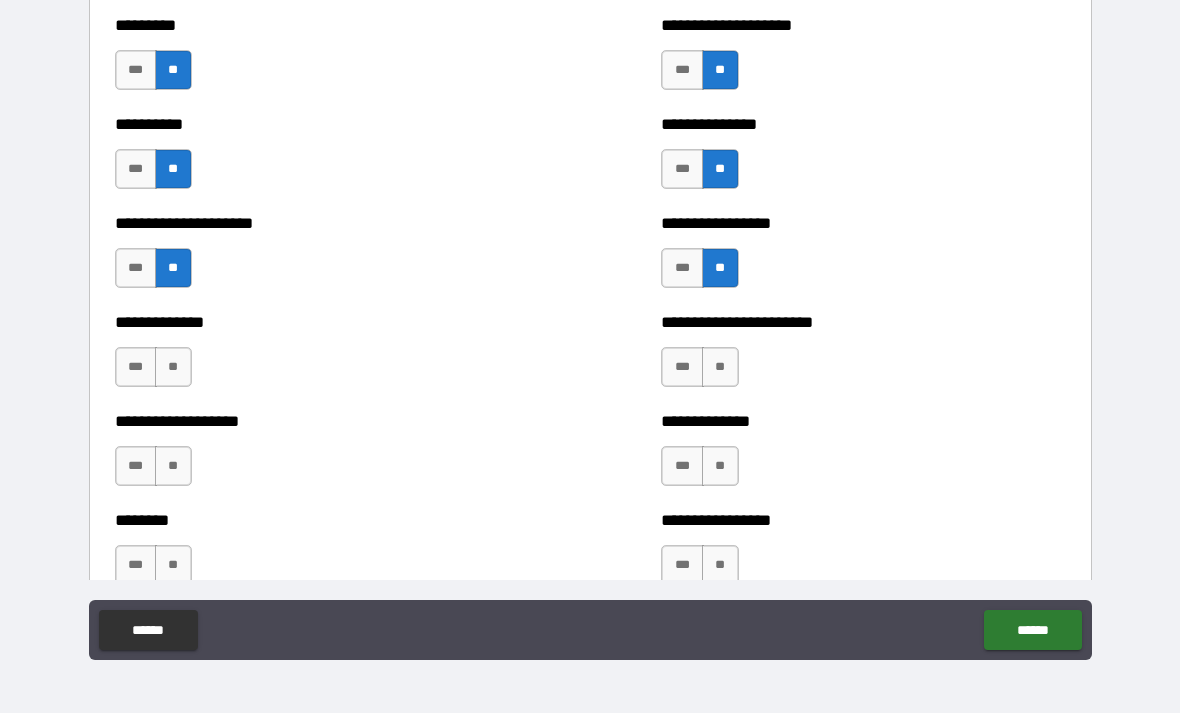 click on "**" at bounding box center [720, 367] 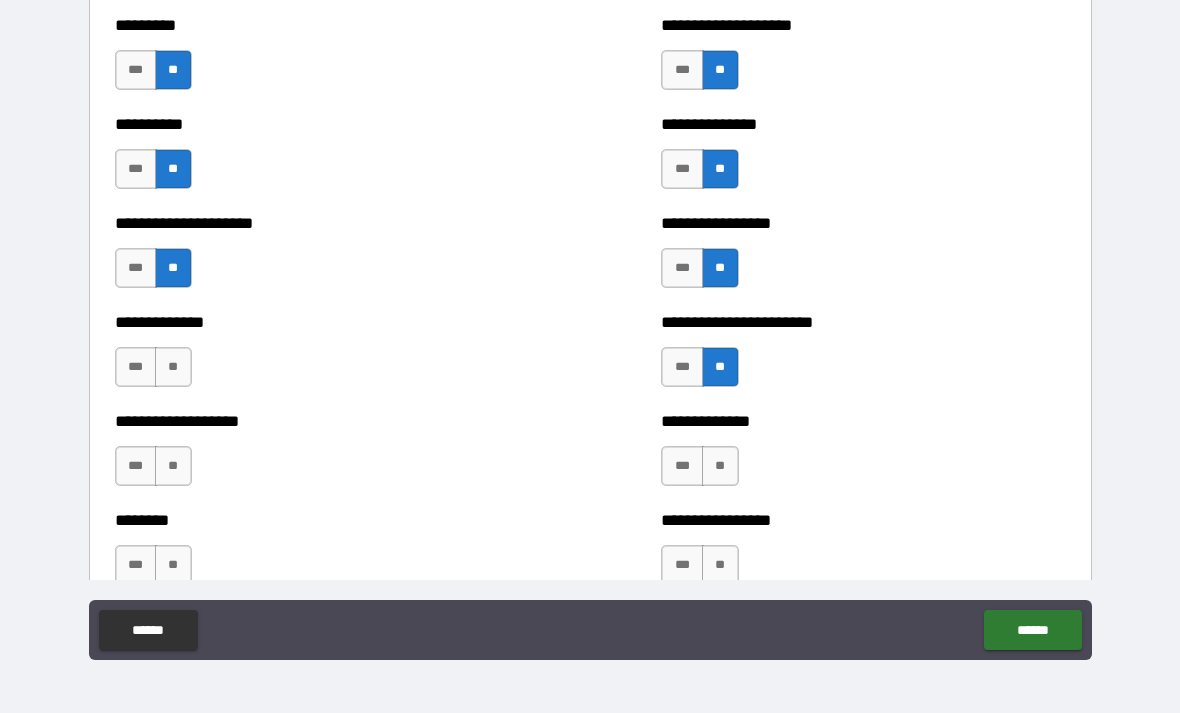 click on "**" at bounding box center (173, 367) 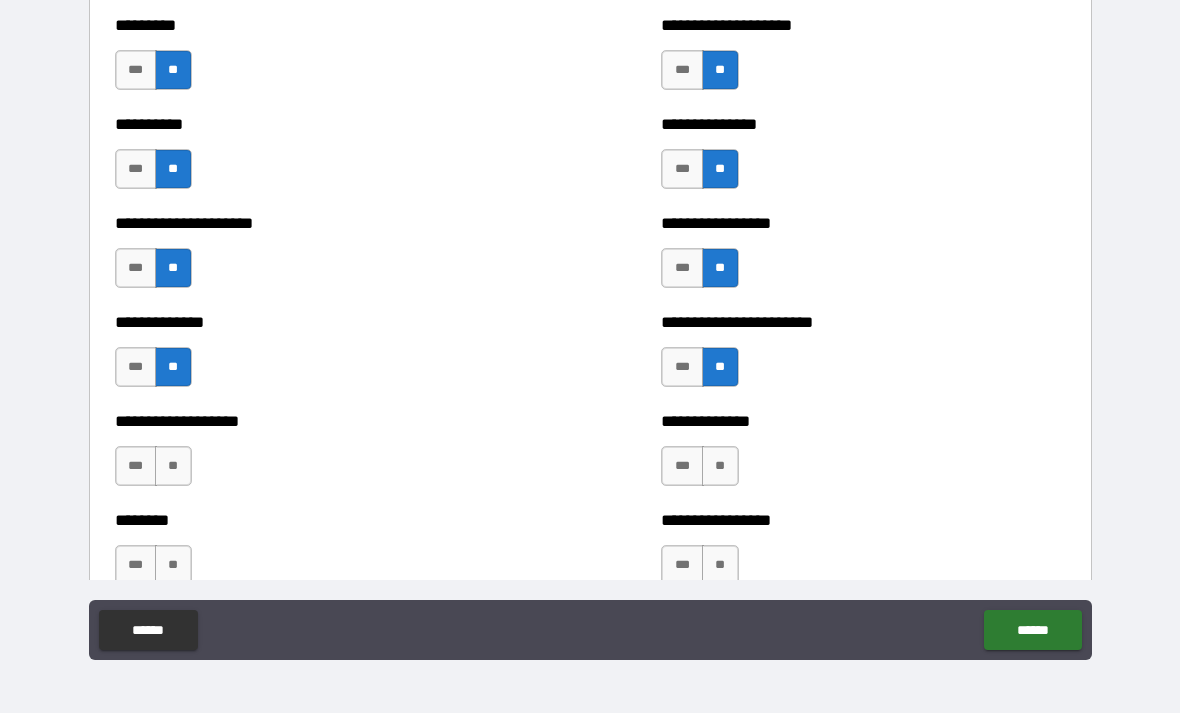 click on "**" at bounding box center (173, 466) 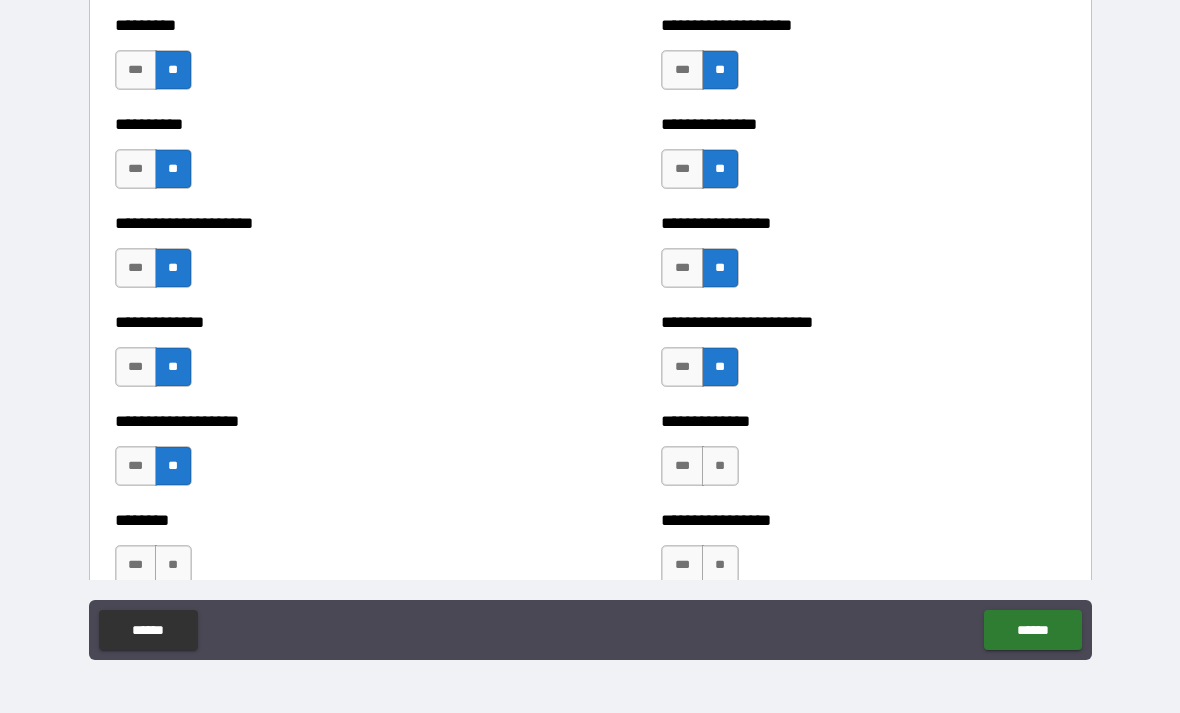 click on "**" at bounding box center (720, 466) 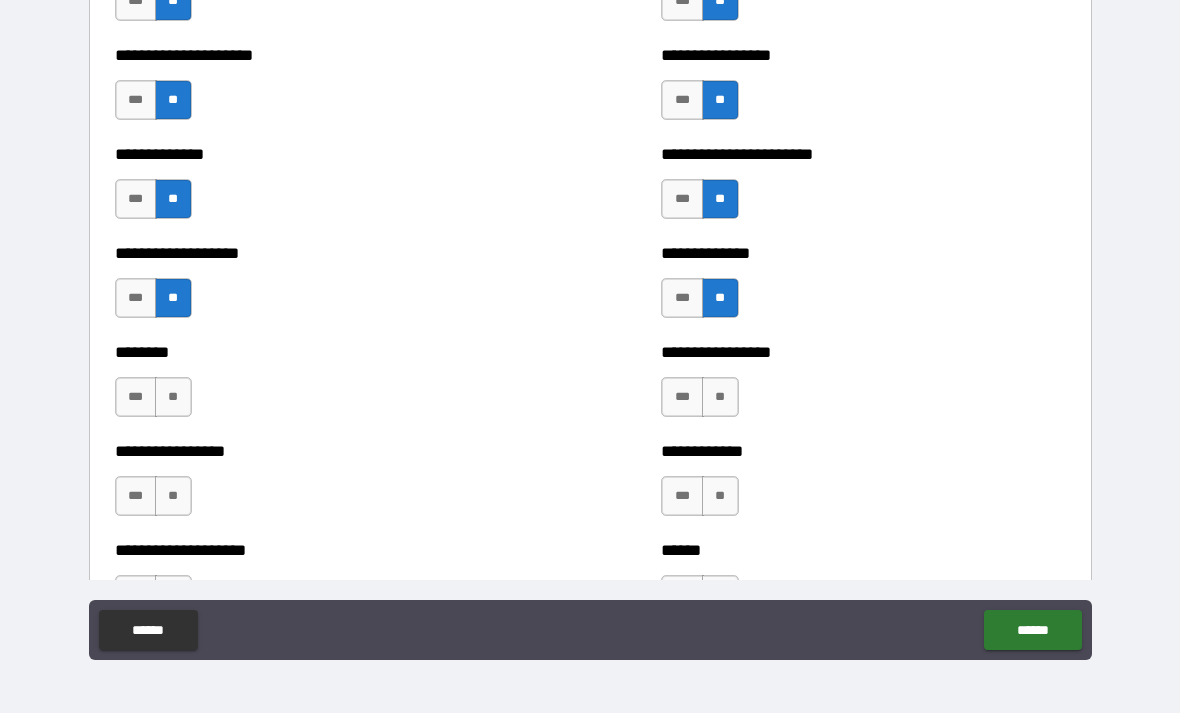 scroll, scrollTop: 3247, scrollLeft: 0, axis: vertical 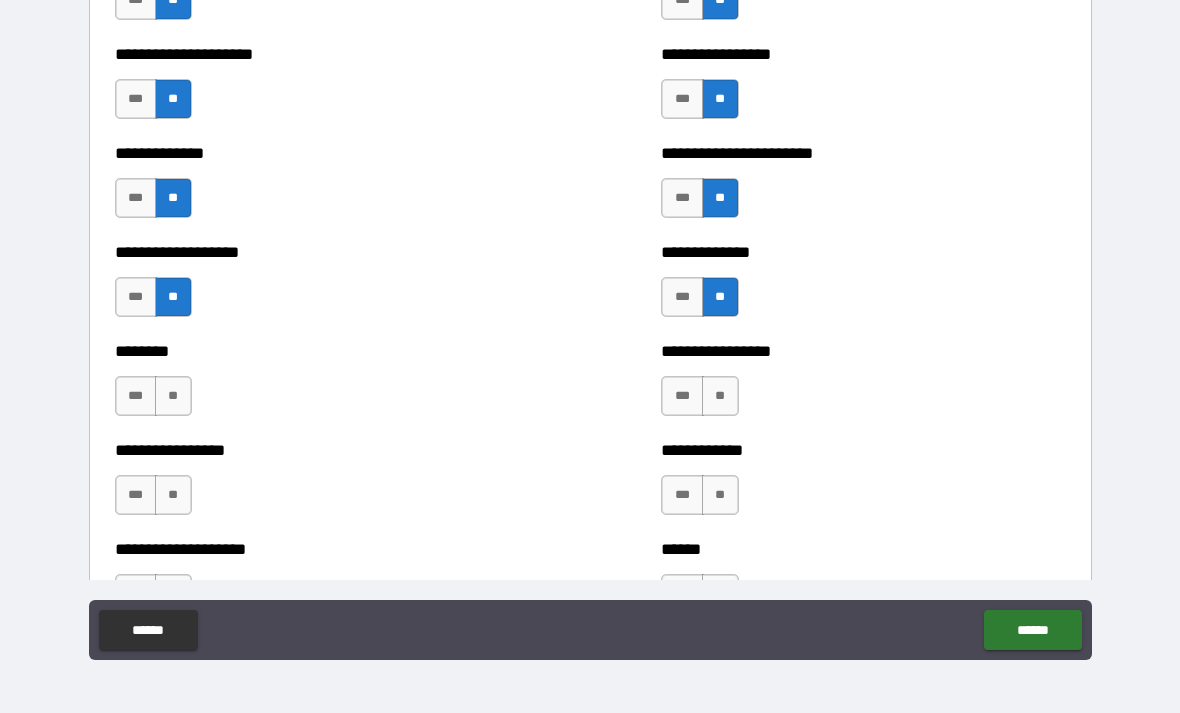 click on "**" at bounding box center (720, 396) 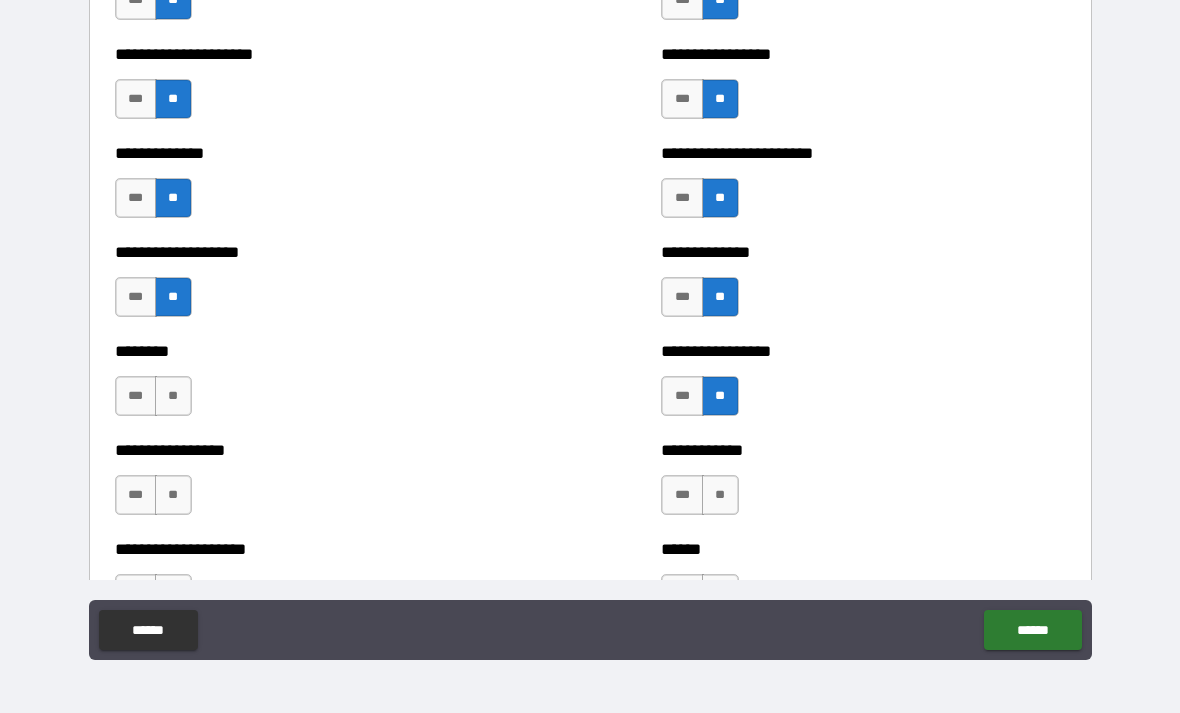 click on "**" at bounding box center (173, 396) 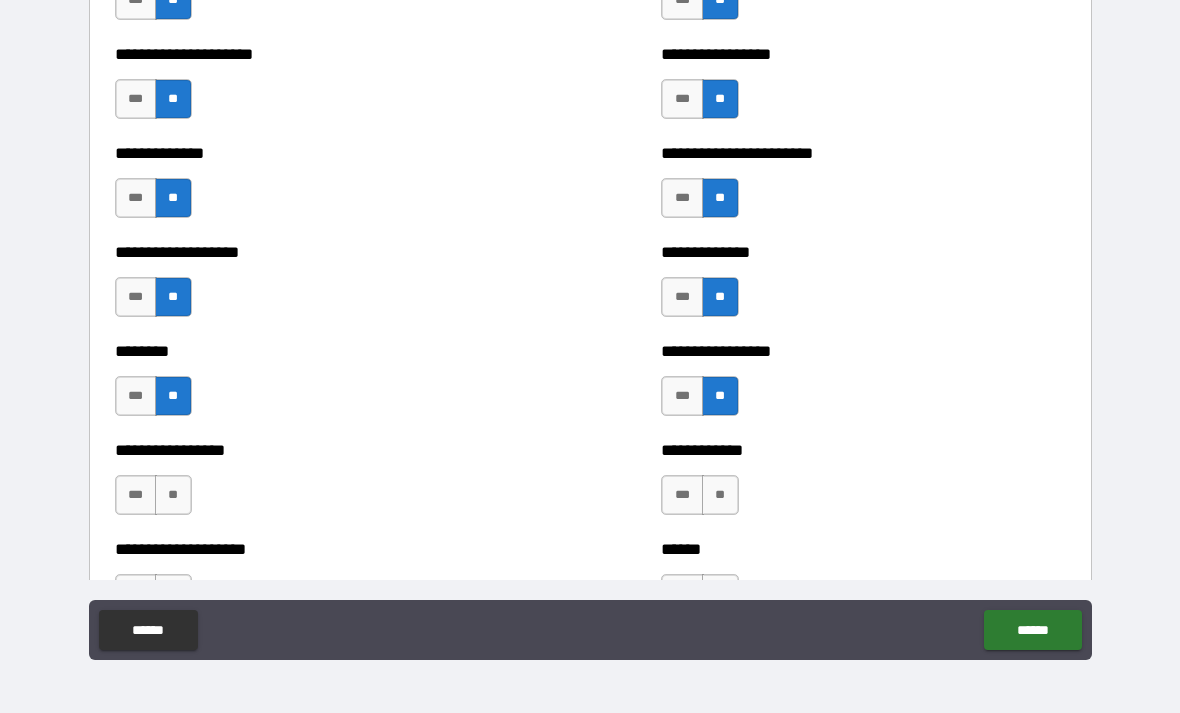 click on "**" at bounding box center (173, 495) 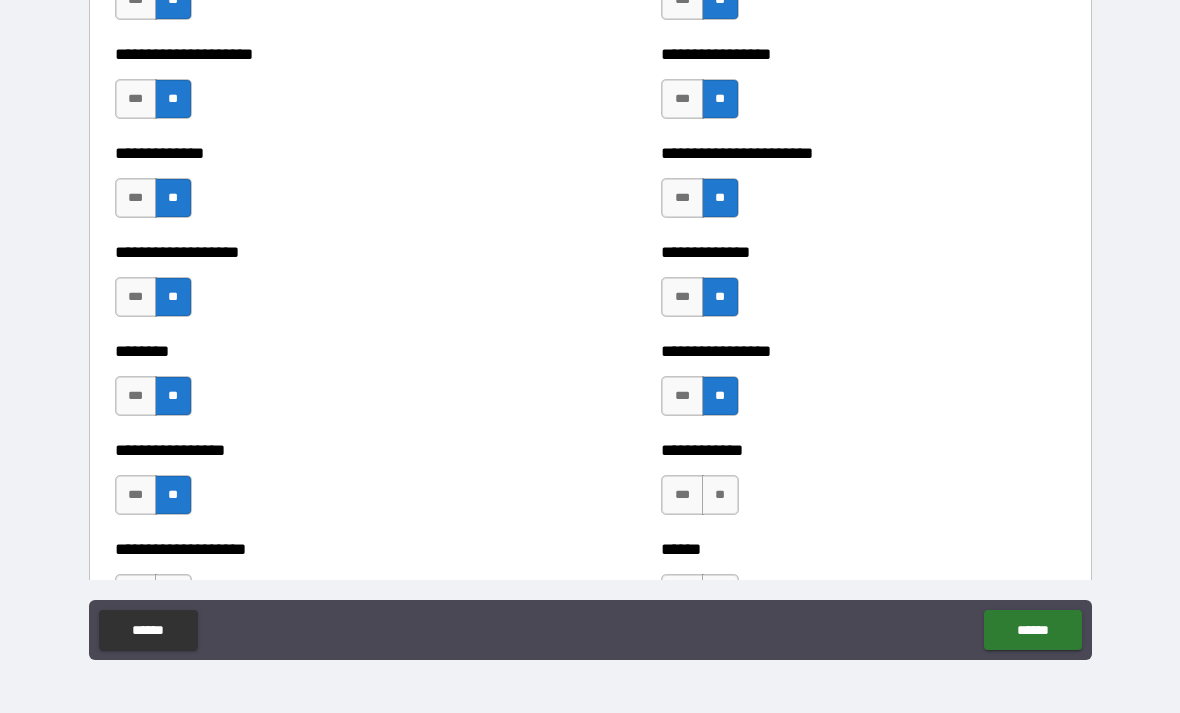 click on "**" at bounding box center [720, 495] 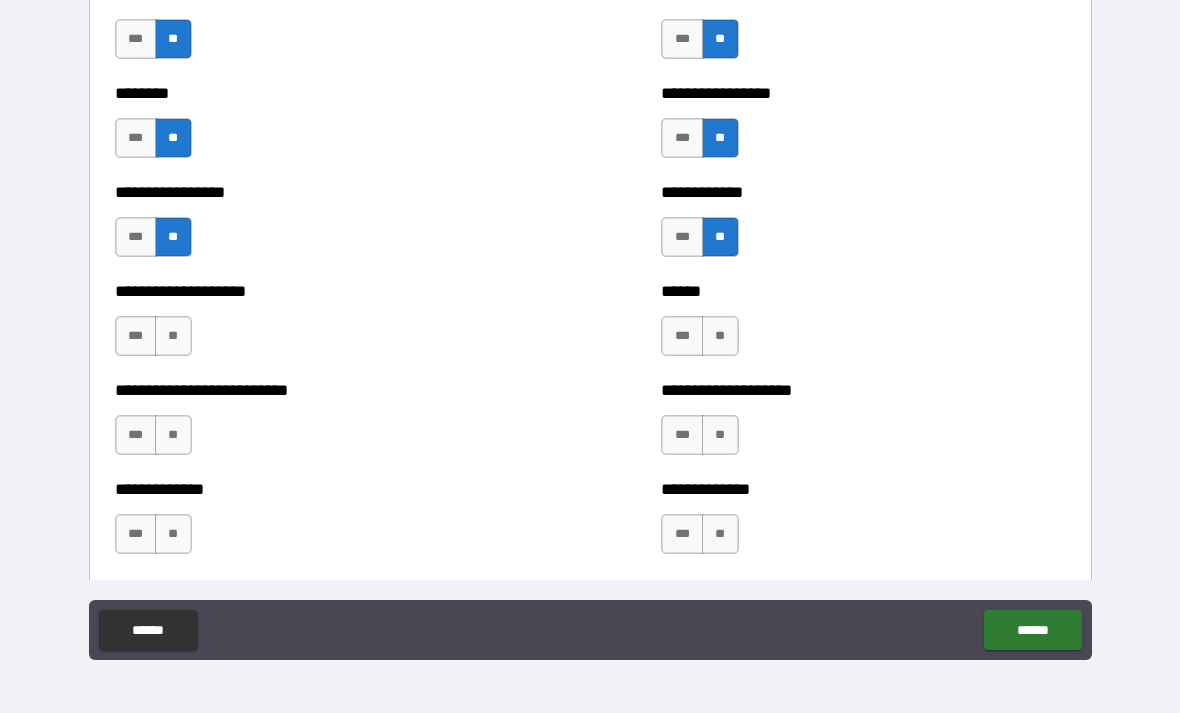 scroll, scrollTop: 3512, scrollLeft: 0, axis: vertical 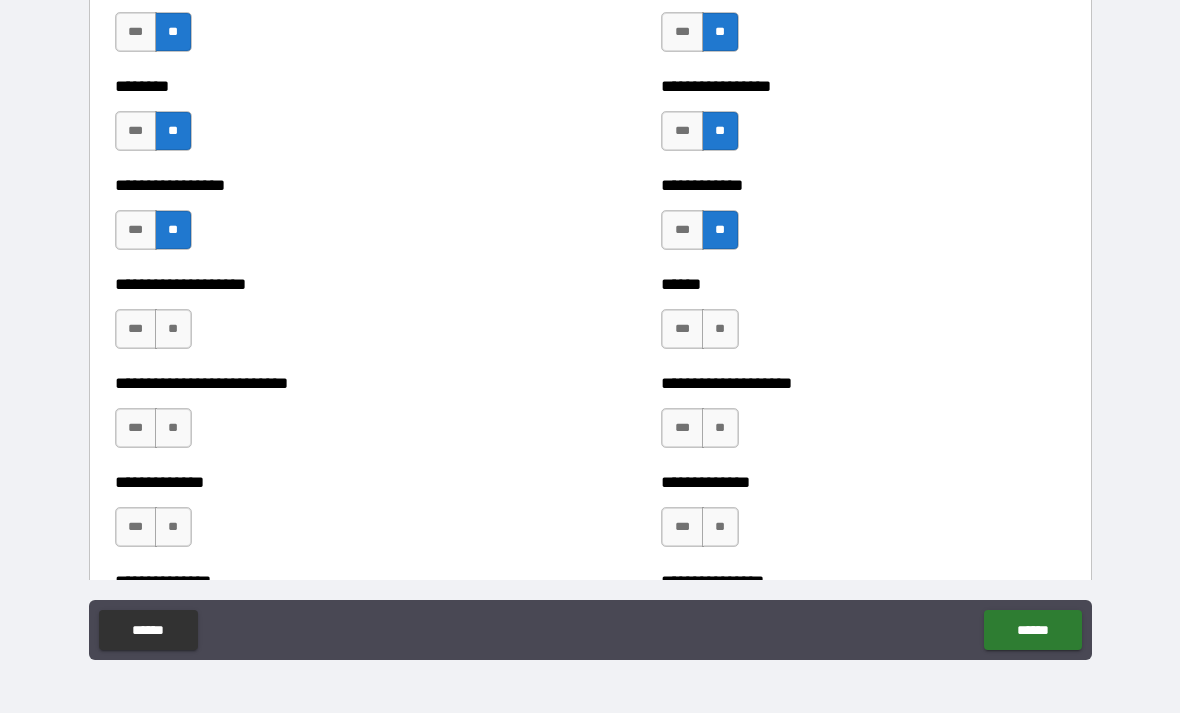 click on "**" at bounding box center [173, 329] 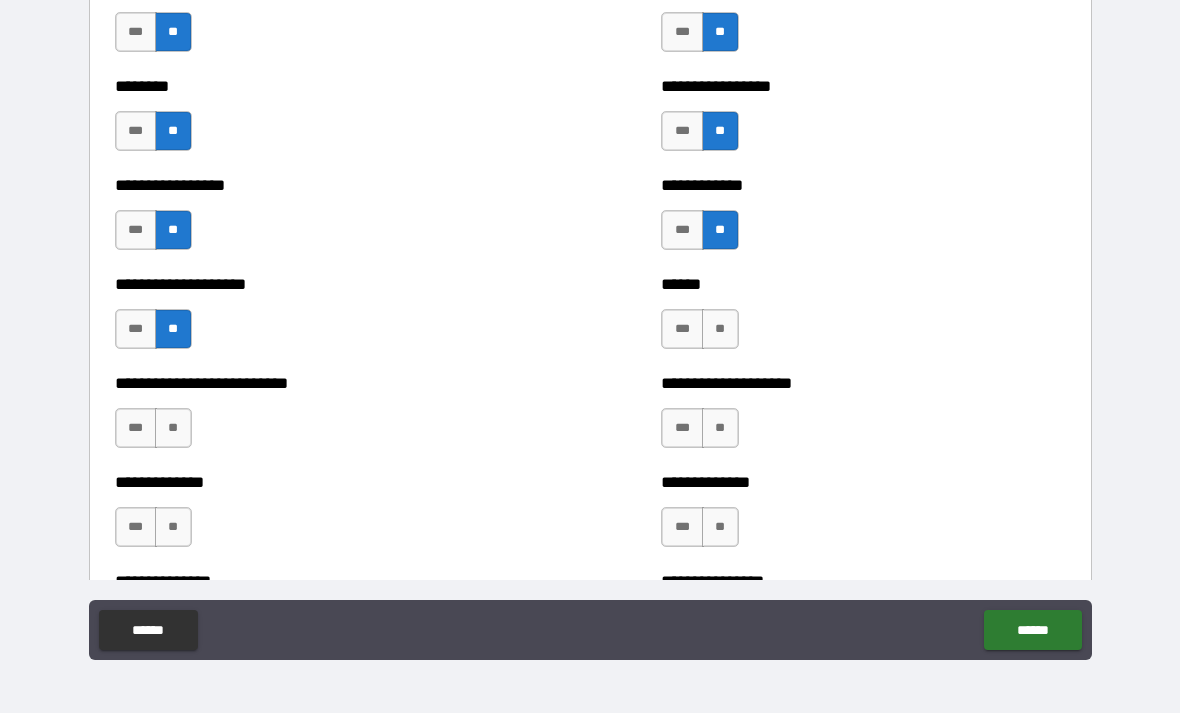 click on "**" at bounding box center (720, 329) 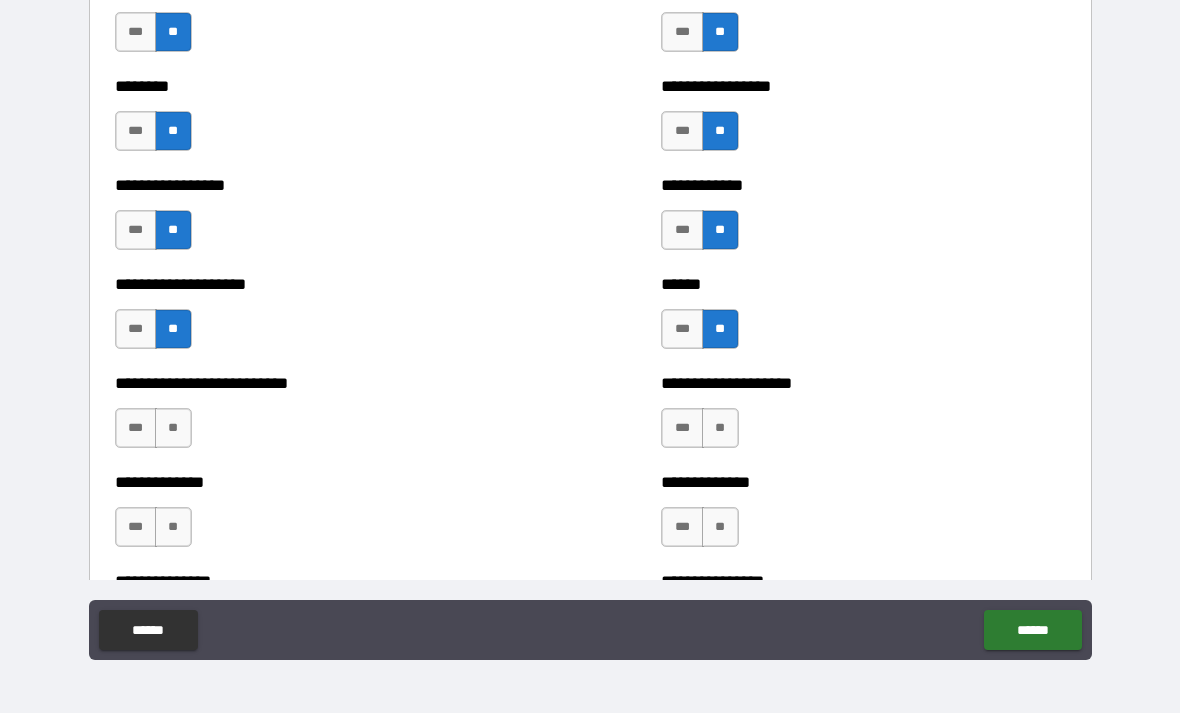 click on "**" at bounding box center [720, 428] 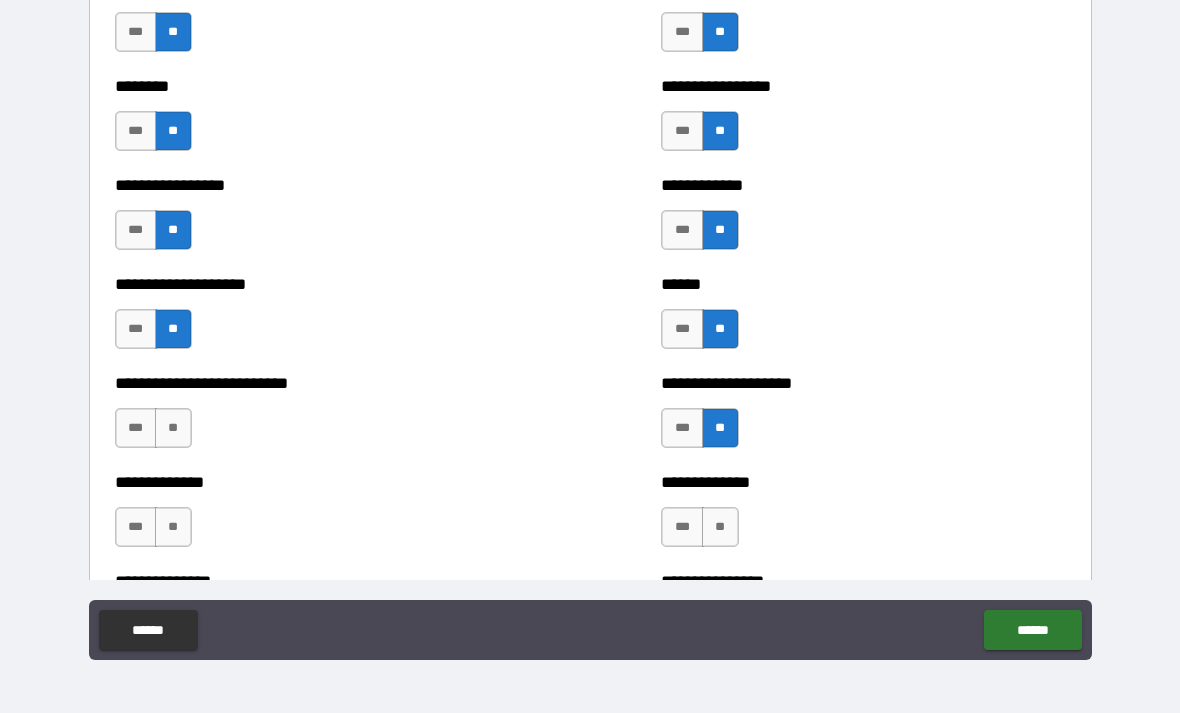 click on "**" at bounding box center [173, 428] 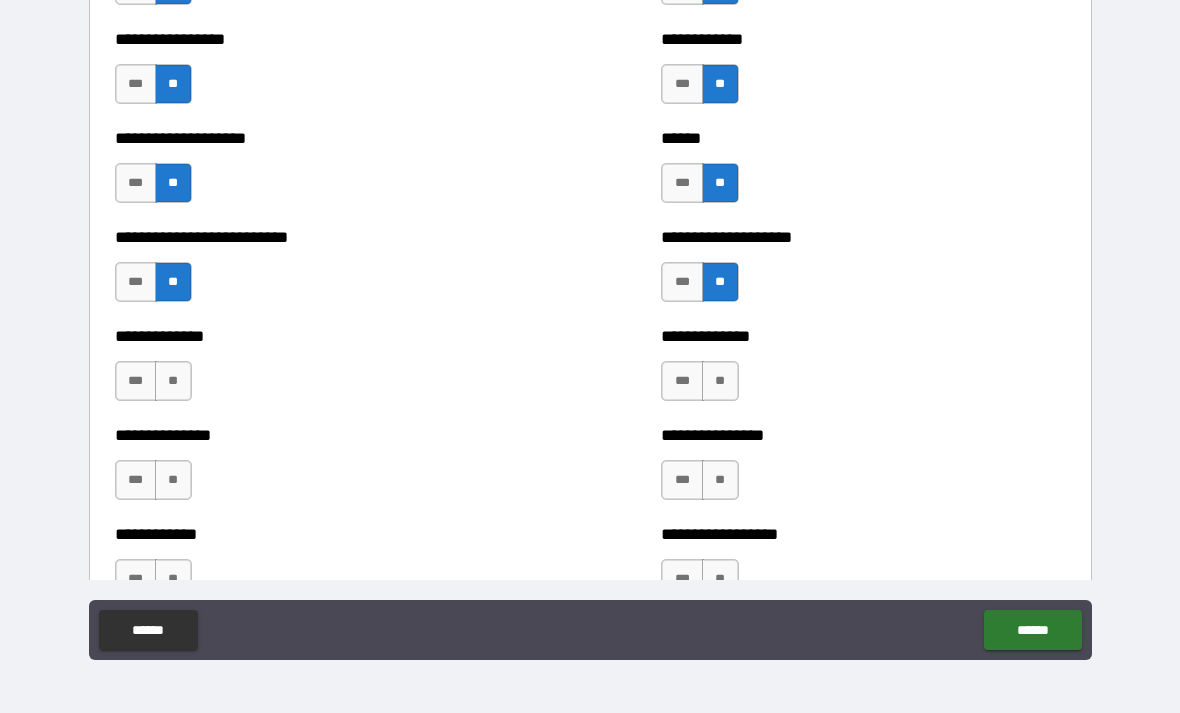 scroll, scrollTop: 3679, scrollLeft: 0, axis: vertical 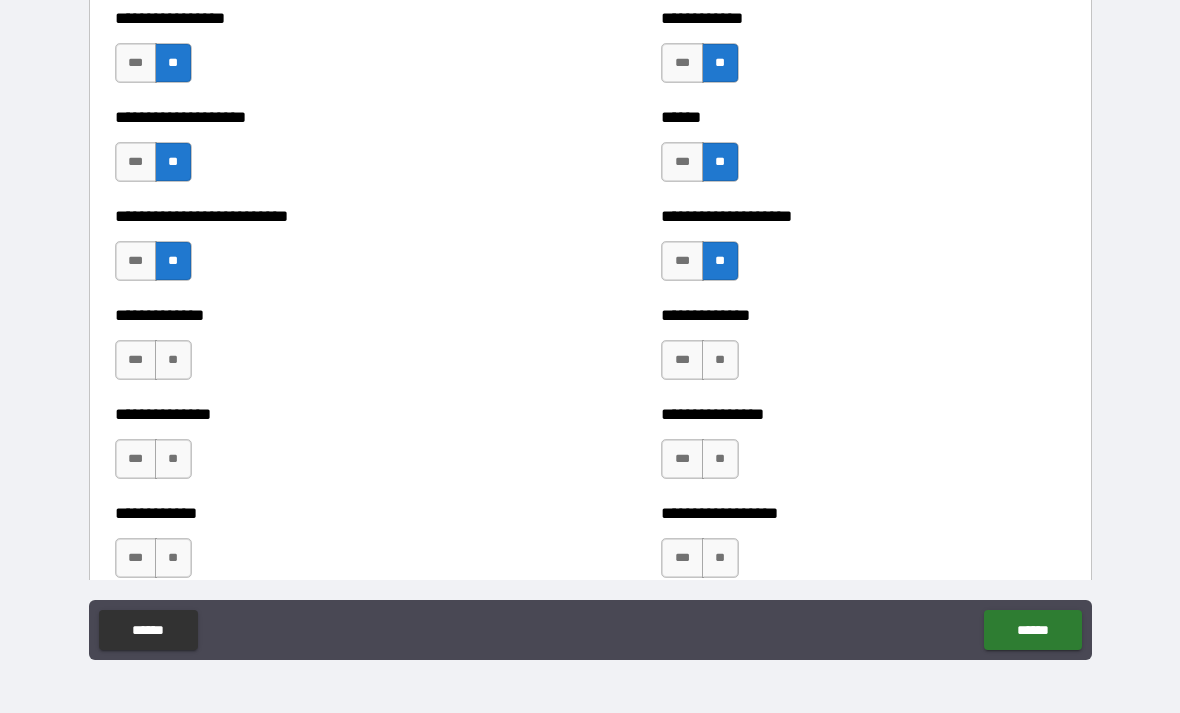 click on "**" at bounding box center (173, 360) 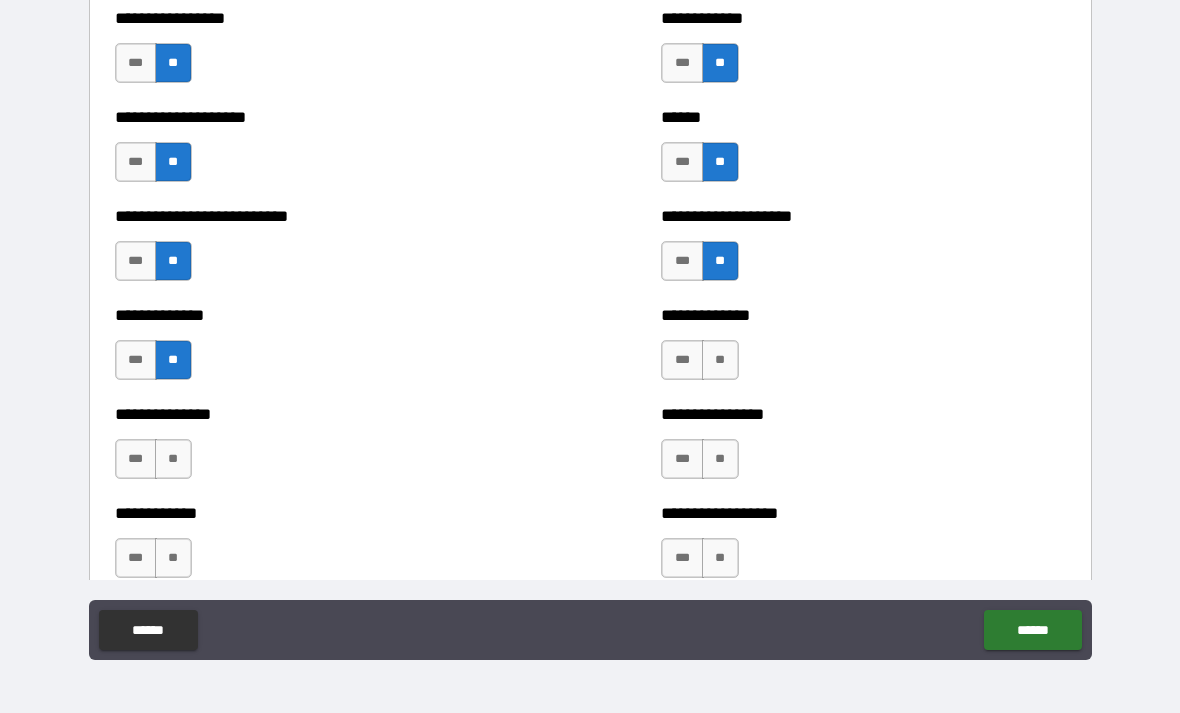 click on "**" at bounding box center [720, 360] 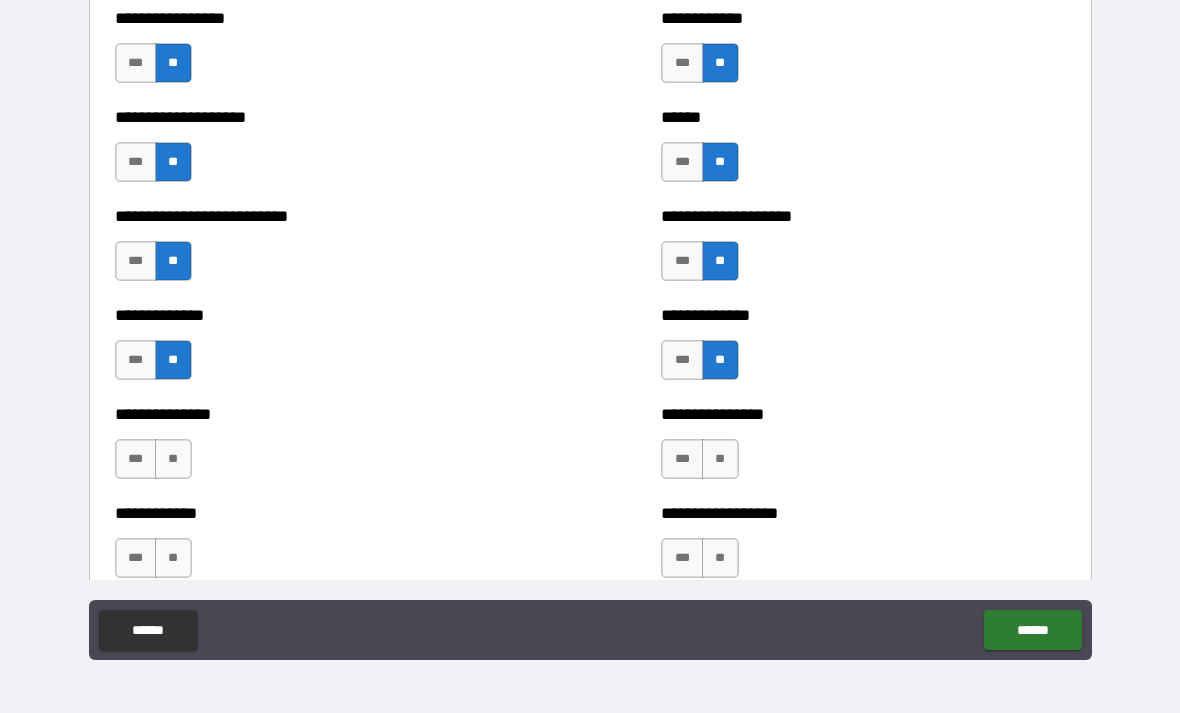 click on "**" at bounding box center (720, 459) 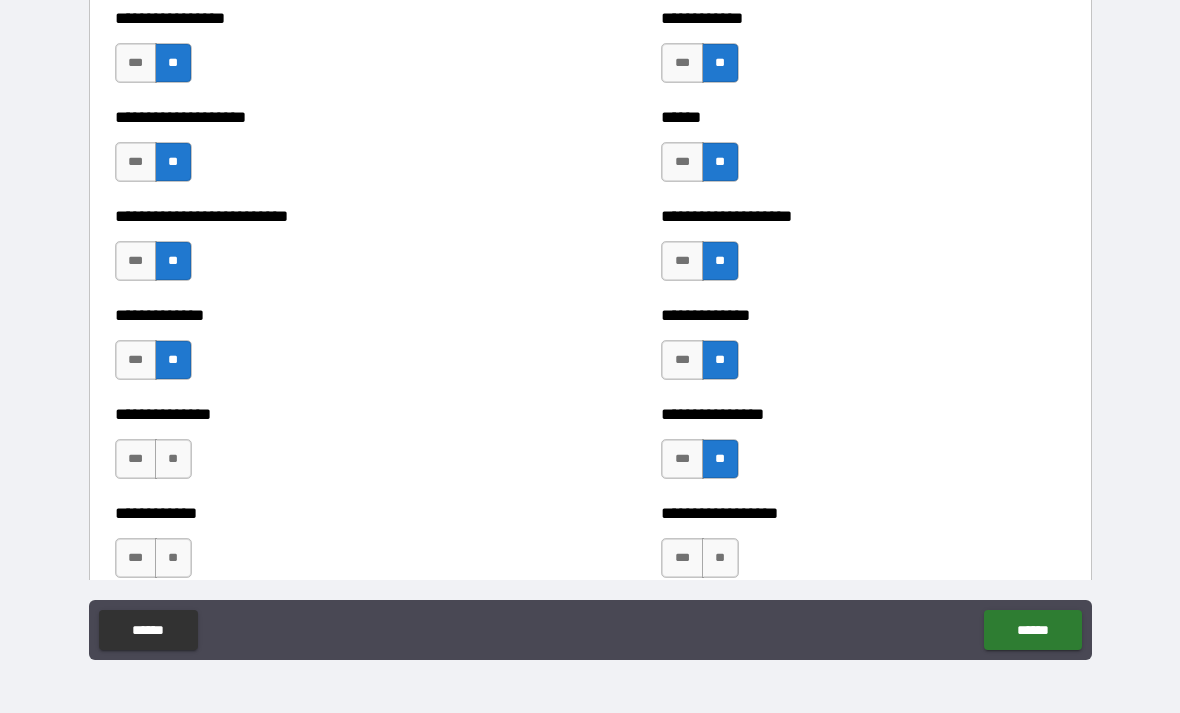 click on "**" at bounding box center [173, 459] 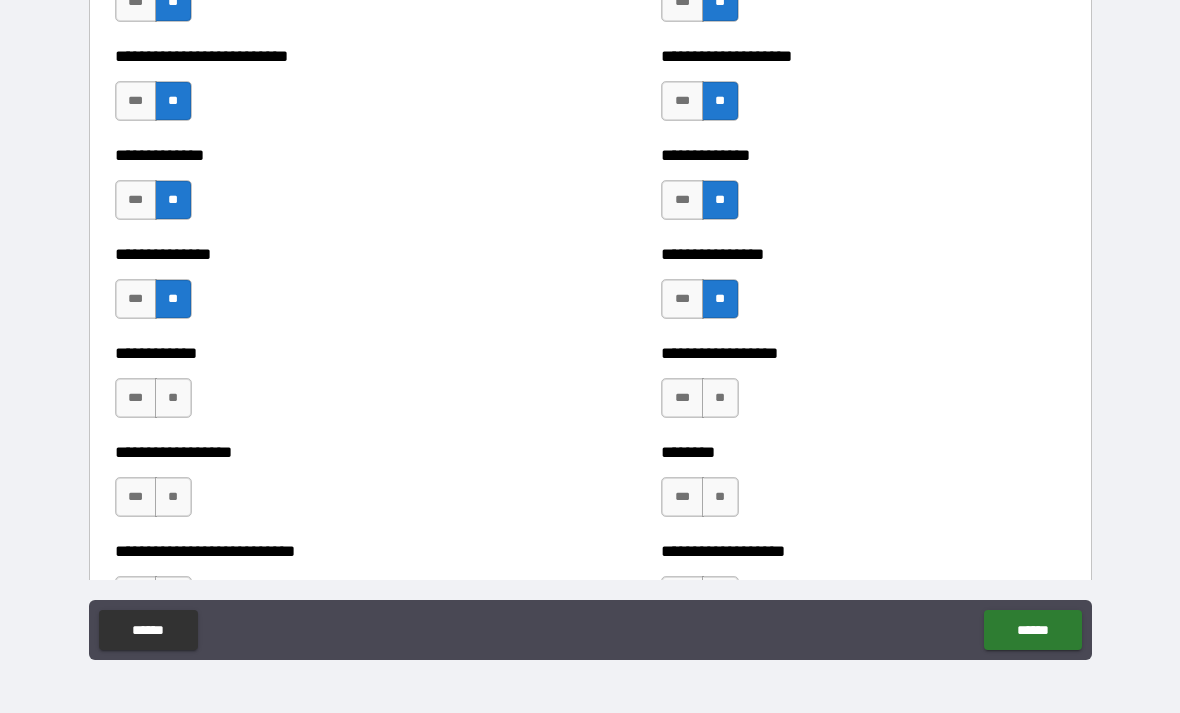 scroll, scrollTop: 3840, scrollLeft: 0, axis: vertical 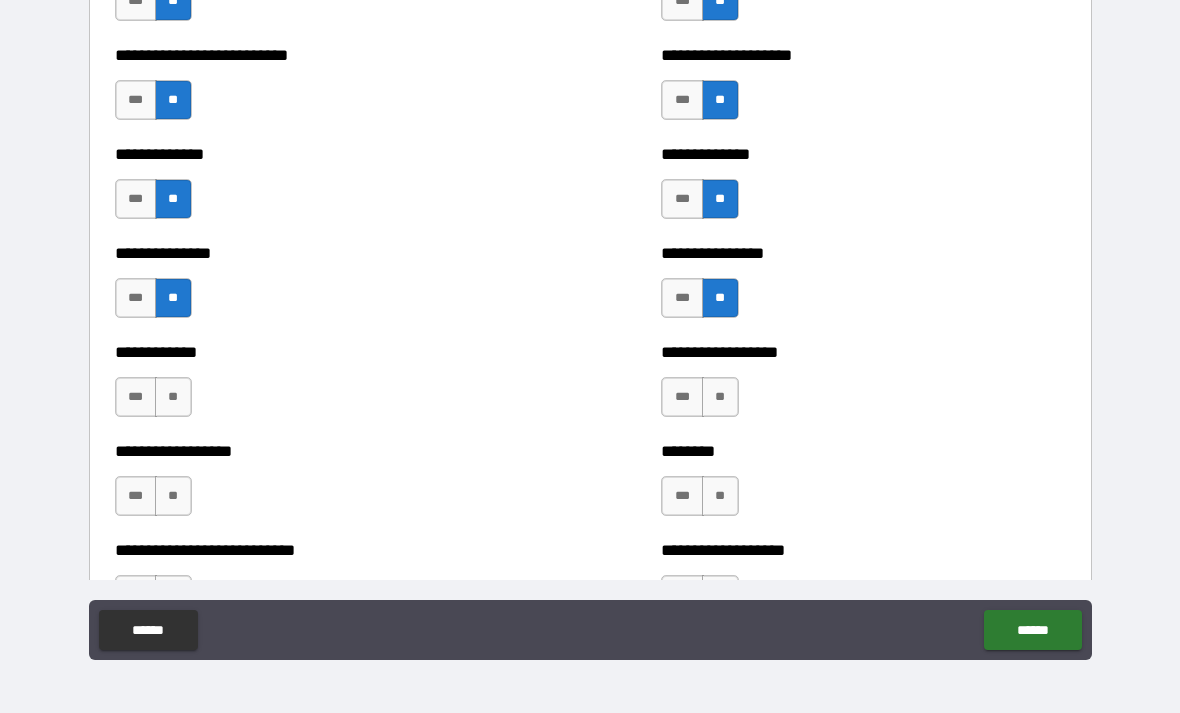 click on "**" at bounding box center [173, 397] 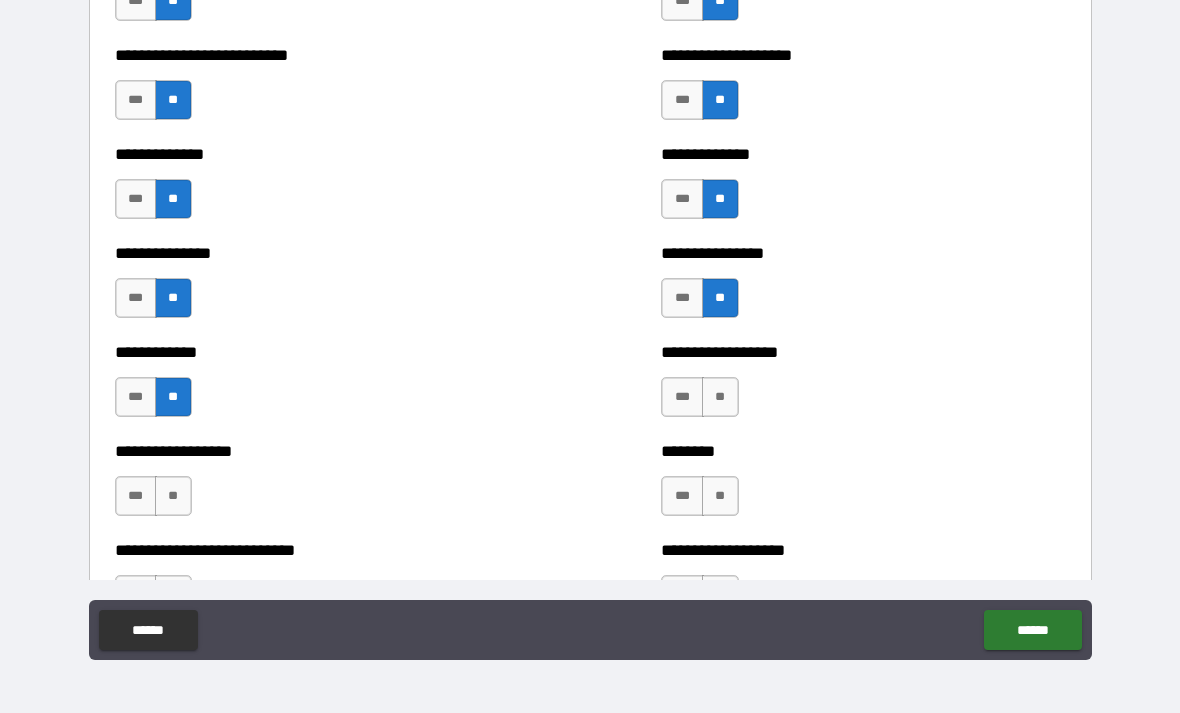 click on "**" at bounding box center [720, 397] 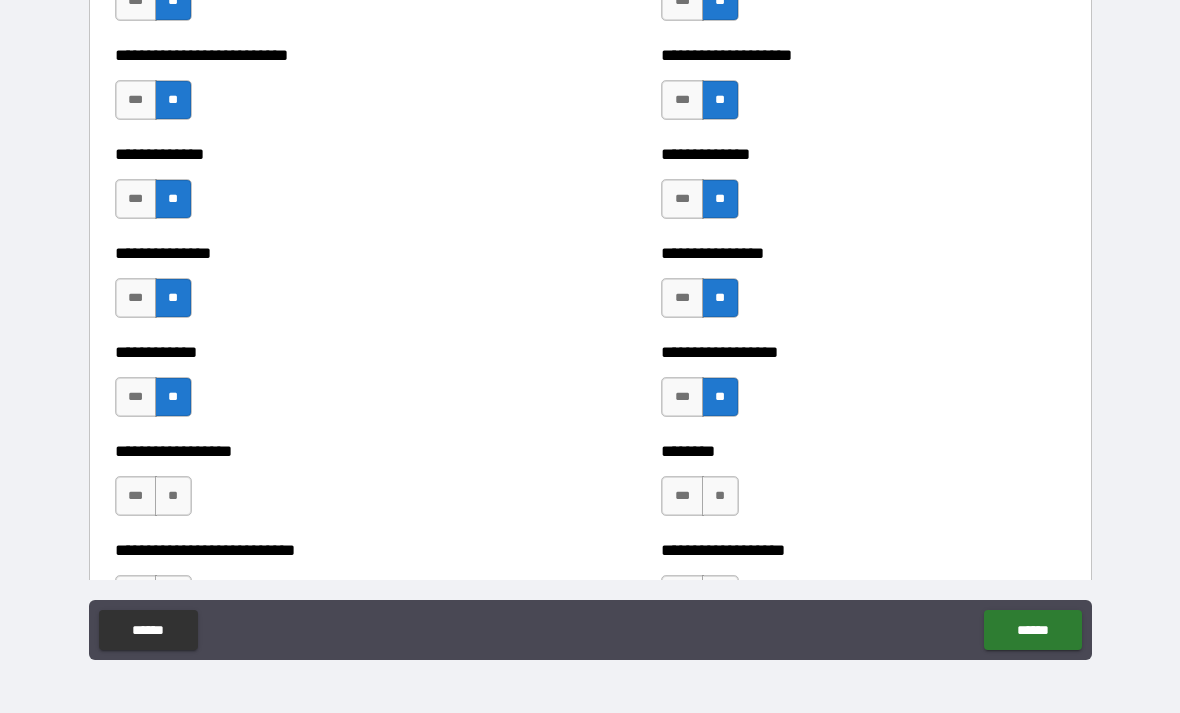 click on "**" at bounding box center (720, 496) 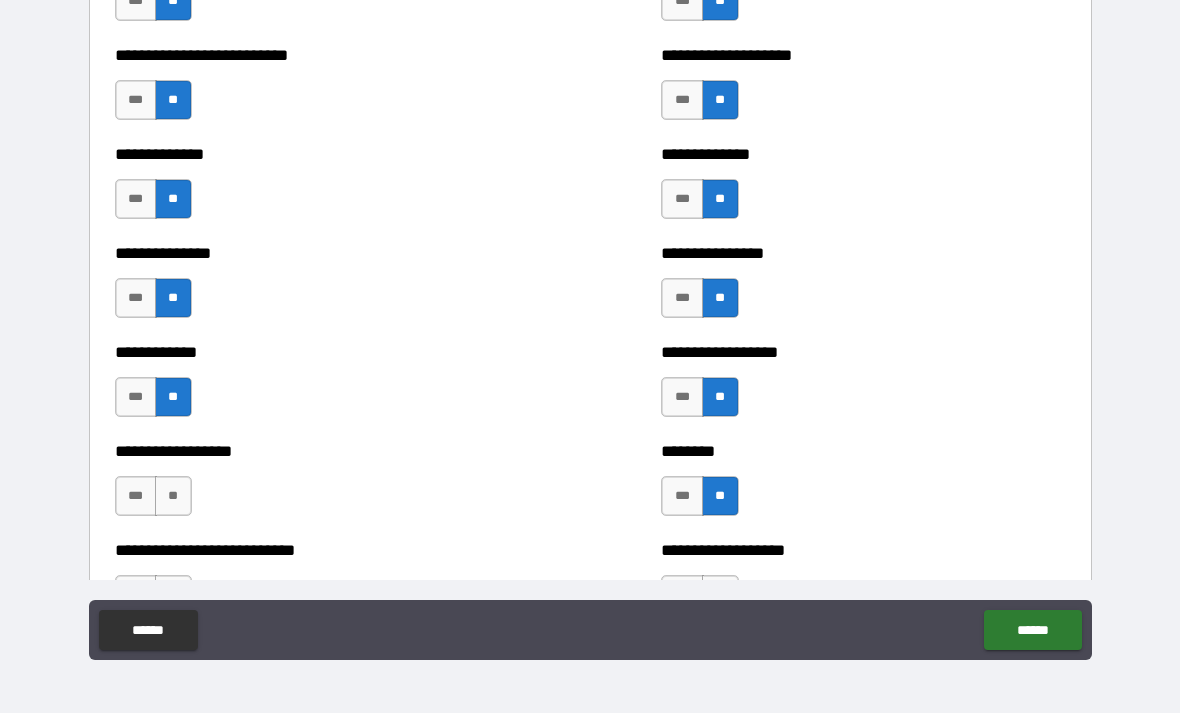 click on "**" at bounding box center (173, 496) 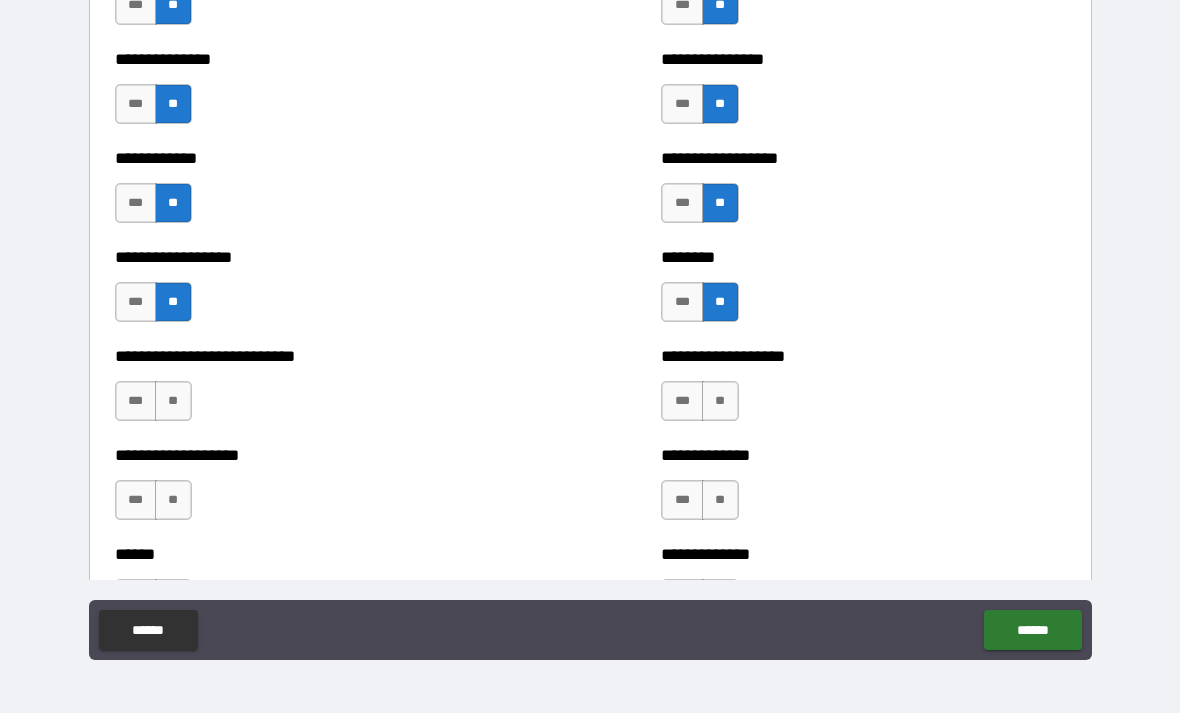 scroll, scrollTop: 4040, scrollLeft: 0, axis: vertical 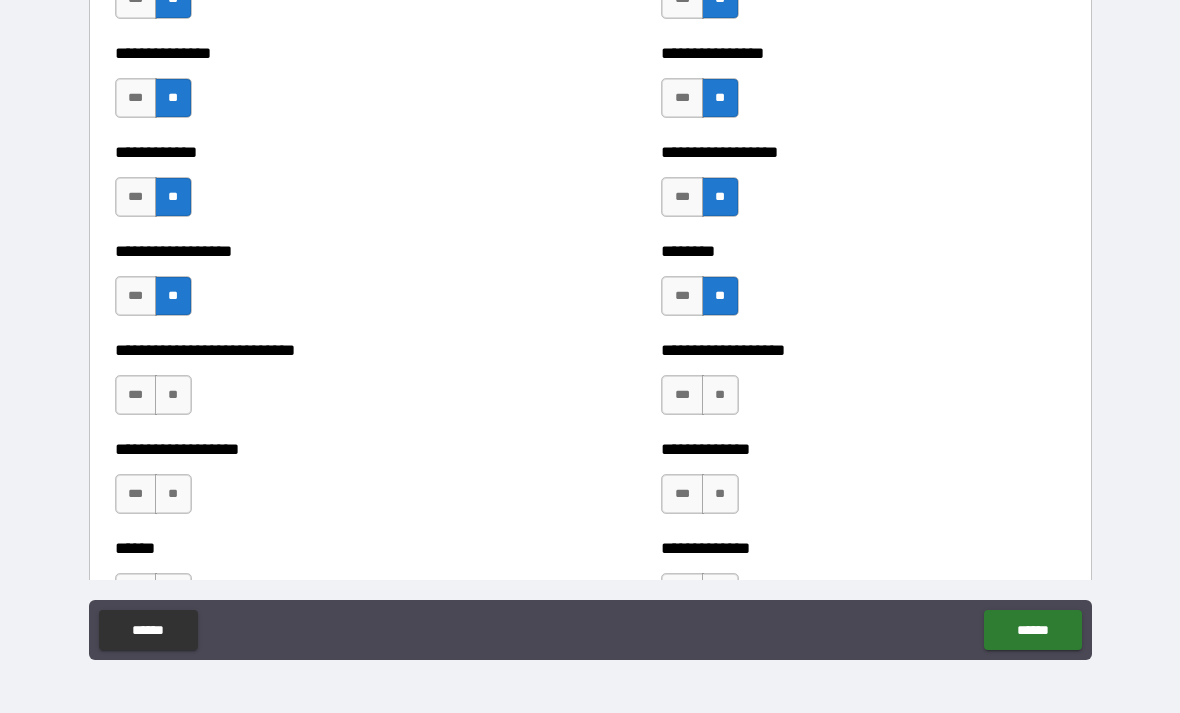 click on "**" at bounding box center (173, 395) 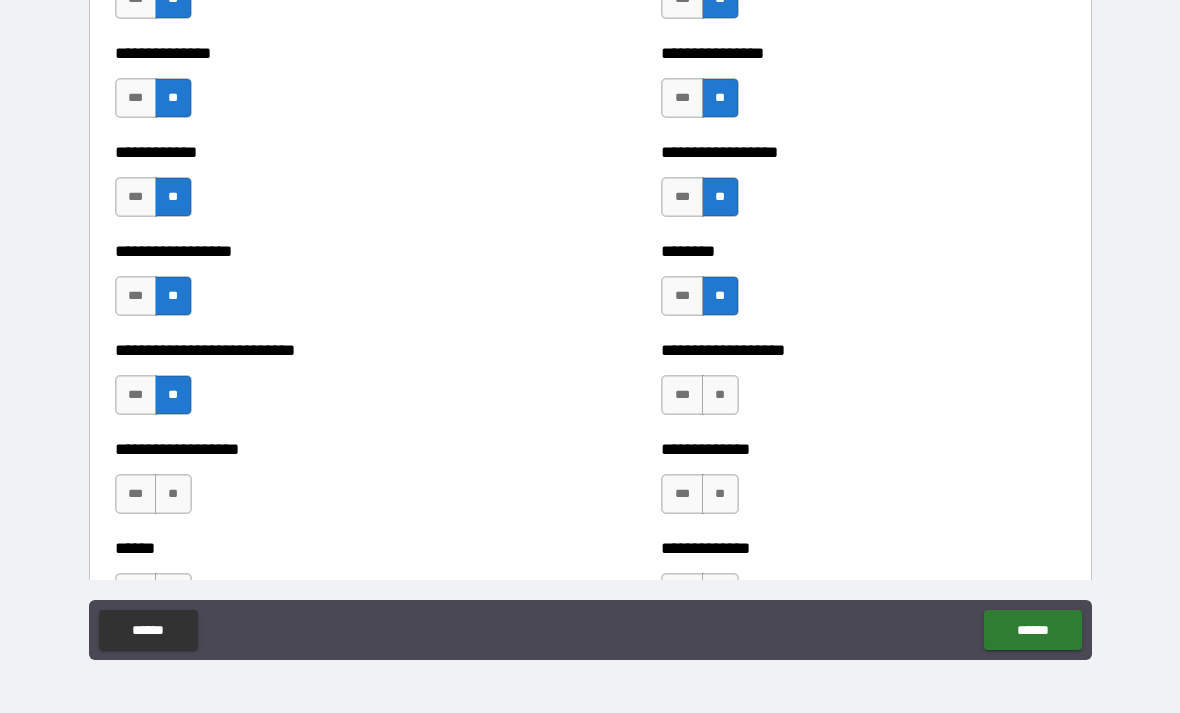 click on "**" at bounding box center (720, 395) 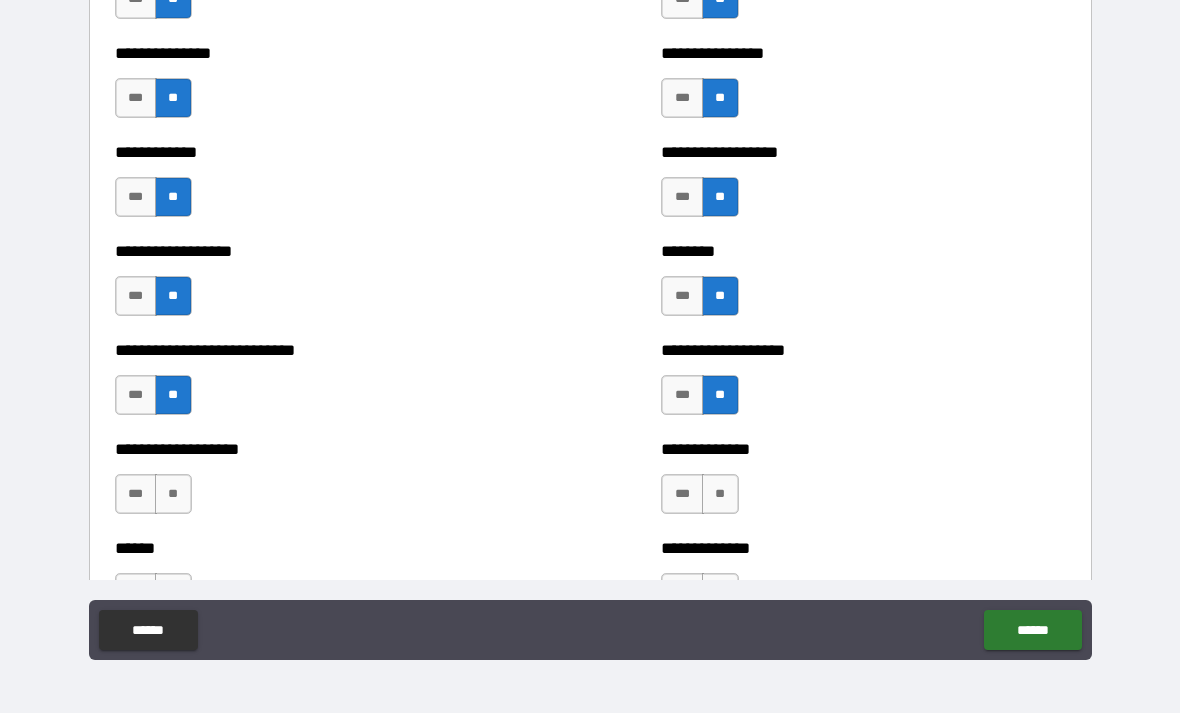 click on "**" at bounding box center (720, 494) 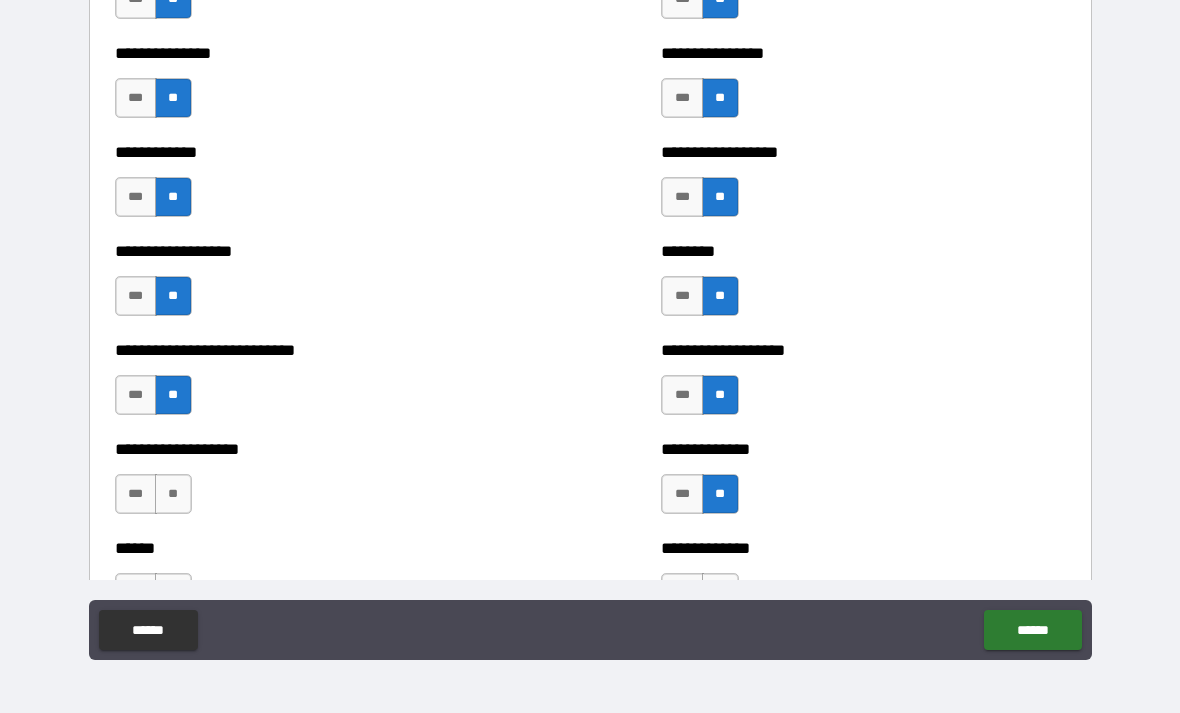 click on "**" at bounding box center (173, 494) 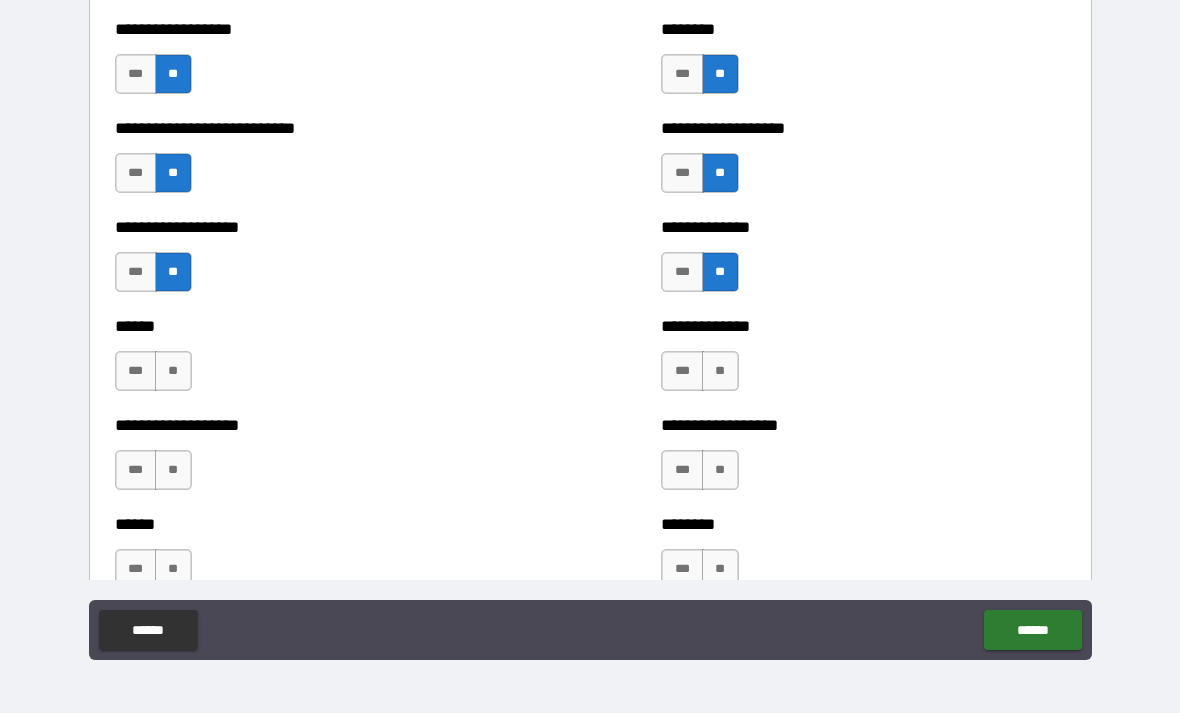 scroll, scrollTop: 4264, scrollLeft: 0, axis: vertical 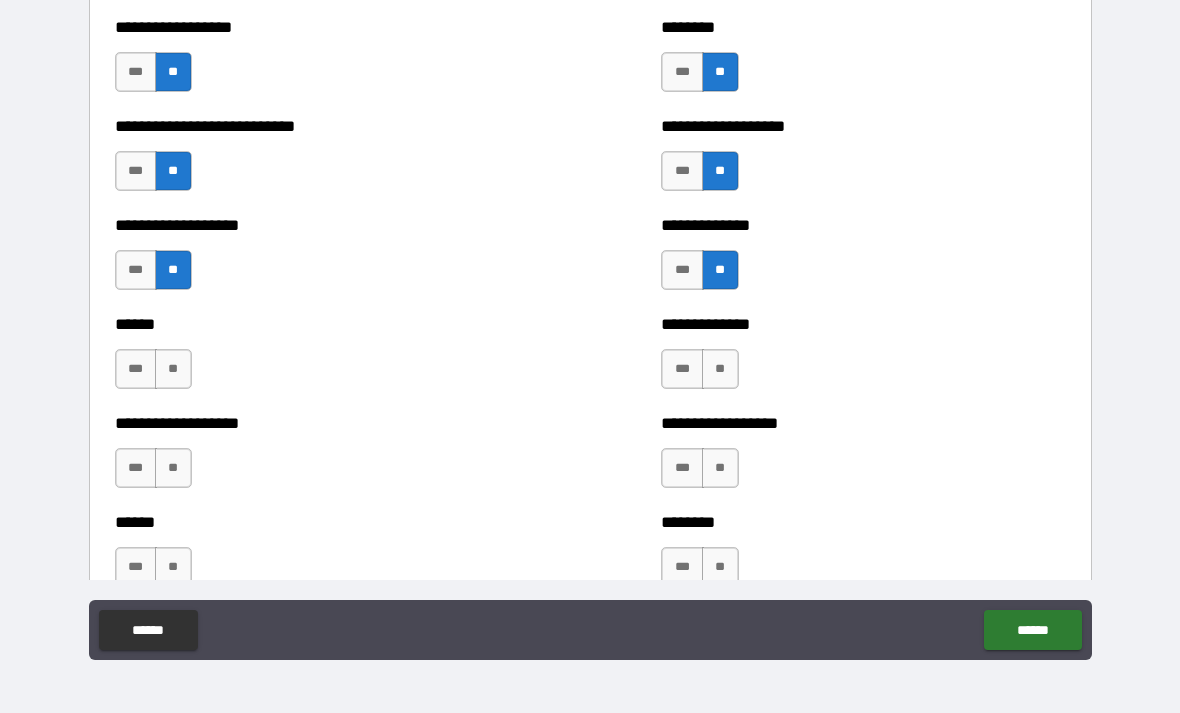 click on "**" at bounding box center (173, 369) 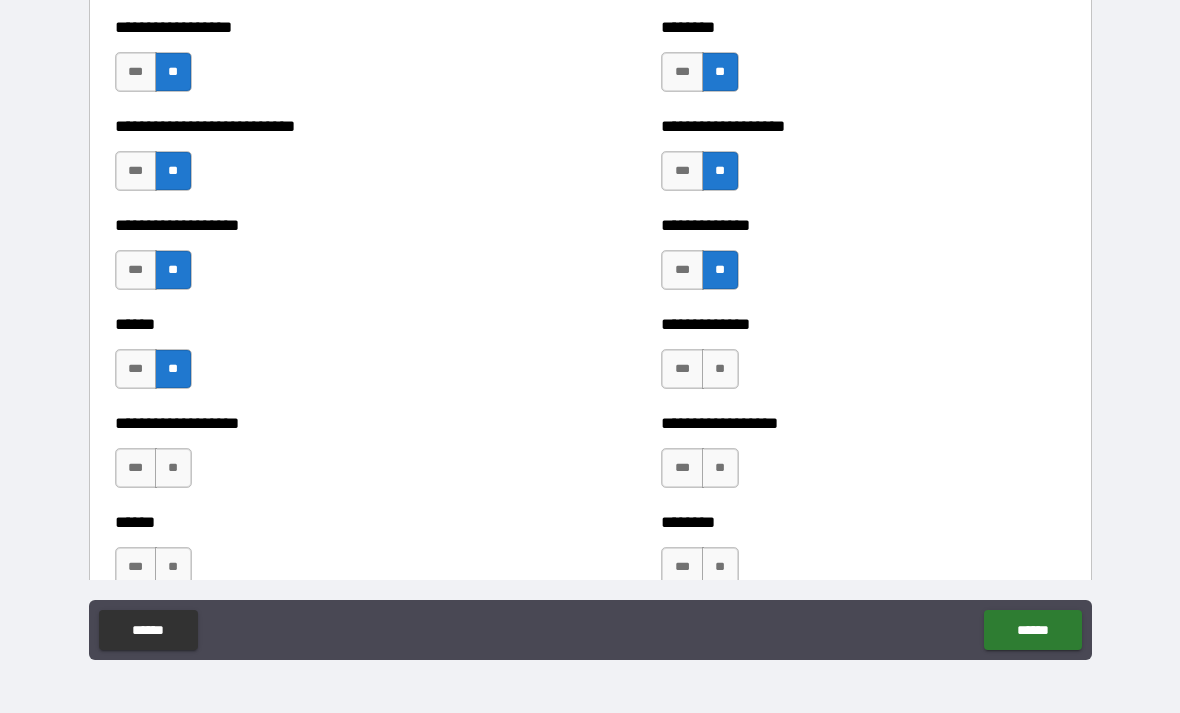 click on "**" at bounding box center [720, 369] 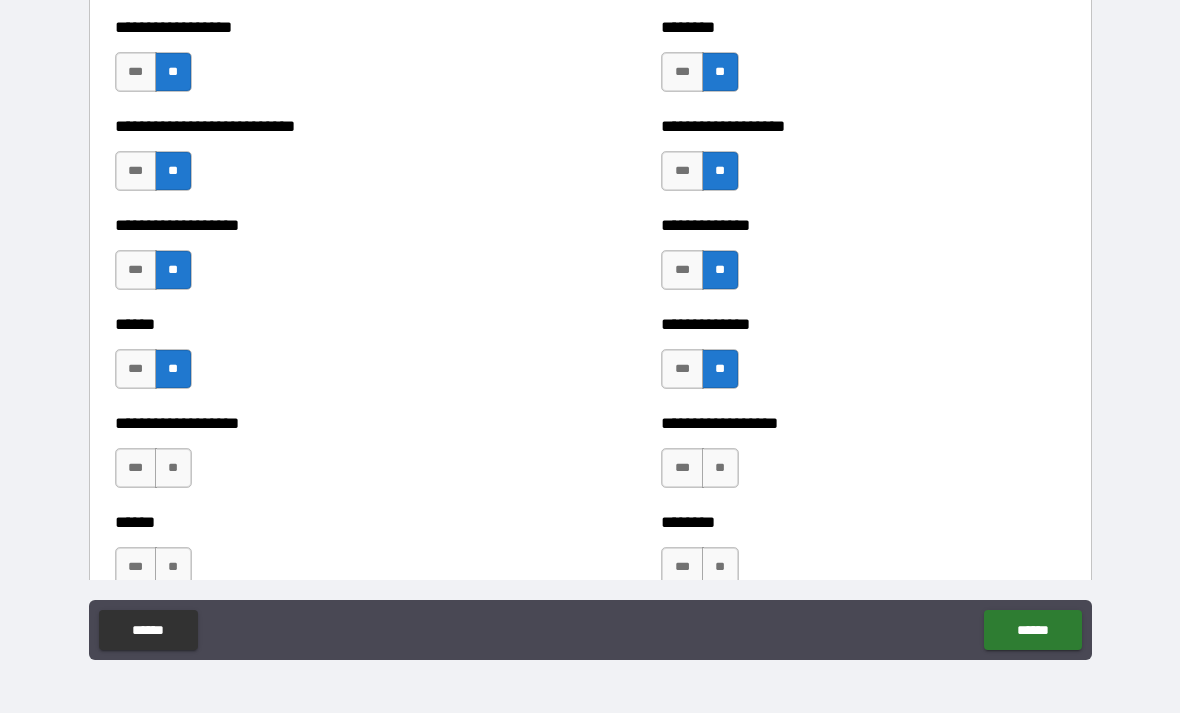 click on "**" at bounding box center [720, 468] 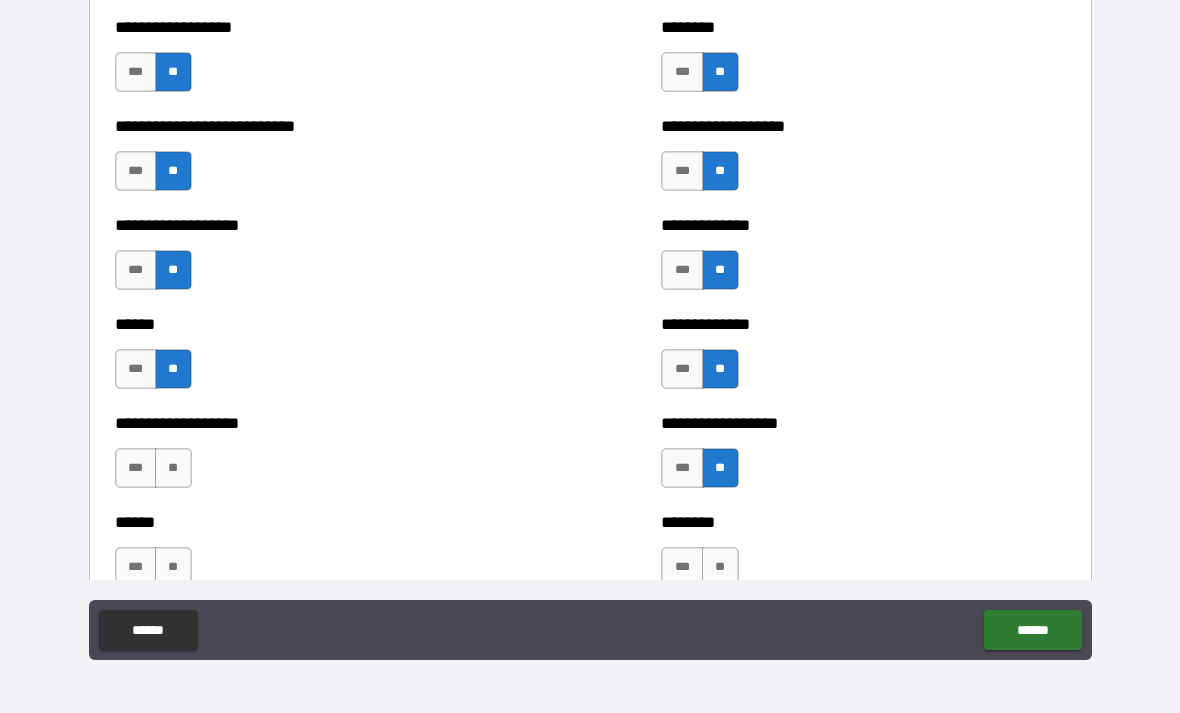 click on "**" at bounding box center [173, 468] 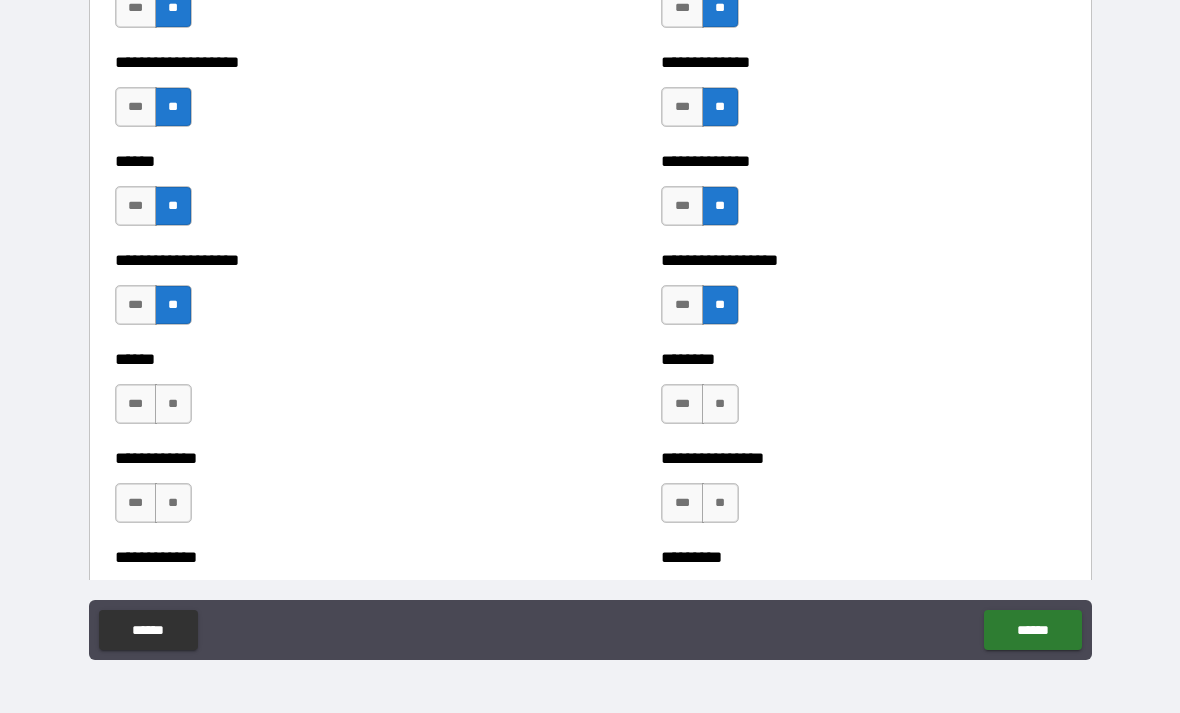 scroll, scrollTop: 4436, scrollLeft: 0, axis: vertical 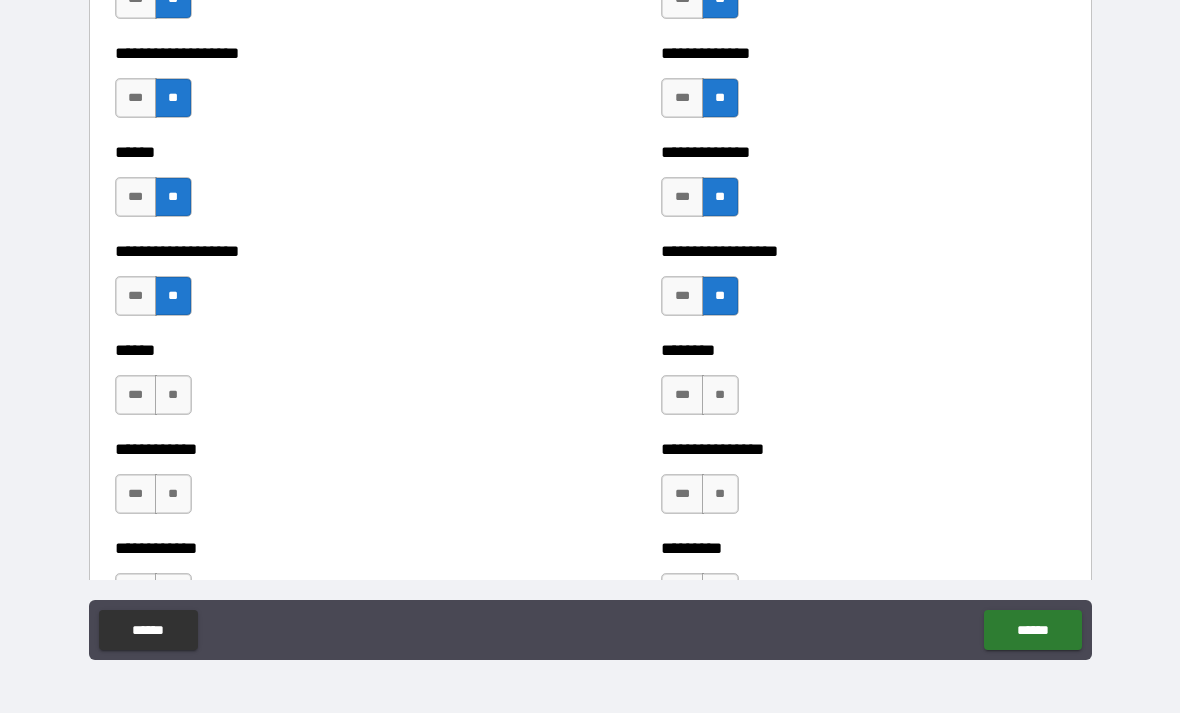 click on "**" at bounding box center [173, 395] 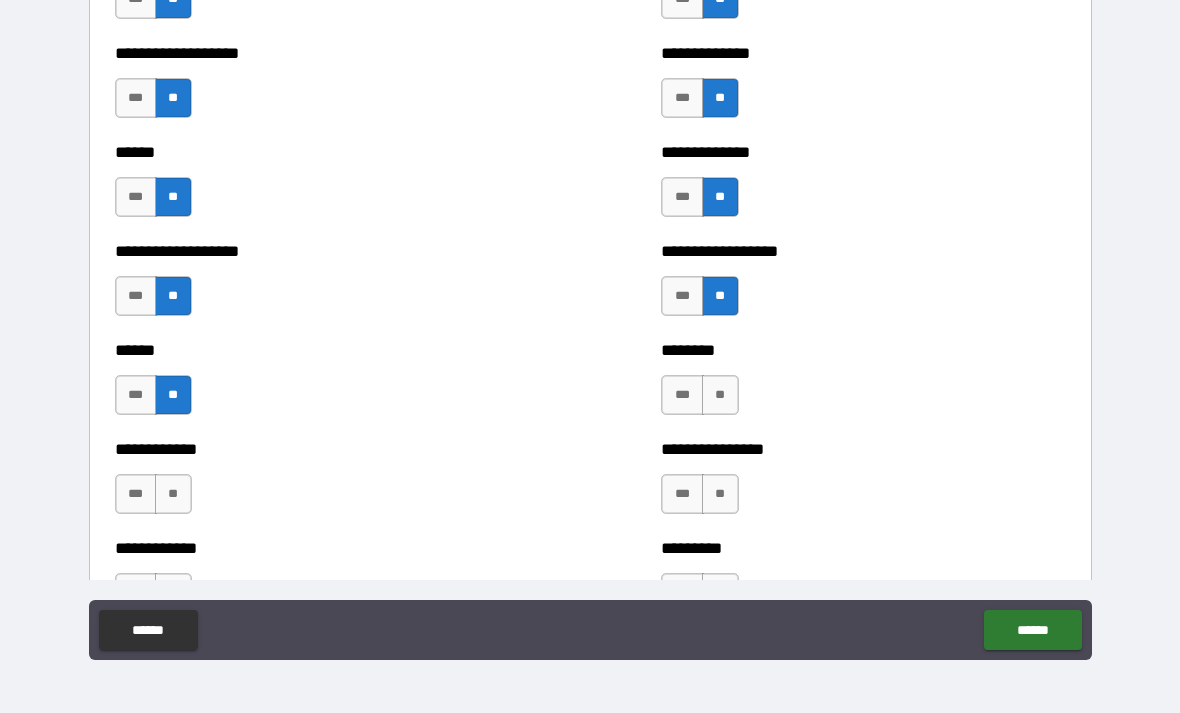 click on "**" at bounding box center [720, 395] 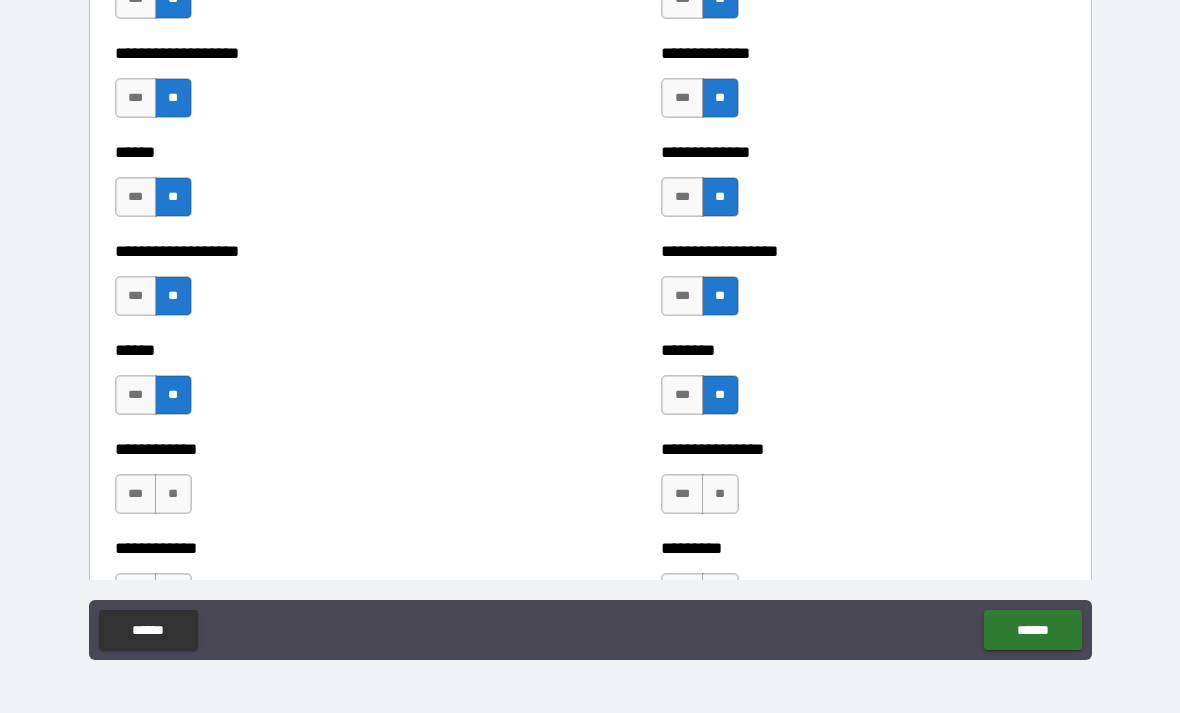 click on "**" at bounding box center [720, 494] 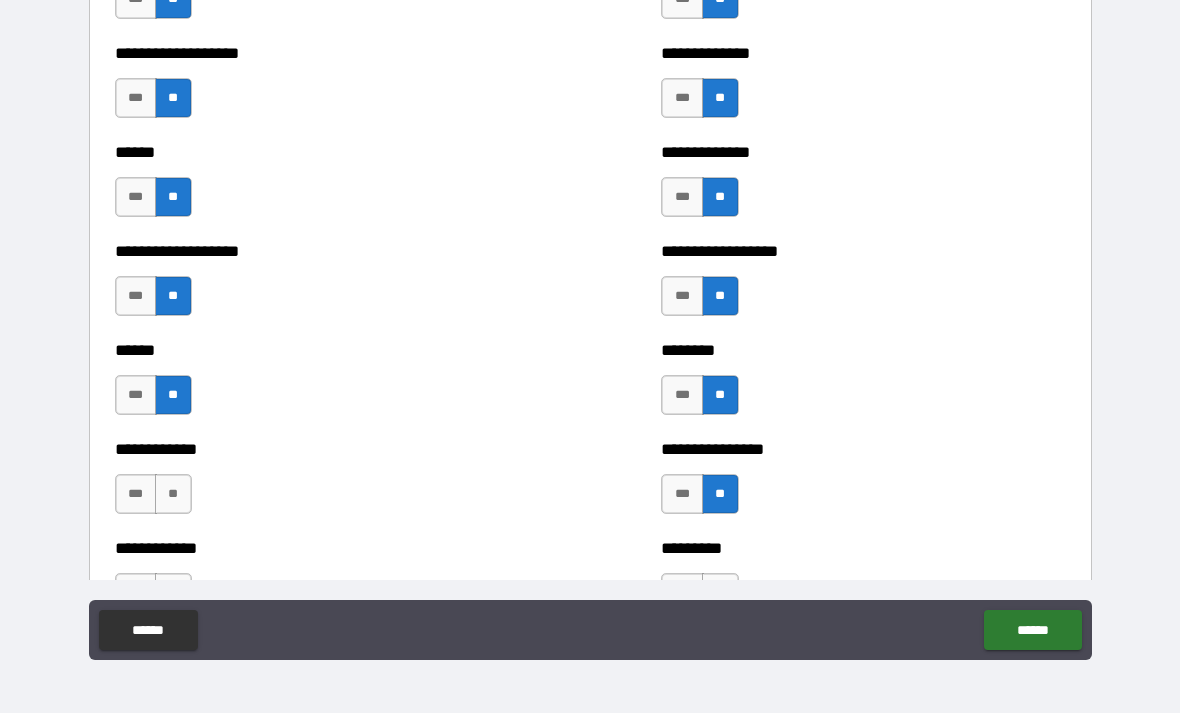 click on "**" at bounding box center [173, 494] 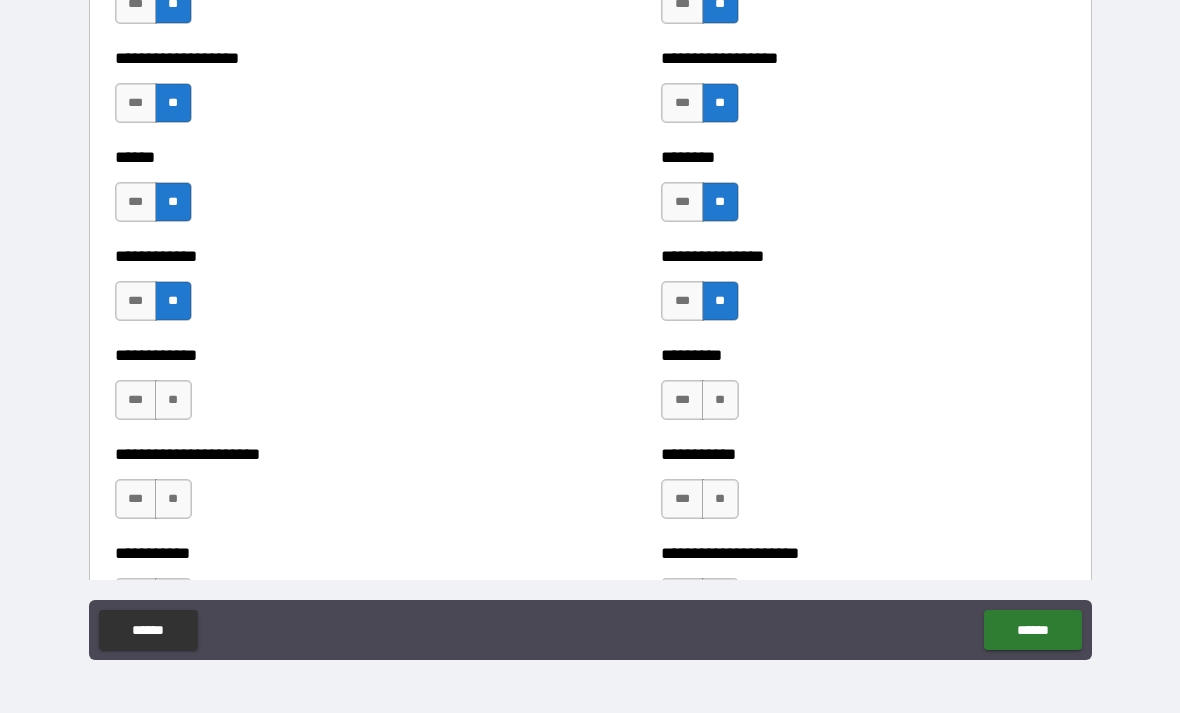 scroll, scrollTop: 4630, scrollLeft: 0, axis: vertical 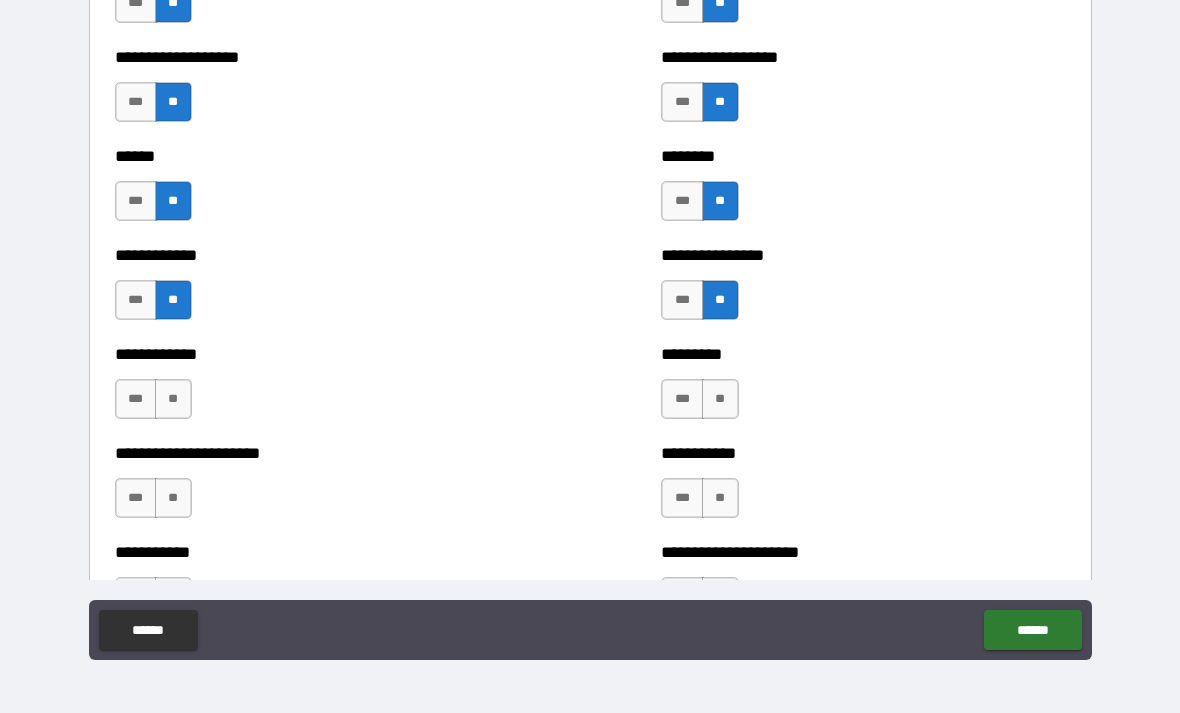 click on "**" at bounding box center [173, 399] 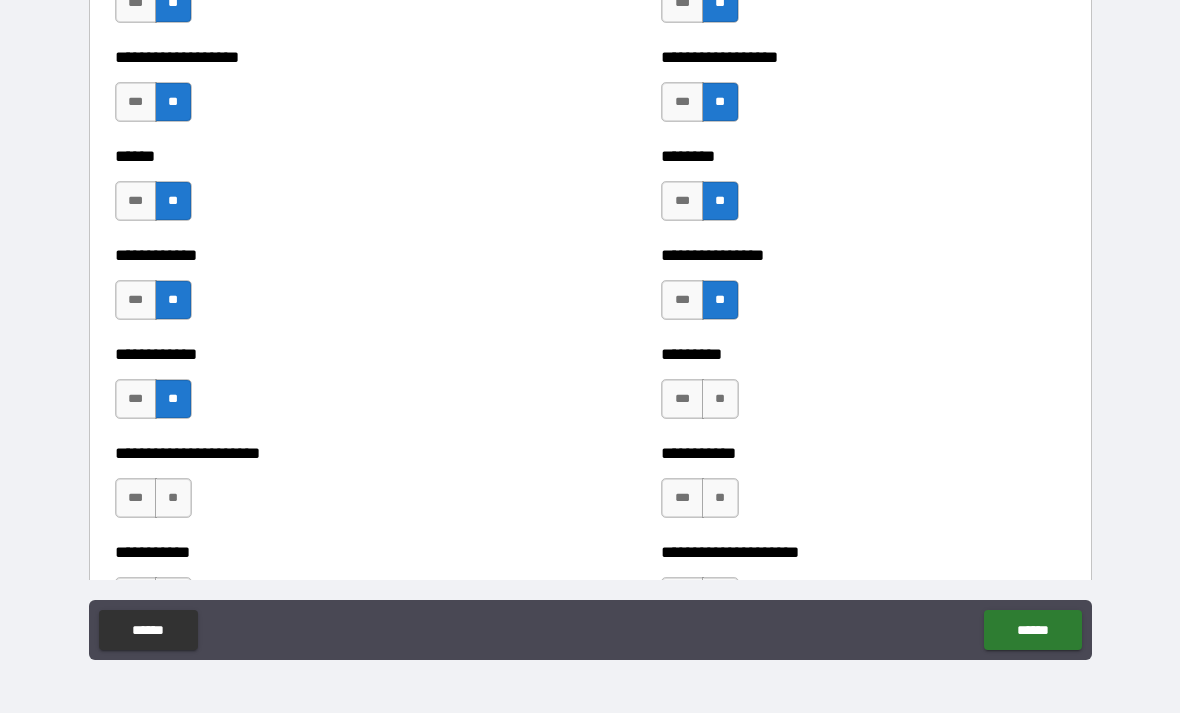 click on "**" at bounding box center [720, 399] 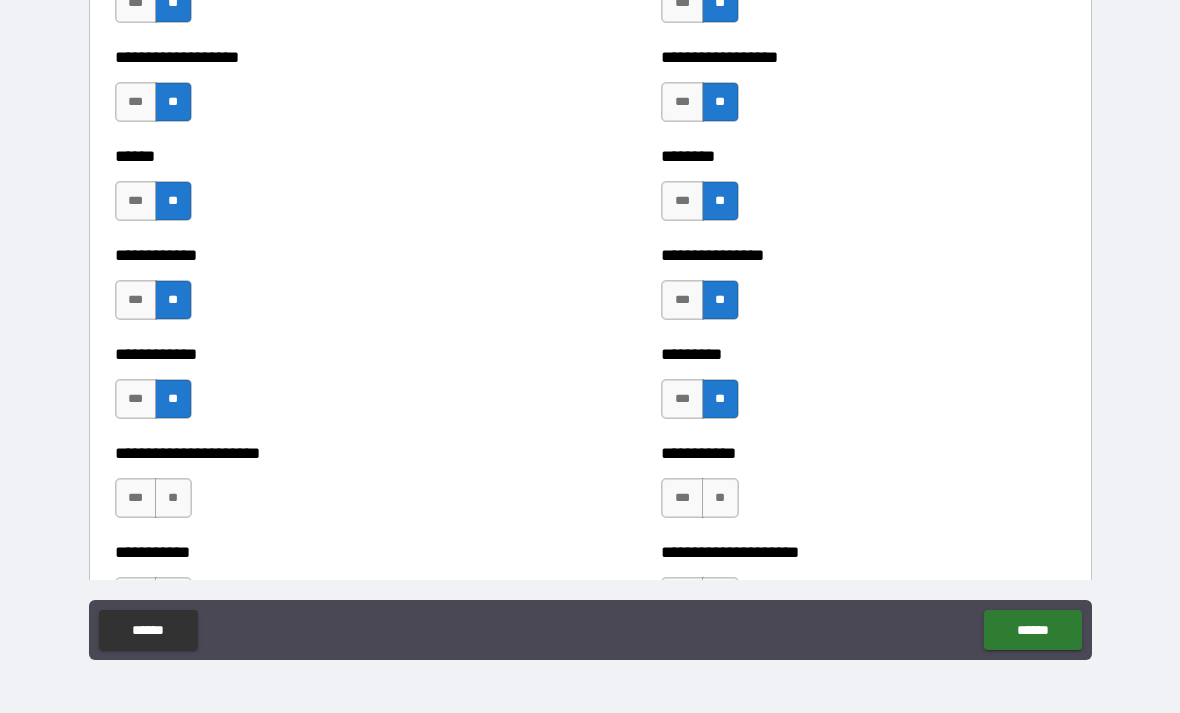 click on "**" at bounding box center (720, 498) 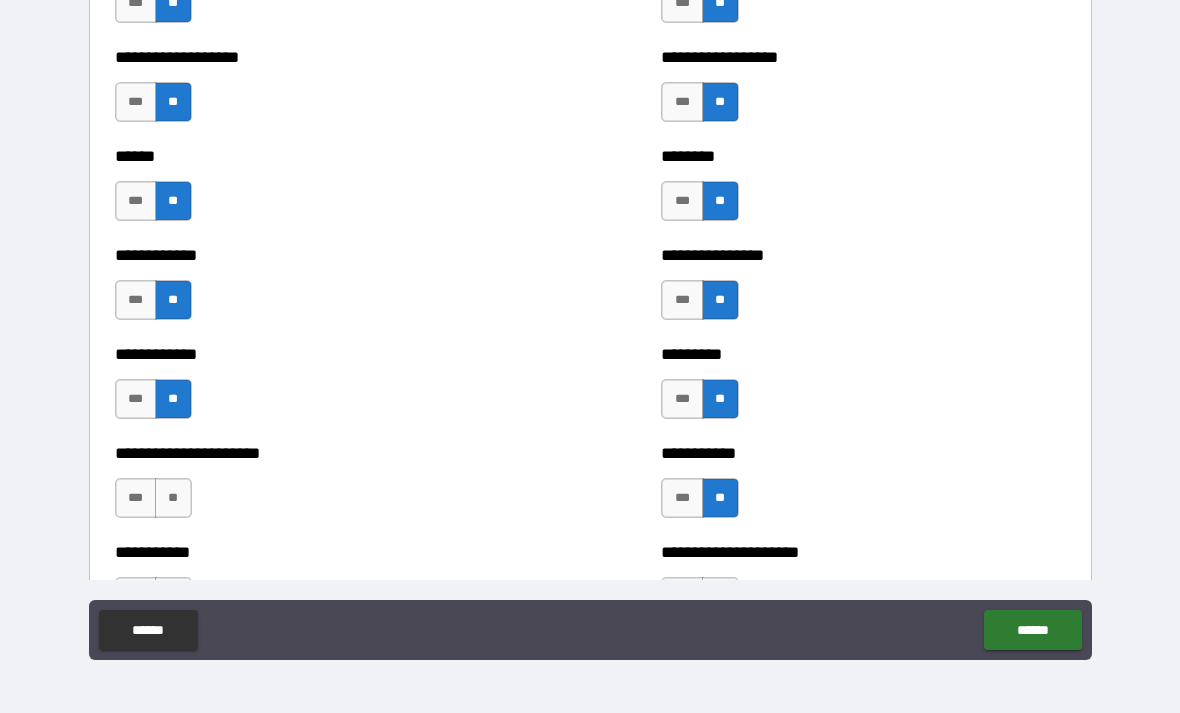 click on "**" at bounding box center [173, 498] 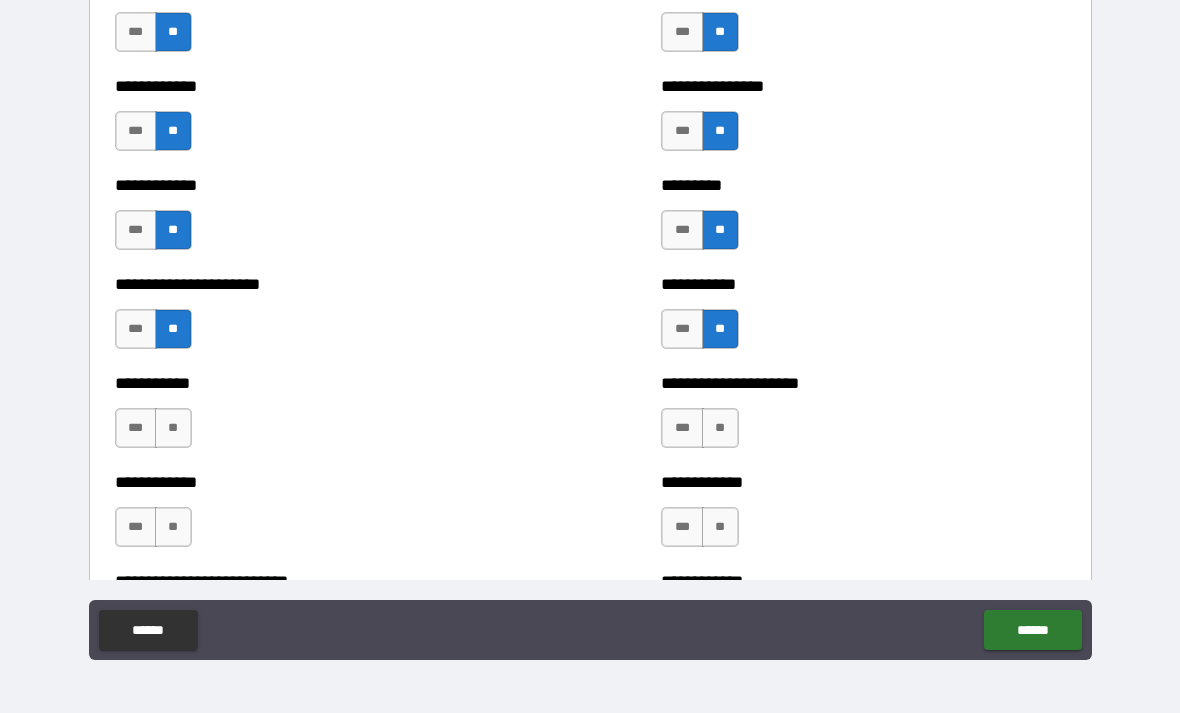 scroll, scrollTop: 4855, scrollLeft: 0, axis: vertical 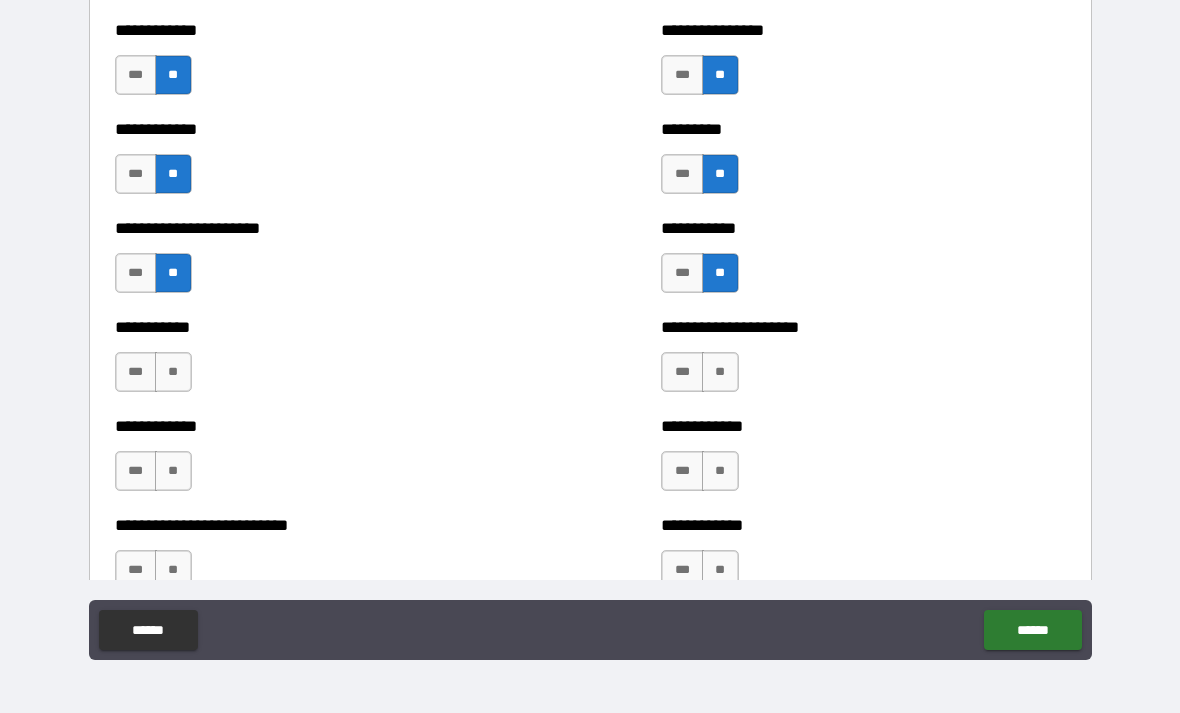click on "**" at bounding box center [173, 372] 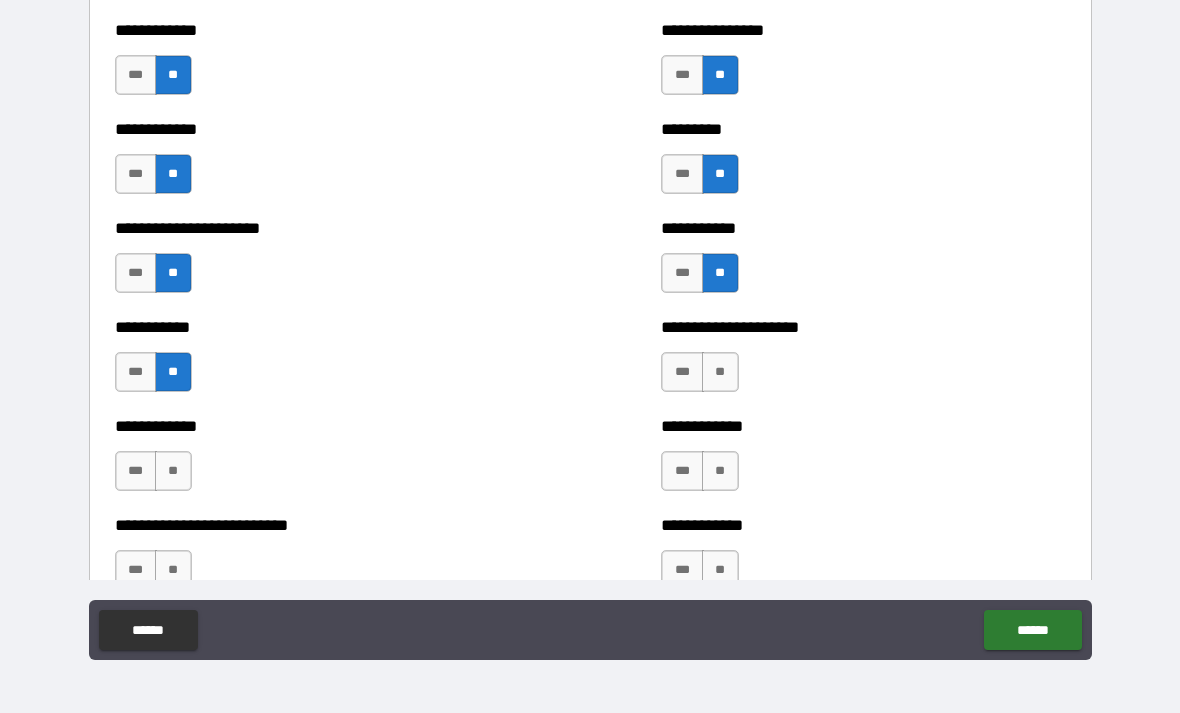 click on "**" at bounding box center (720, 372) 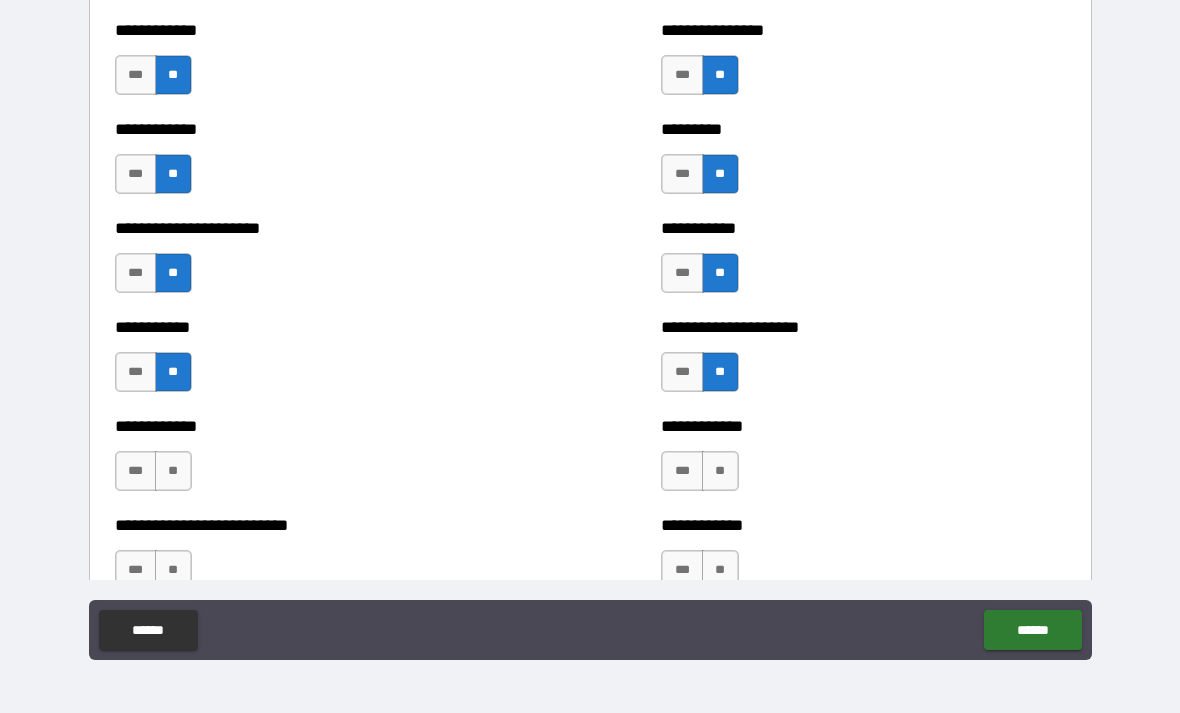 click on "**" at bounding box center [720, 471] 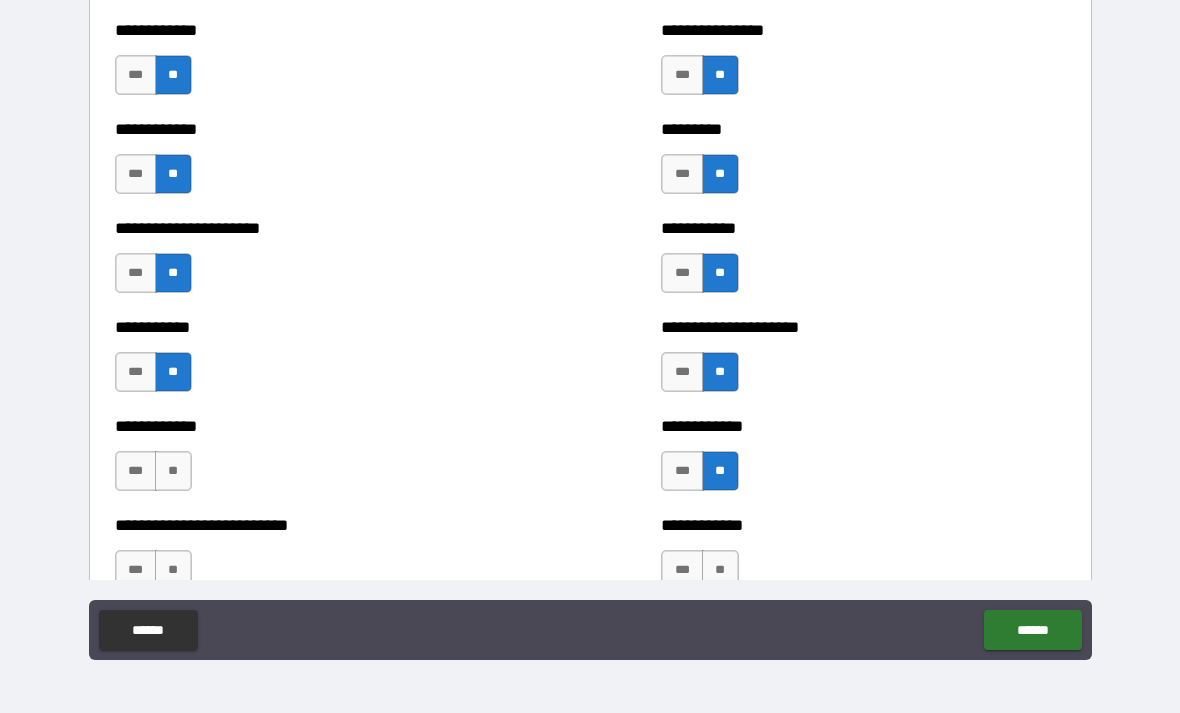 click on "**" at bounding box center [173, 471] 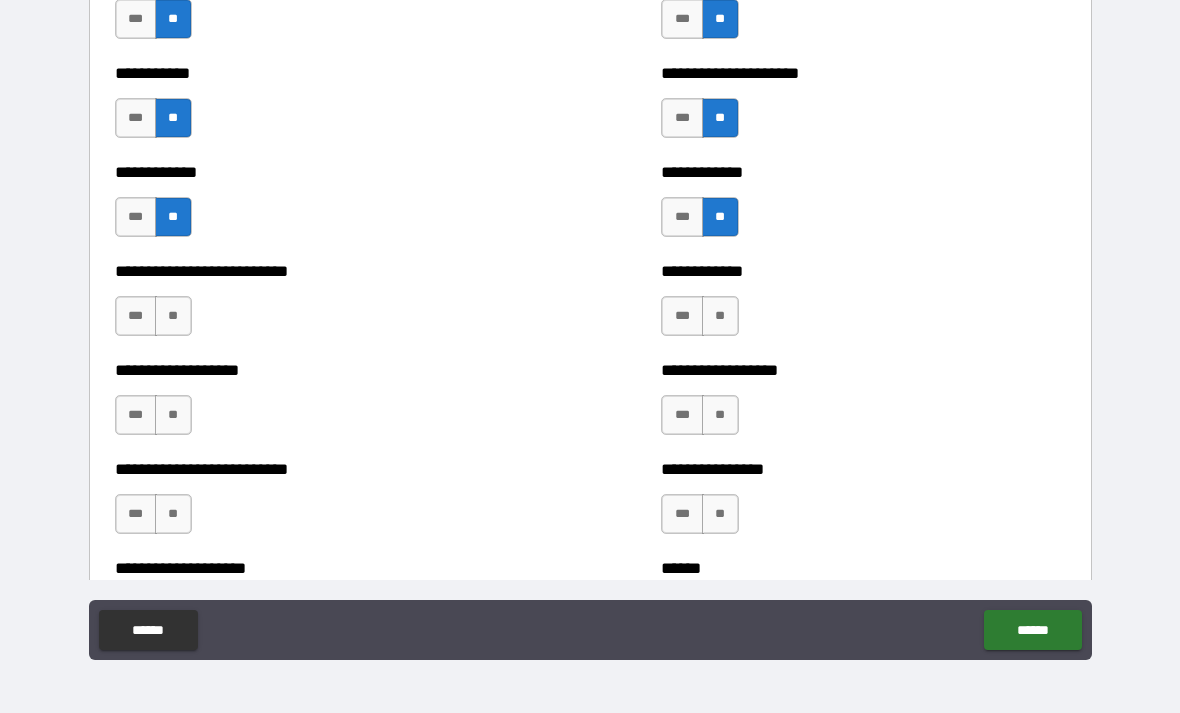 scroll, scrollTop: 5116, scrollLeft: 0, axis: vertical 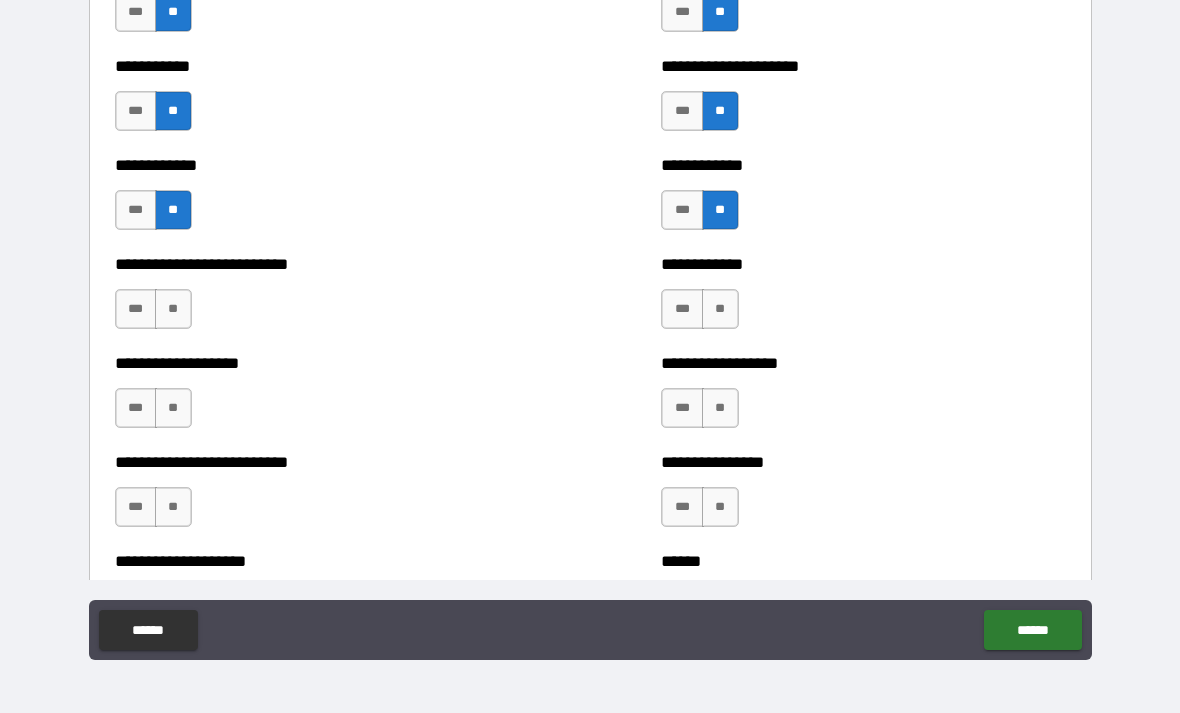 click on "**" at bounding box center (173, 309) 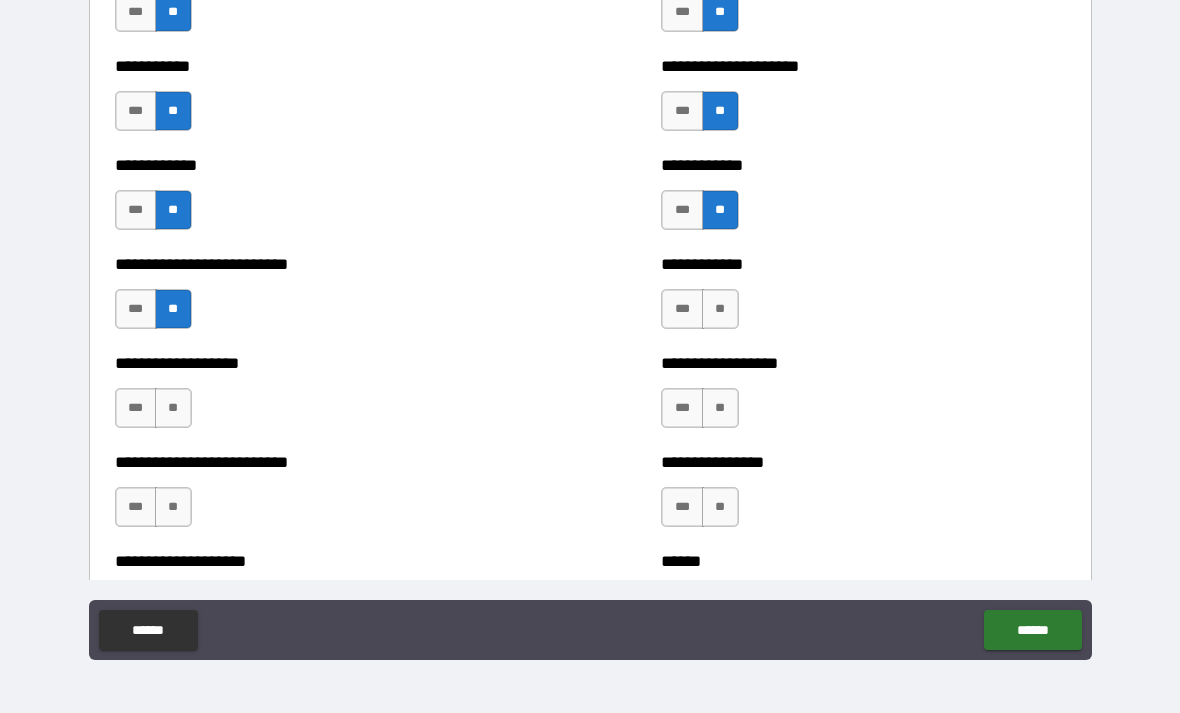 click on "**" at bounding box center (720, 309) 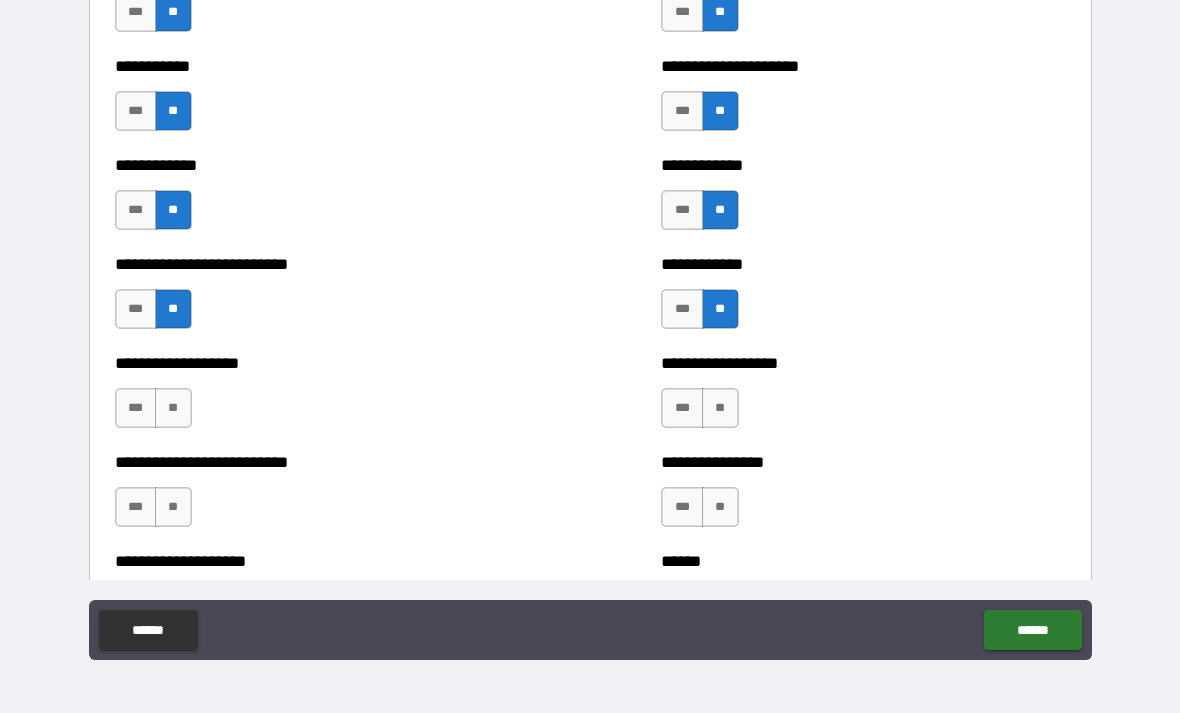 click on "**" at bounding box center (720, 408) 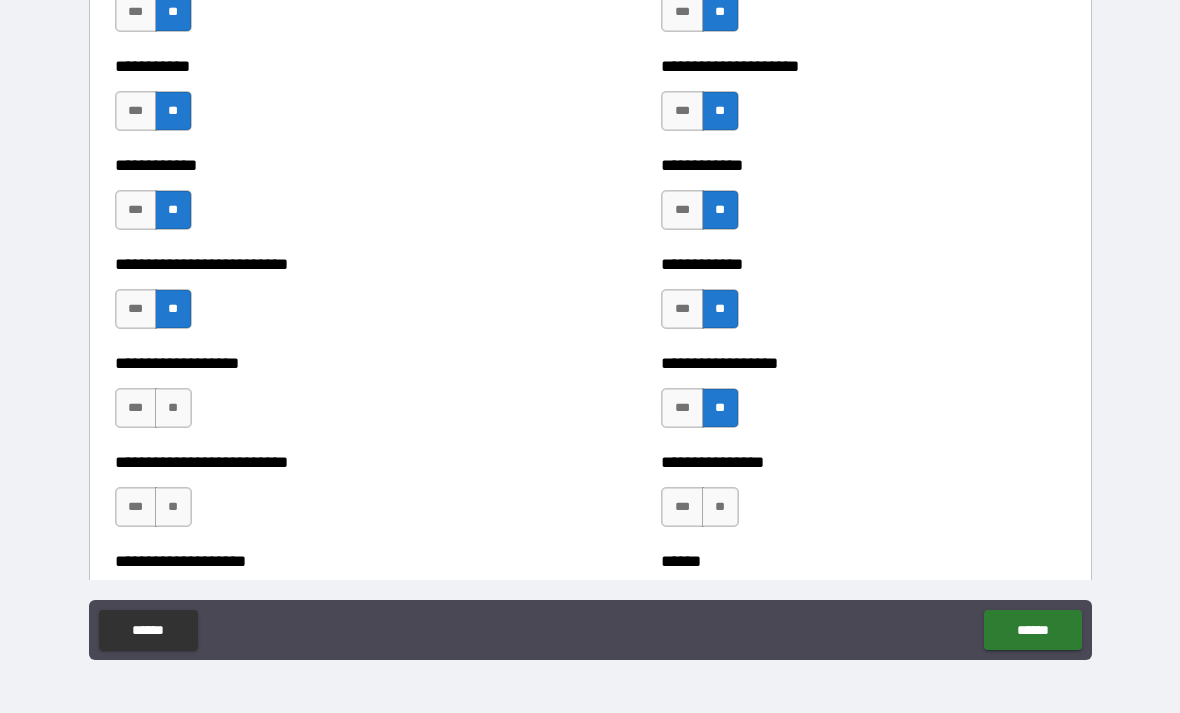 click on "**" at bounding box center (173, 408) 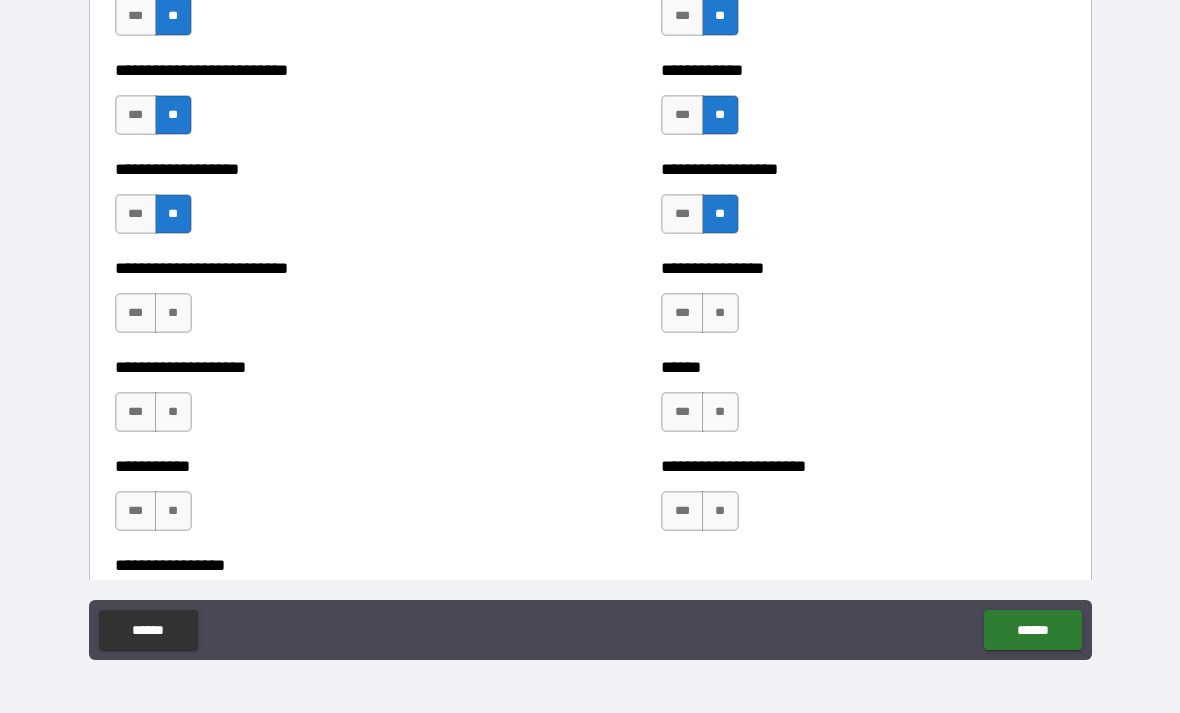 scroll, scrollTop: 5321, scrollLeft: 0, axis: vertical 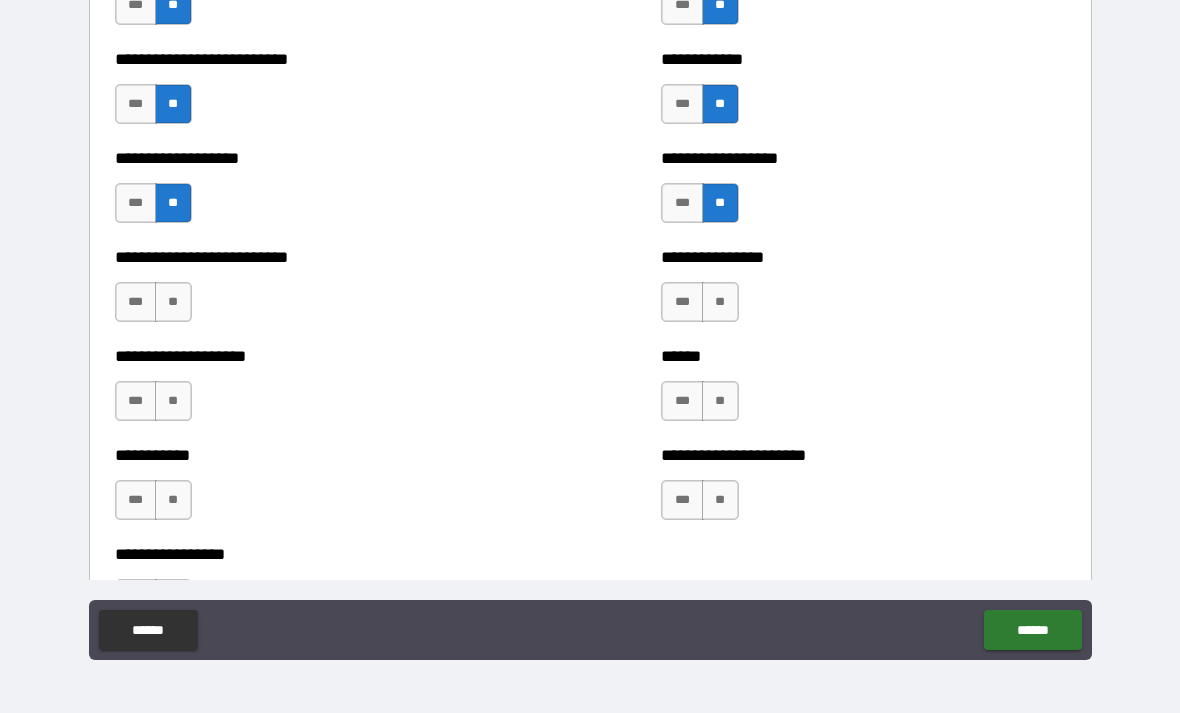 click on "**" at bounding box center [173, 302] 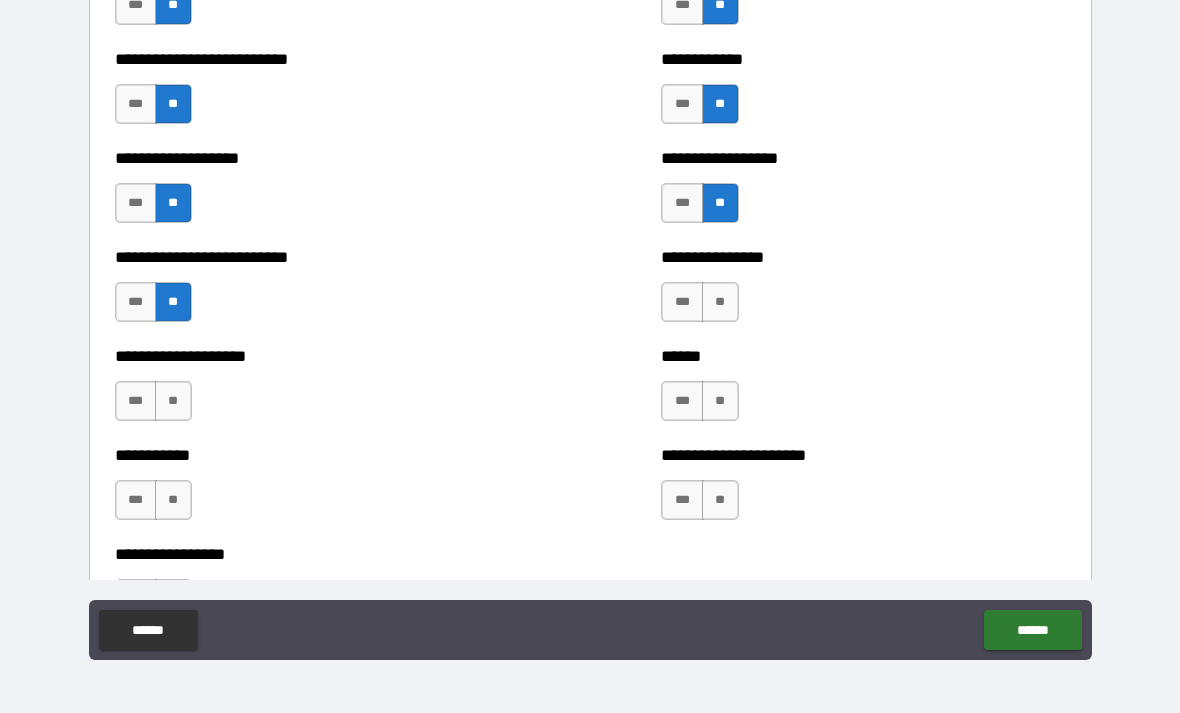 click on "**" at bounding box center (720, 302) 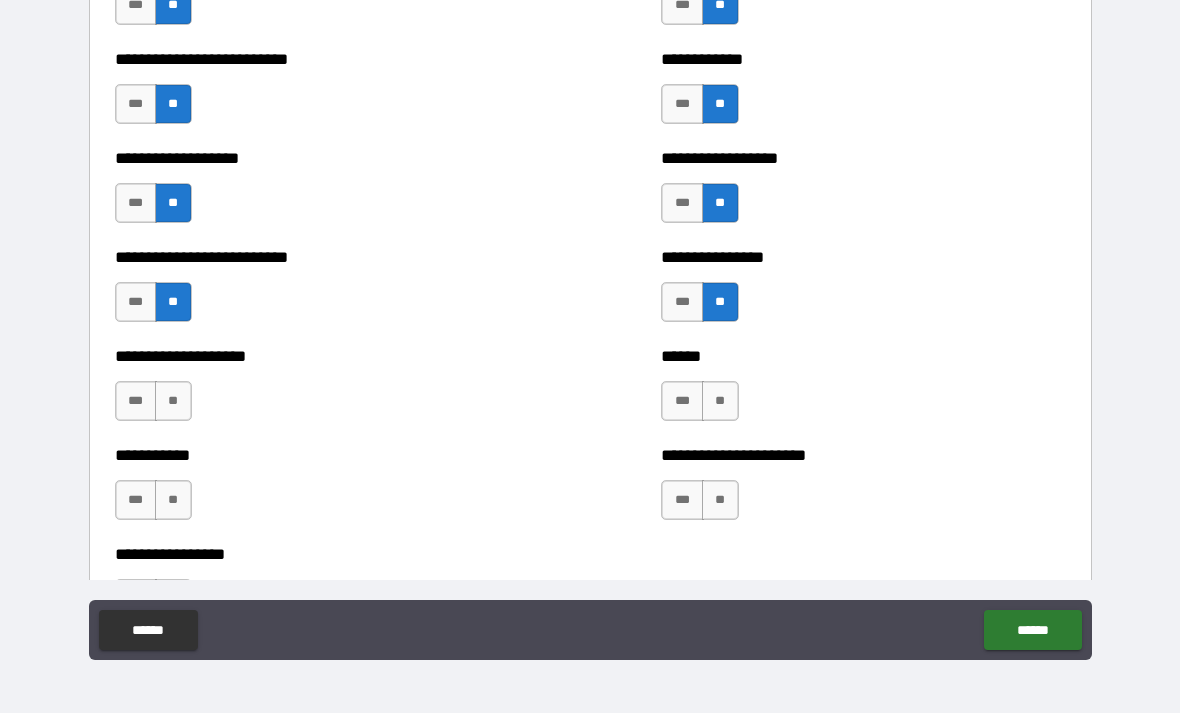 click on "**" at bounding box center (720, 401) 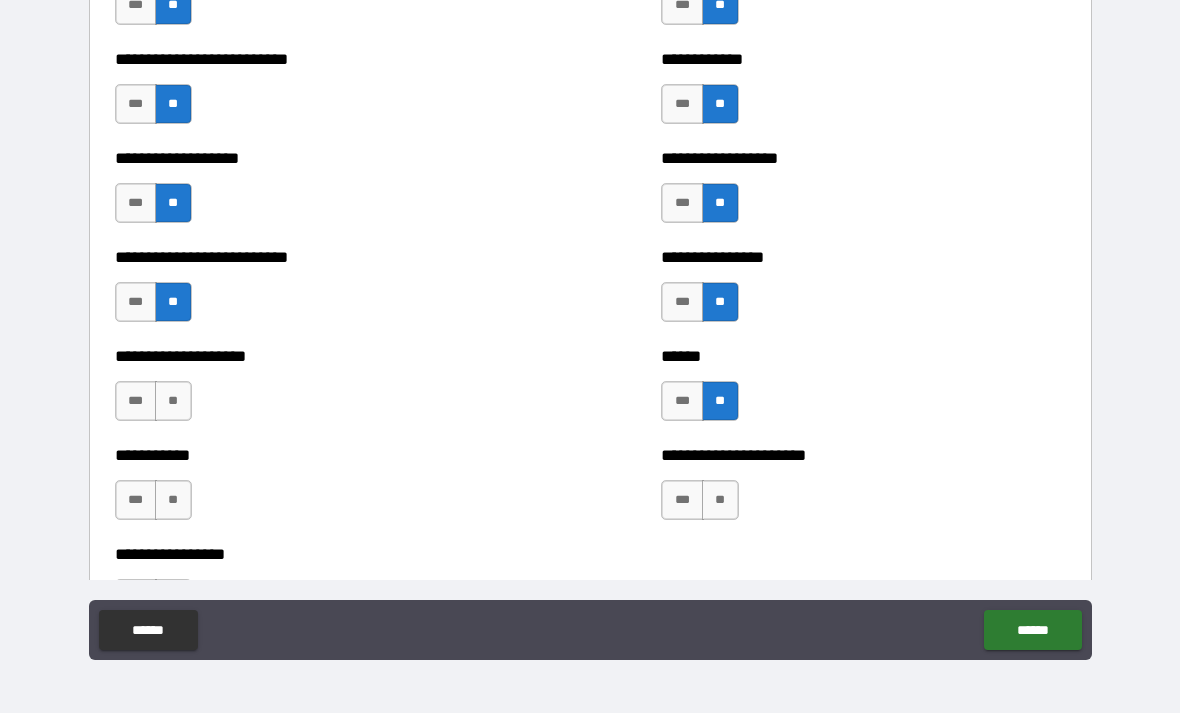 click on "**" at bounding box center (173, 401) 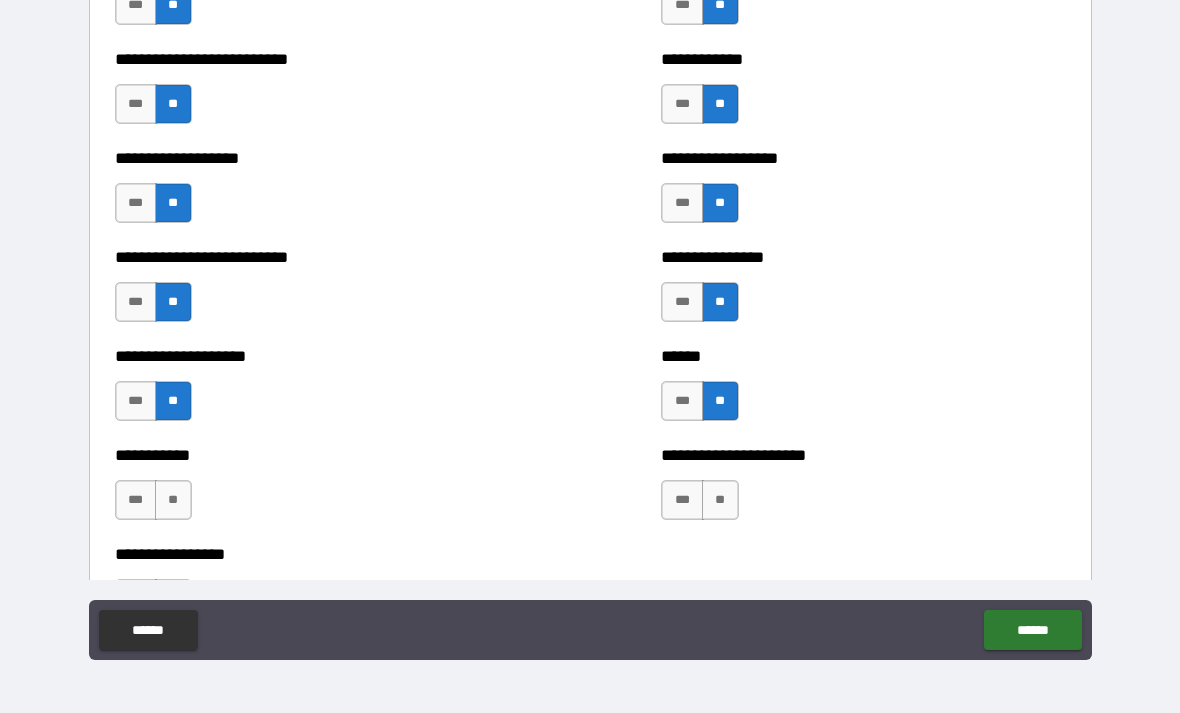 click on "**" at bounding box center (720, 500) 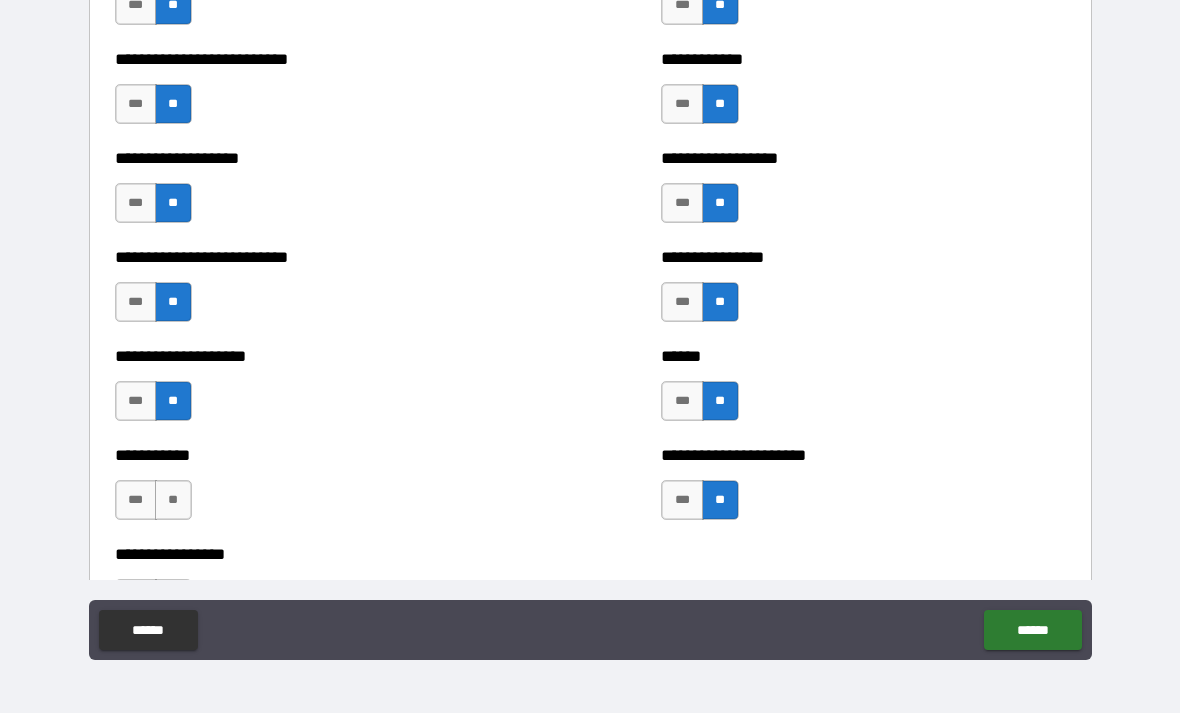click on "**" at bounding box center [173, 500] 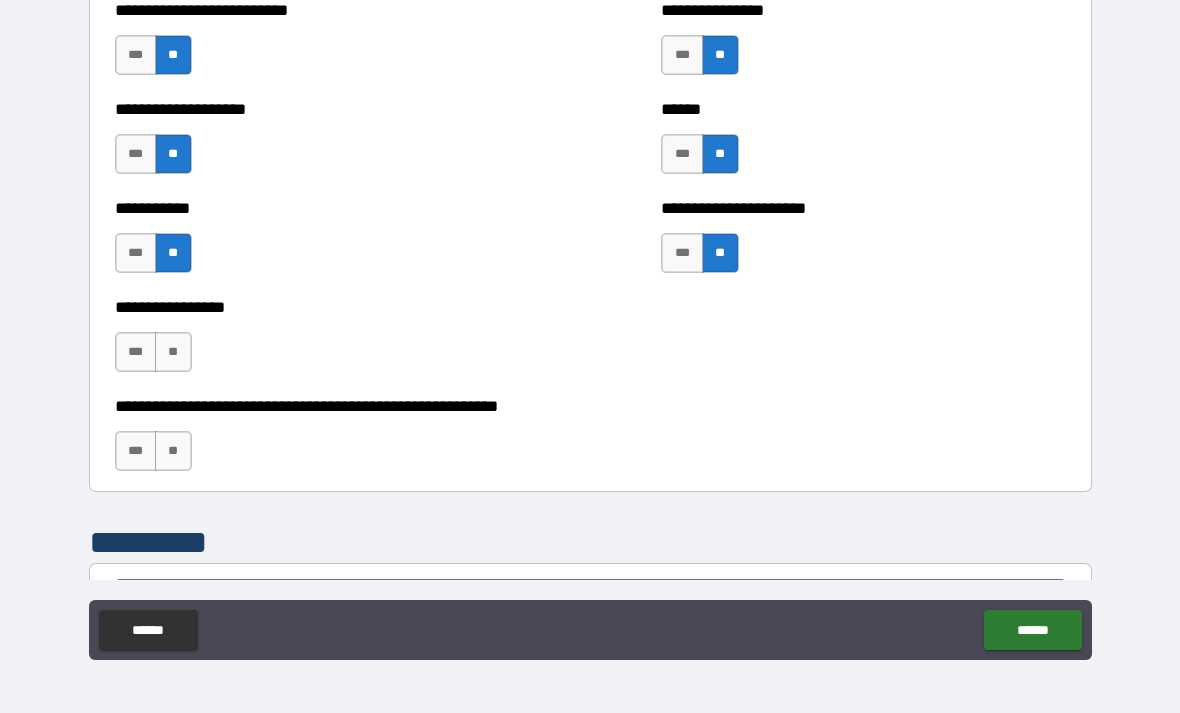 scroll, scrollTop: 5575, scrollLeft: 0, axis: vertical 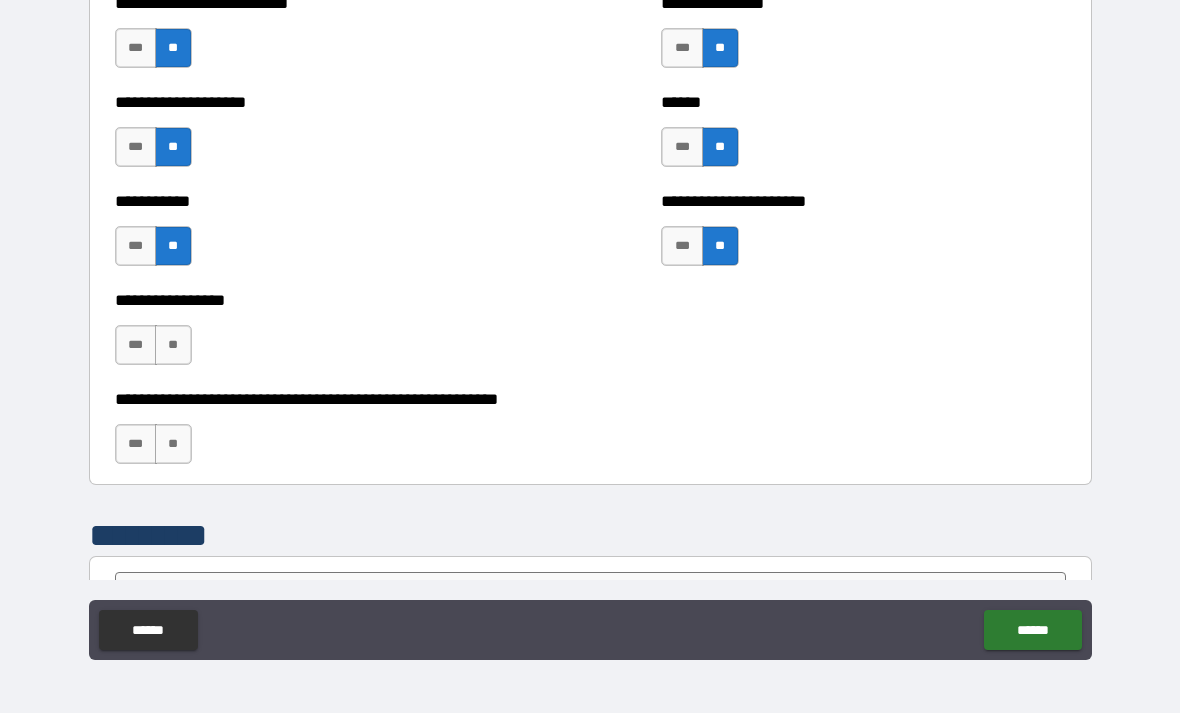 click on "**" at bounding box center (173, 345) 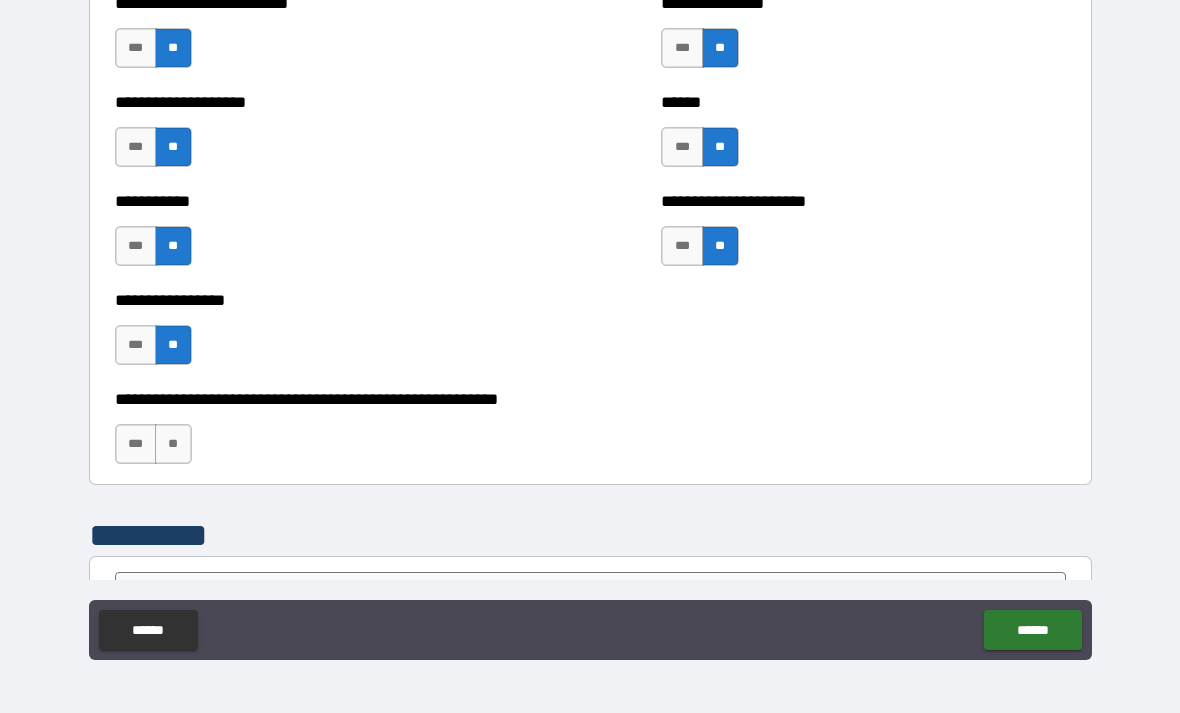 click on "**" at bounding box center (173, 444) 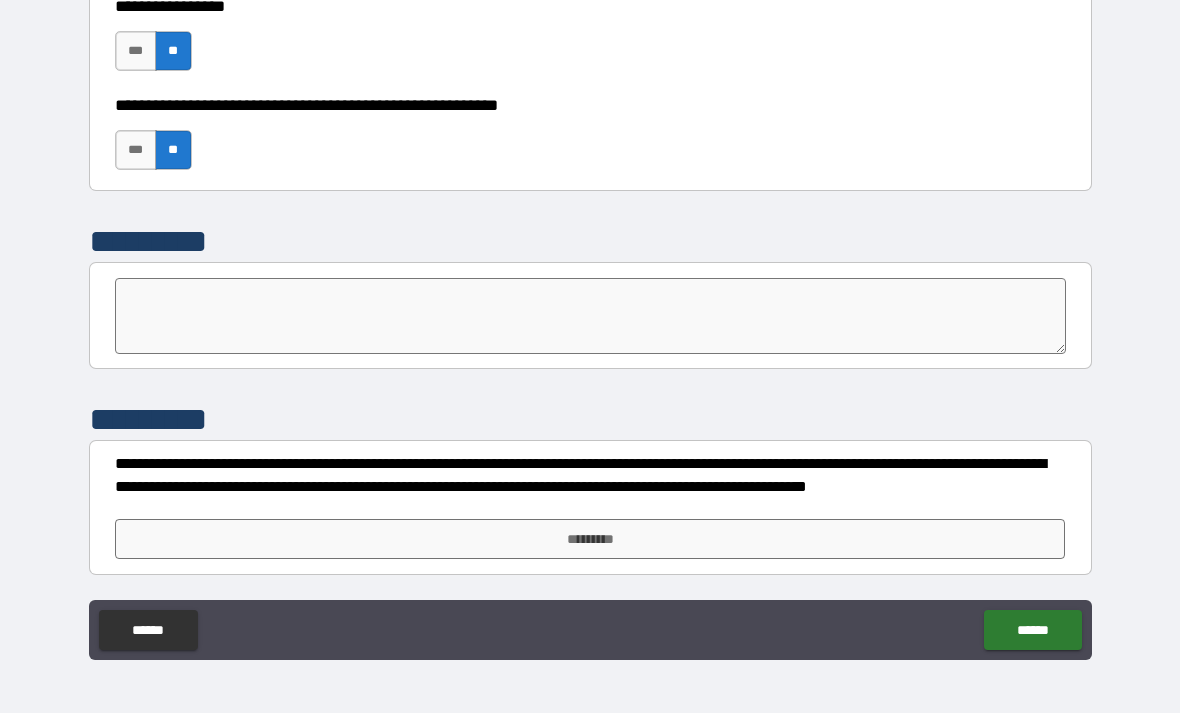 scroll, scrollTop: 5869, scrollLeft: 0, axis: vertical 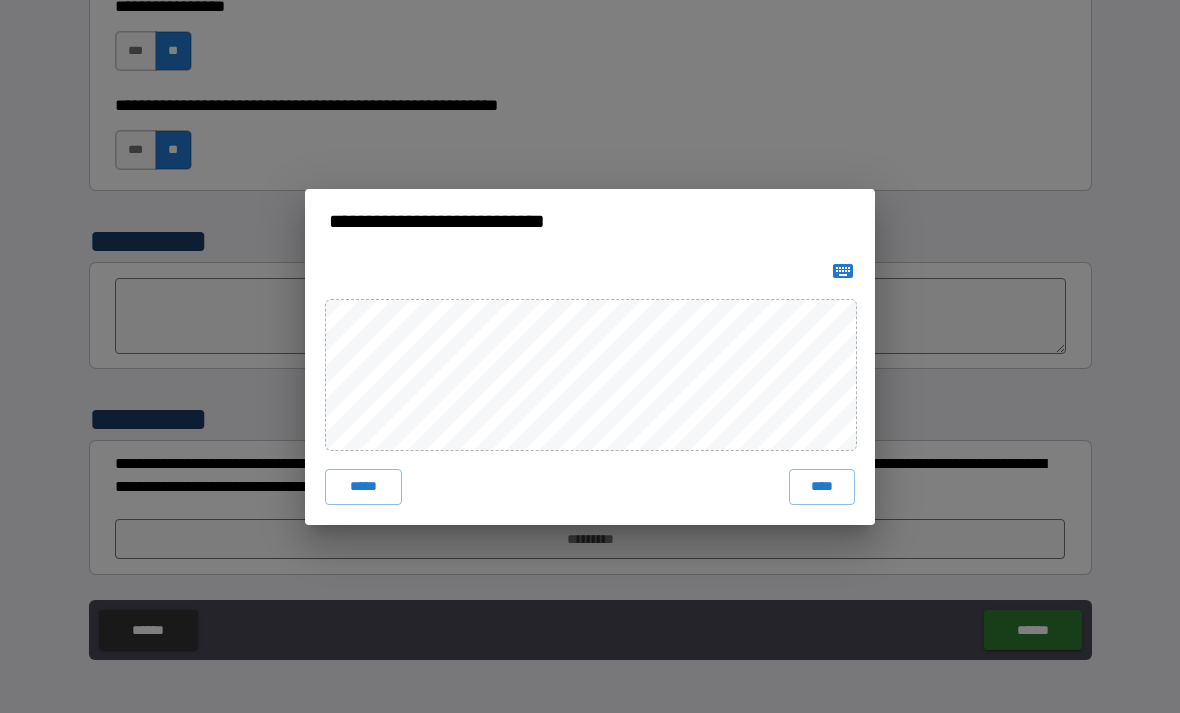 click on "****" at bounding box center (822, 487) 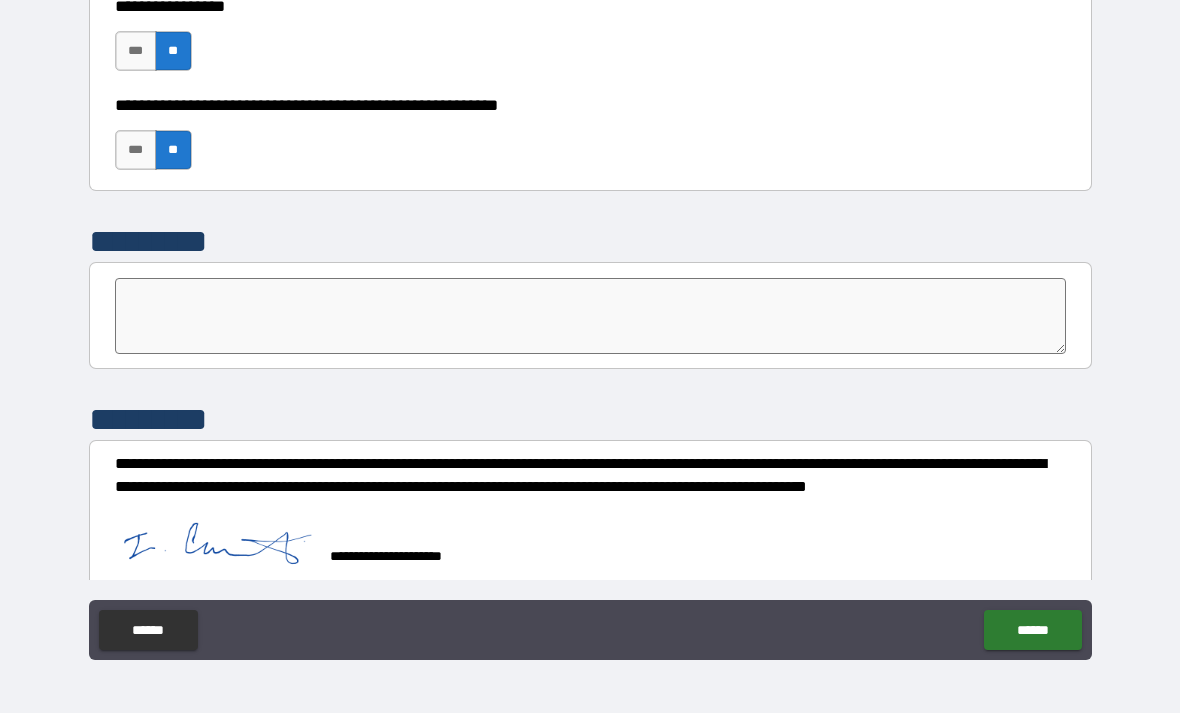 scroll, scrollTop: 5859, scrollLeft: 0, axis: vertical 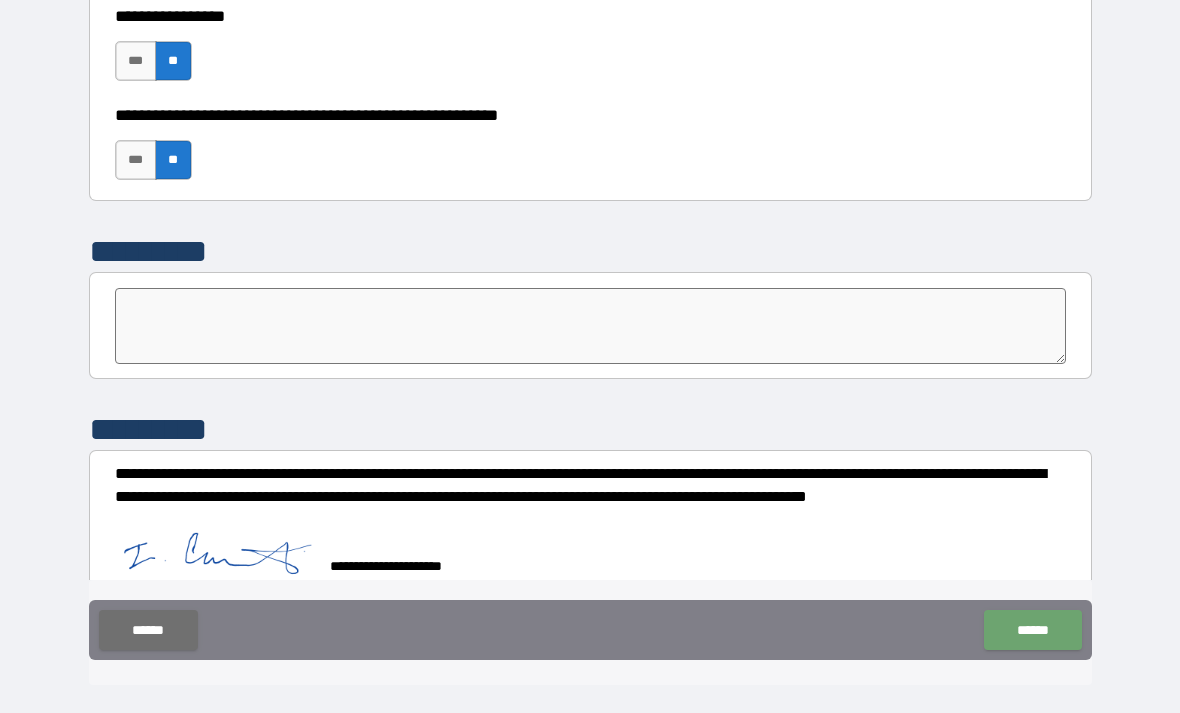 click on "******" at bounding box center (1032, 630) 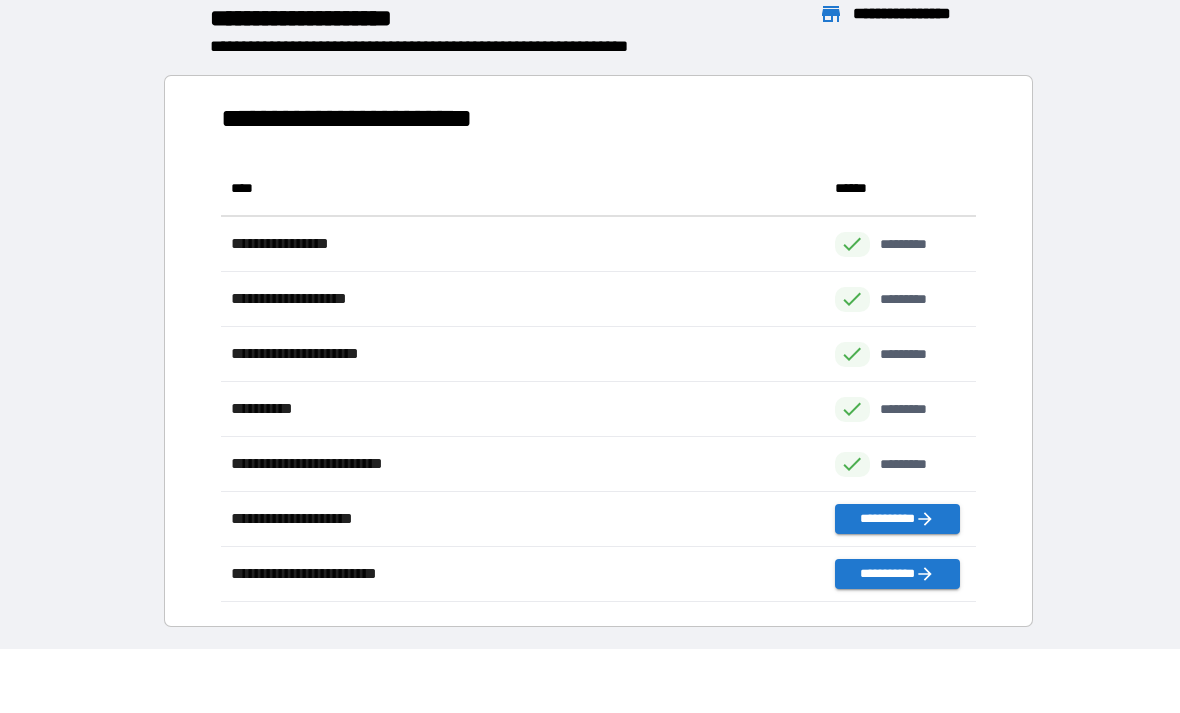 scroll, scrollTop: 1, scrollLeft: 1, axis: both 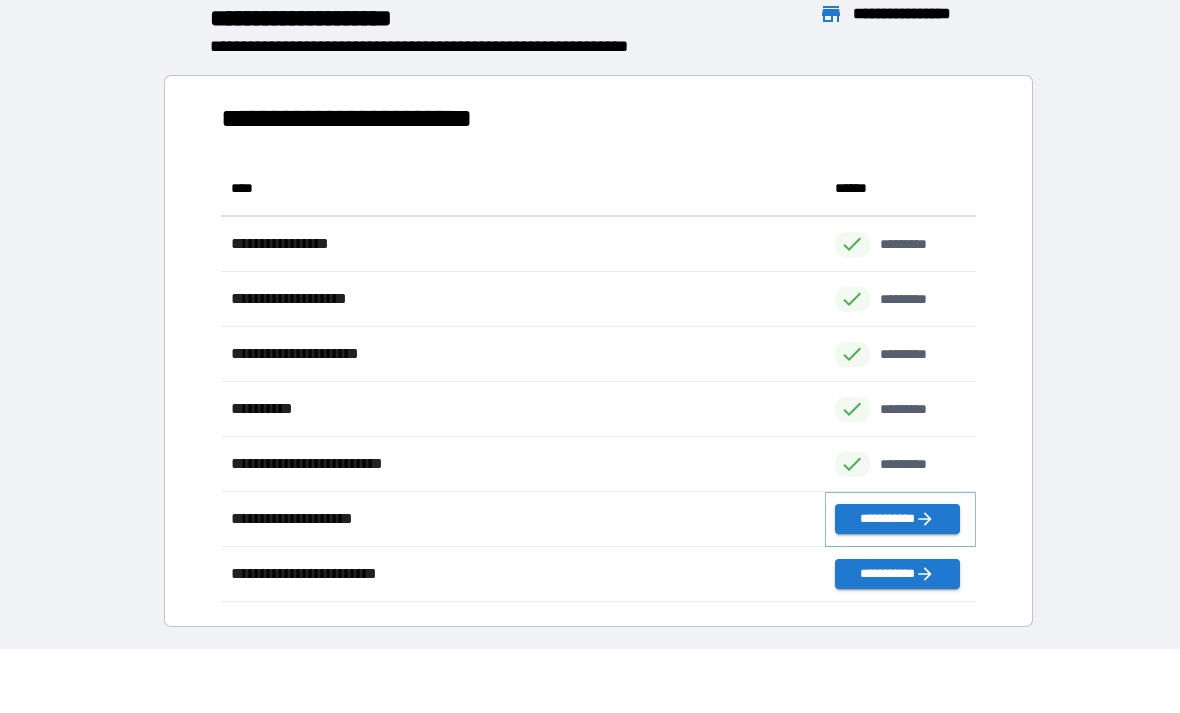 click on "**********" at bounding box center [897, 519] 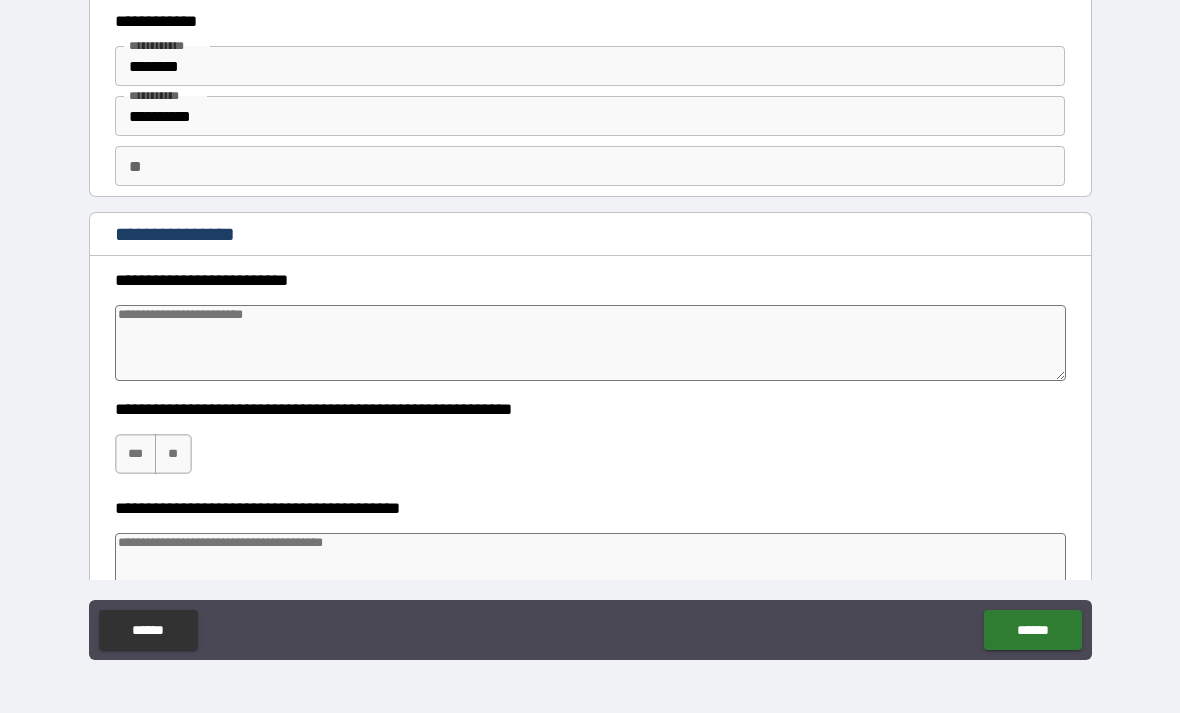 scroll, scrollTop: 37, scrollLeft: 0, axis: vertical 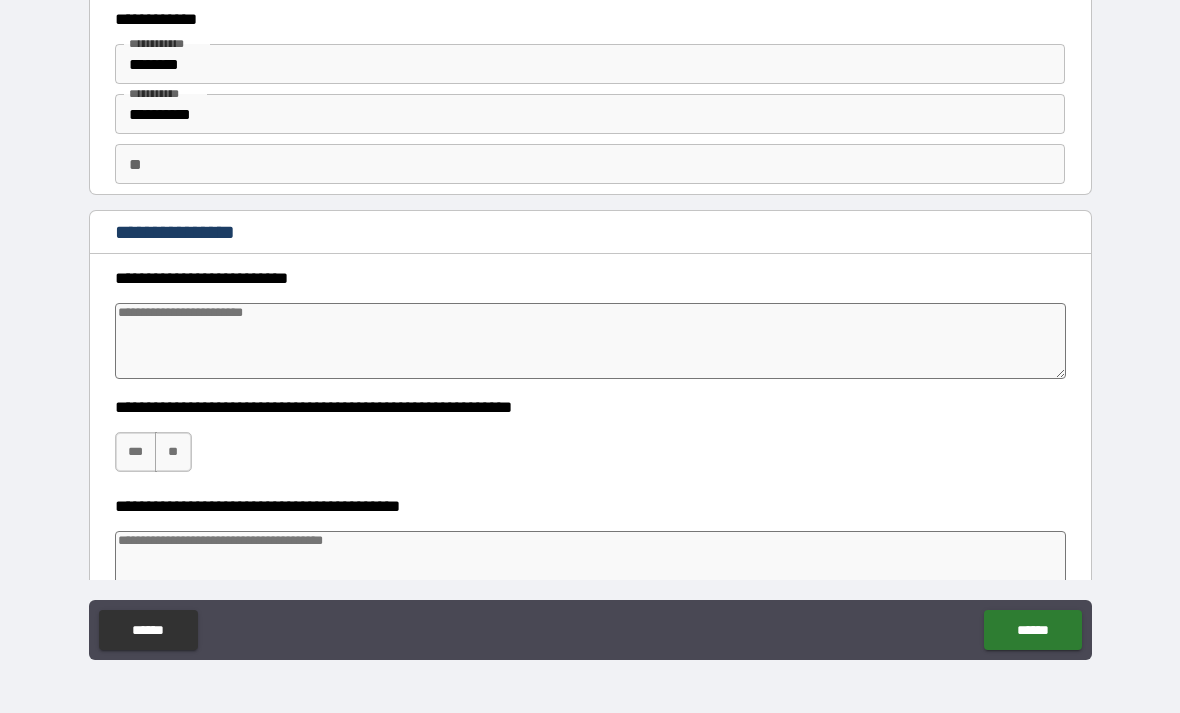 click at bounding box center [591, 341] 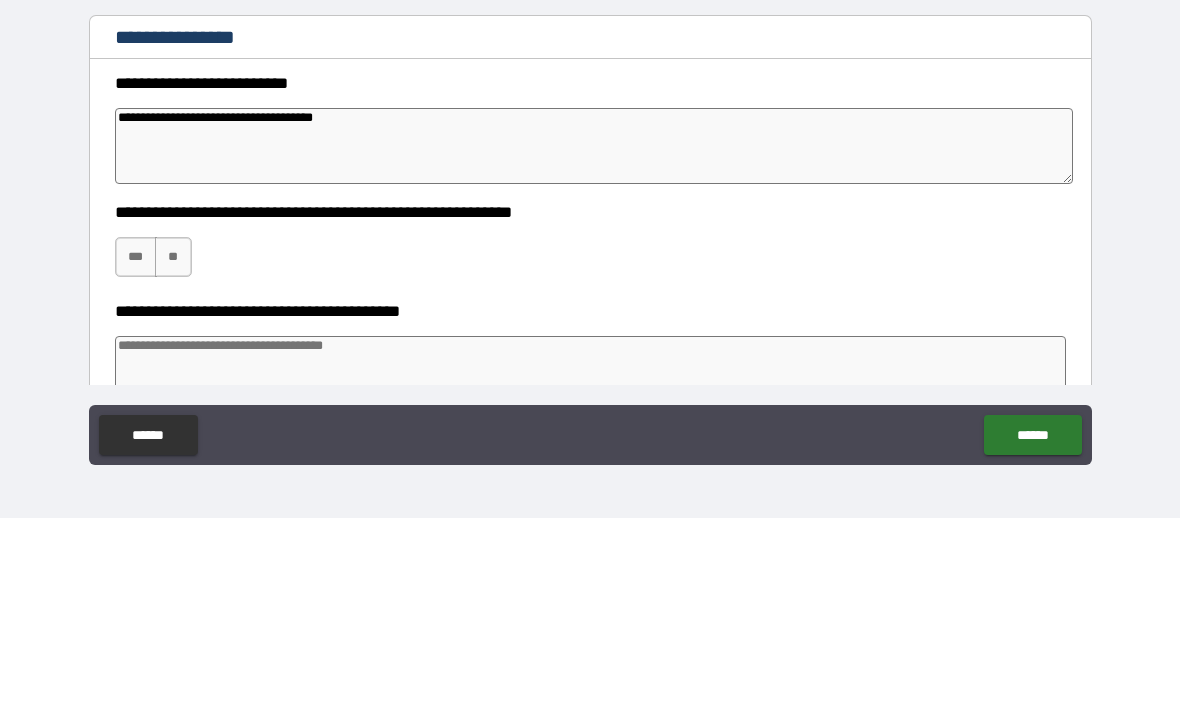 click on "**" at bounding box center (173, 452) 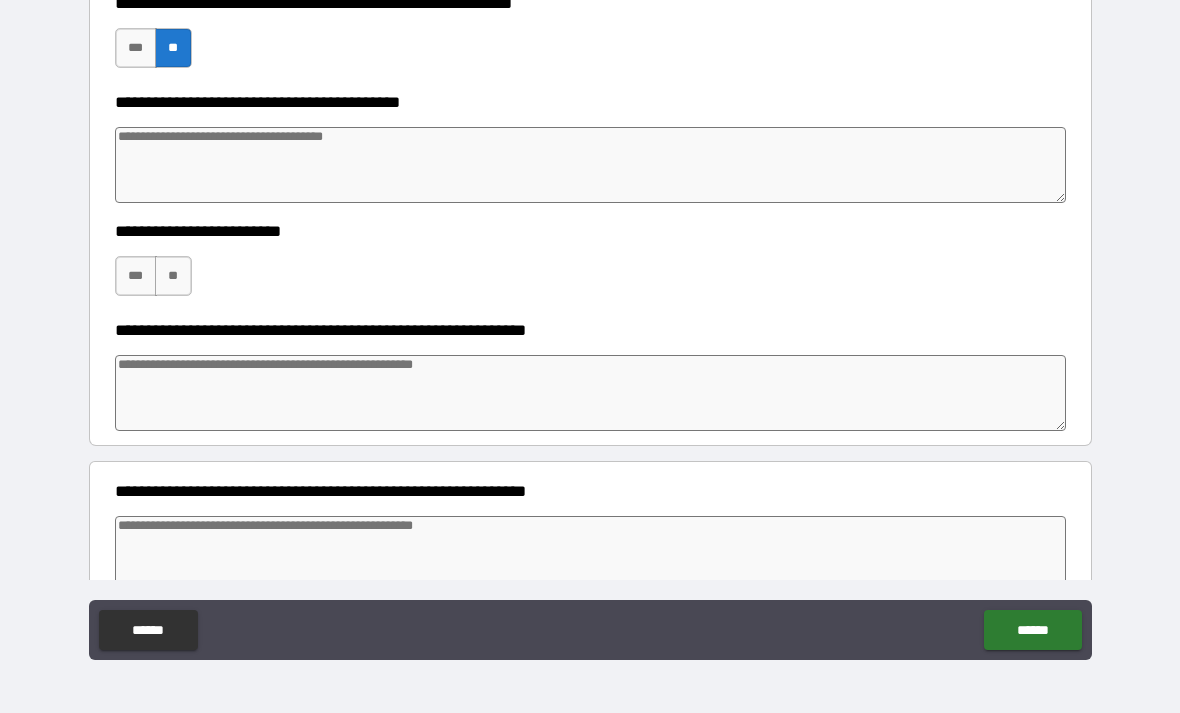 scroll, scrollTop: 452, scrollLeft: 0, axis: vertical 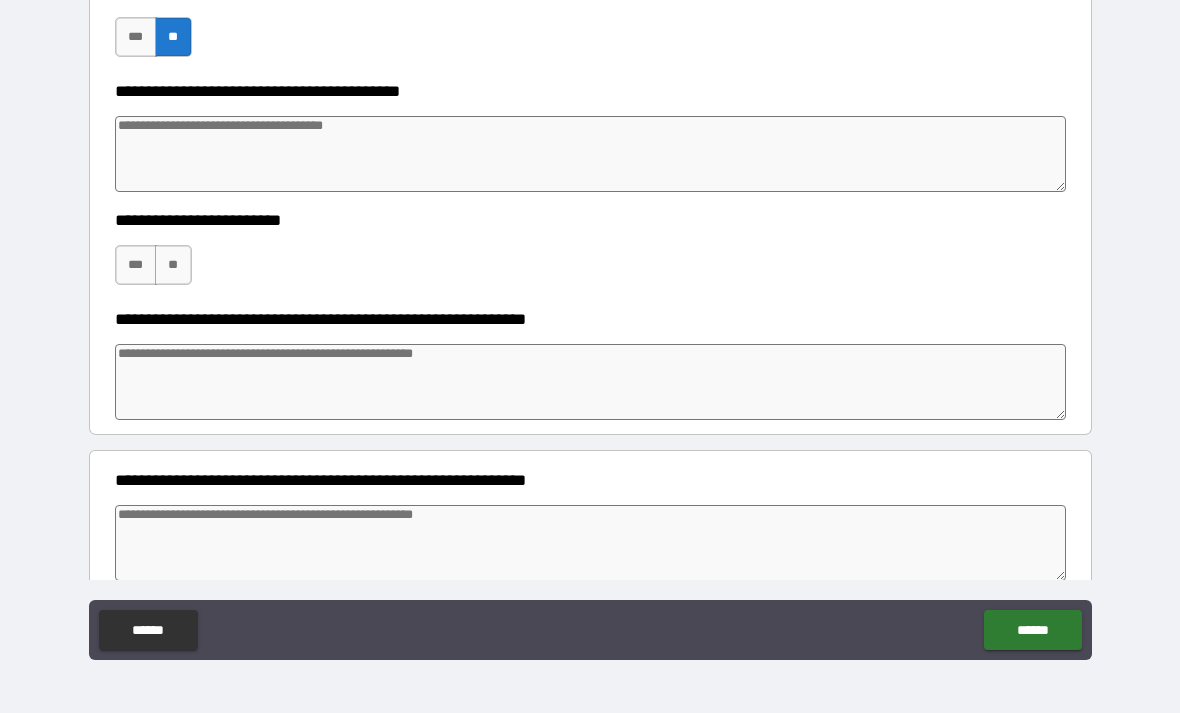 click on "**" at bounding box center (173, 265) 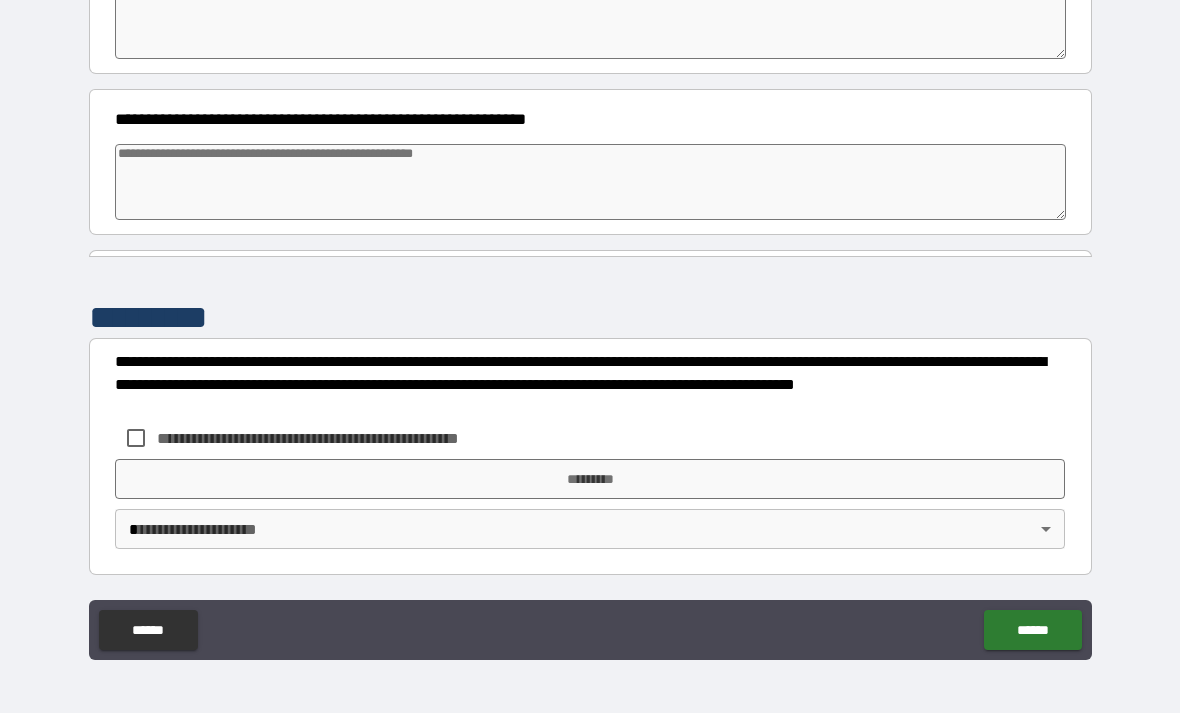 scroll, scrollTop: 1940, scrollLeft: 0, axis: vertical 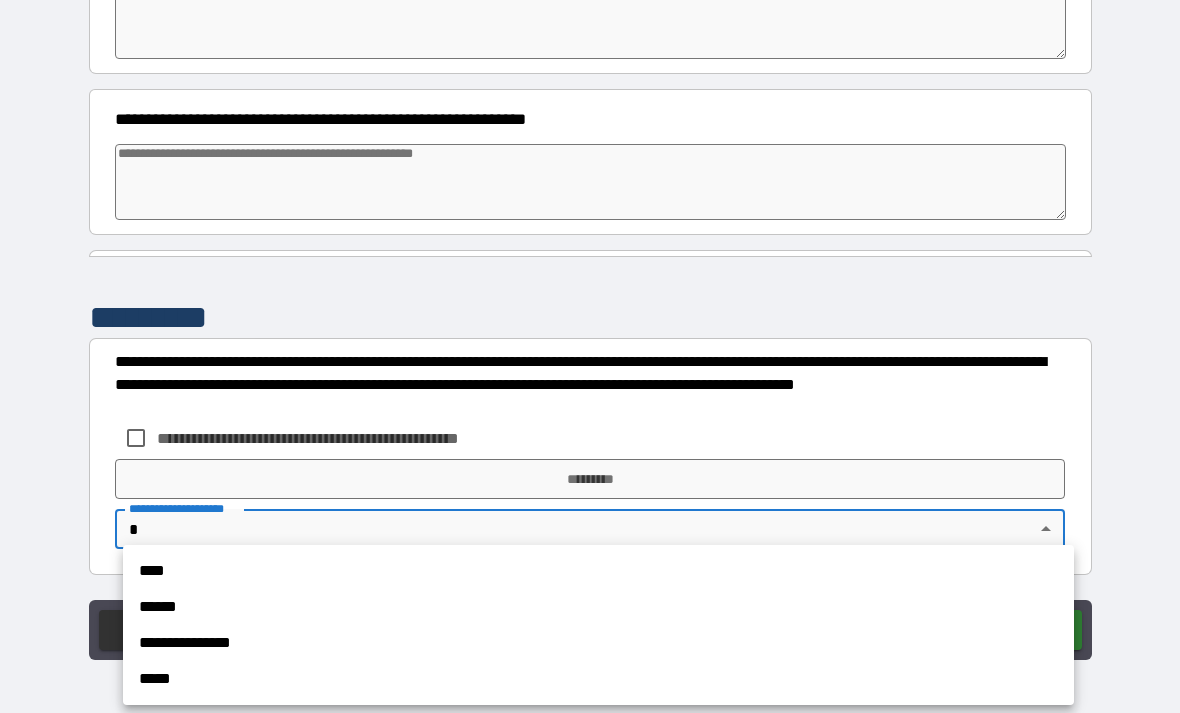 click on "****" at bounding box center (598, 571) 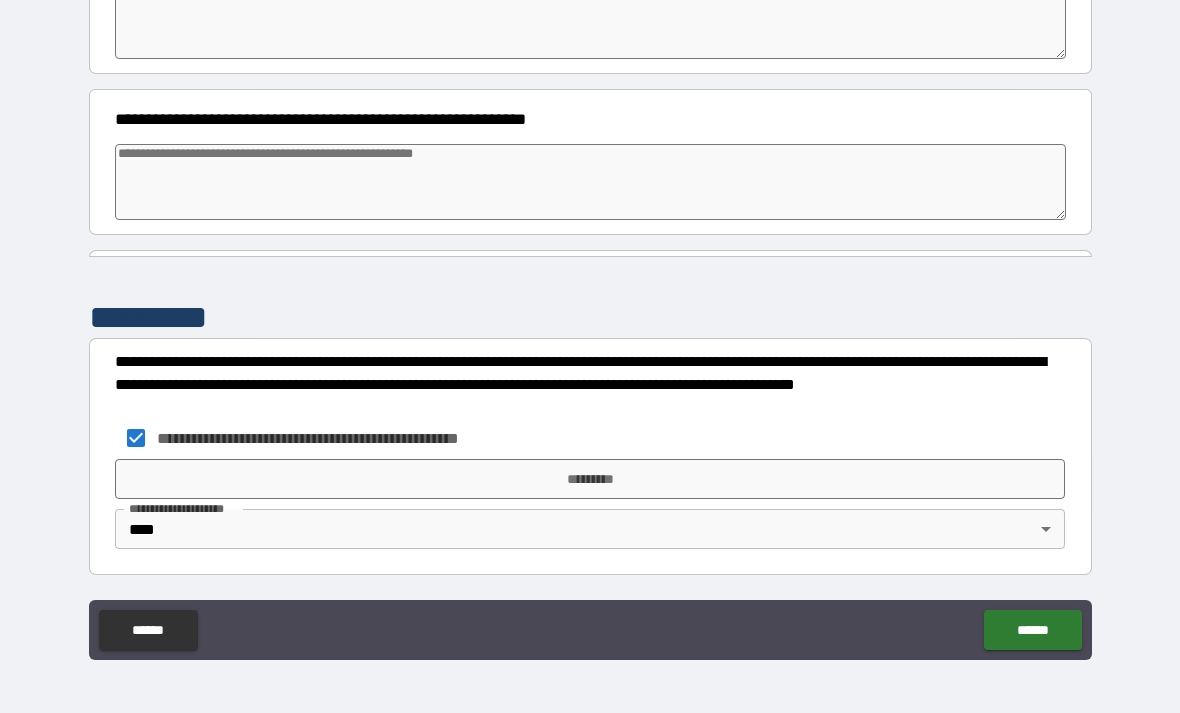 click on "*********" at bounding box center [590, 479] 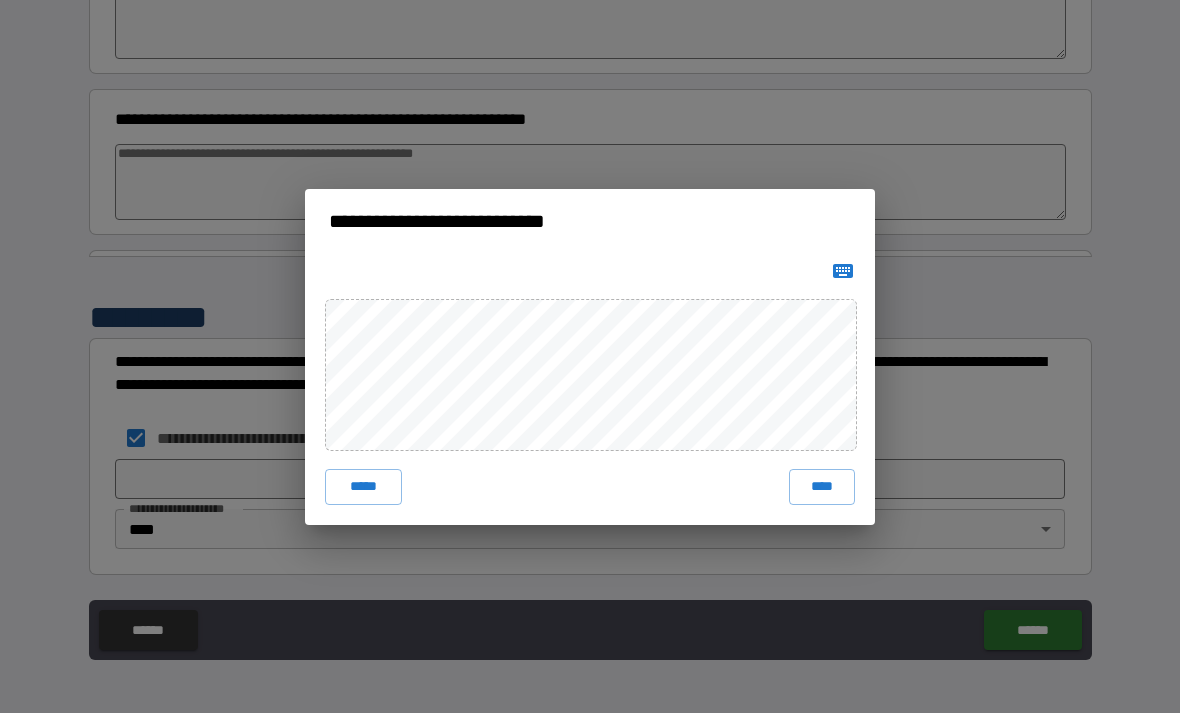 click on "****" at bounding box center (822, 487) 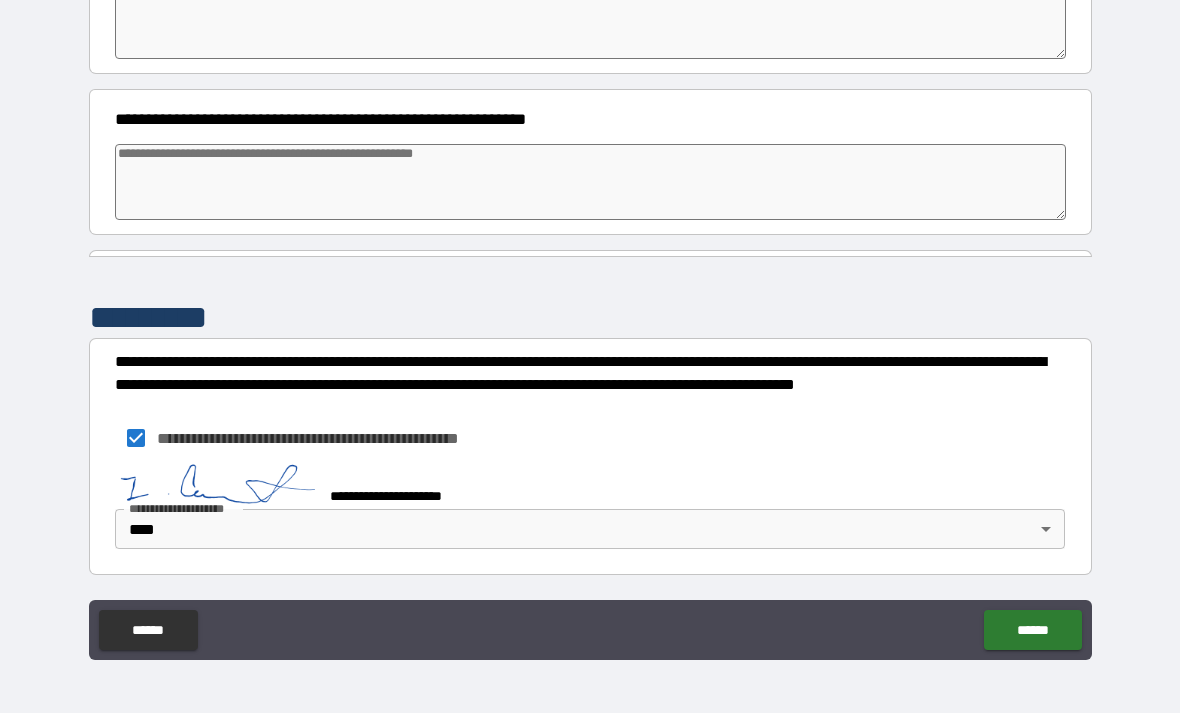 scroll, scrollTop: 1930, scrollLeft: 0, axis: vertical 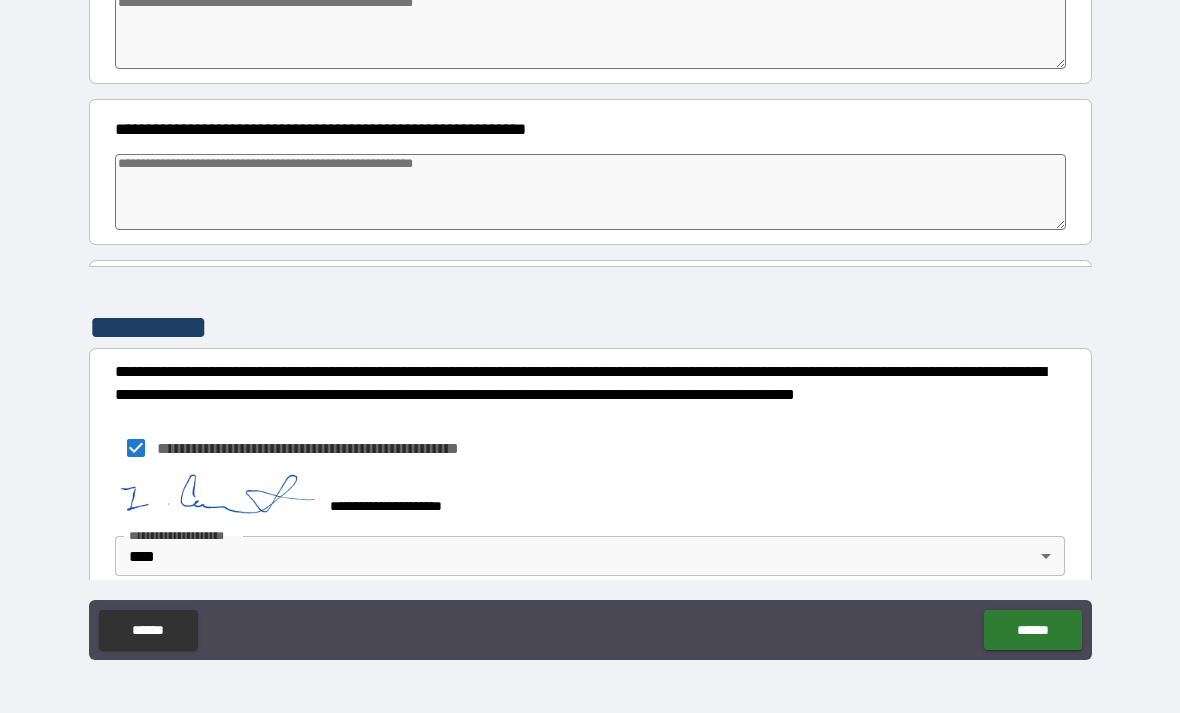 click on "******" at bounding box center (1032, 630) 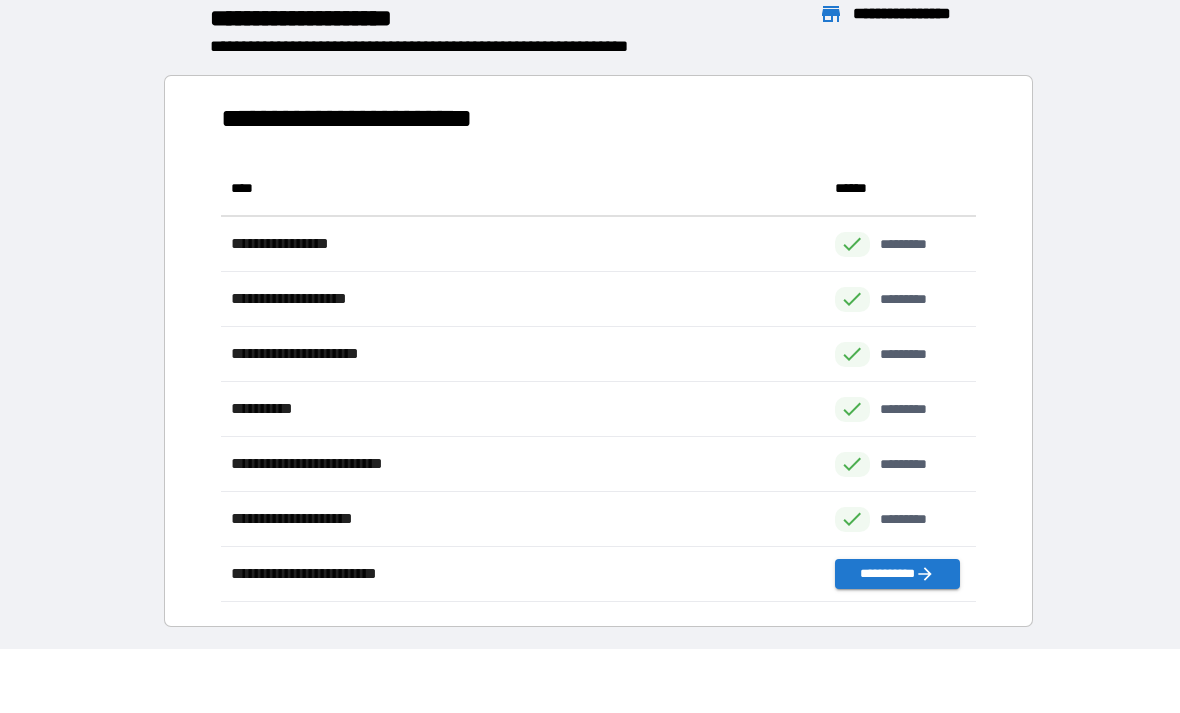 scroll, scrollTop: 1, scrollLeft: 1, axis: both 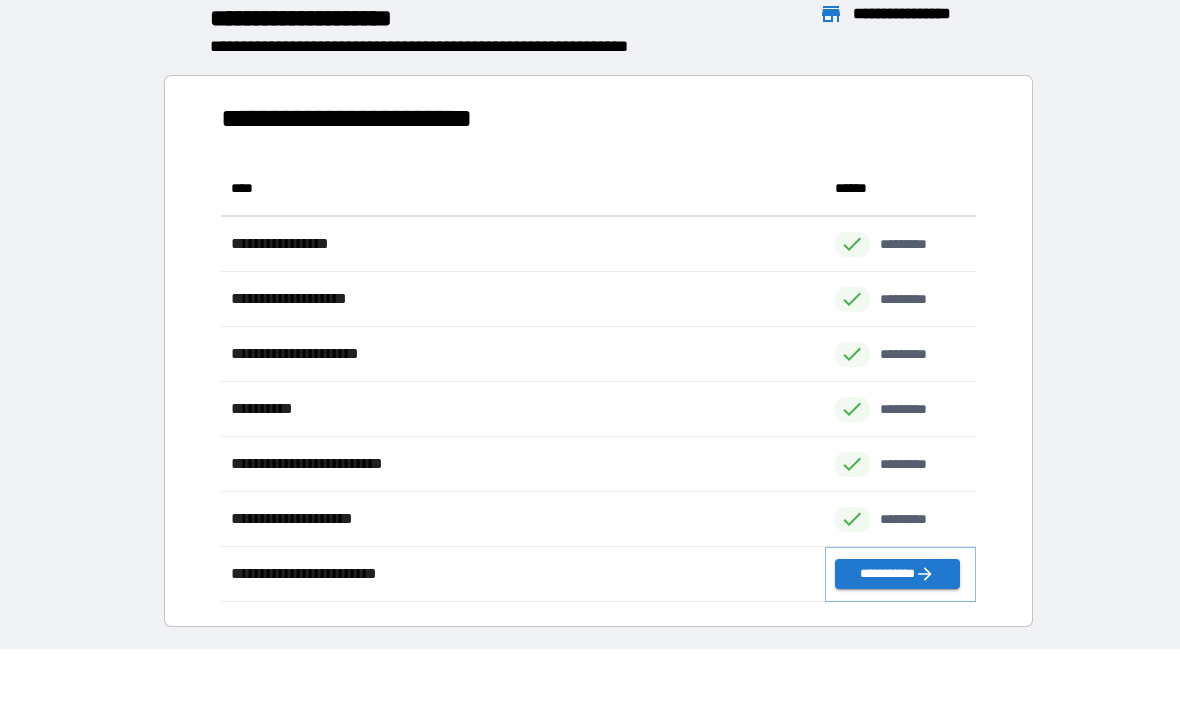click on "**********" at bounding box center (897, 574) 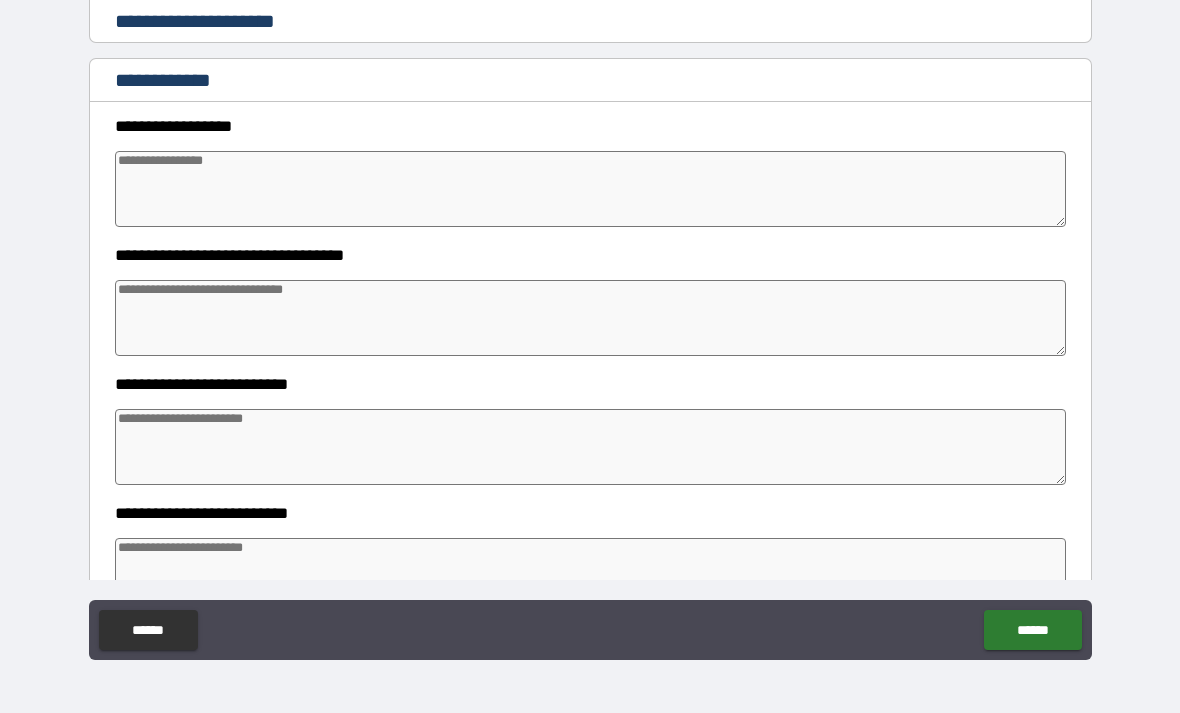 scroll, scrollTop: 277, scrollLeft: 0, axis: vertical 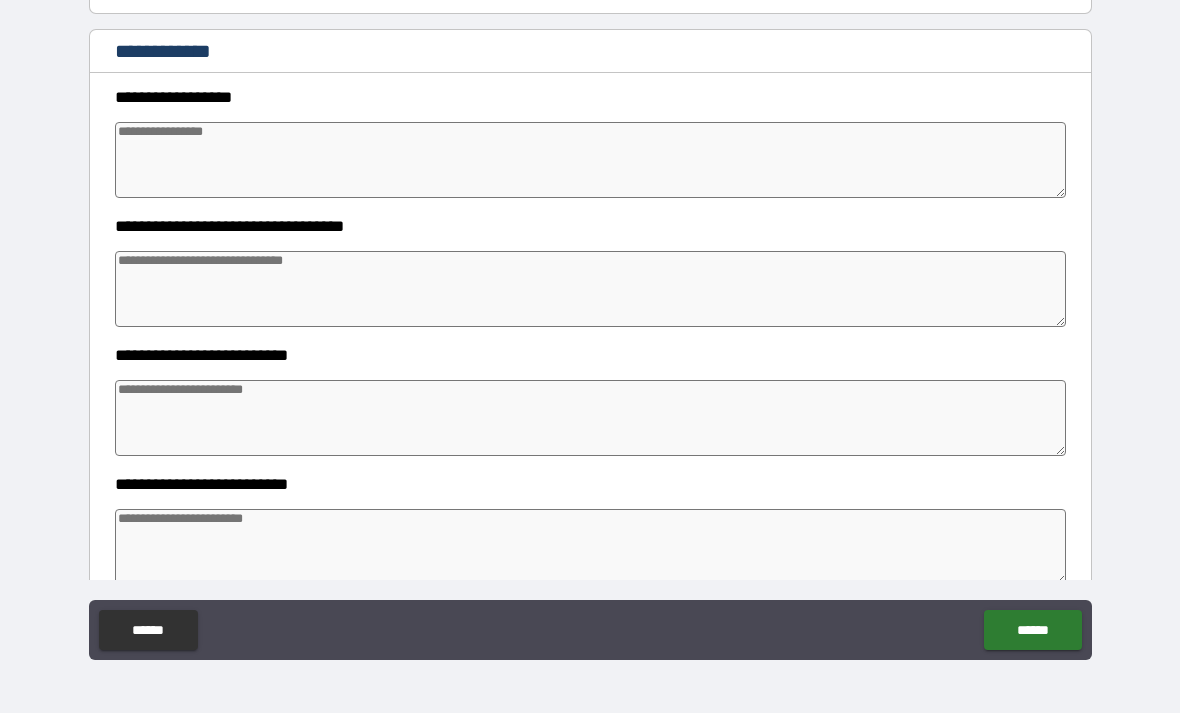 click at bounding box center [591, 160] 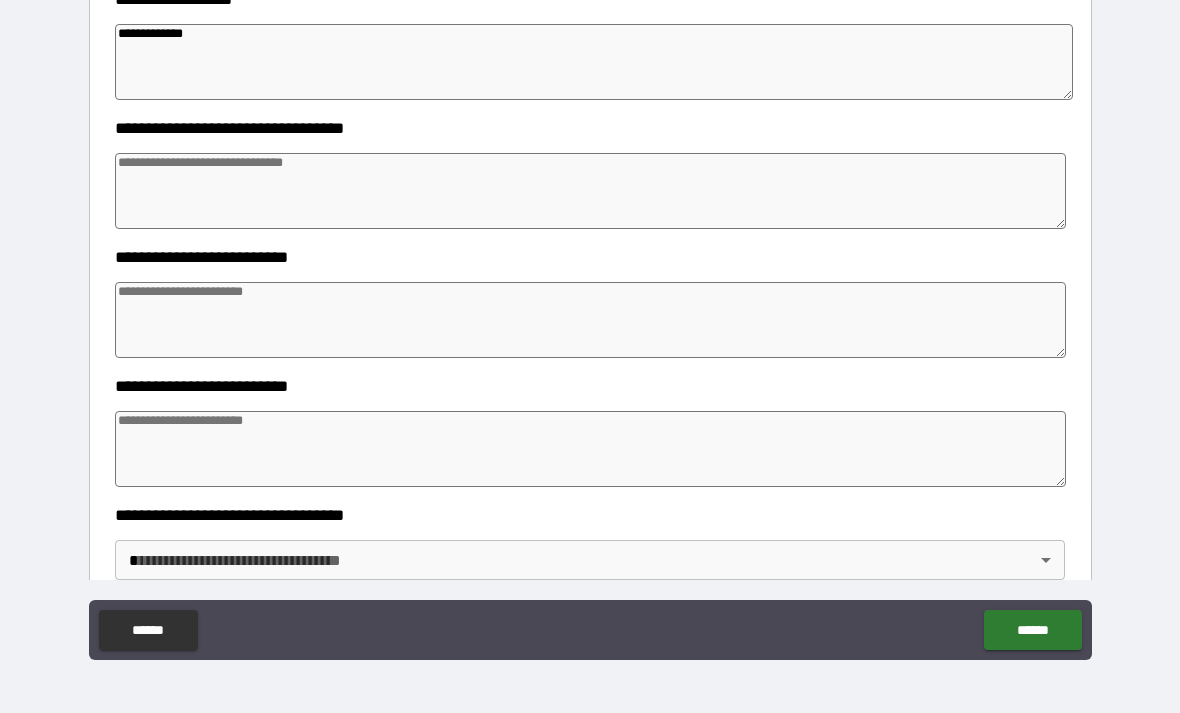 scroll, scrollTop: 374, scrollLeft: 0, axis: vertical 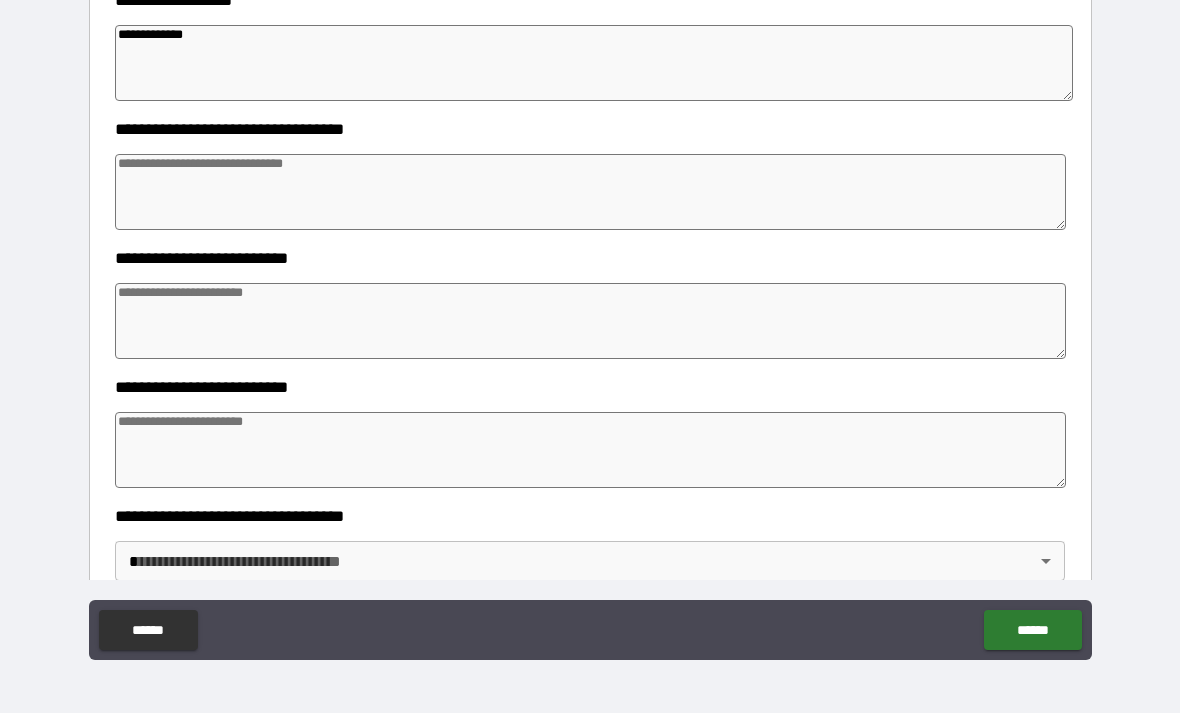 click at bounding box center [591, 192] 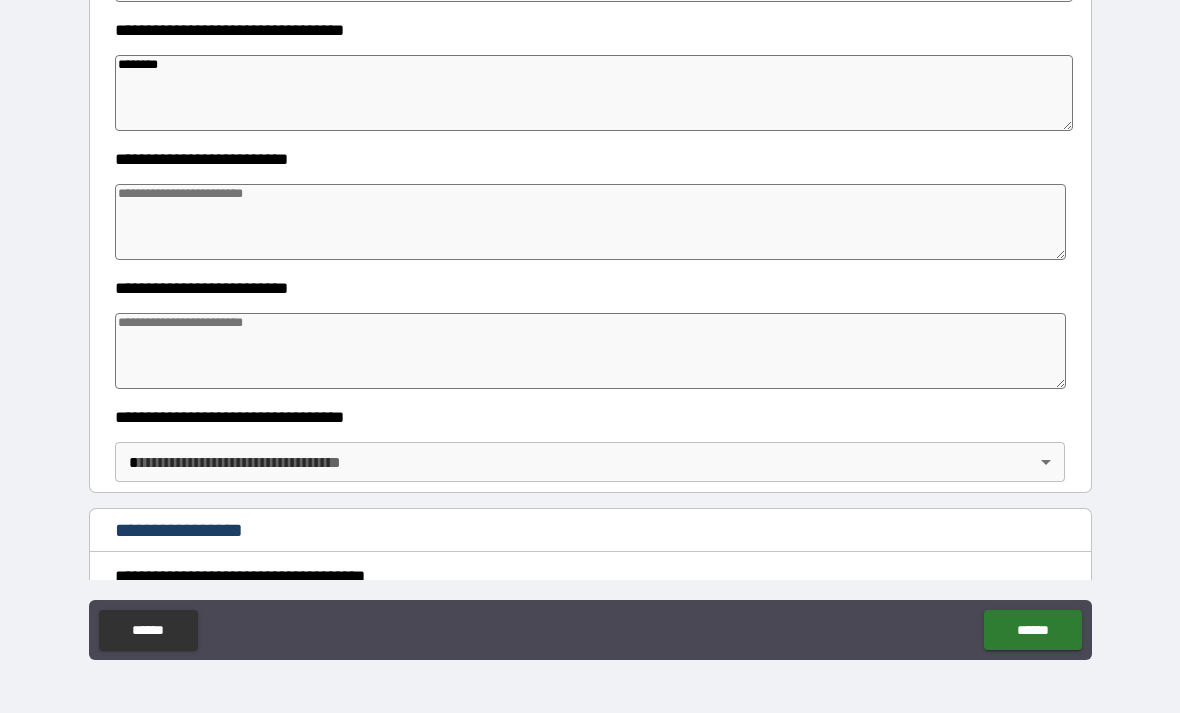 scroll, scrollTop: 481, scrollLeft: 0, axis: vertical 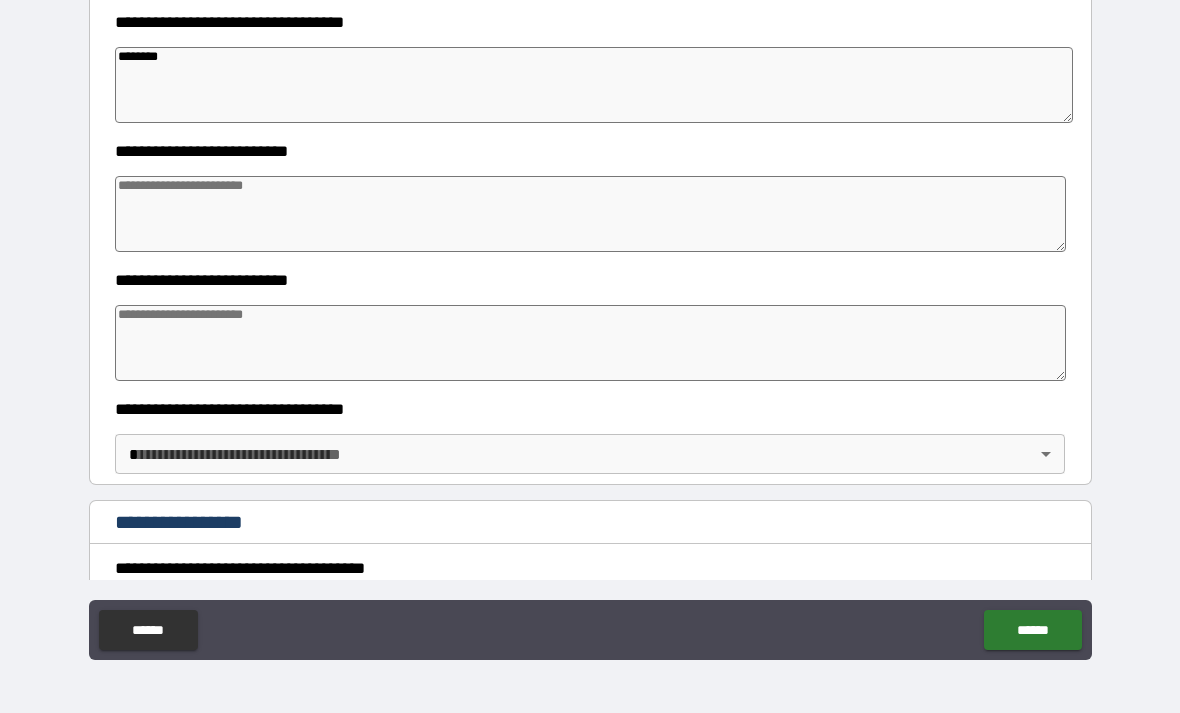 click at bounding box center (591, 214) 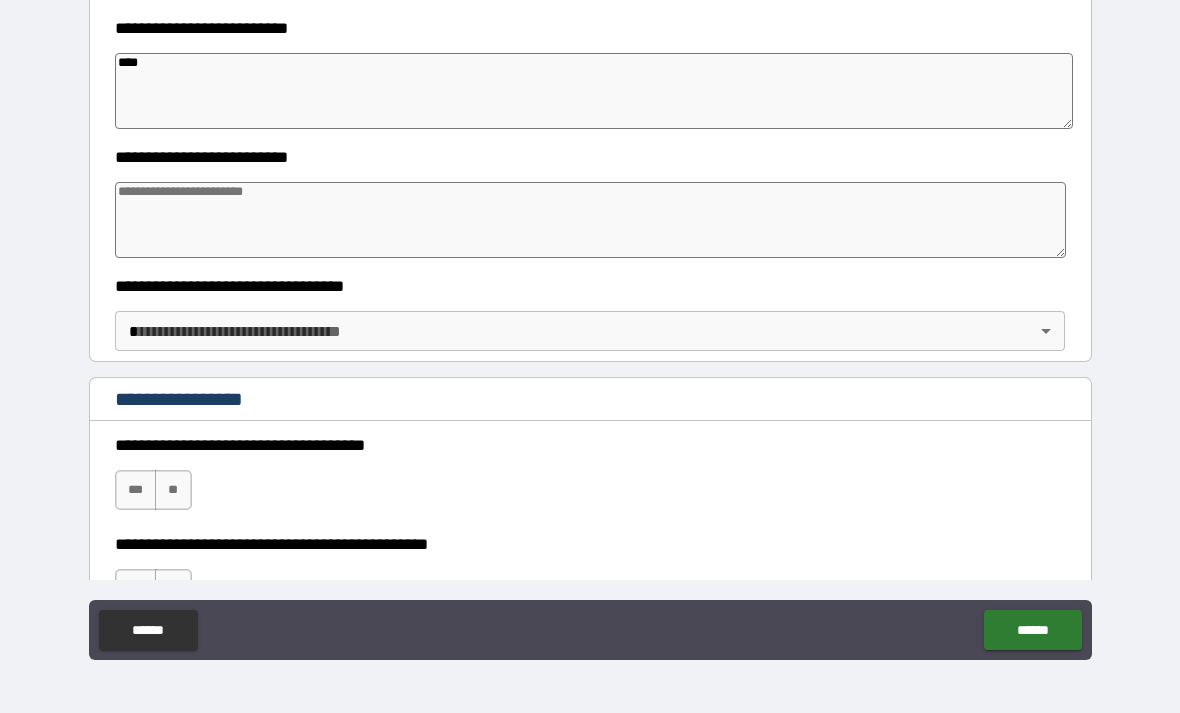 scroll, scrollTop: 606, scrollLeft: 0, axis: vertical 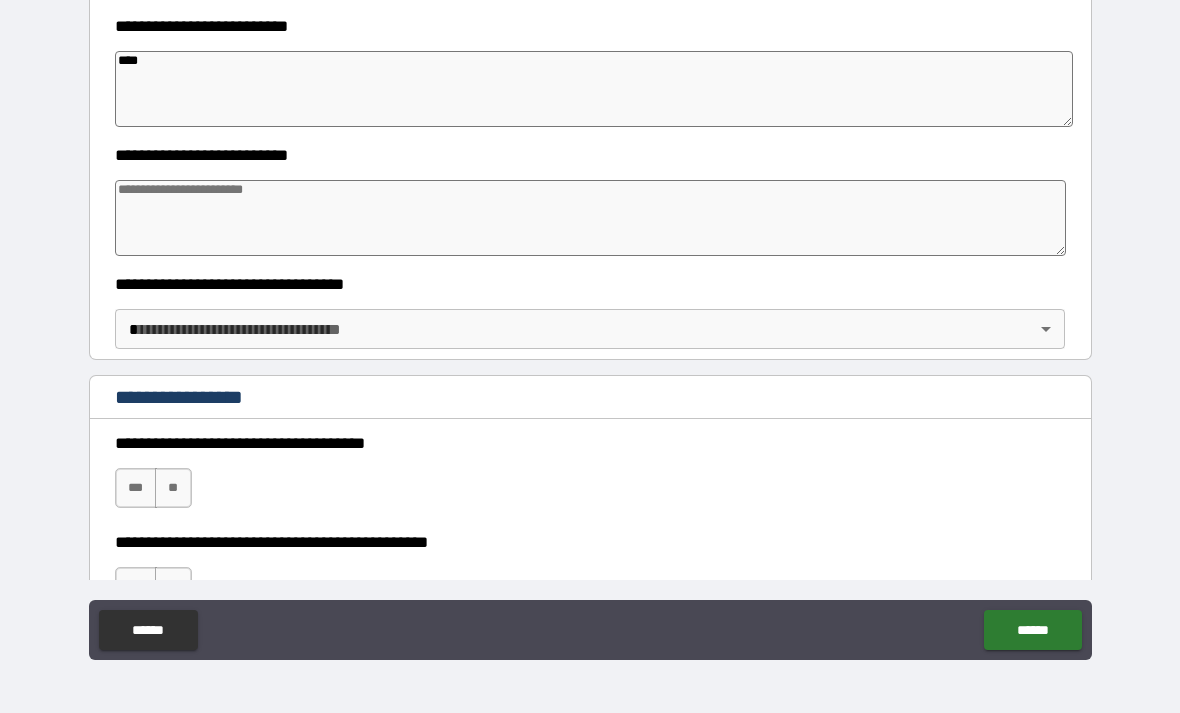click at bounding box center (591, 218) 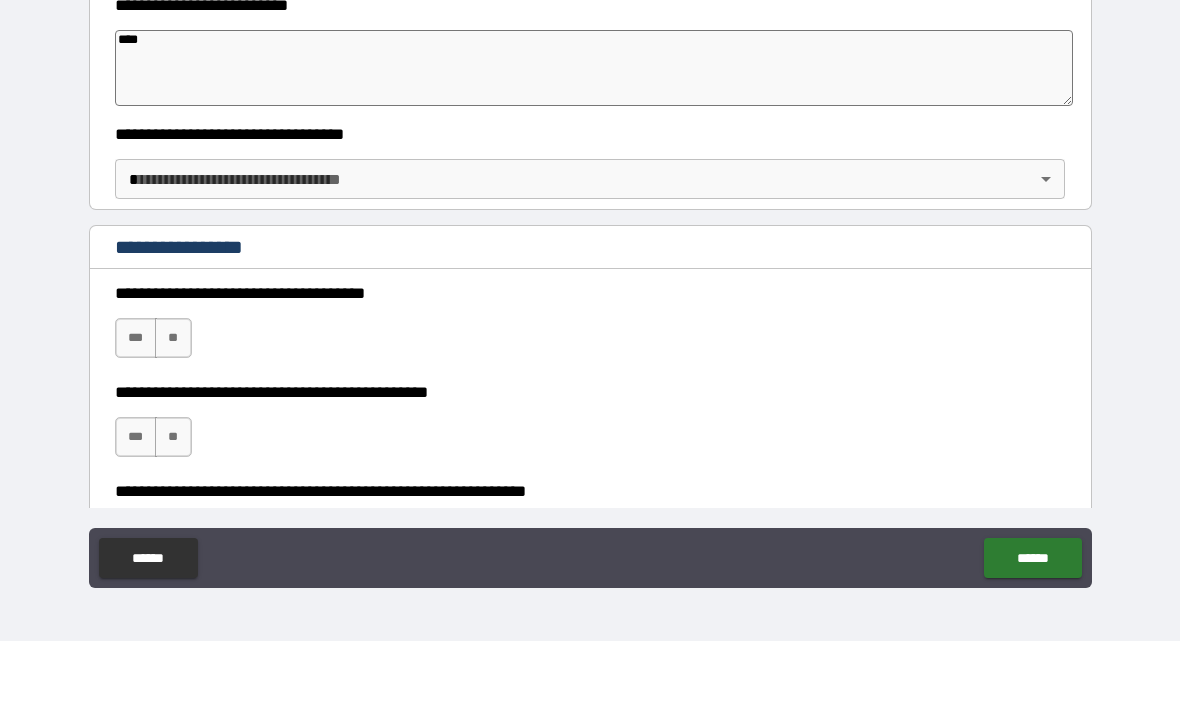 scroll, scrollTop: 692, scrollLeft: 0, axis: vertical 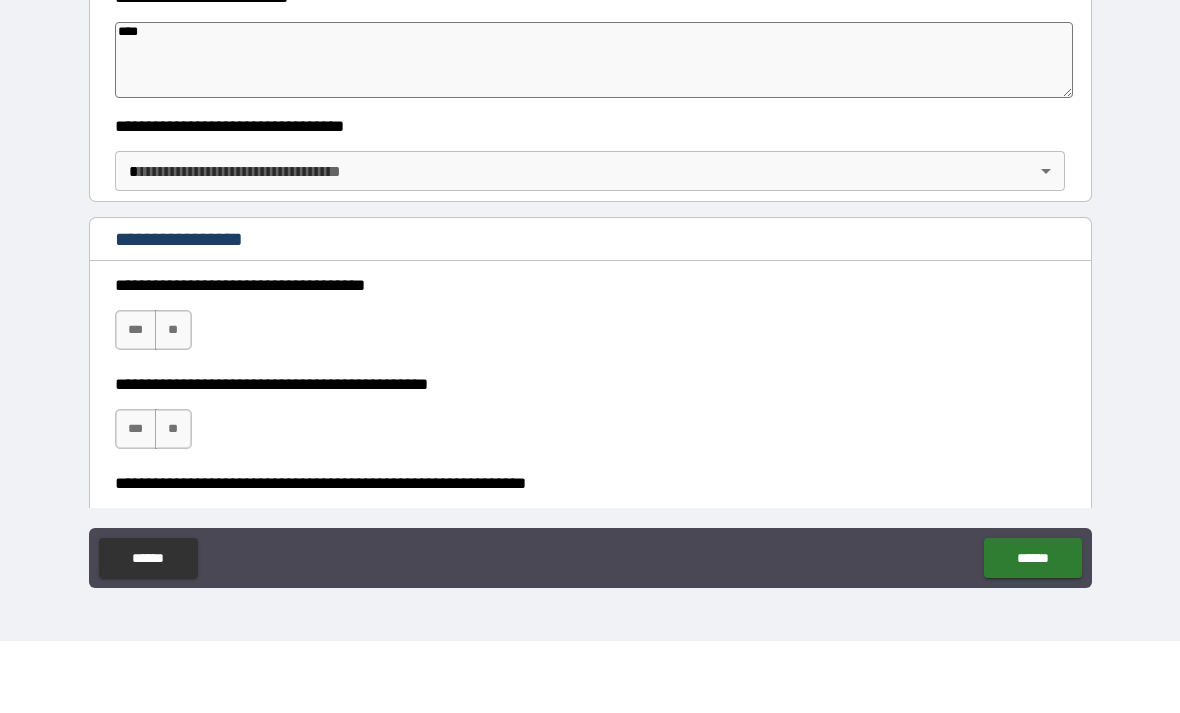 click on "**********" at bounding box center (590, 324) 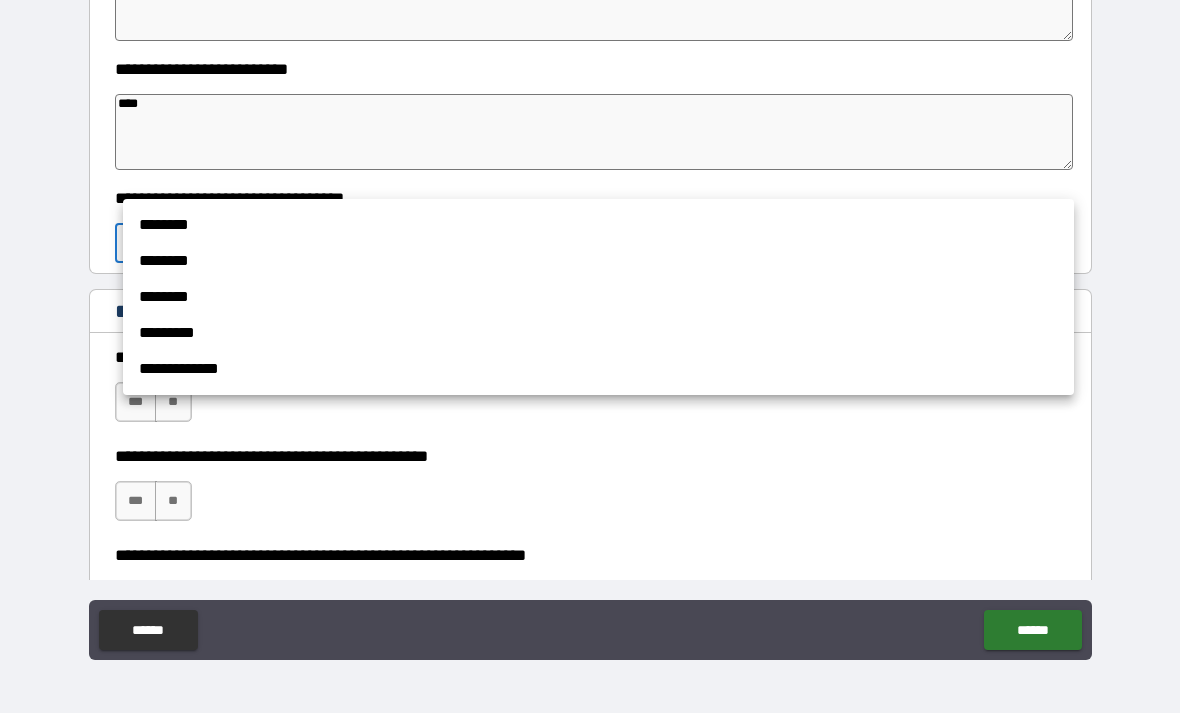 click on "**********" at bounding box center [598, 369] 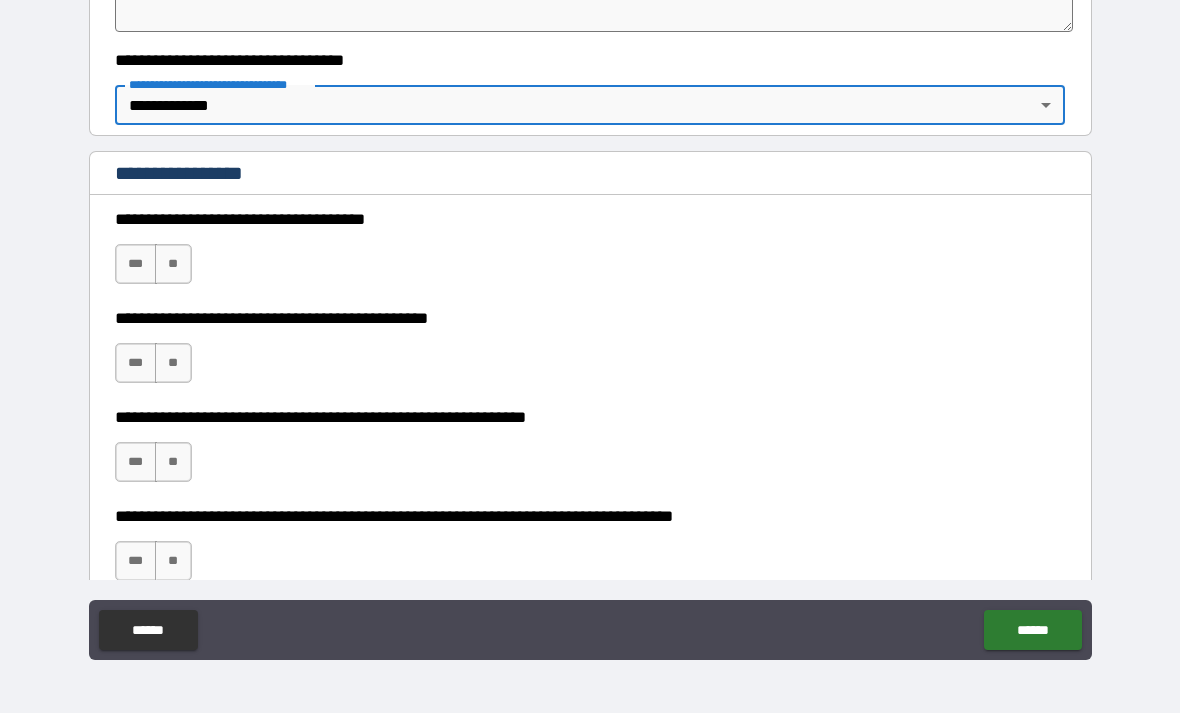 scroll, scrollTop: 836, scrollLeft: 0, axis: vertical 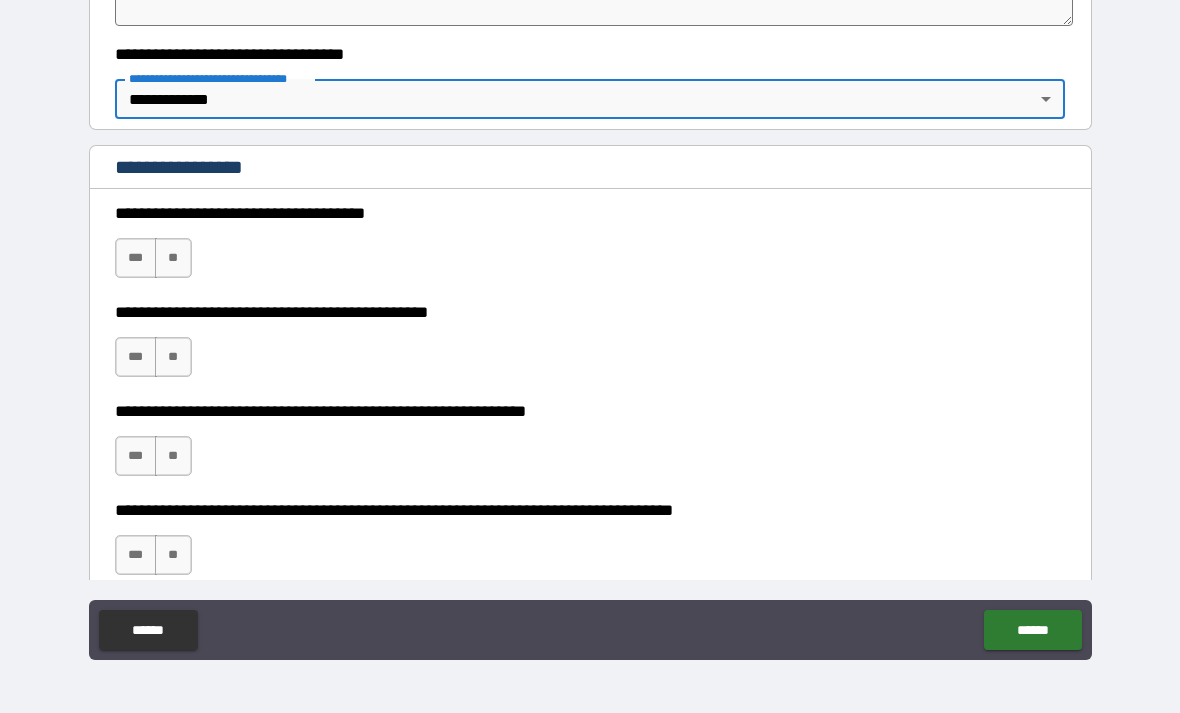 click on "**" at bounding box center [173, 258] 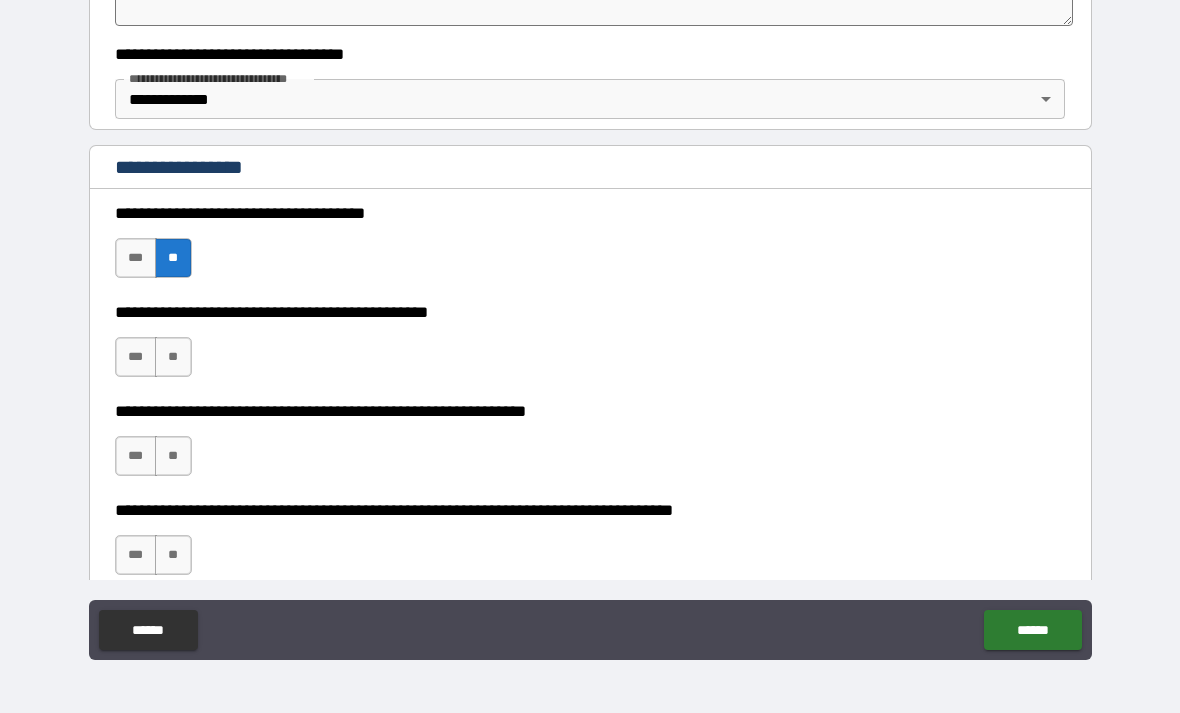 click on "**" at bounding box center [173, 357] 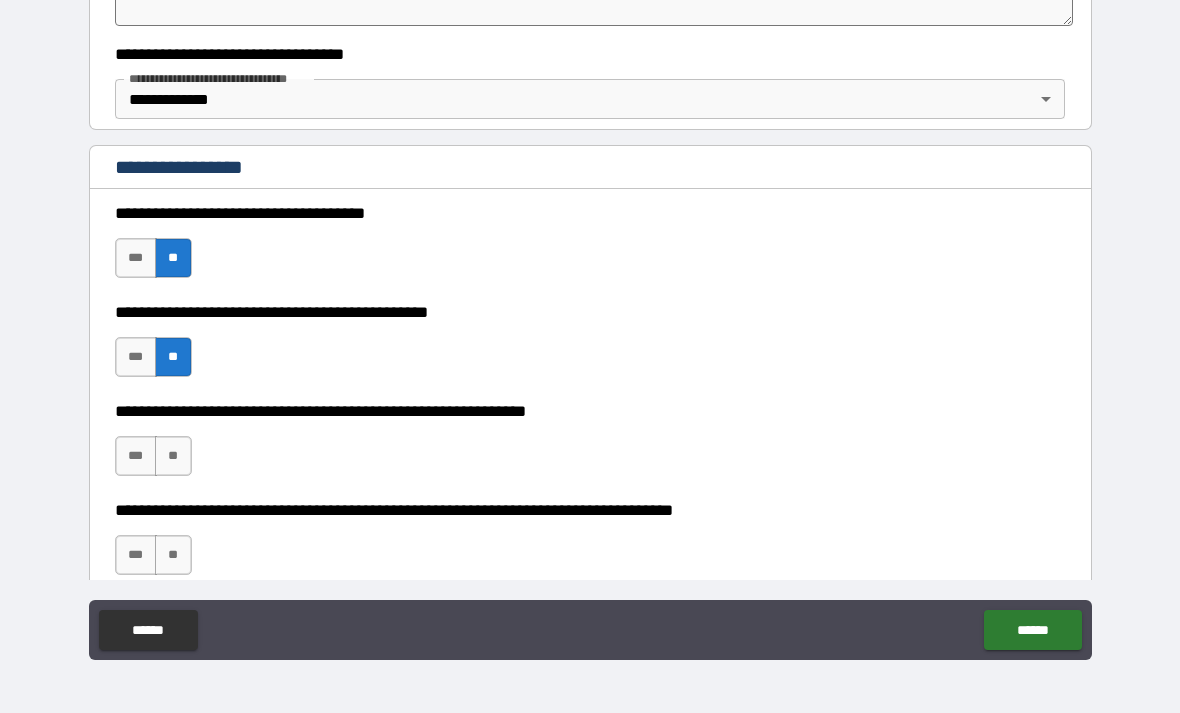 click on "**" at bounding box center [173, 456] 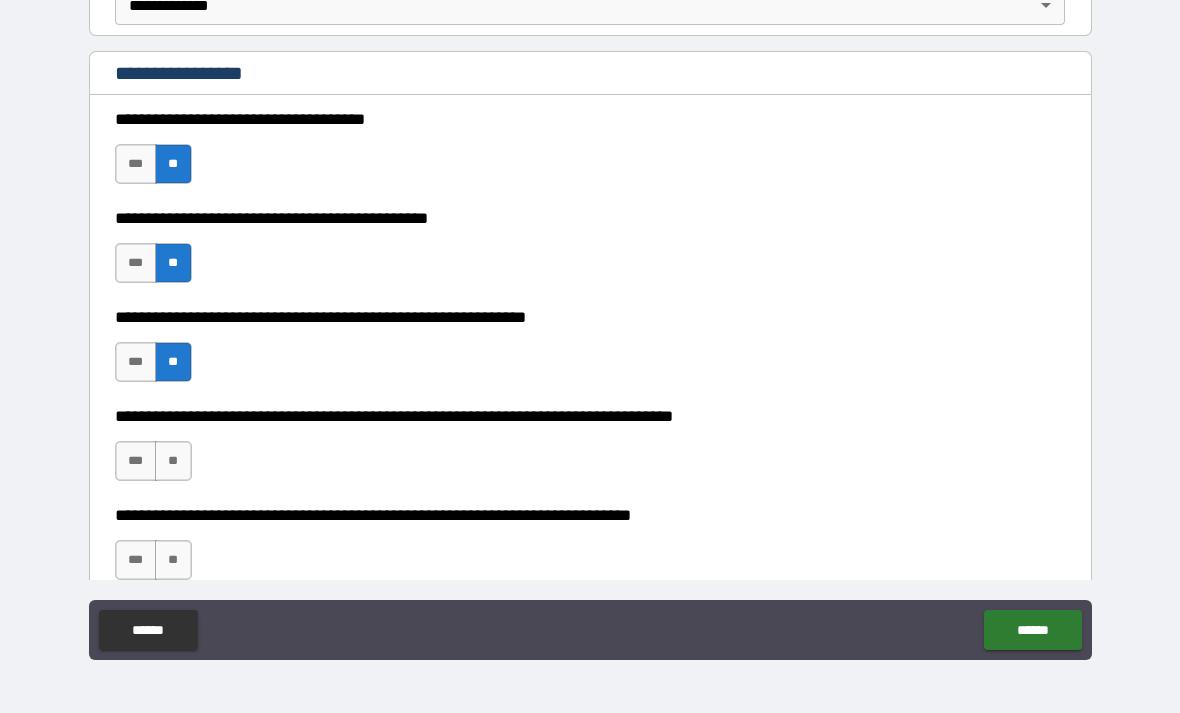 scroll, scrollTop: 950, scrollLeft: 0, axis: vertical 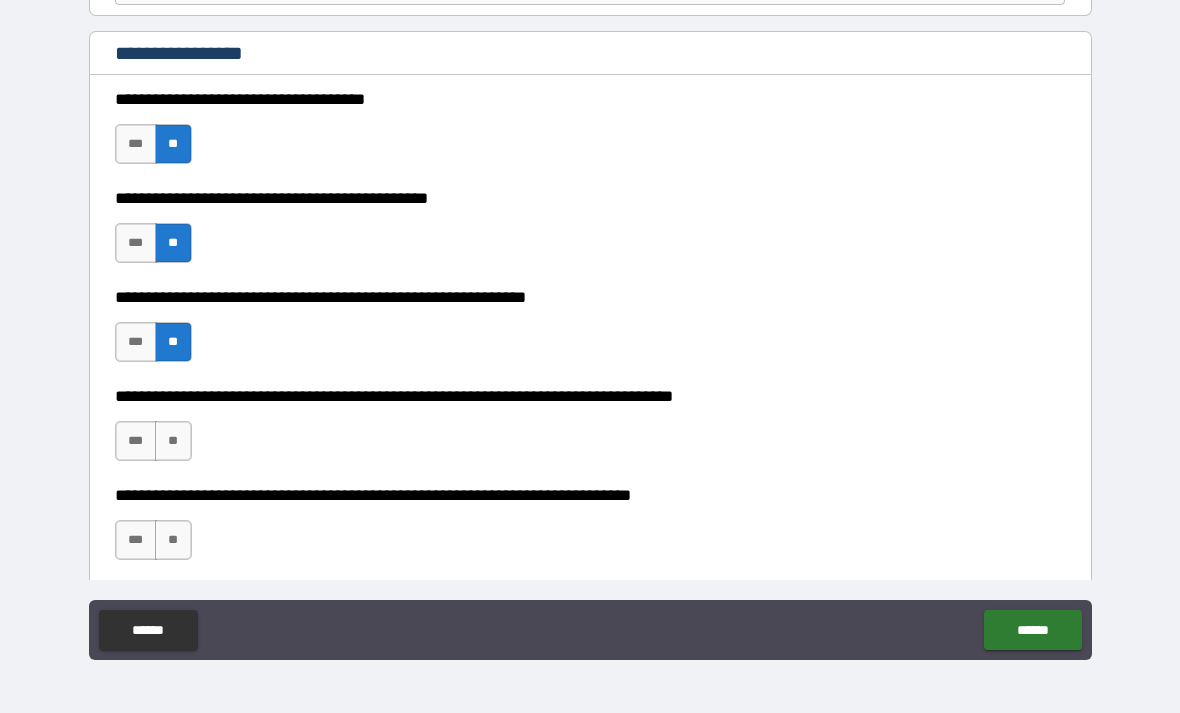 click on "**" at bounding box center (173, 441) 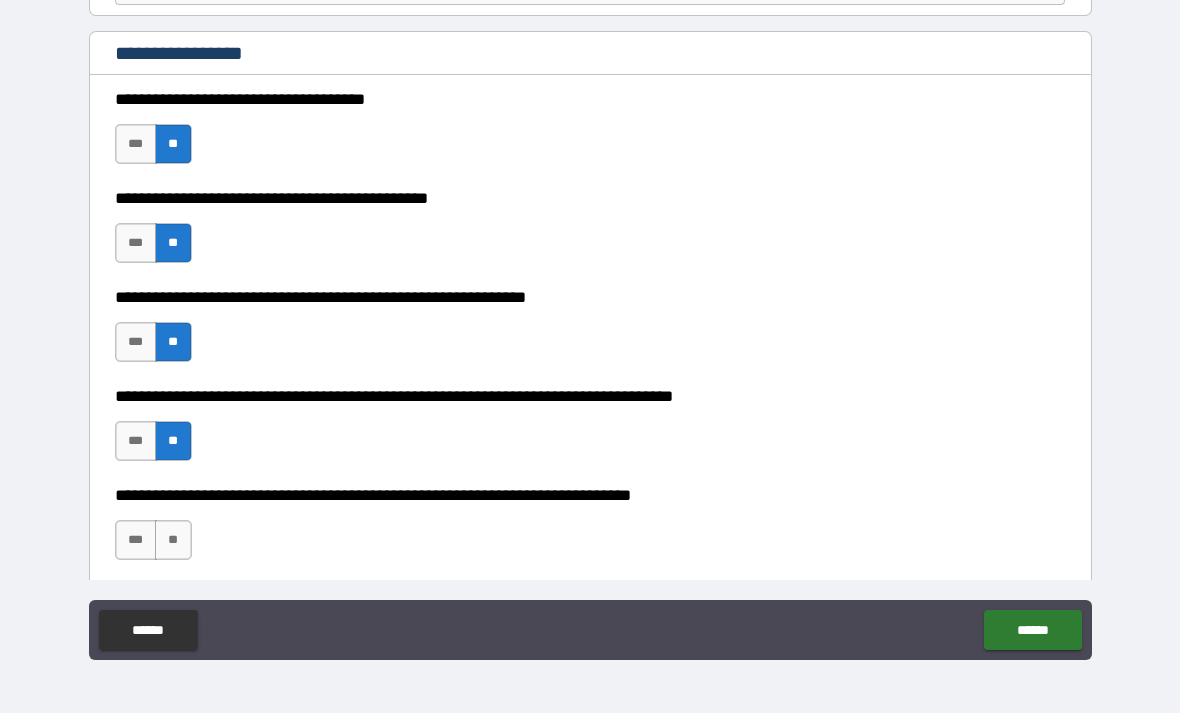 click on "**" at bounding box center (173, 540) 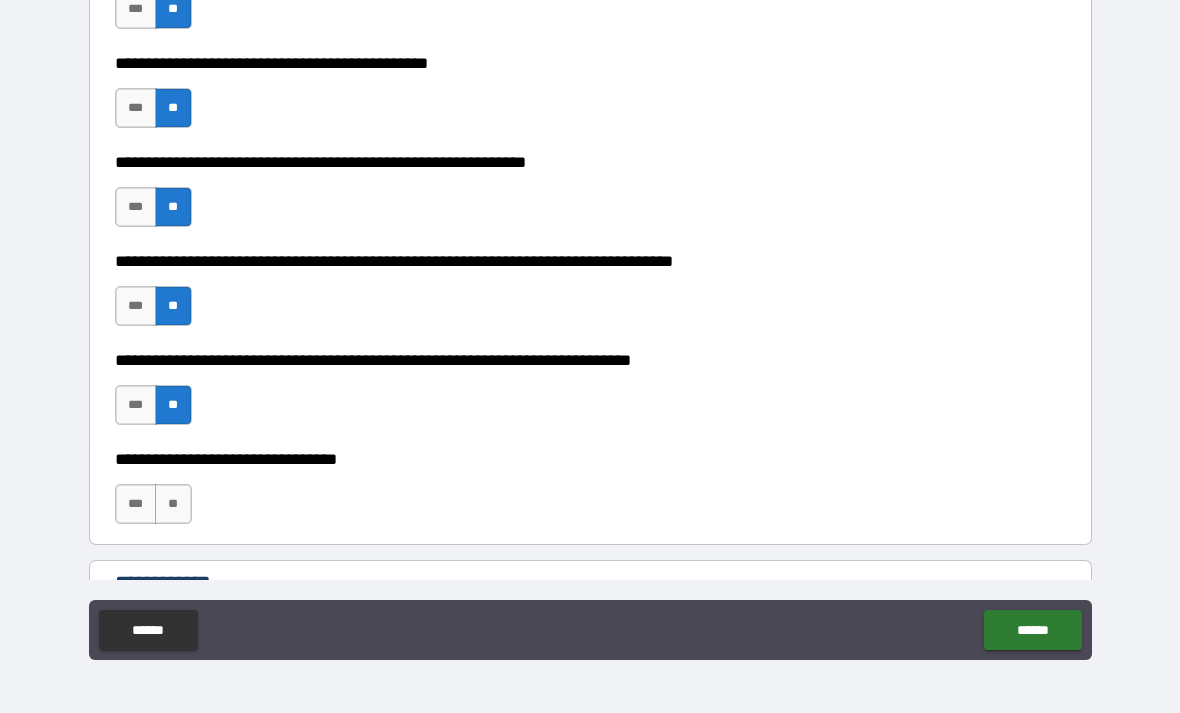 scroll, scrollTop: 1087, scrollLeft: 0, axis: vertical 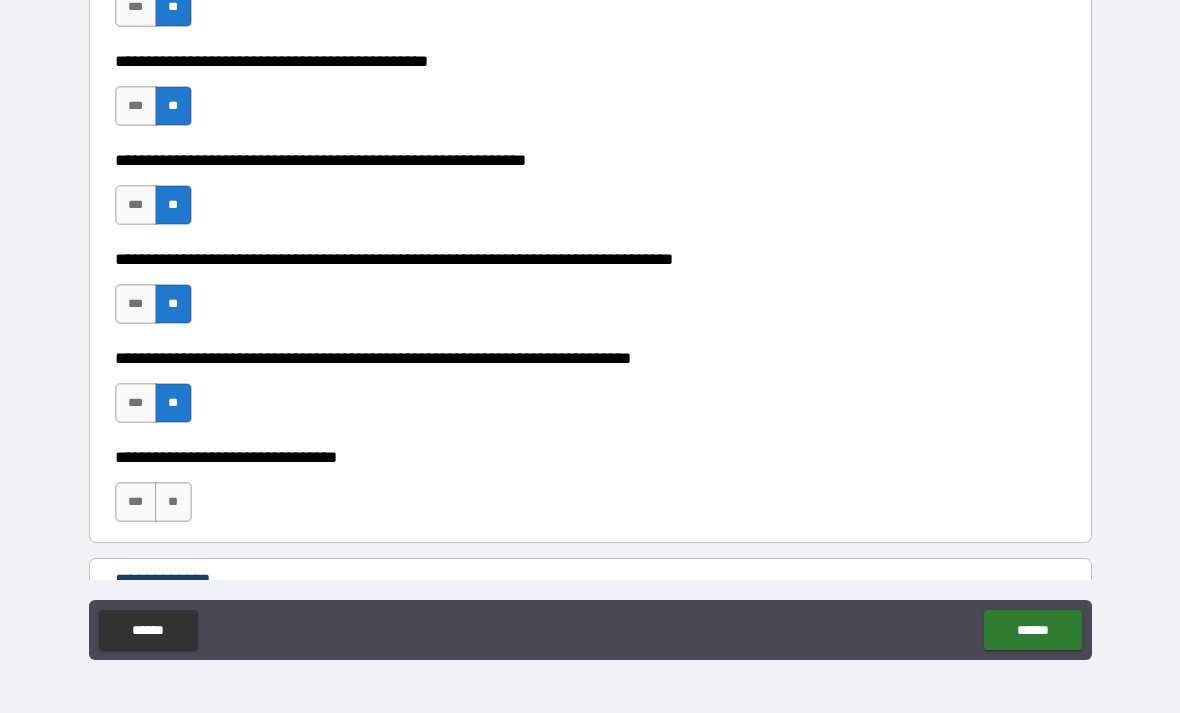 click on "***" at bounding box center (136, 403) 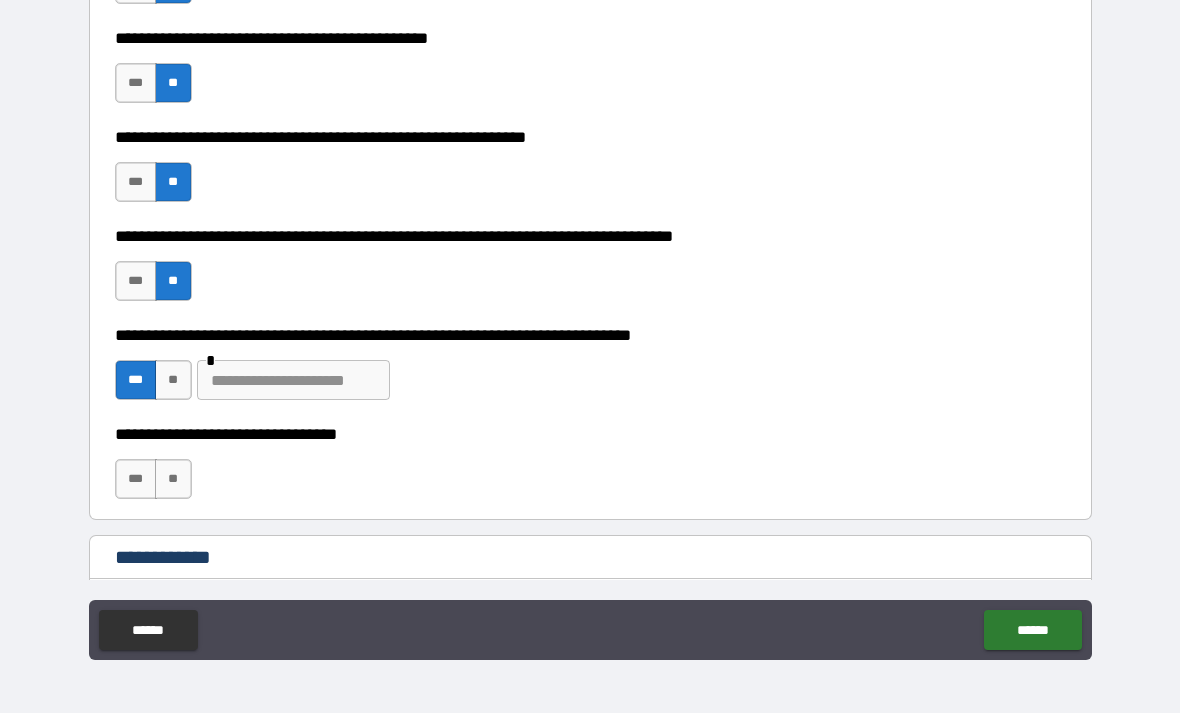 scroll, scrollTop: 1111, scrollLeft: 0, axis: vertical 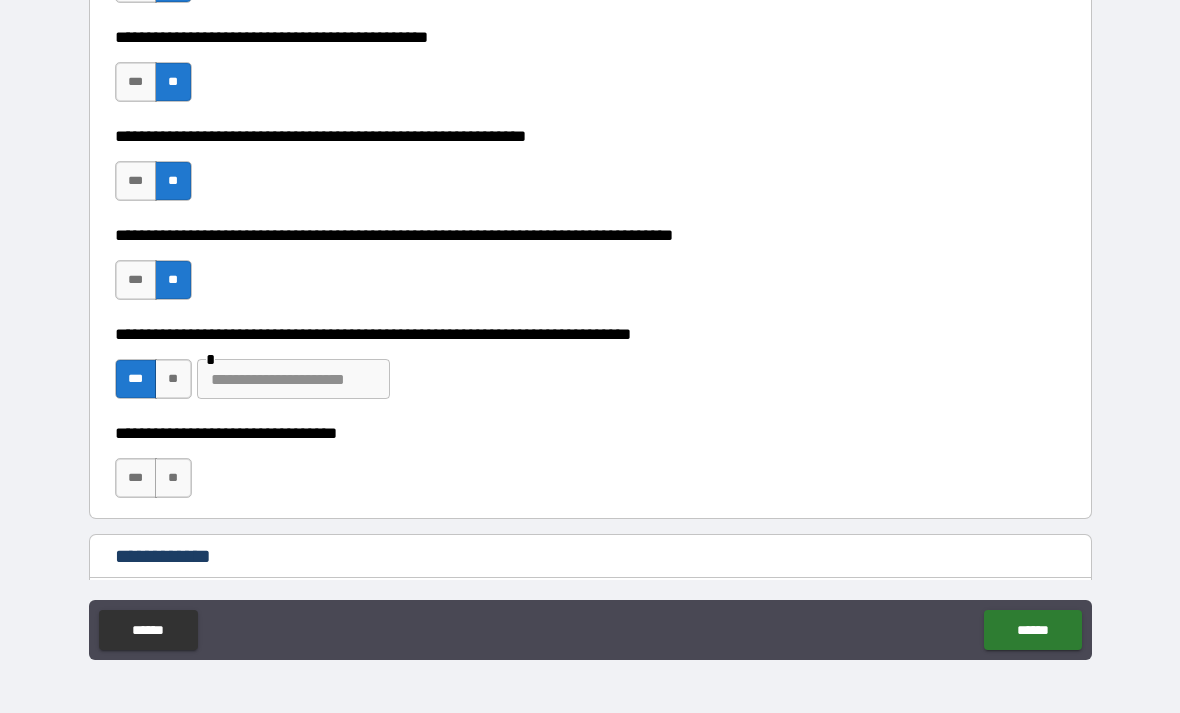click at bounding box center (293, 379) 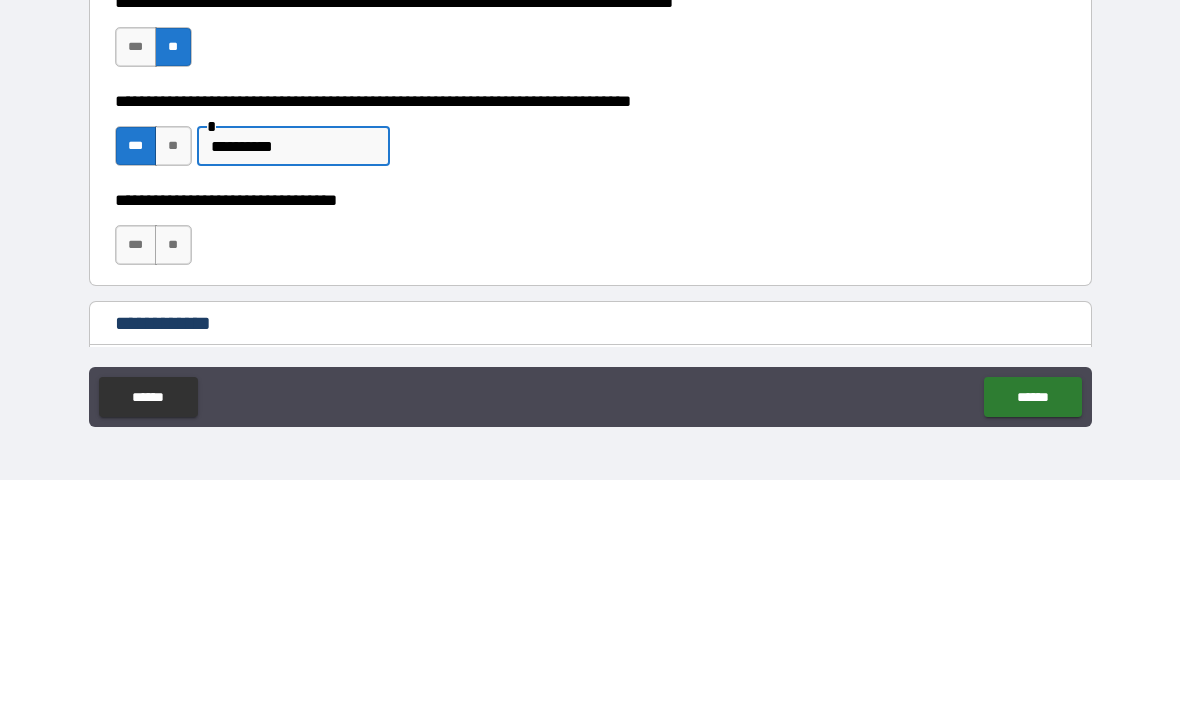 click on "**" at bounding box center (173, 478) 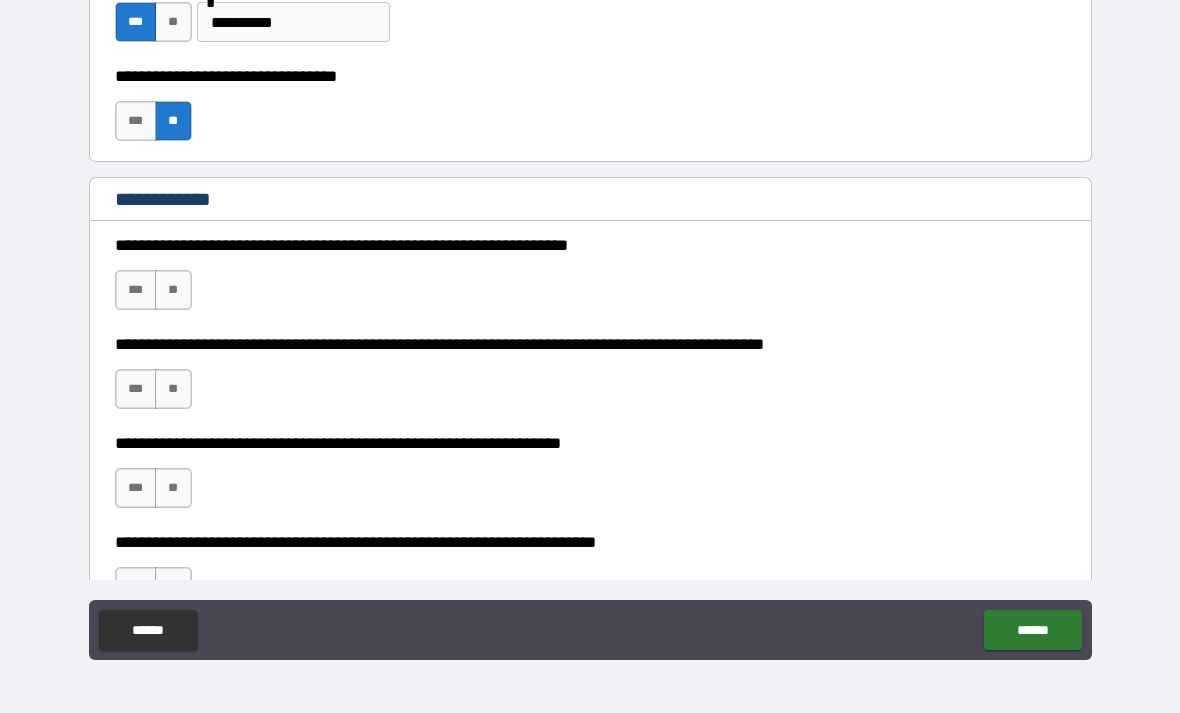 scroll, scrollTop: 1492, scrollLeft: 0, axis: vertical 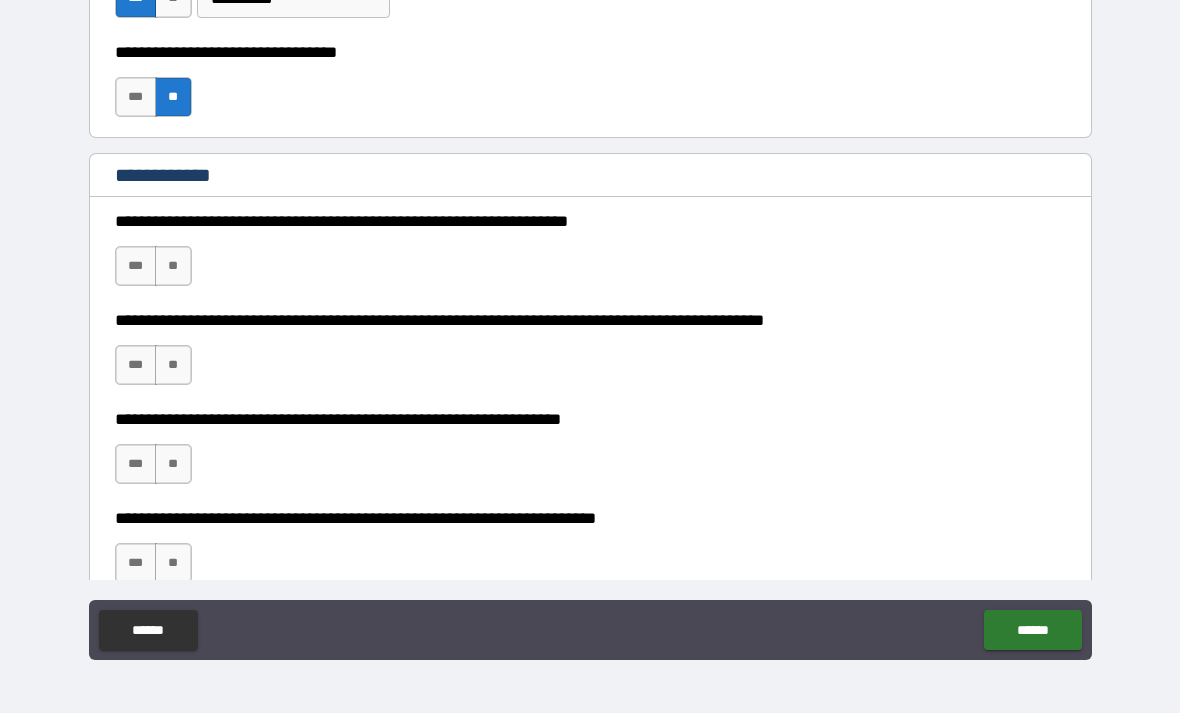 click on "**" at bounding box center [173, 266] 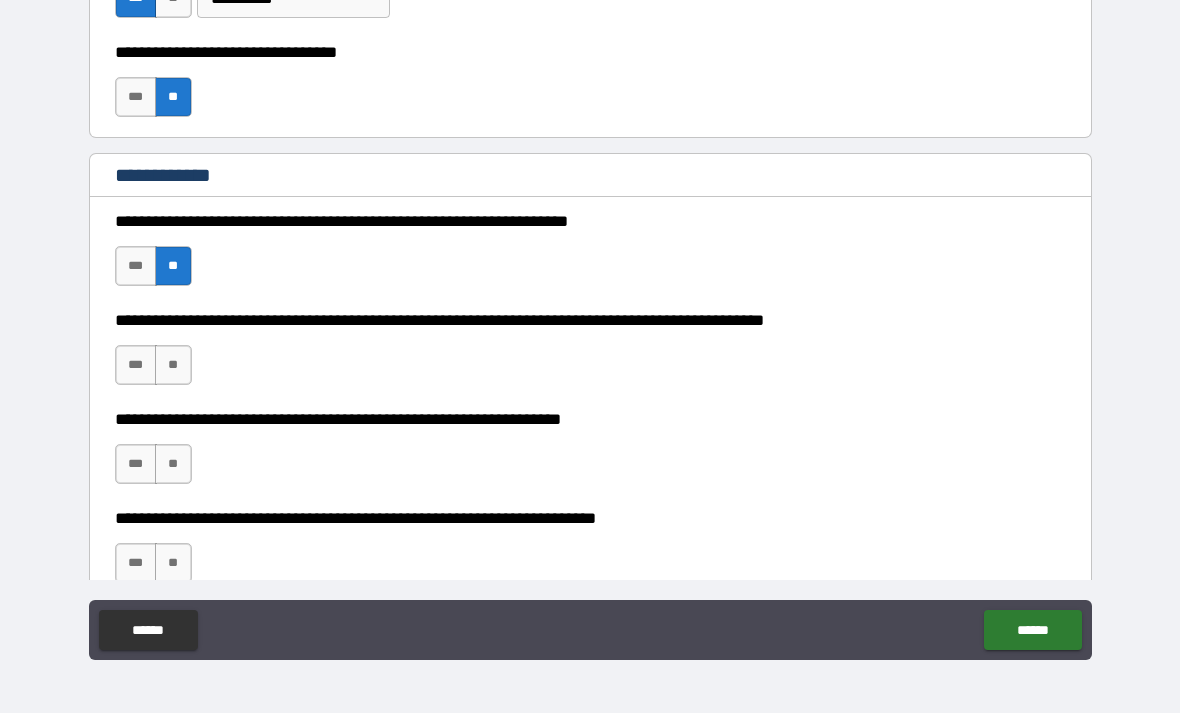click on "**" at bounding box center [173, 365] 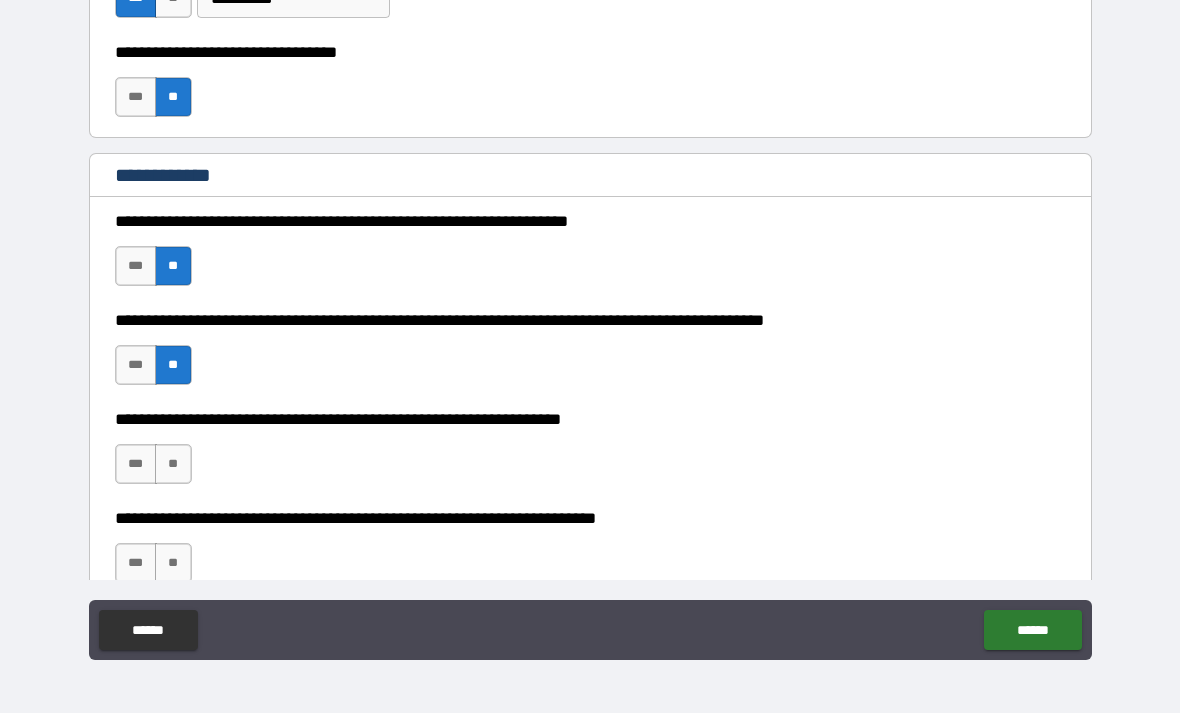 click on "**" at bounding box center [173, 464] 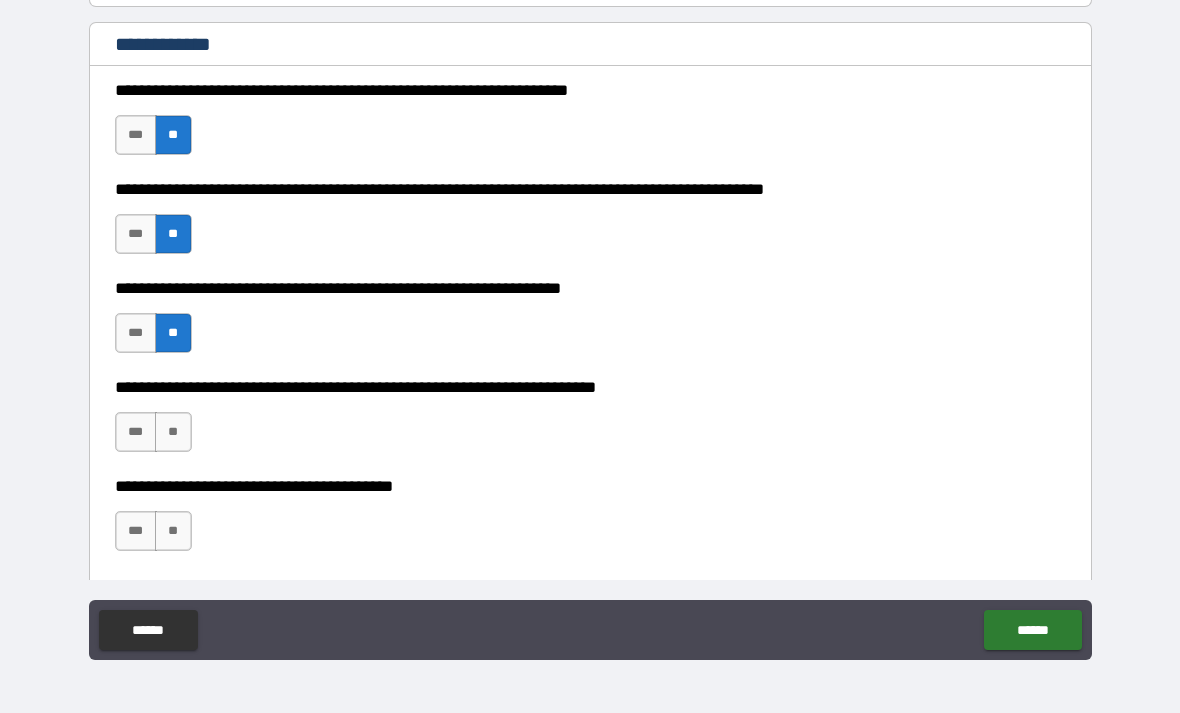 scroll, scrollTop: 1635, scrollLeft: 0, axis: vertical 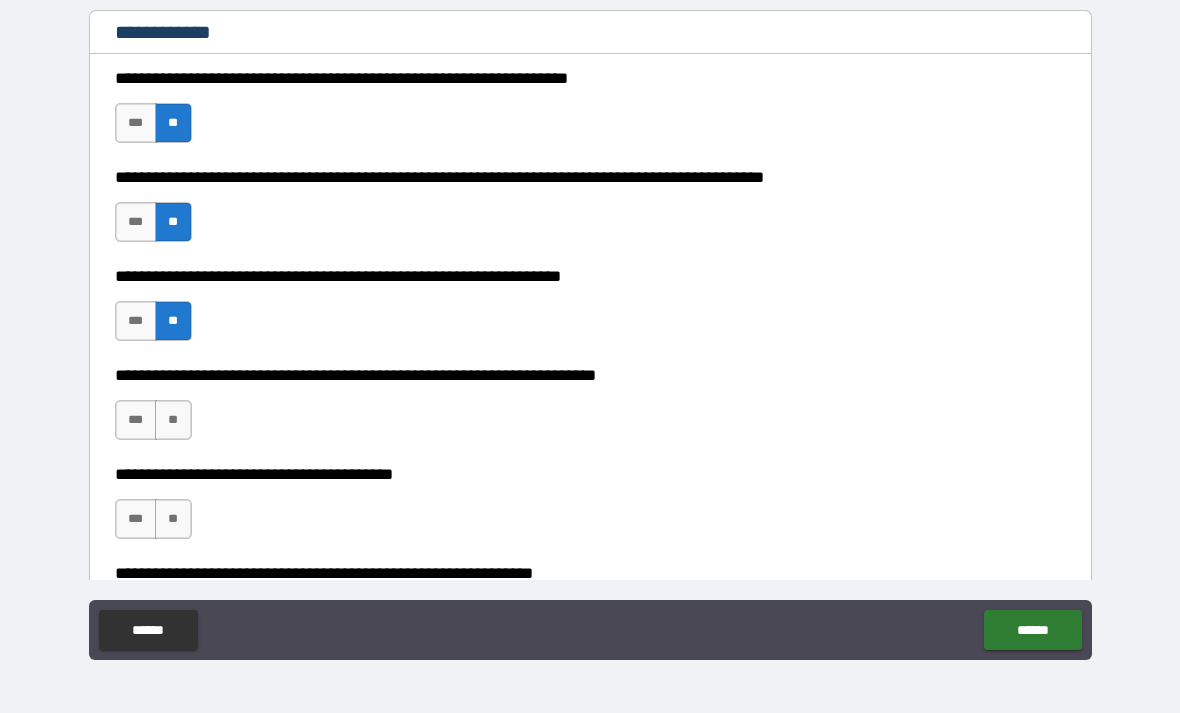 click on "**" at bounding box center (173, 420) 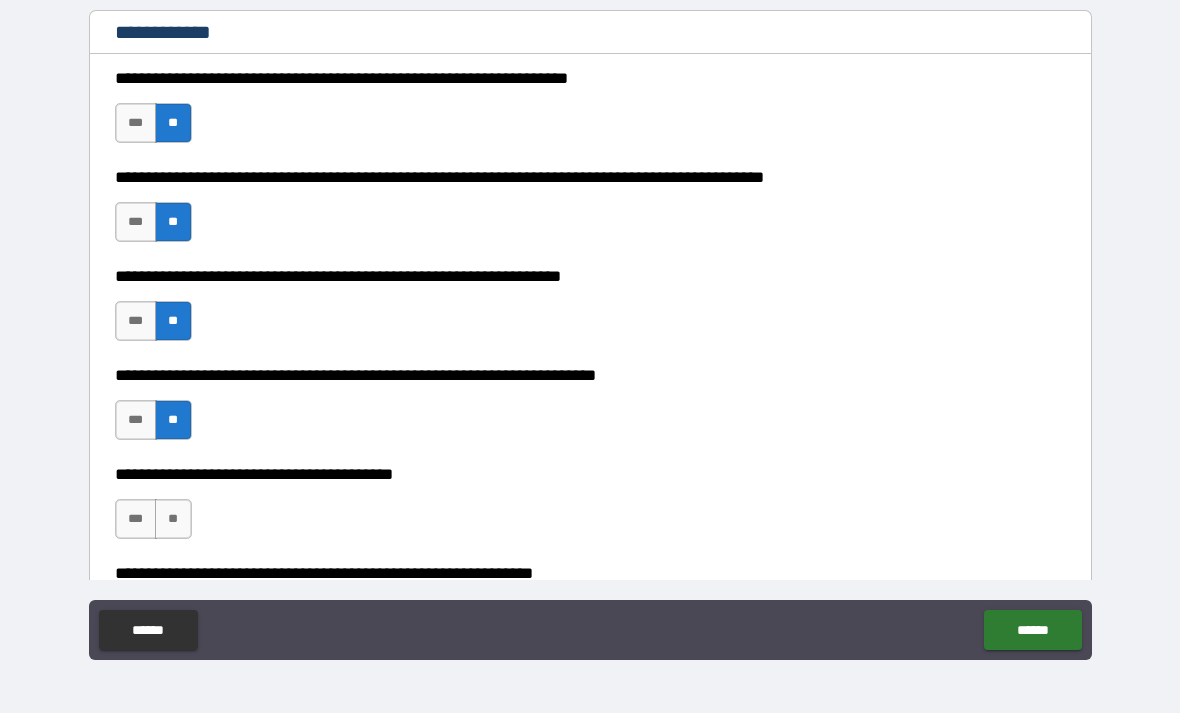 click on "***" at bounding box center (136, 519) 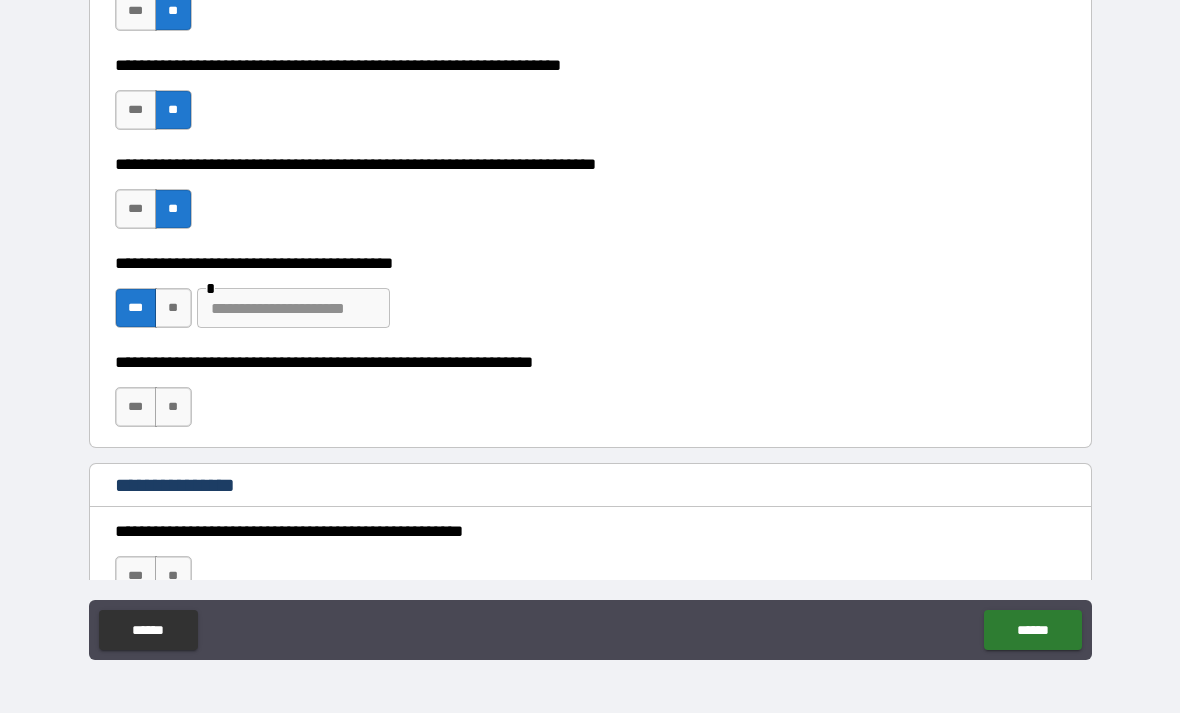 scroll, scrollTop: 1848, scrollLeft: 0, axis: vertical 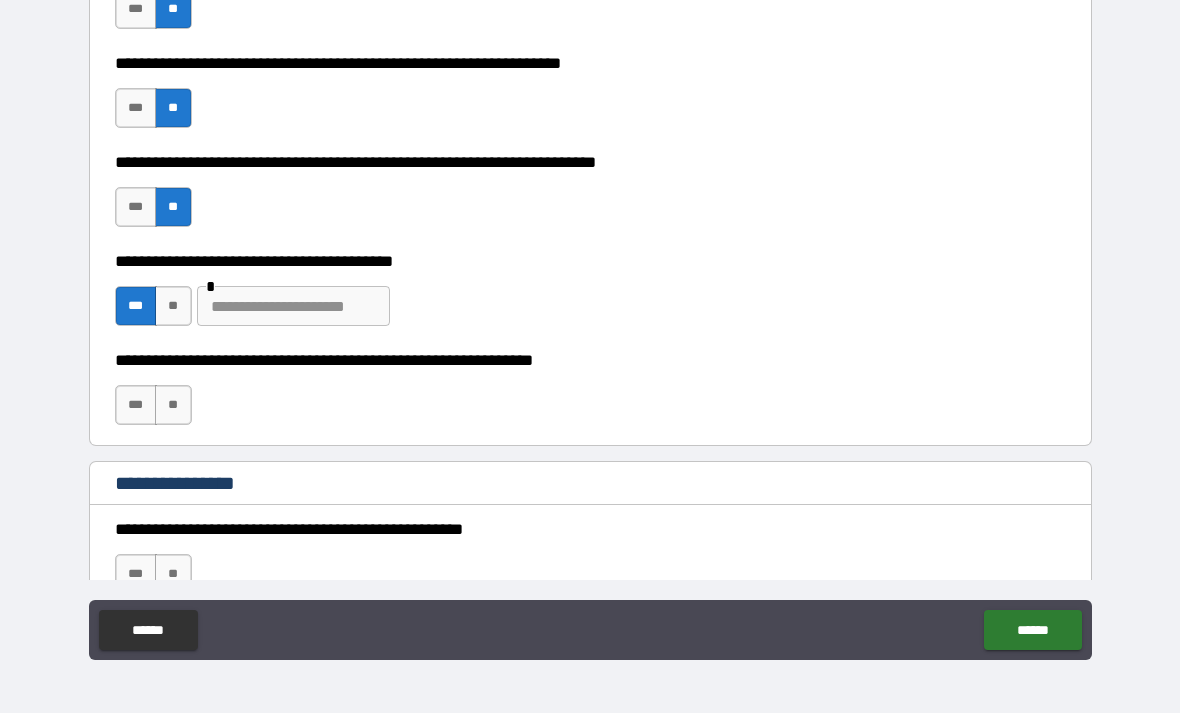 click on "**" at bounding box center [173, 306] 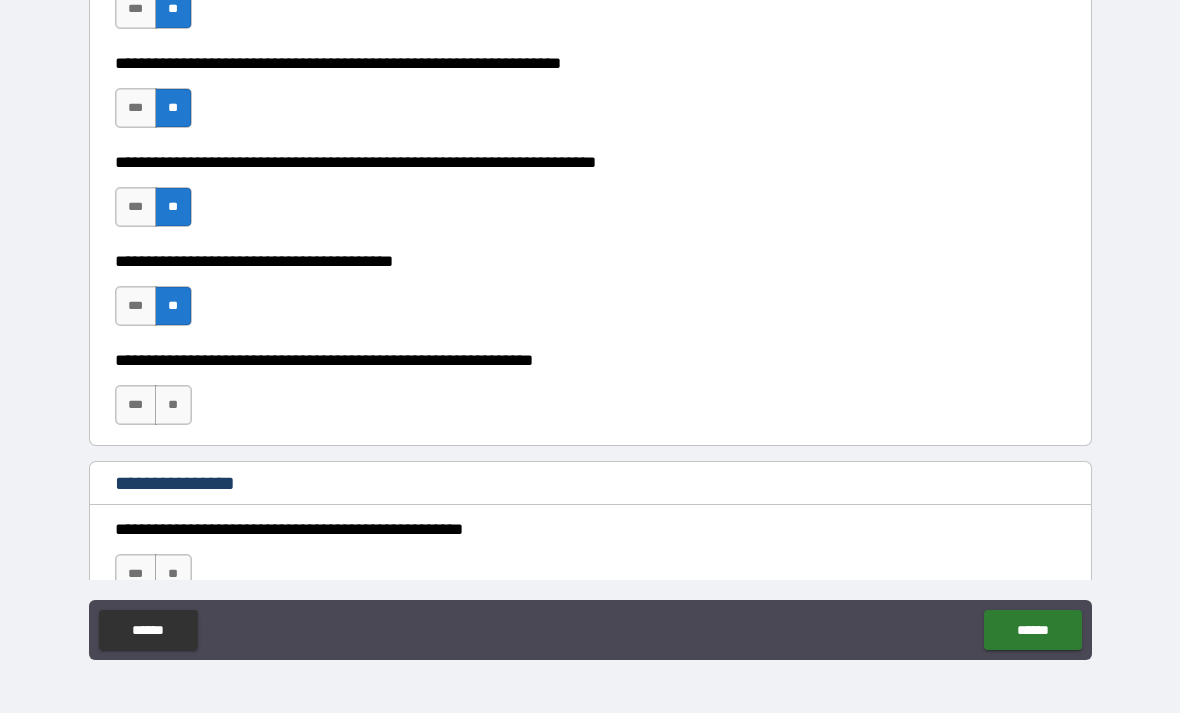 click on "**" at bounding box center [173, 405] 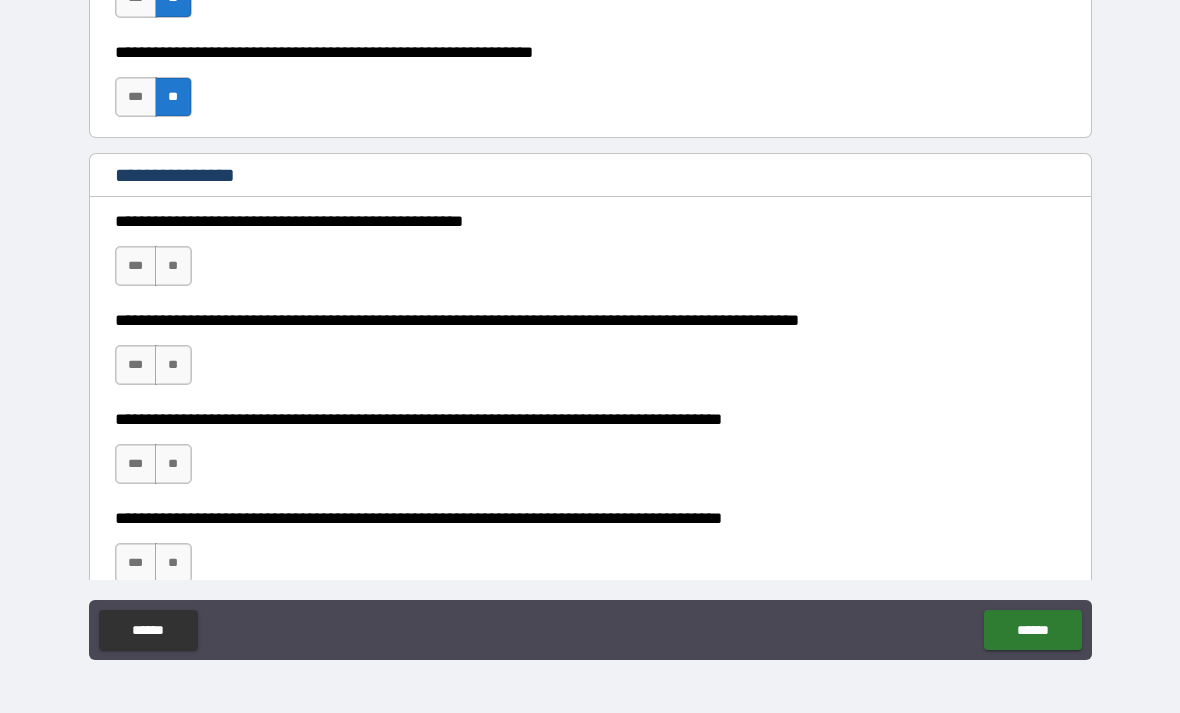 scroll, scrollTop: 2157, scrollLeft: 0, axis: vertical 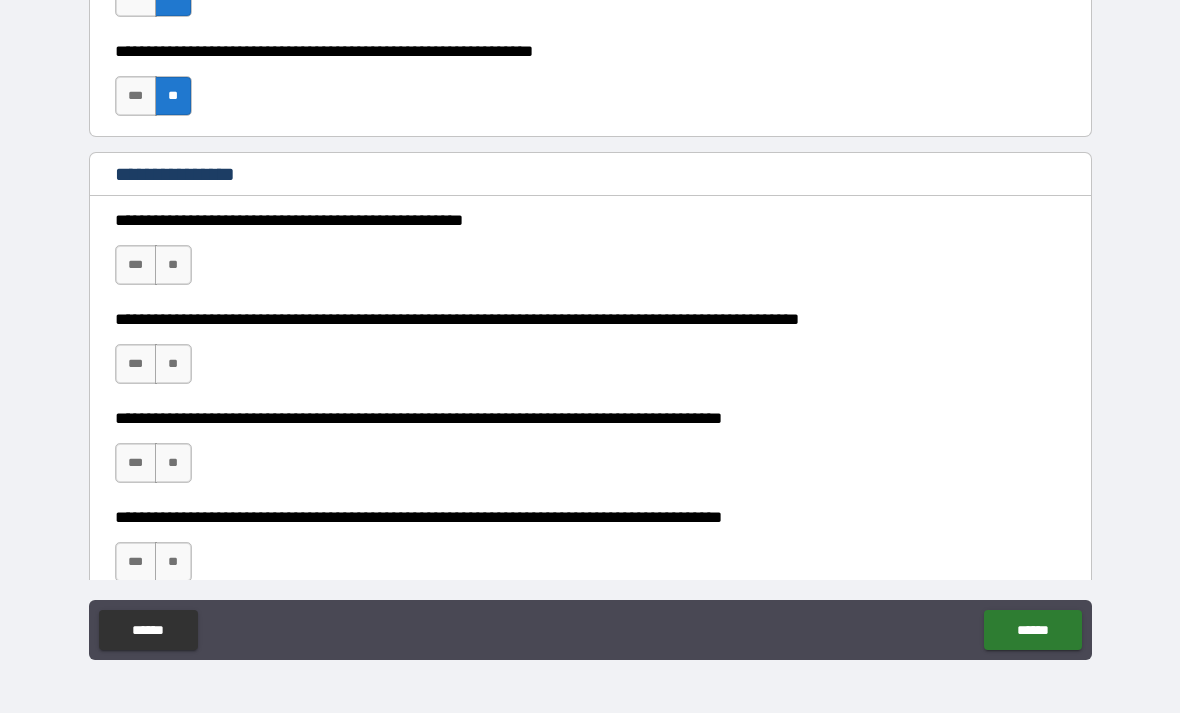 click on "**" at bounding box center [173, 265] 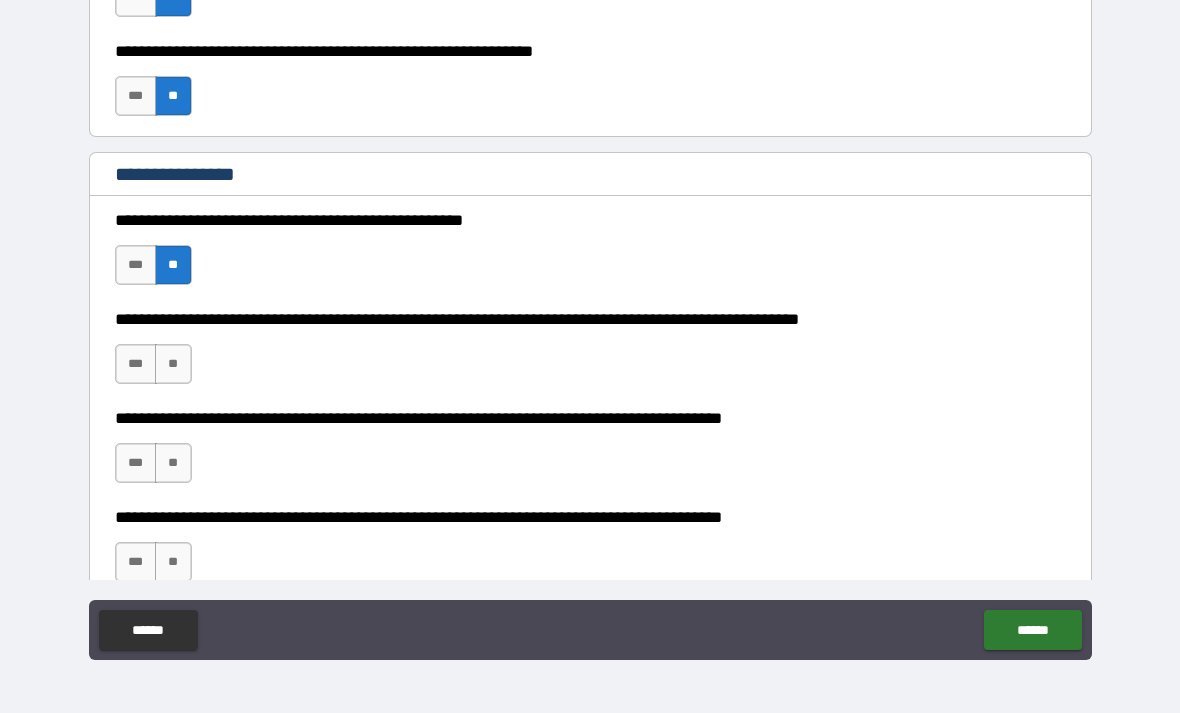 click on "**" at bounding box center (173, 364) 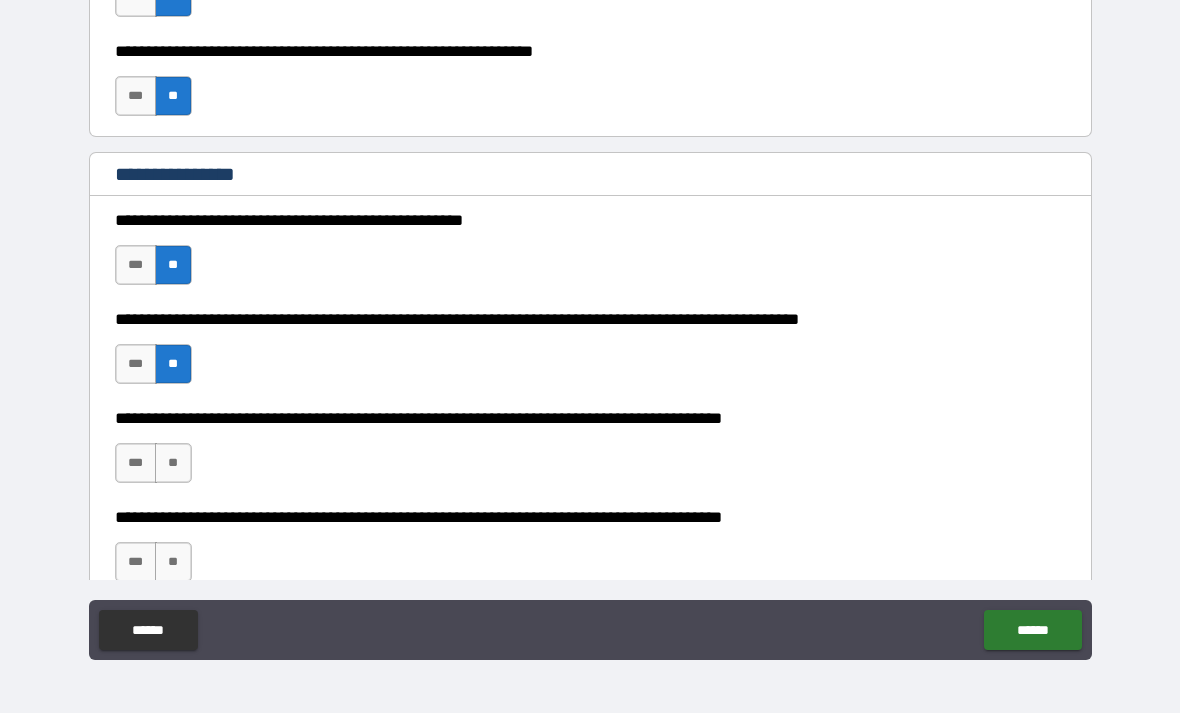 click on "**" at bounding box center [173, 463] 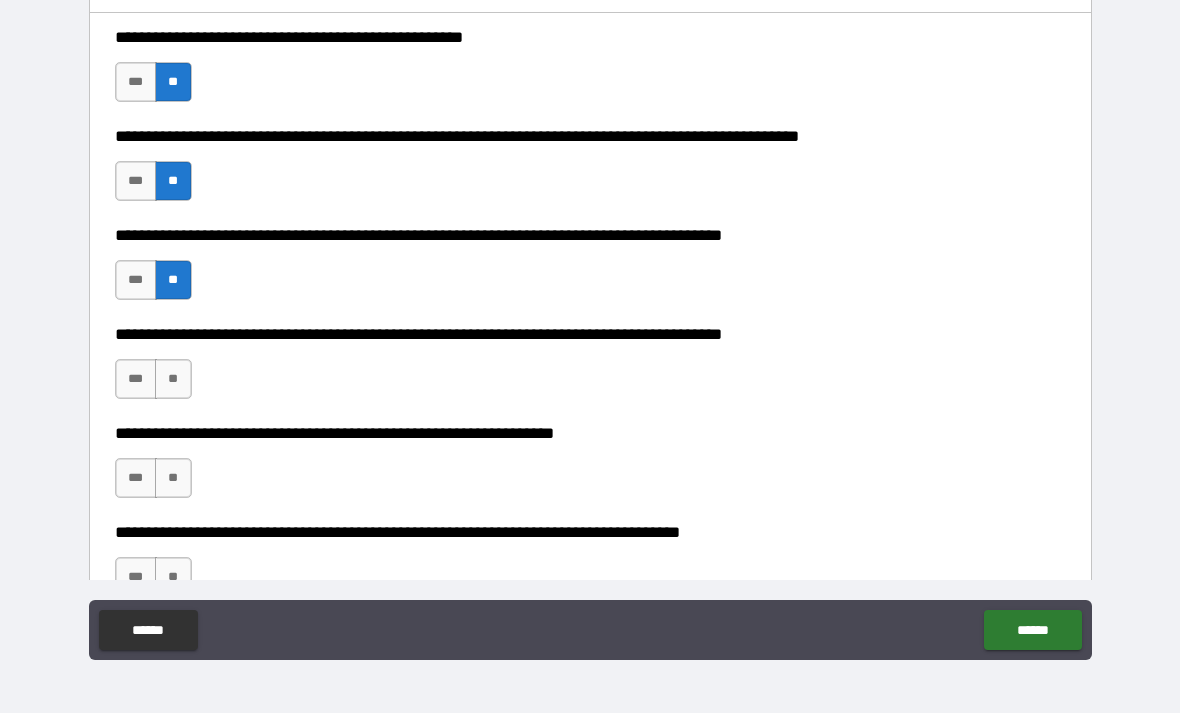 scroll, scrollTop: 2349, scrollLeft: 0, axis: vertical 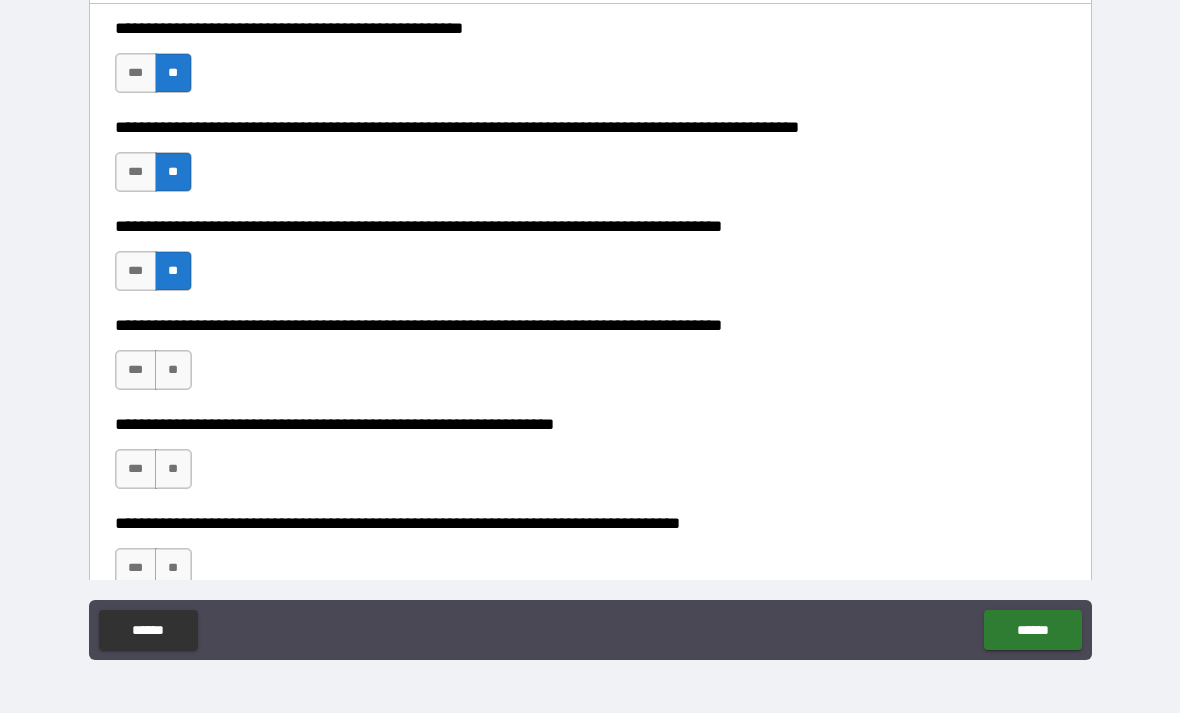 click on "**" at bounding box center [173, 370] 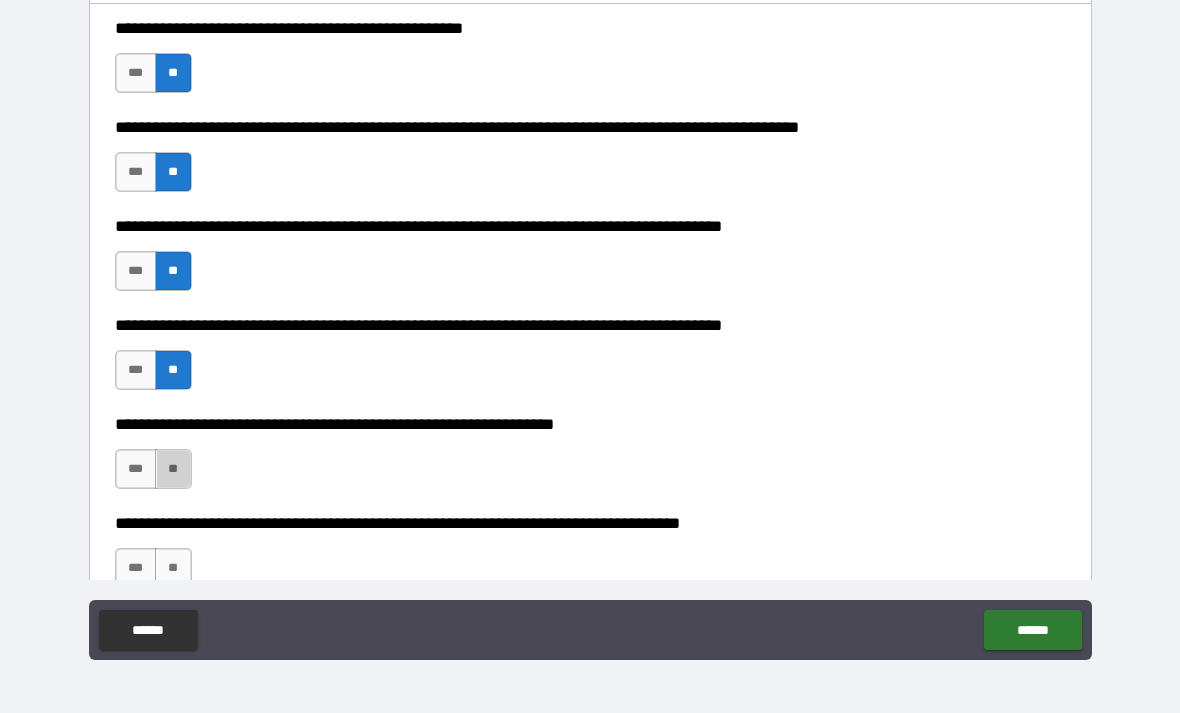 click on "**" at bounding box center [173, 469] 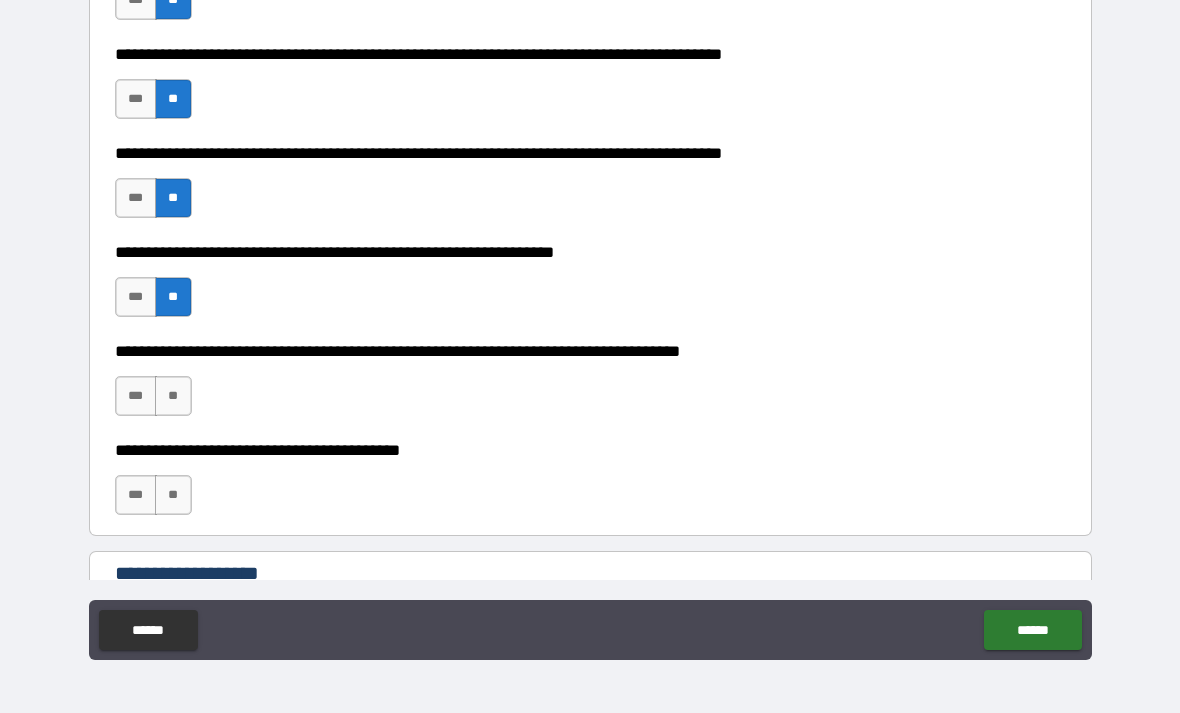 scroll, scrollTop: 2524, scrollLeft: 0, axis: vertical 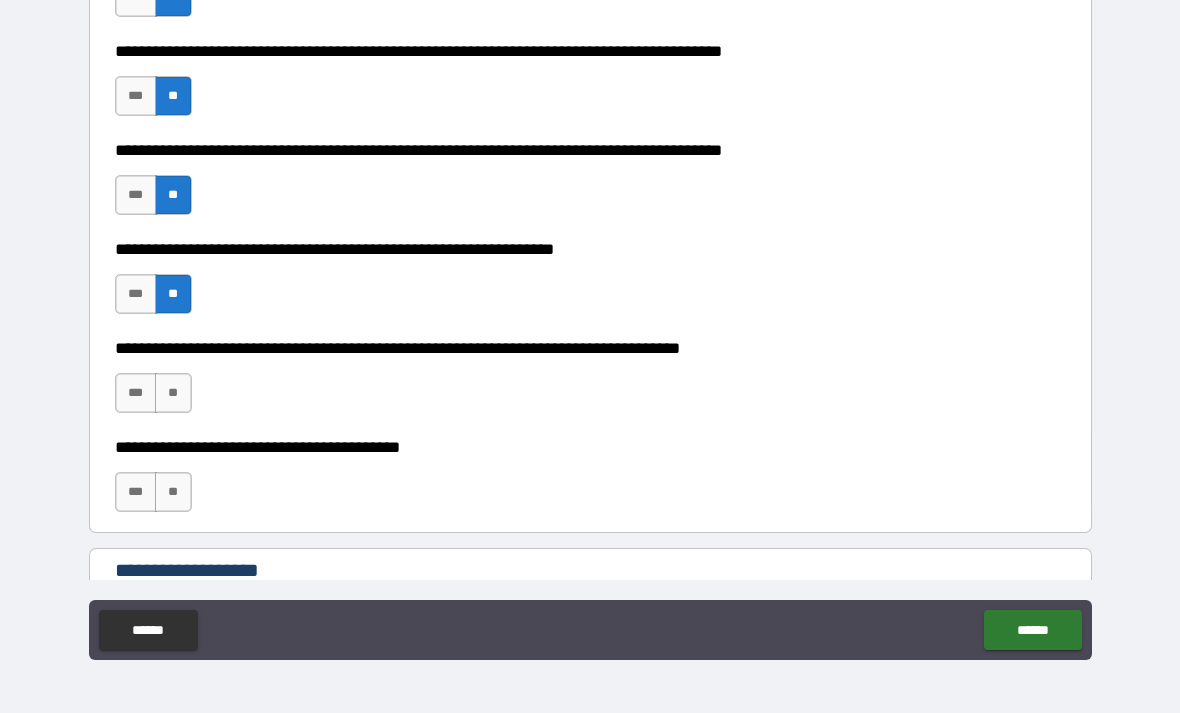 click on "**" at bounding box center (173, 492) 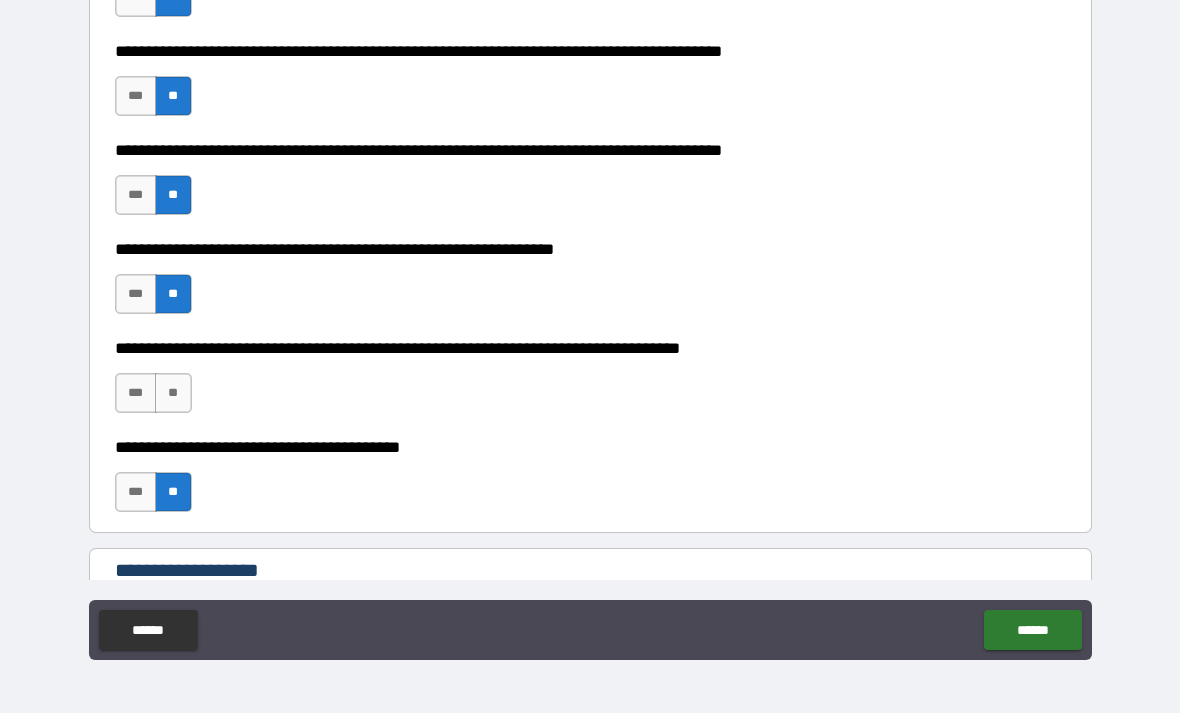 click on "**" at bounding box center [173, 393] 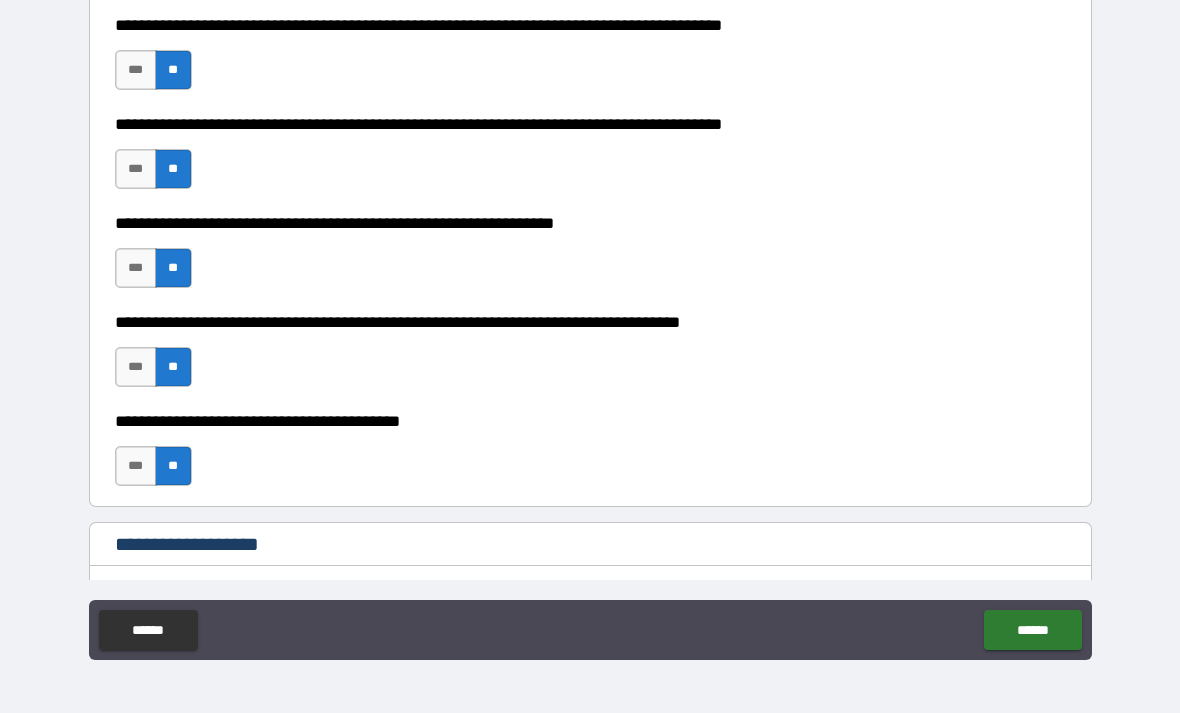 scroll, scrollTop: 2551, scrollLeft: 0, axis: vertical 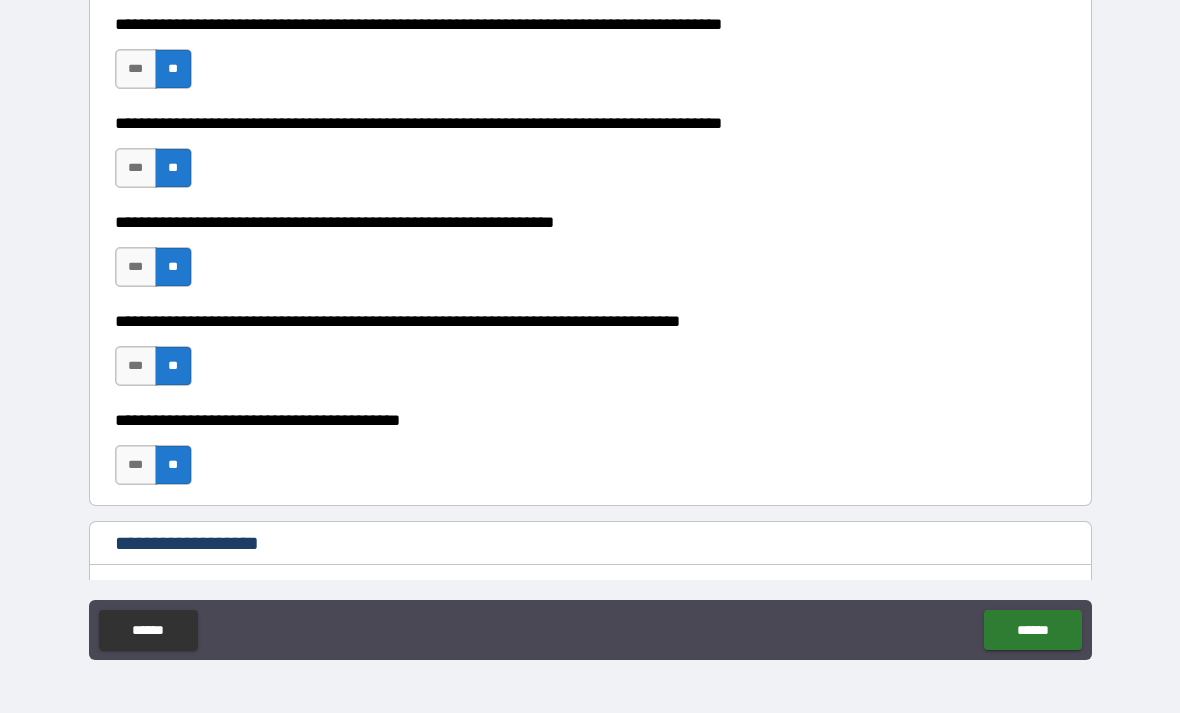 click on "***" at bounding box center (136, 267) 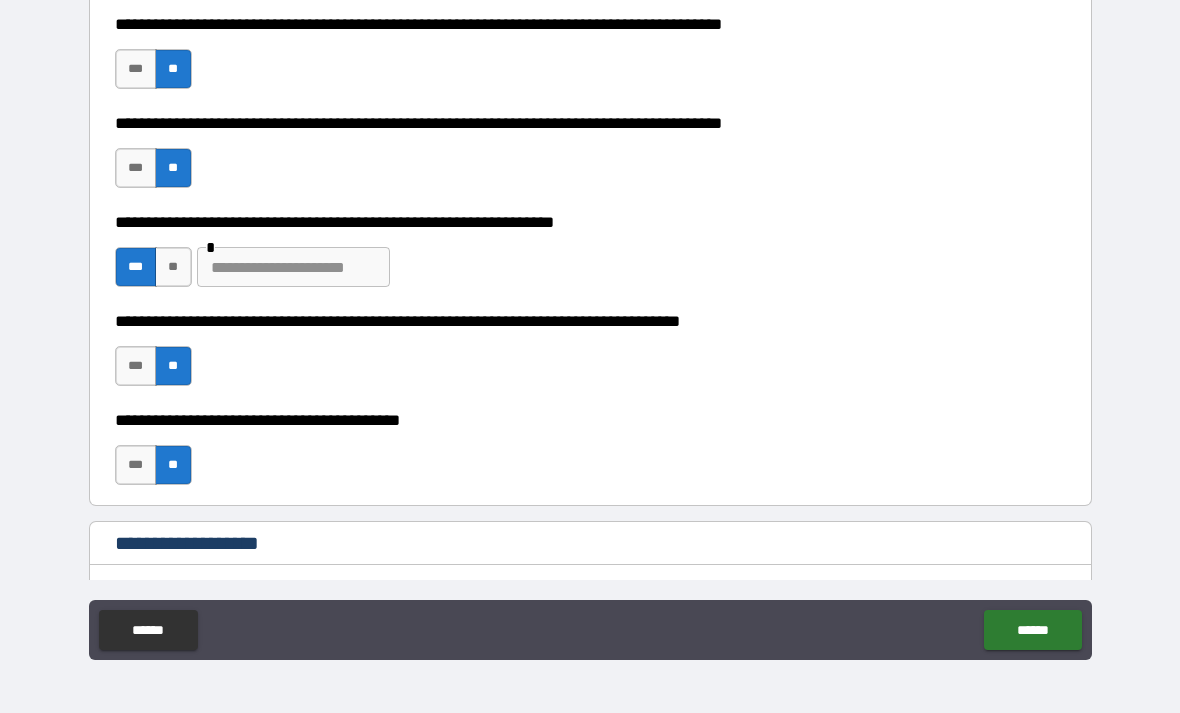 click on "**" at bounding box center (173, 267) 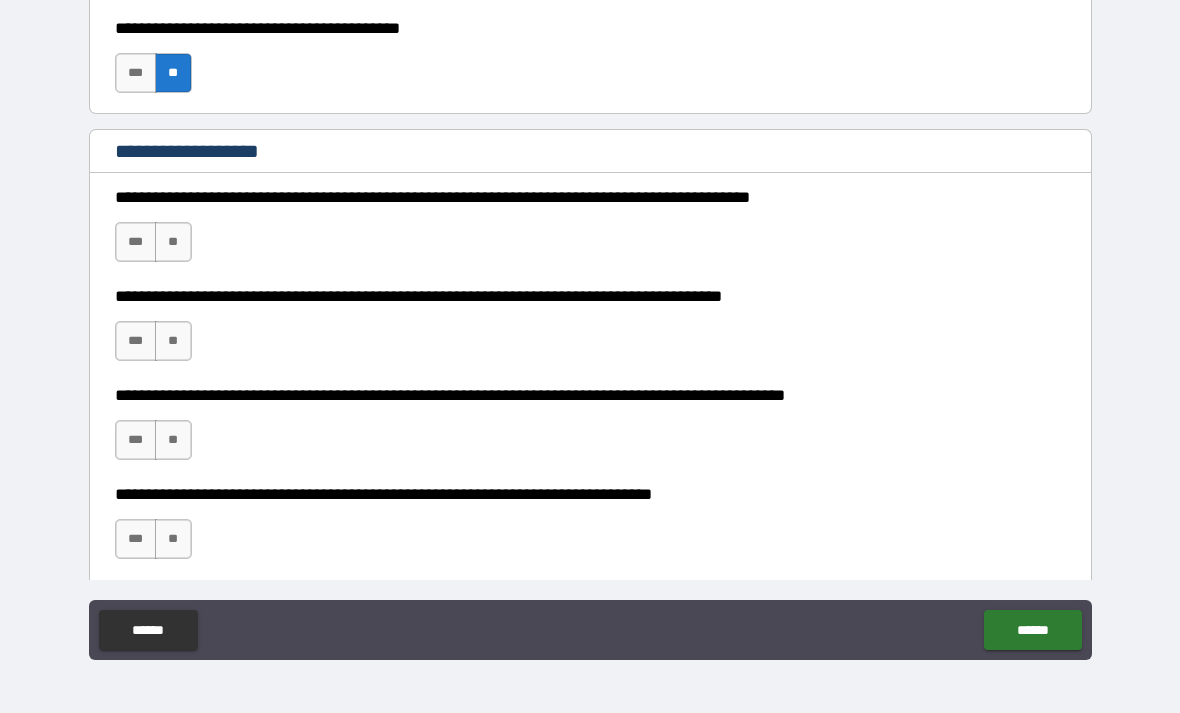 scroll, scrollTop: 2944, scrollLeft: 0, axis: vertical 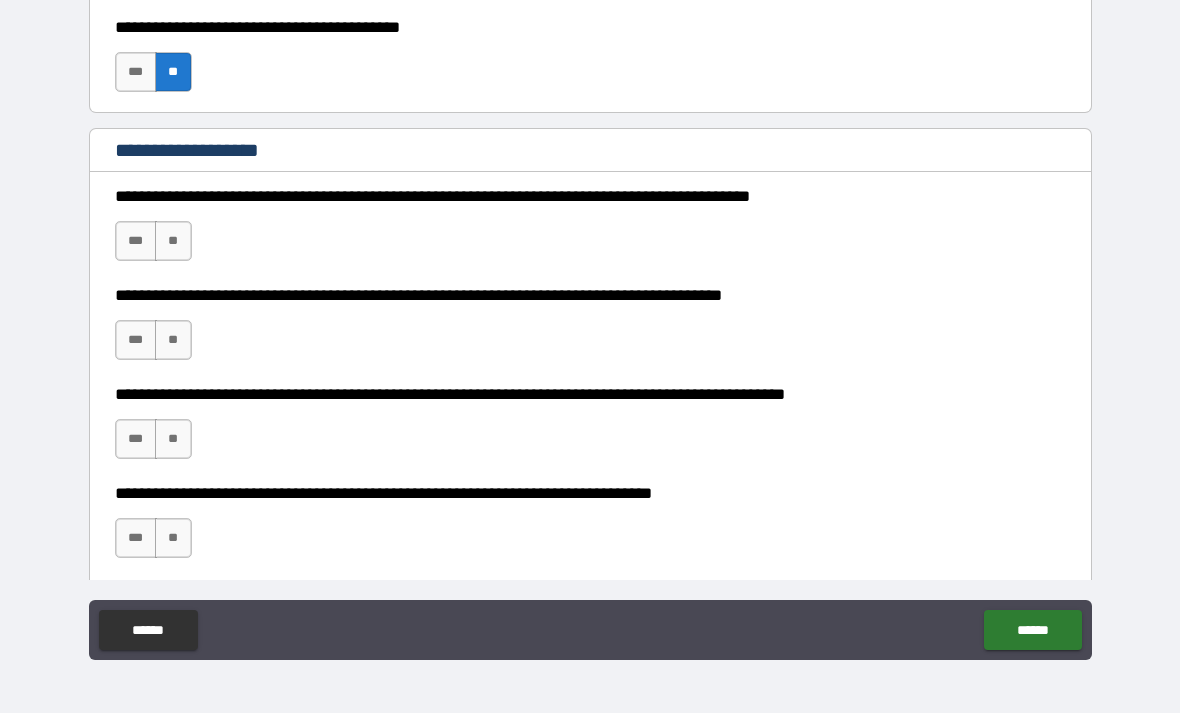 click on "***" at bounding box center [136, 241] 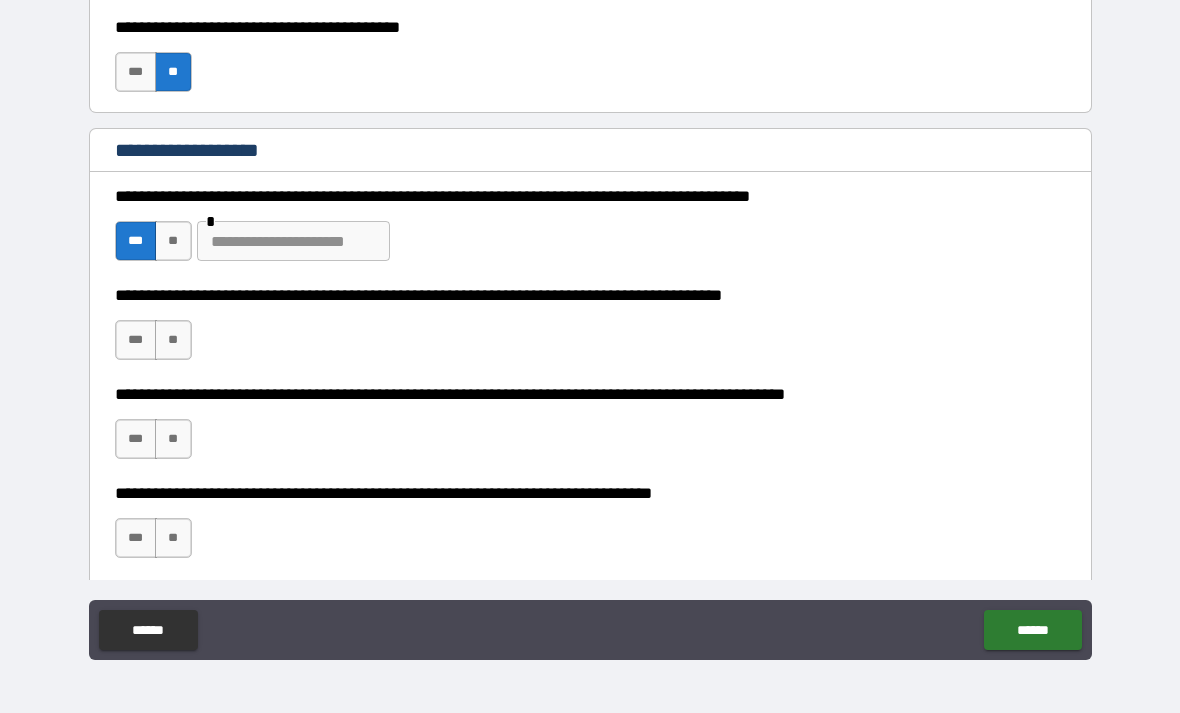 click on "**" at bounding box center [173, 340] 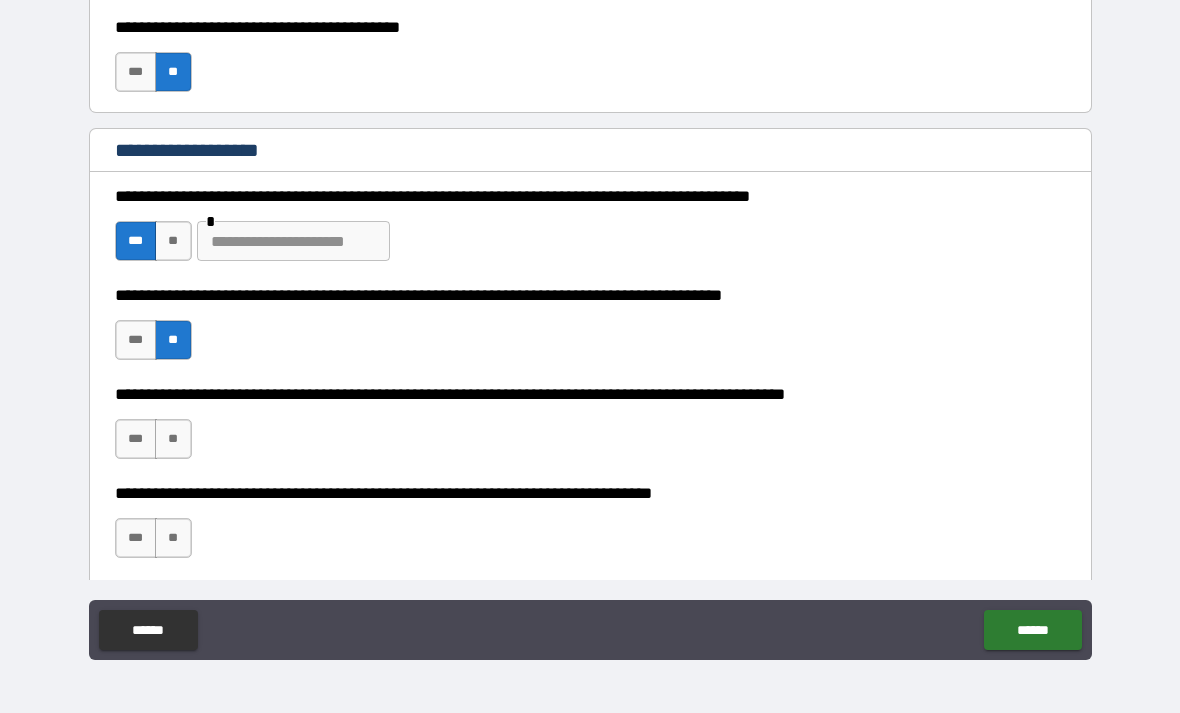 click at bounding box center [293, 241] 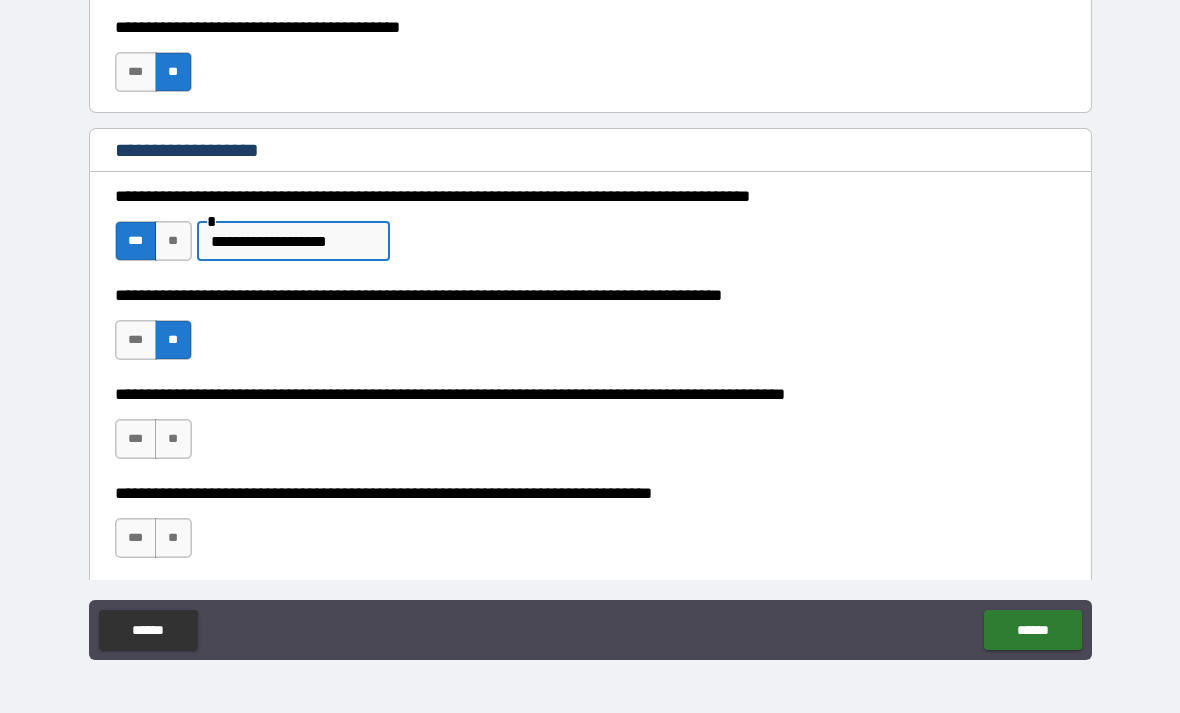click on "**" at bounding box center [173, 439] 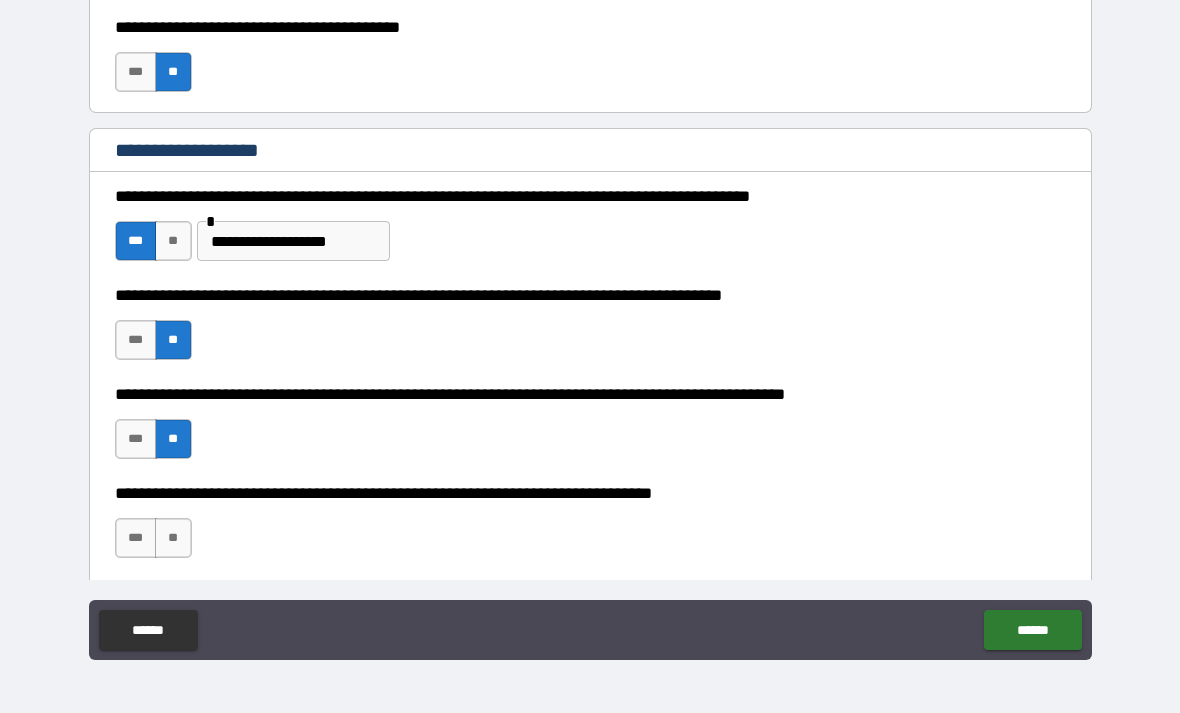 click on "**" at bounding box center (173, 538) 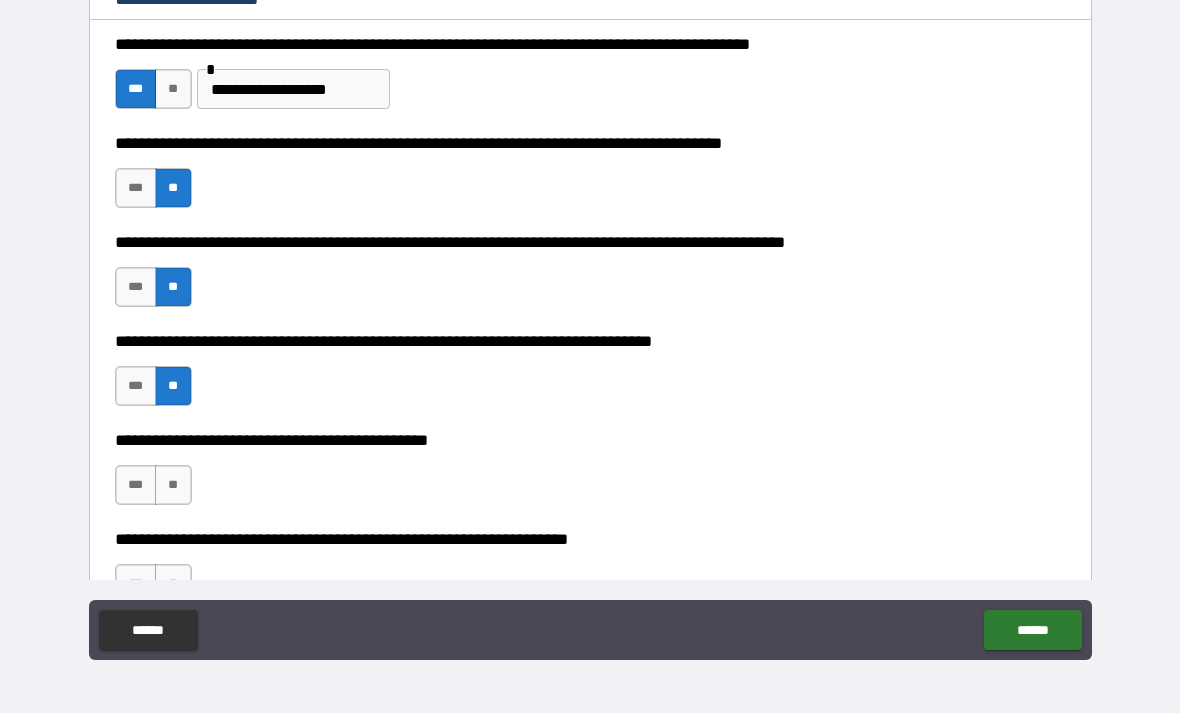 scroll, scrollTop: 3138, scrollLeft: 0, axis: vertical 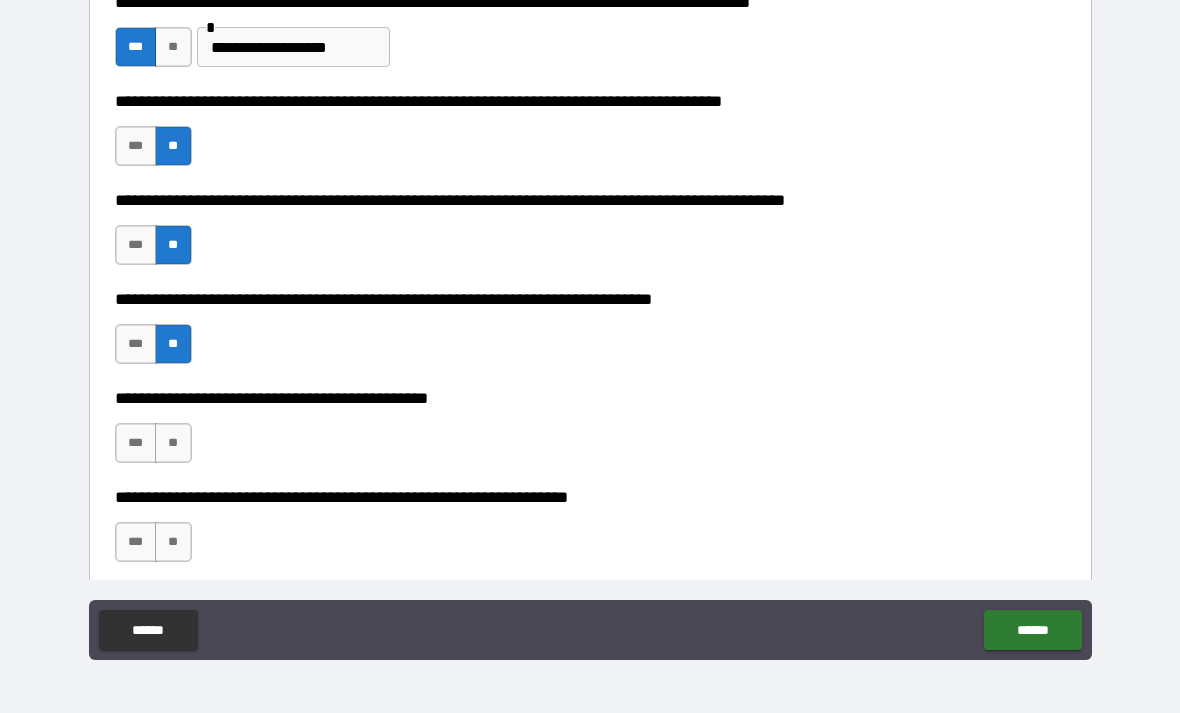 click on "**" at bounding box center [173, 443] 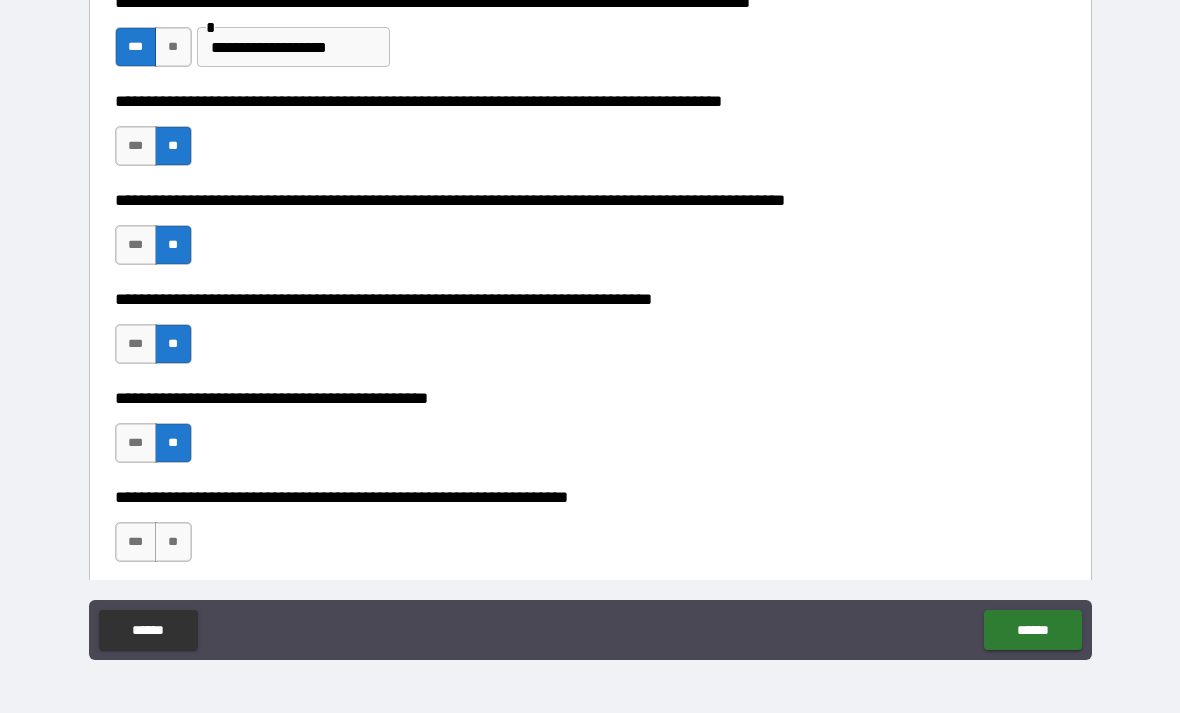 click on "**" at bounding box center (173, 542) 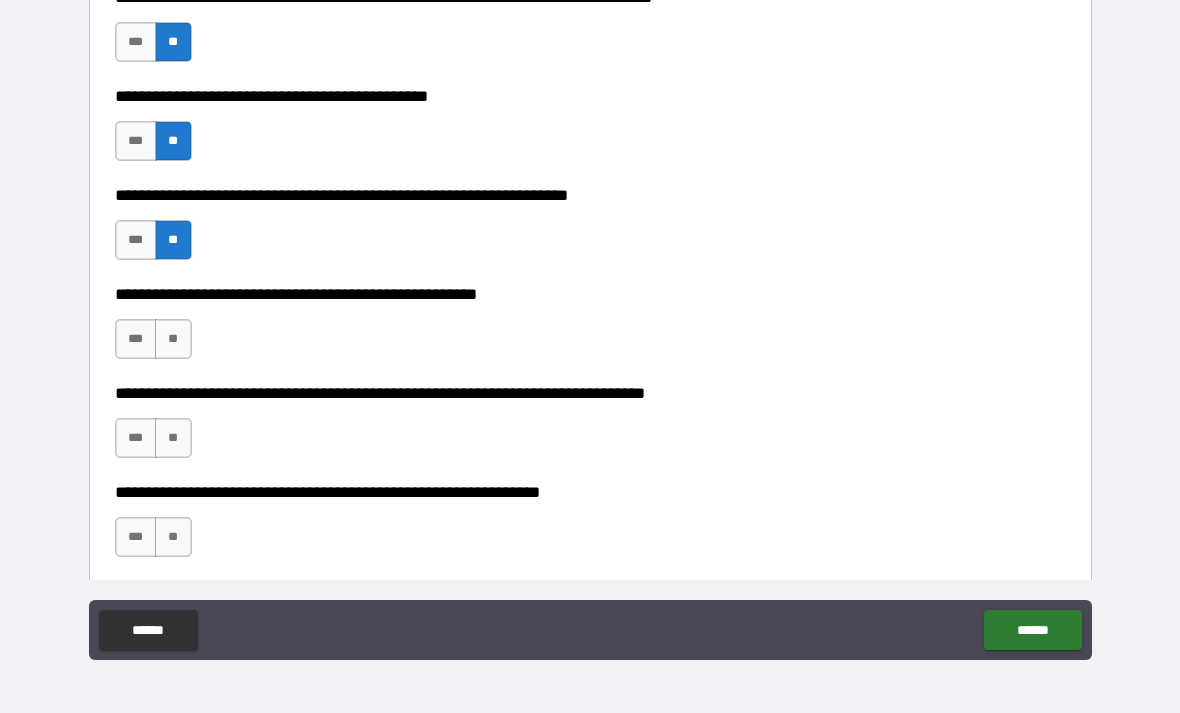scroll, scrollTop: 3442, scrollLeft: 0, axis: vertical 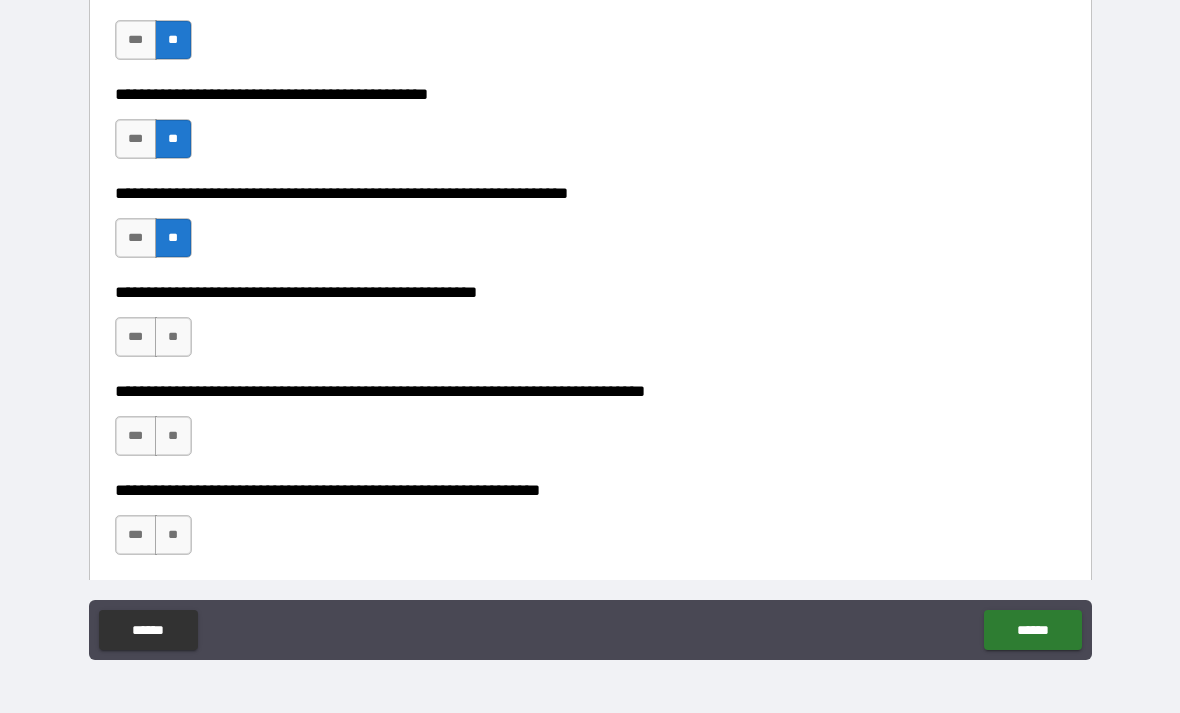 click on "**" at bounding box center [173, 337] 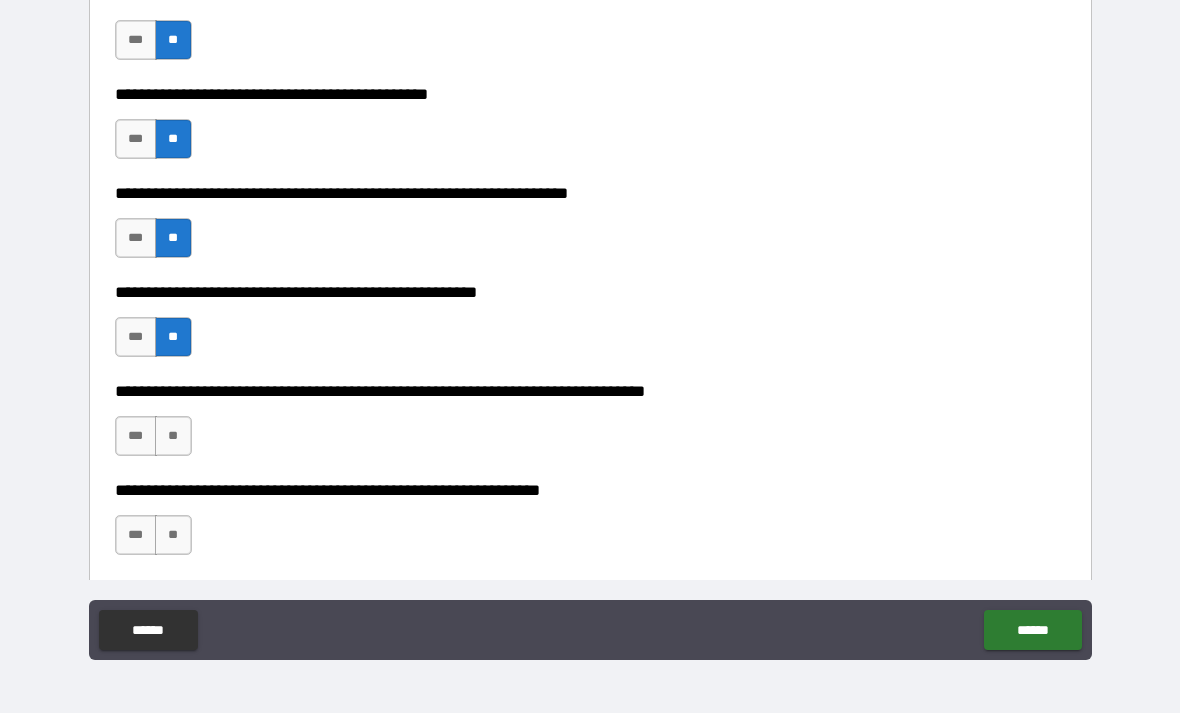 click on "**" at bounding box center (173, 436) 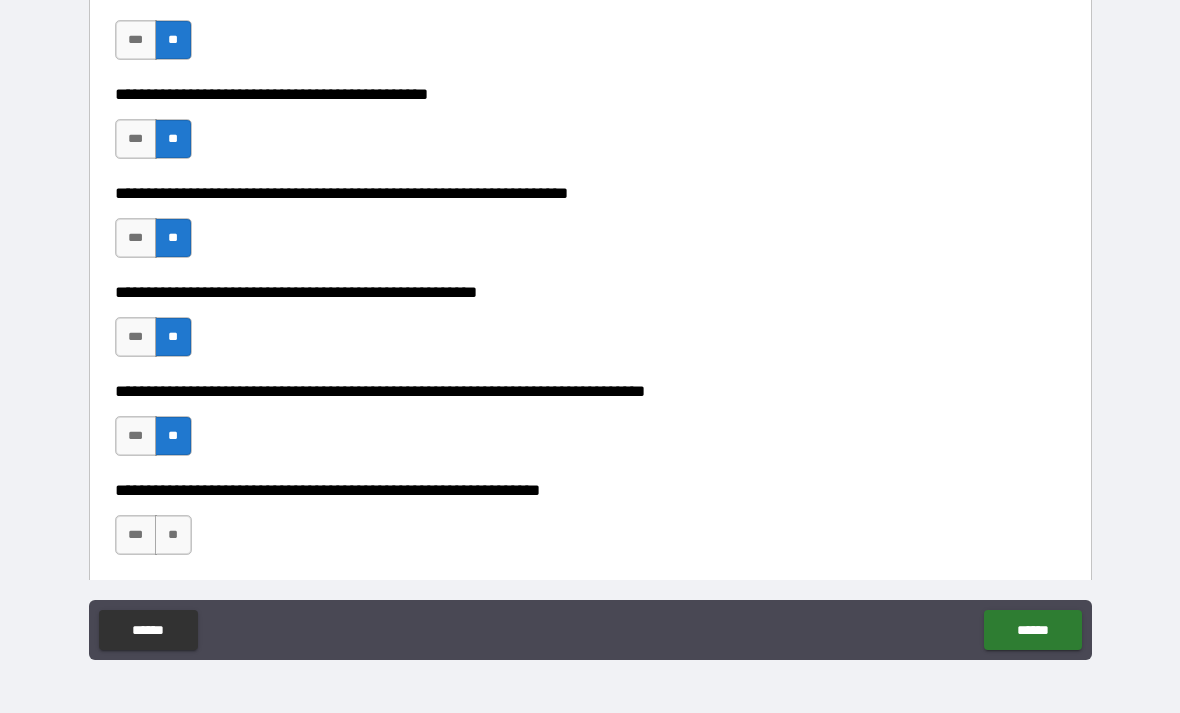 click on "**" at bounding box center (173, 535) 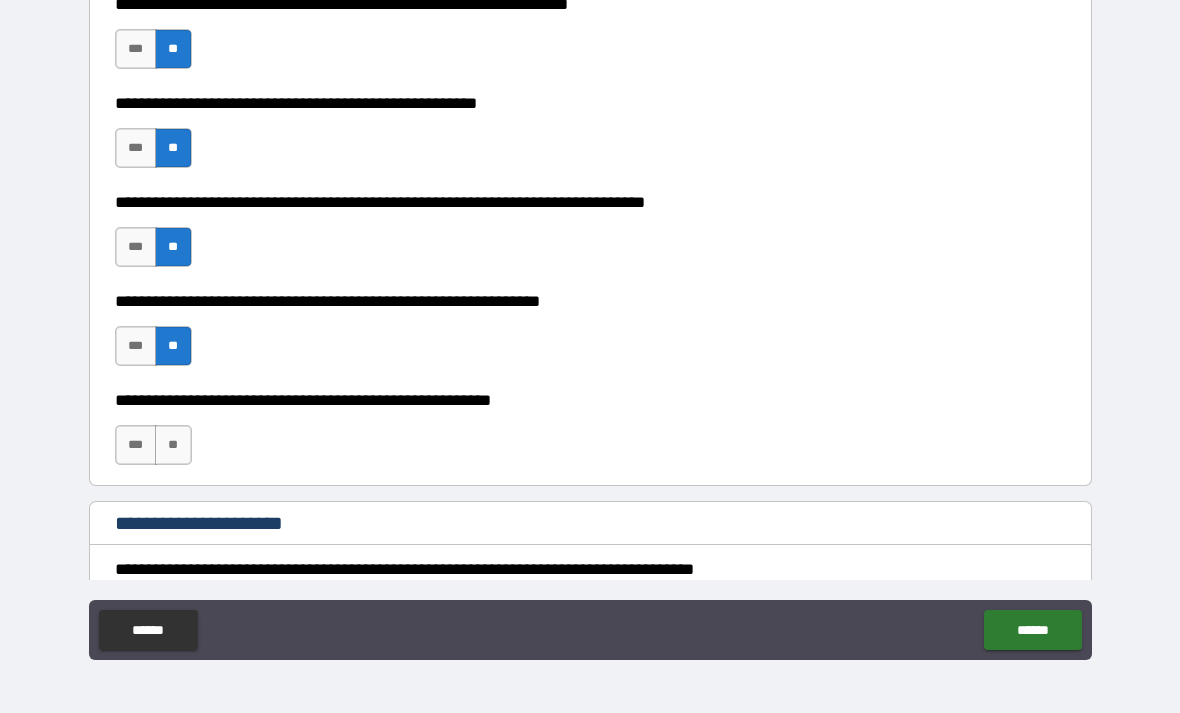 scroll, scrollTop: 3646, scrollLeft: 0, axis: vertical 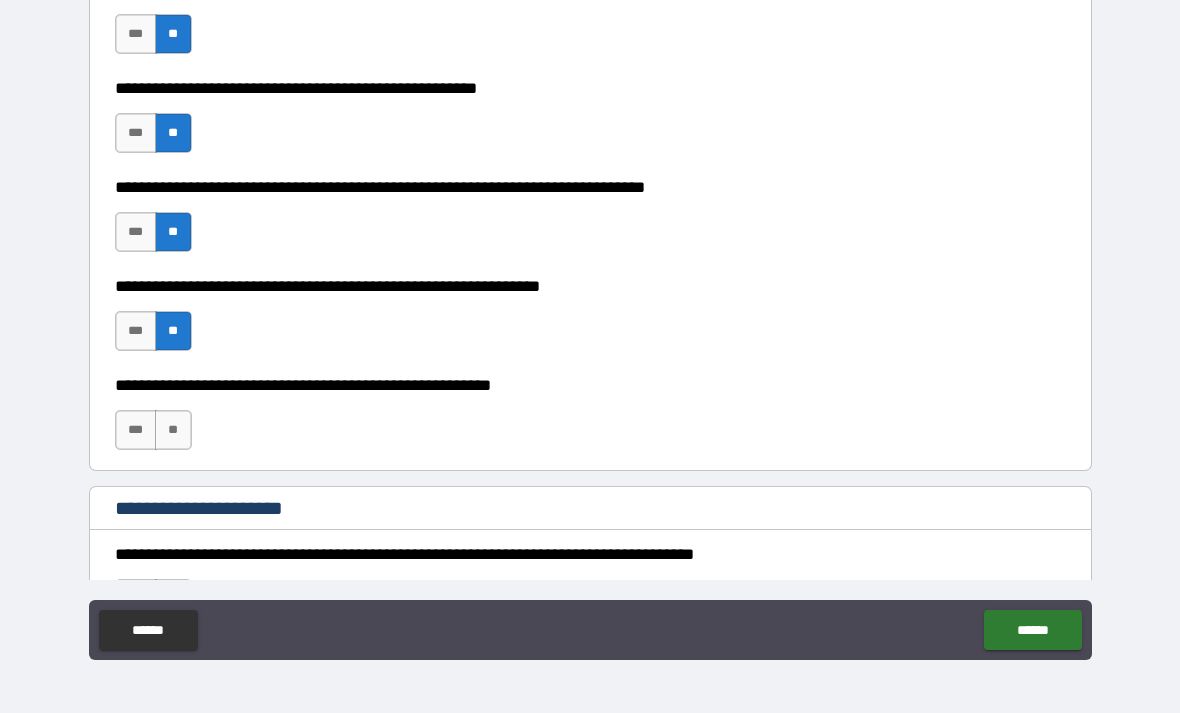 click on "**" at bounding box center (173, 430) 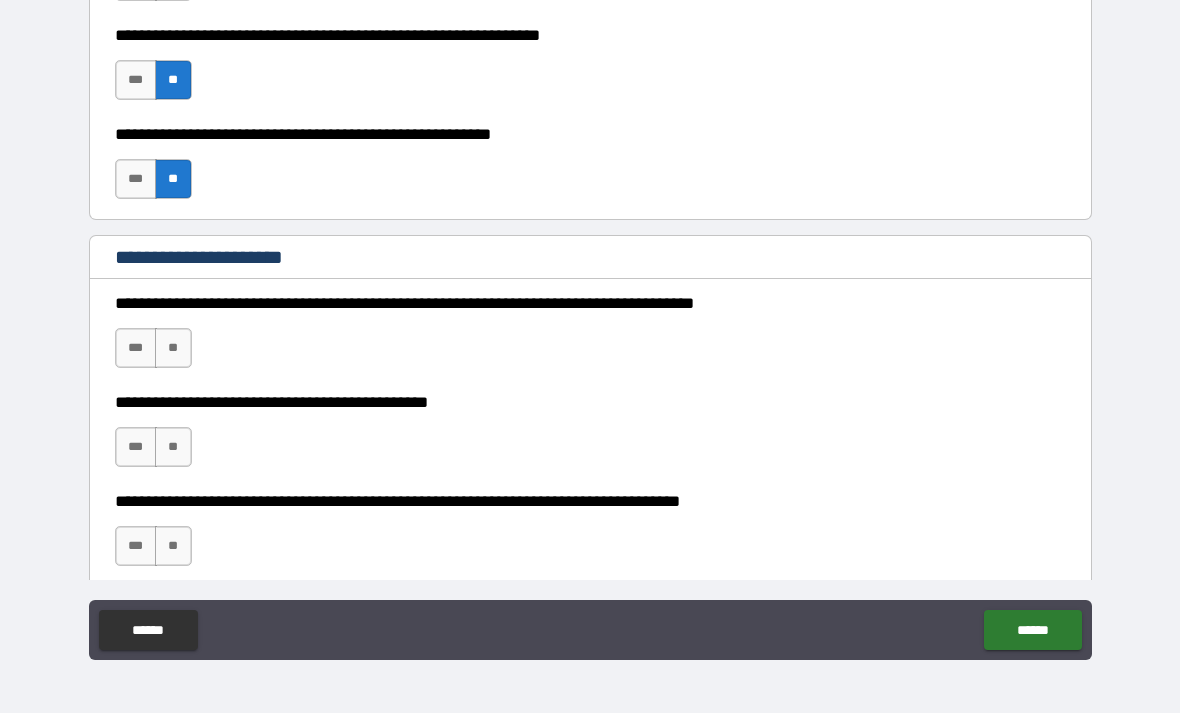 scroll, scrollTop: 3992, scrollLeft: 0, axis: vertical 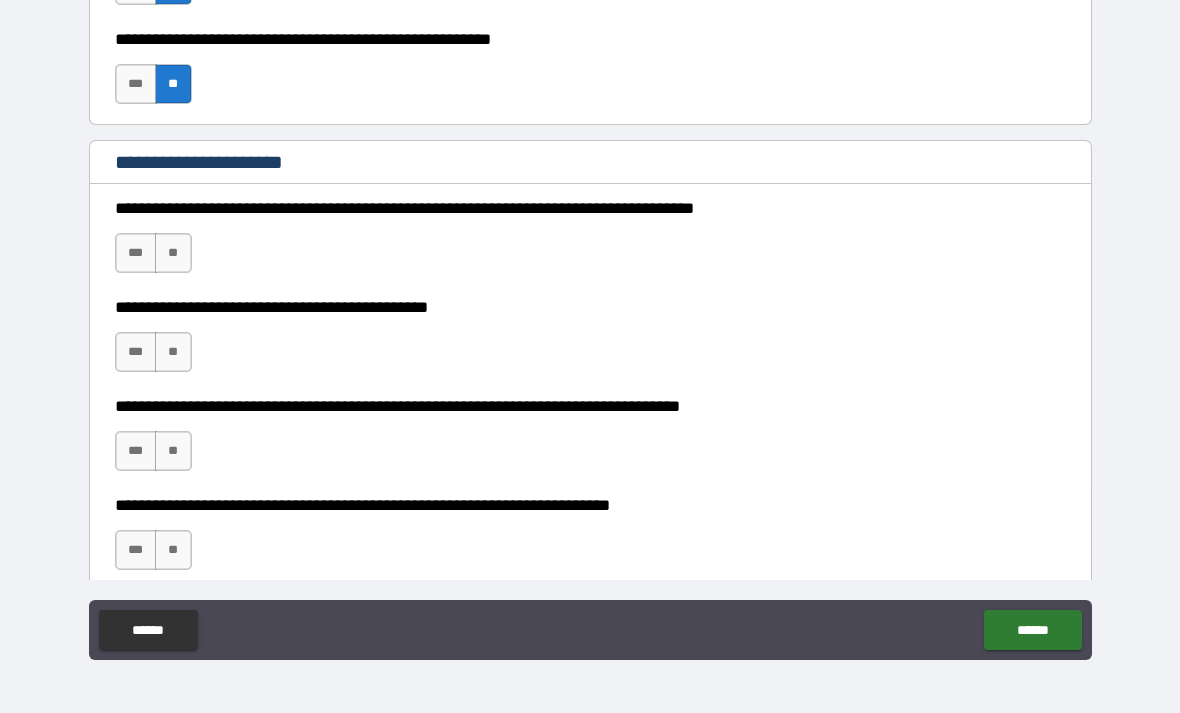 click on "**" at bounding box center (173, 352) 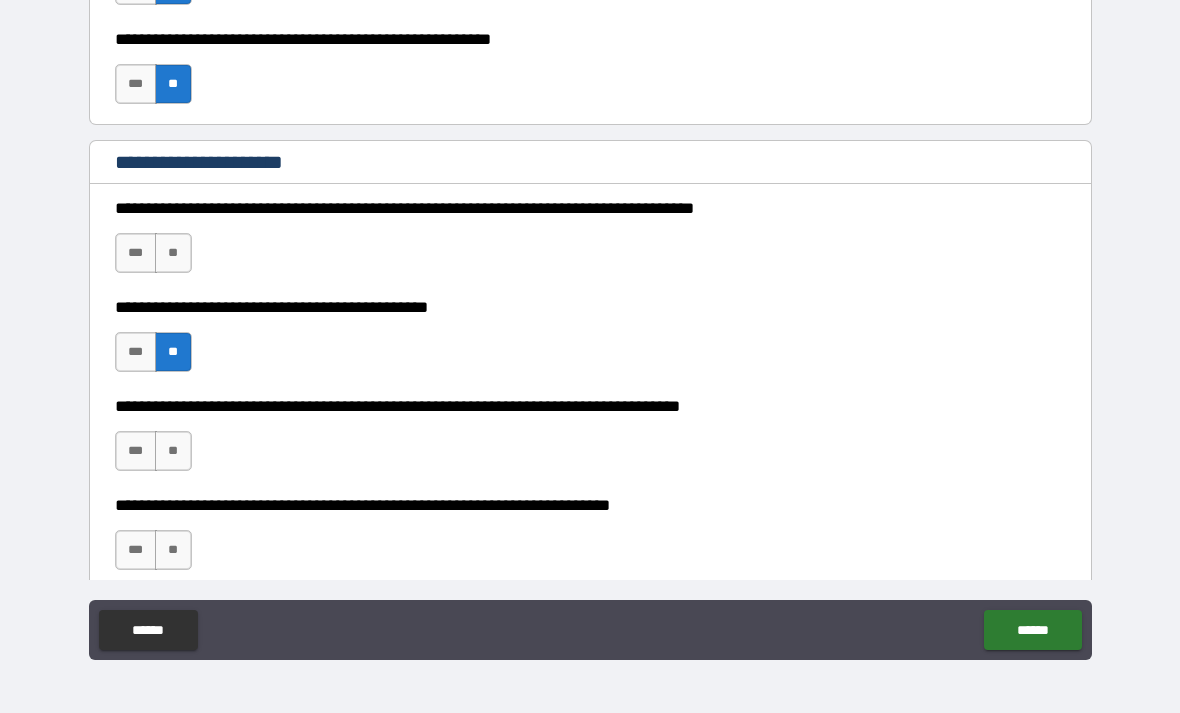 click on "**" at bounding box center (173, 451) 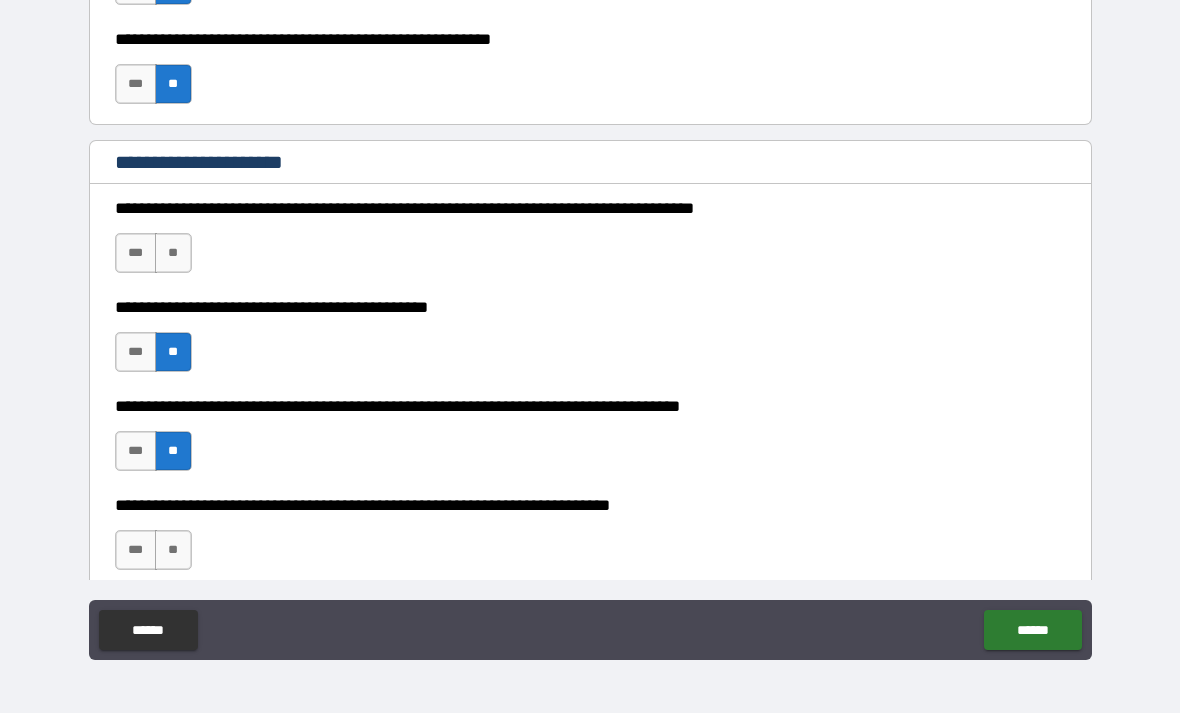 click on "**" at bounding box center (173, 550) 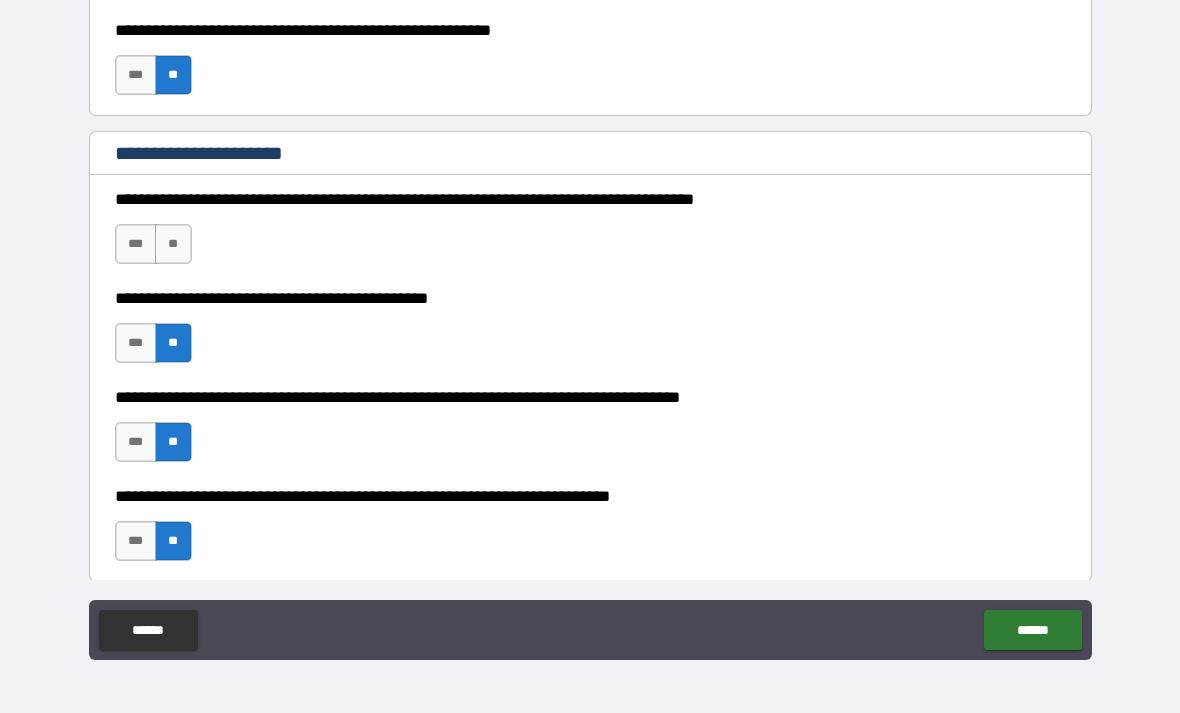 scroll, scrollTop: 3998, scrollLeft: 0, axis: vertical 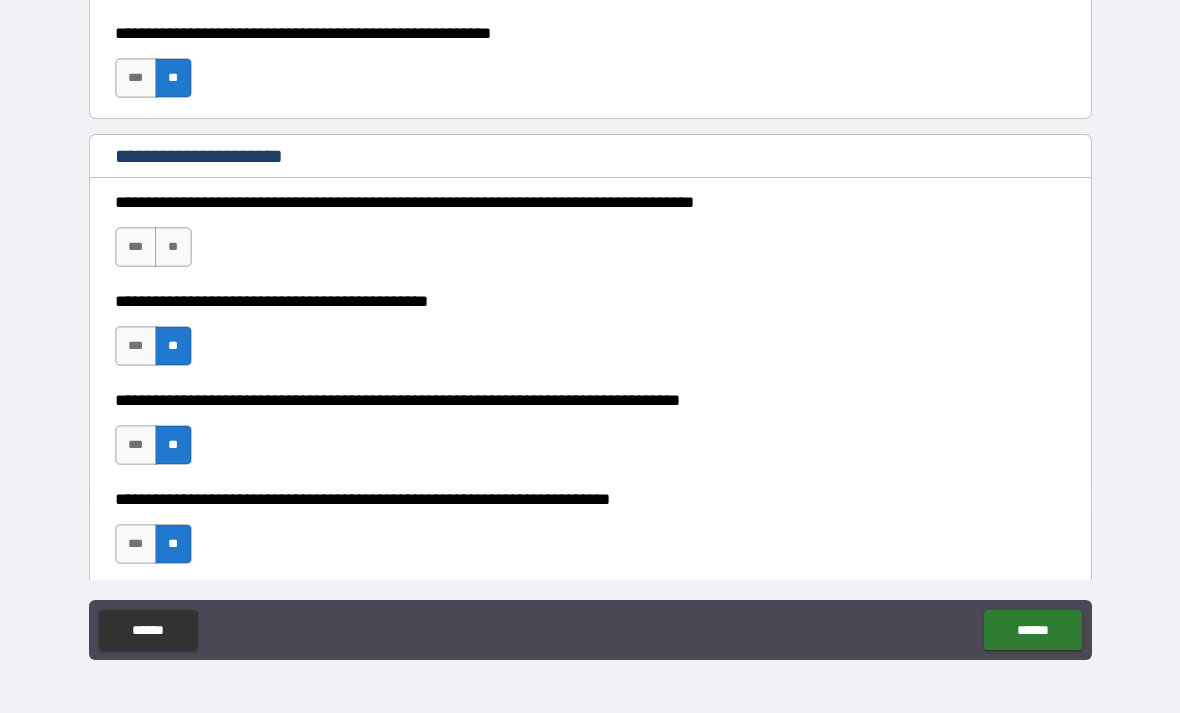 click on "**" at bounding box center [173, 247] 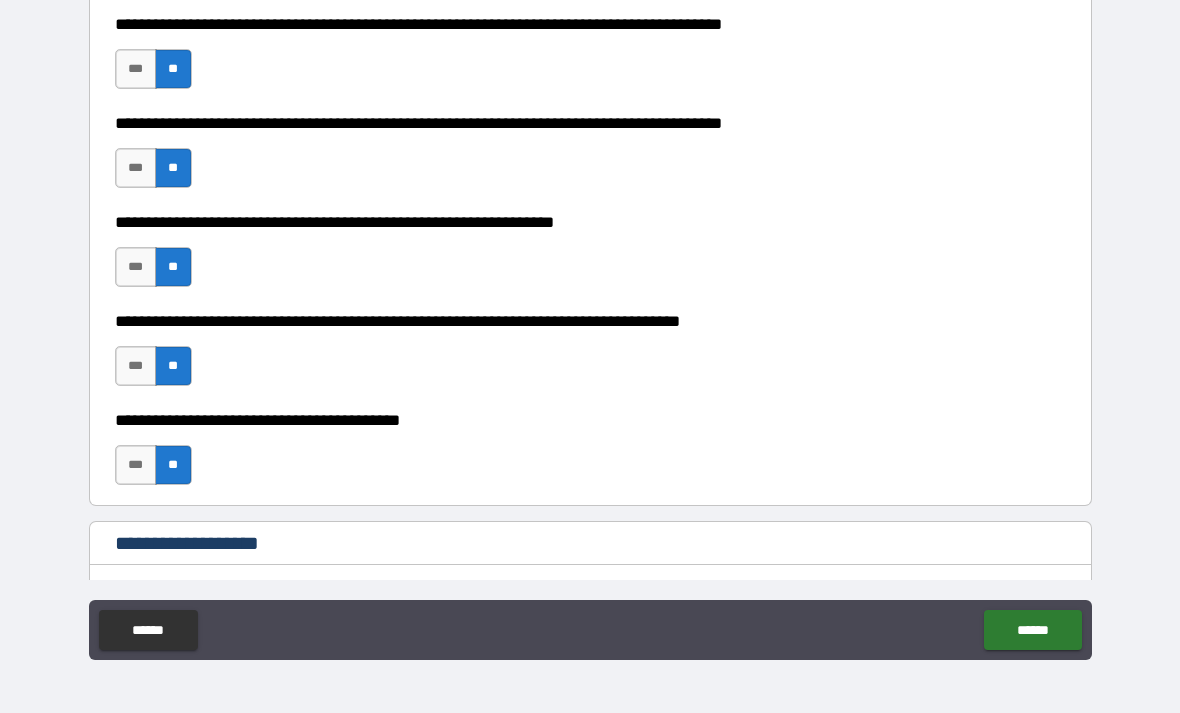 scroll, scrollTop: 2556, scrollLeft: 0, axis: vertical 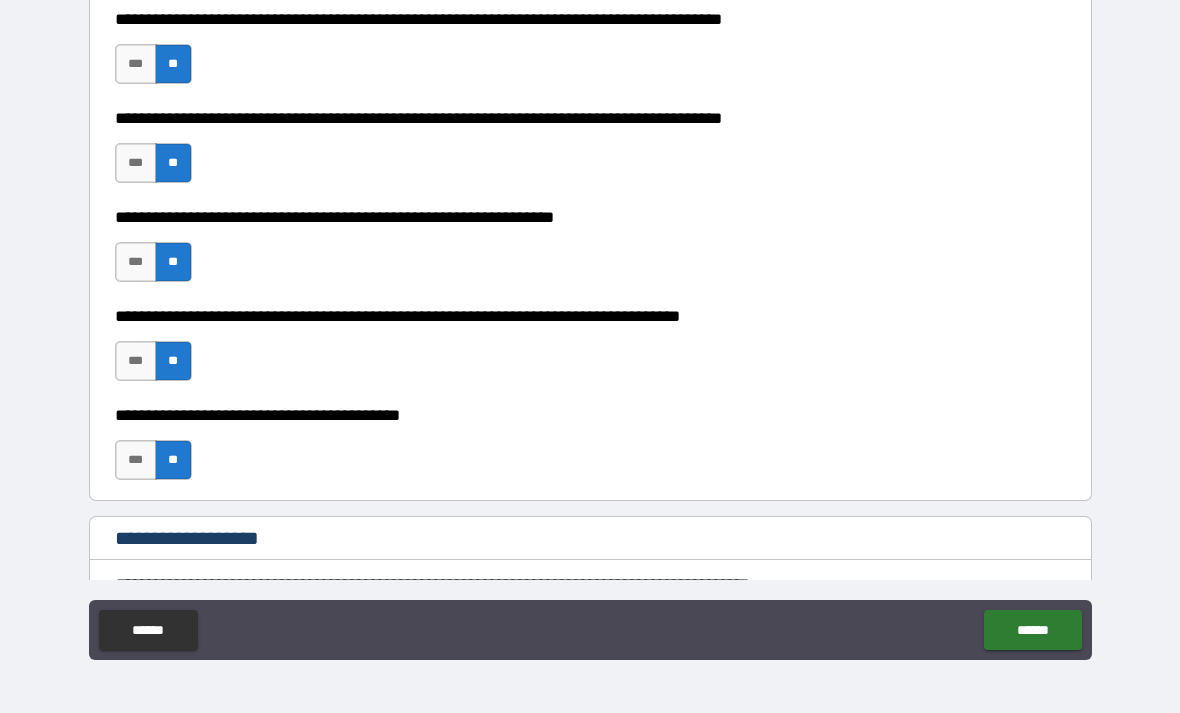 click on "***" at bounding box center (136, 262) 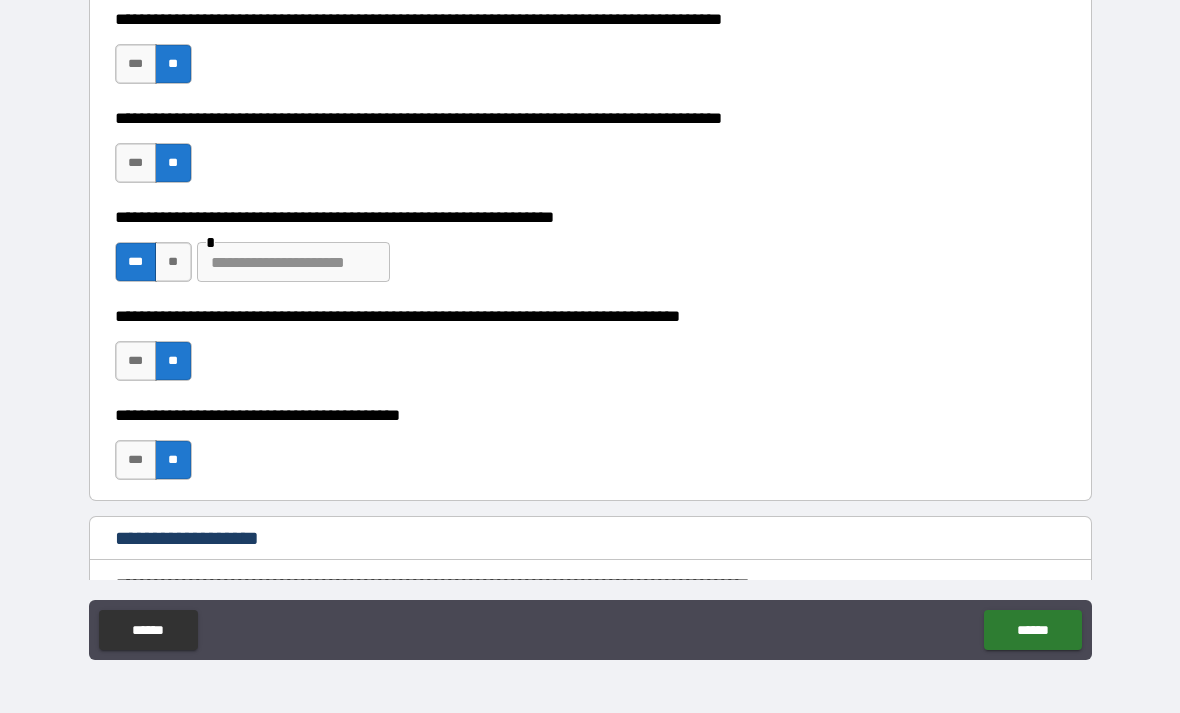 click at bounding box center (293, 262) 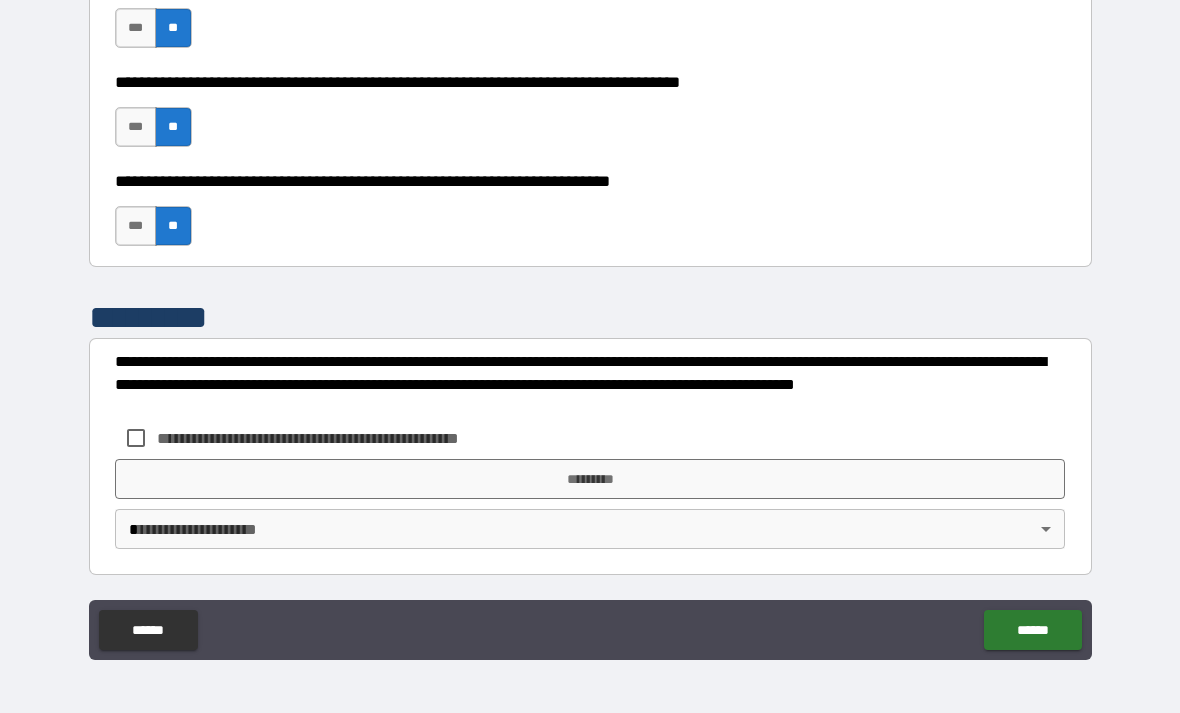 scroll, scrollTop: 4316, scrollLeft: 0, axis: vertical 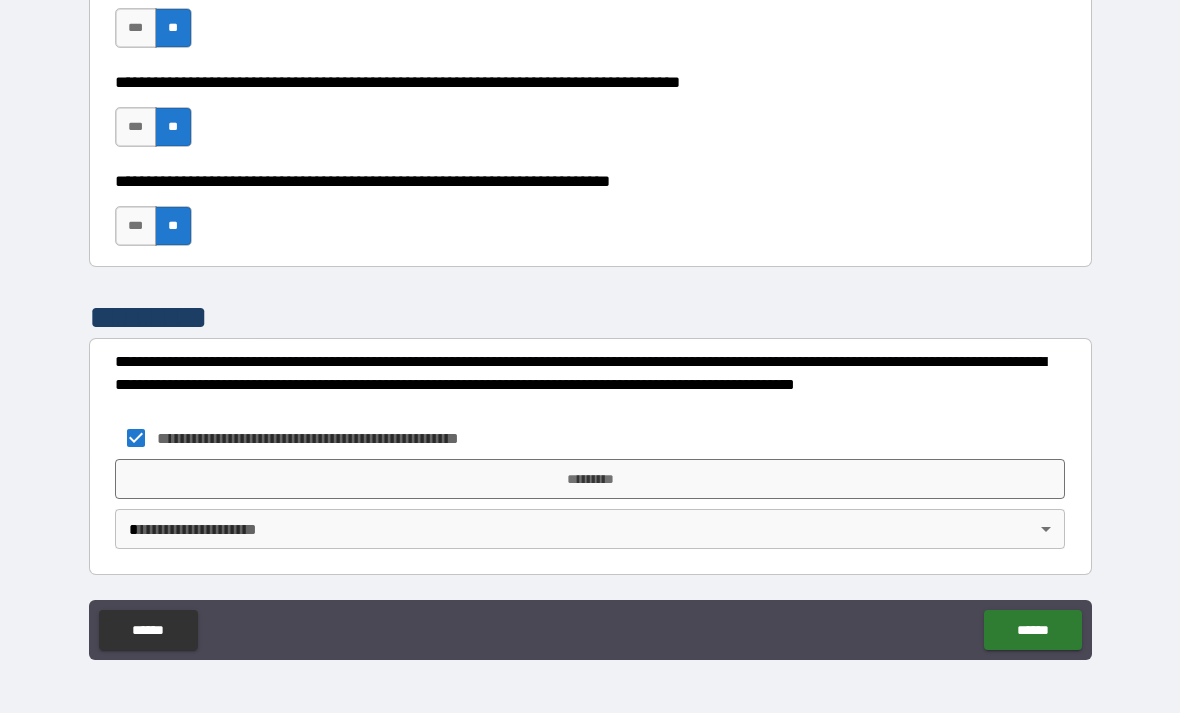 click on "**********" at bounding box center [590, 324] 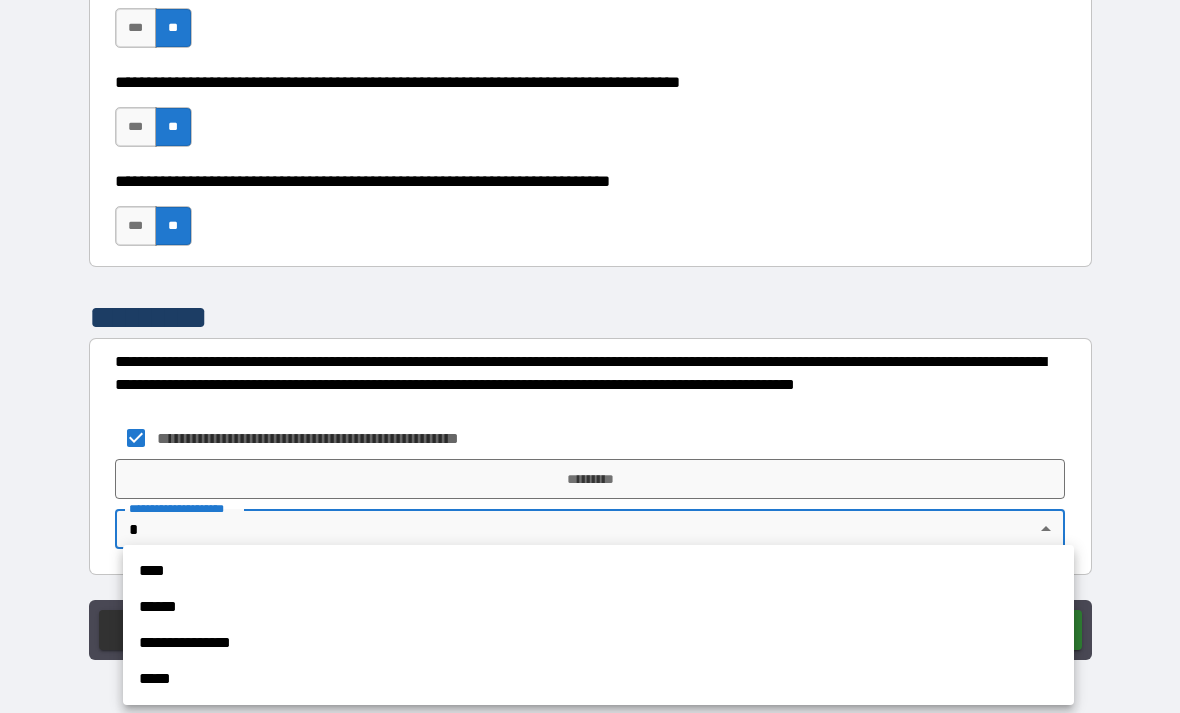 click on "****" at bounding box center [598, 571] 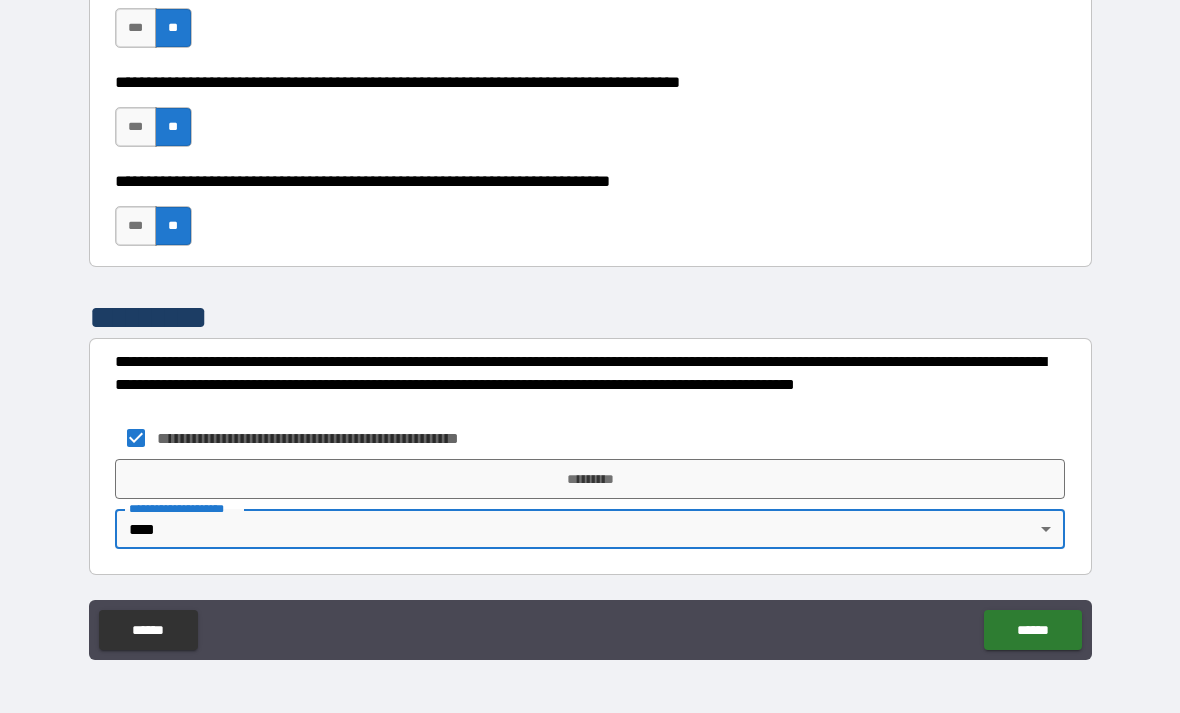click on "*********" at bounding box center (590, 479) 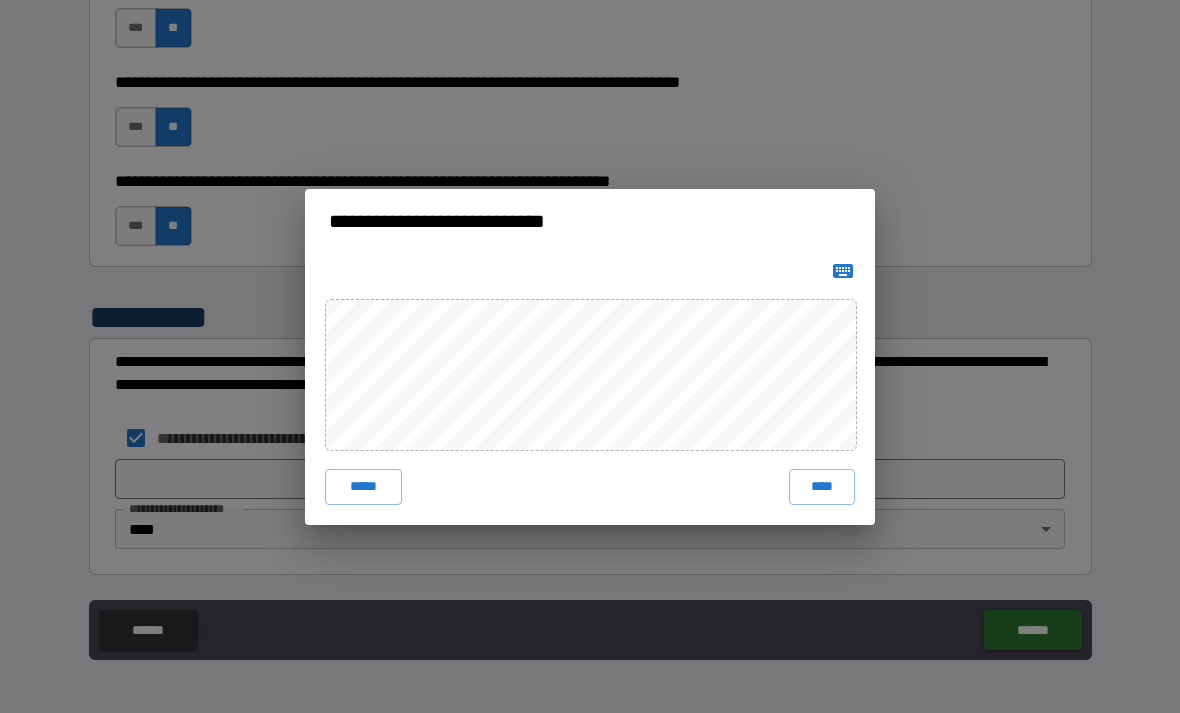 click on "****" at bounding box center (822, 487) 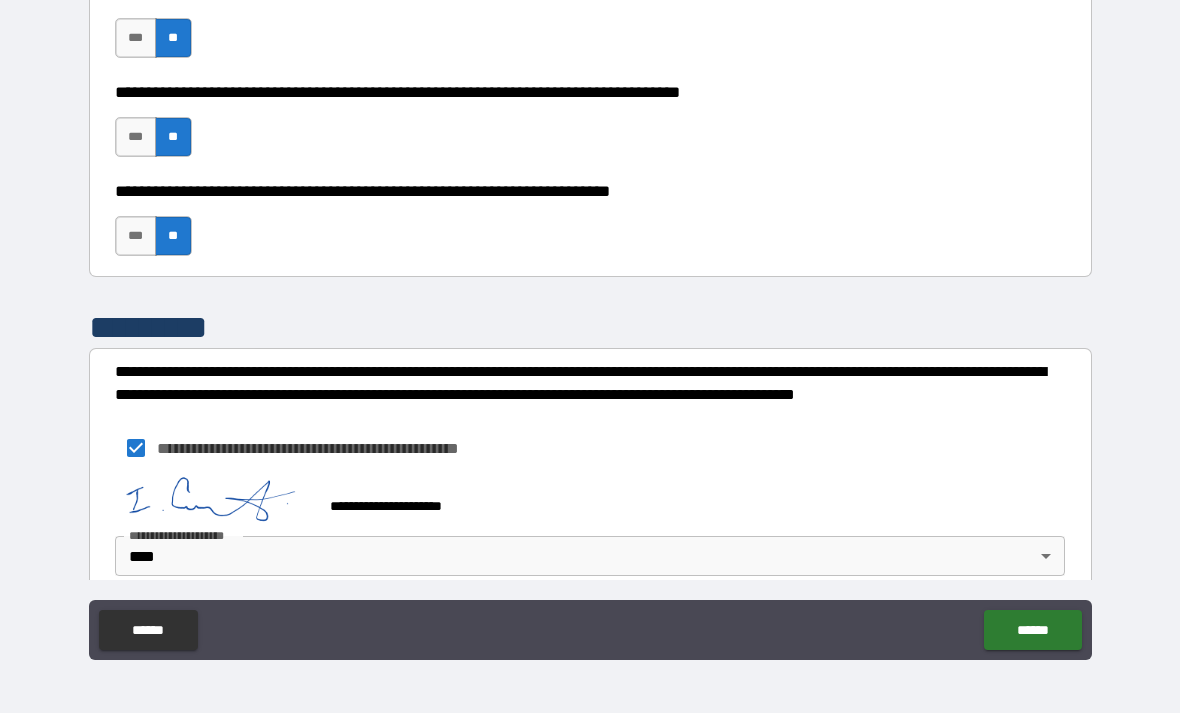 click on "******" at bounding box center (1032, 630) 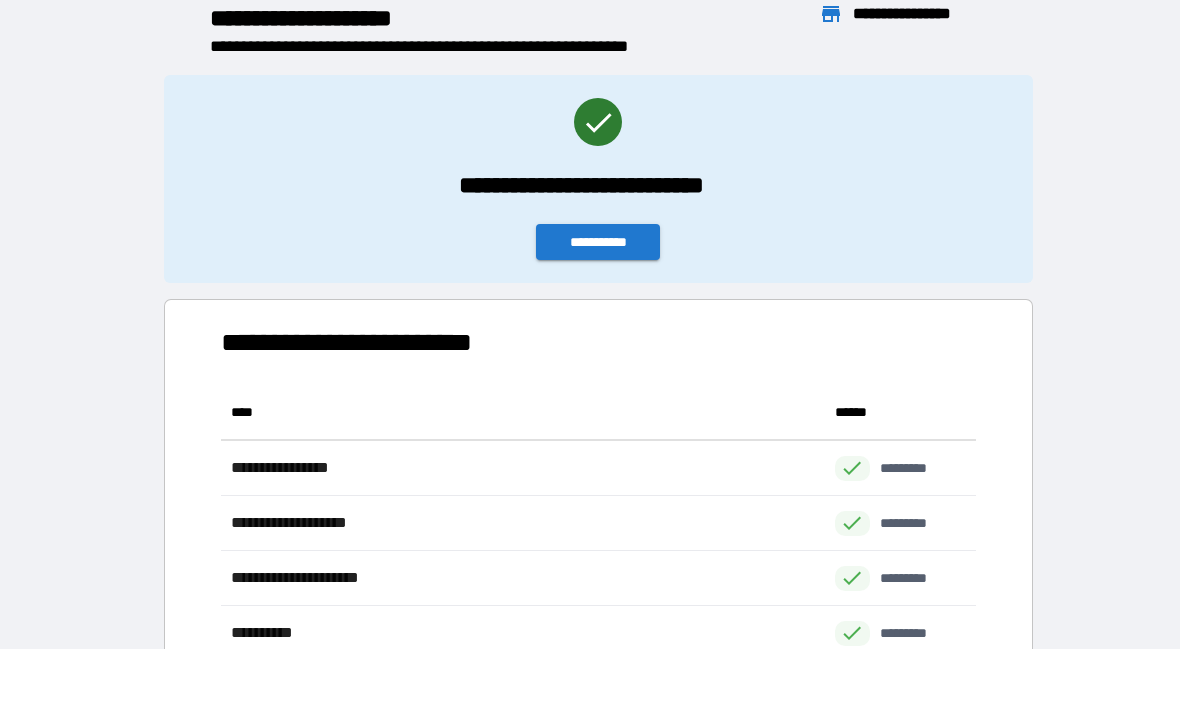 scroll, scrollTop: 1, scrollLeft: 1, axis: both 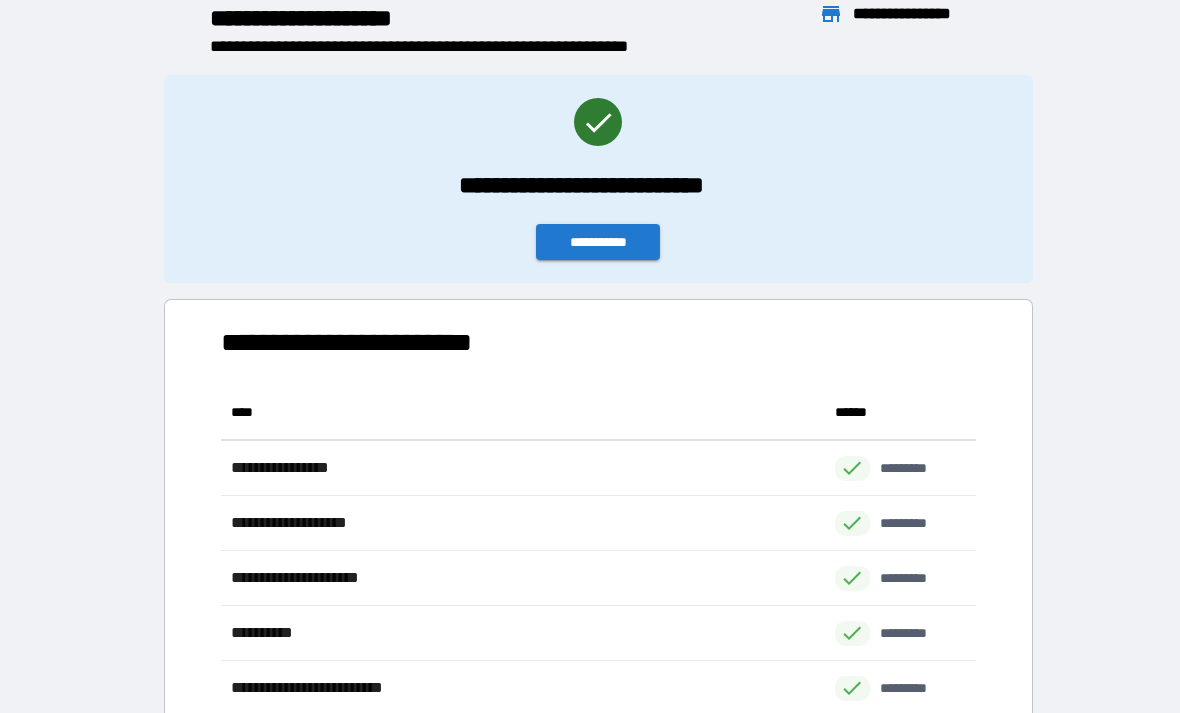 click on "**********" at bounding box center [598, 242] 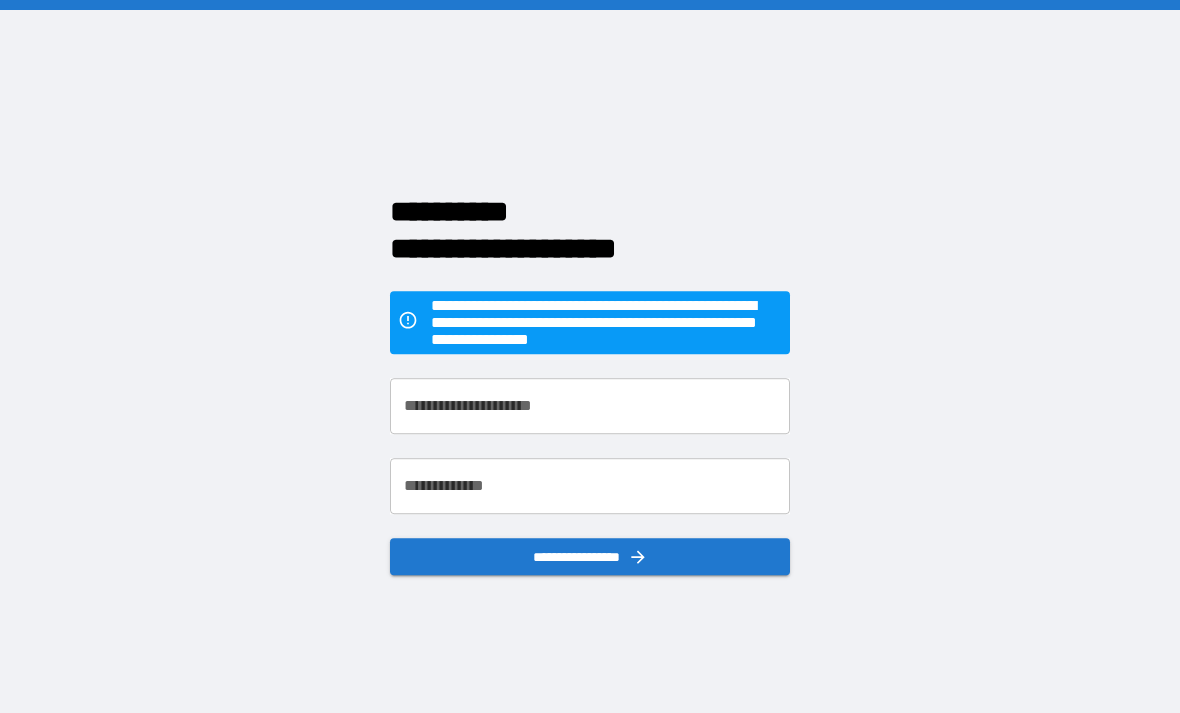 scroll, scrollTop: 64, scrollLeft: 0, axis: vertical 